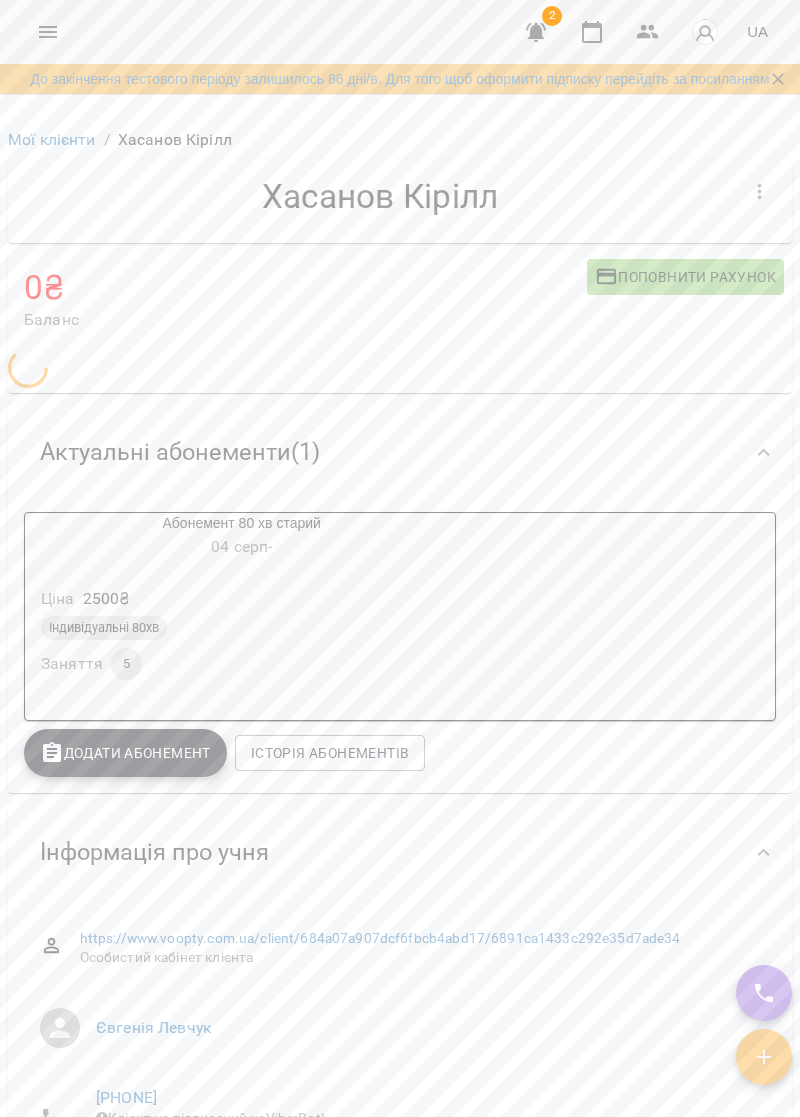 scroll, scrollTop: 0, scrollLeft: 0, axis: both 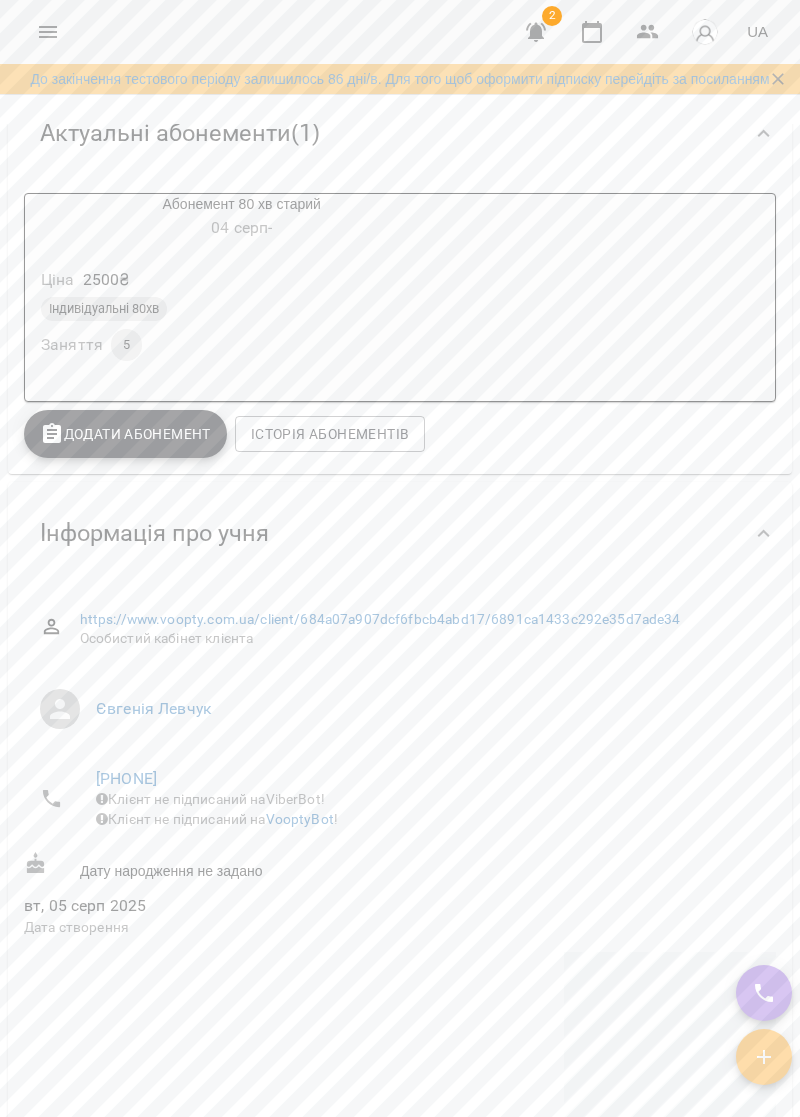click on "Інформація про учня" at bounding box center [400, 533] 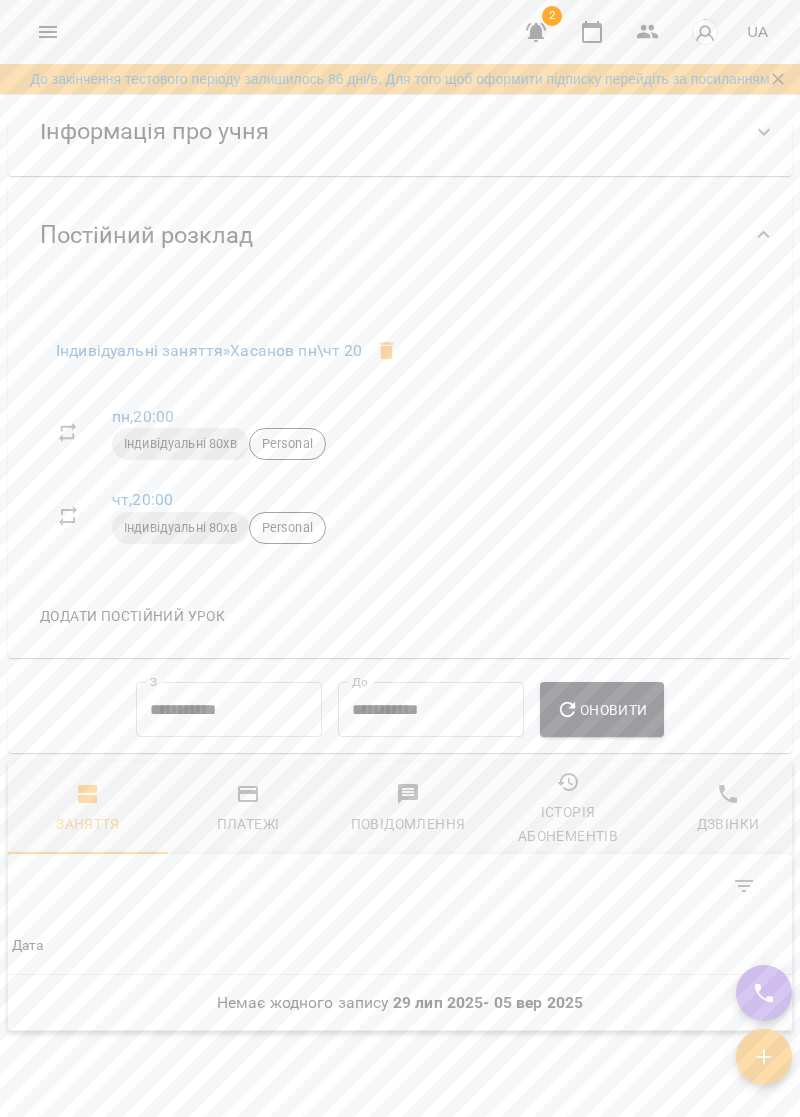 scroll, scrollTop: 720, scrollLeft: 0, axis: vertical 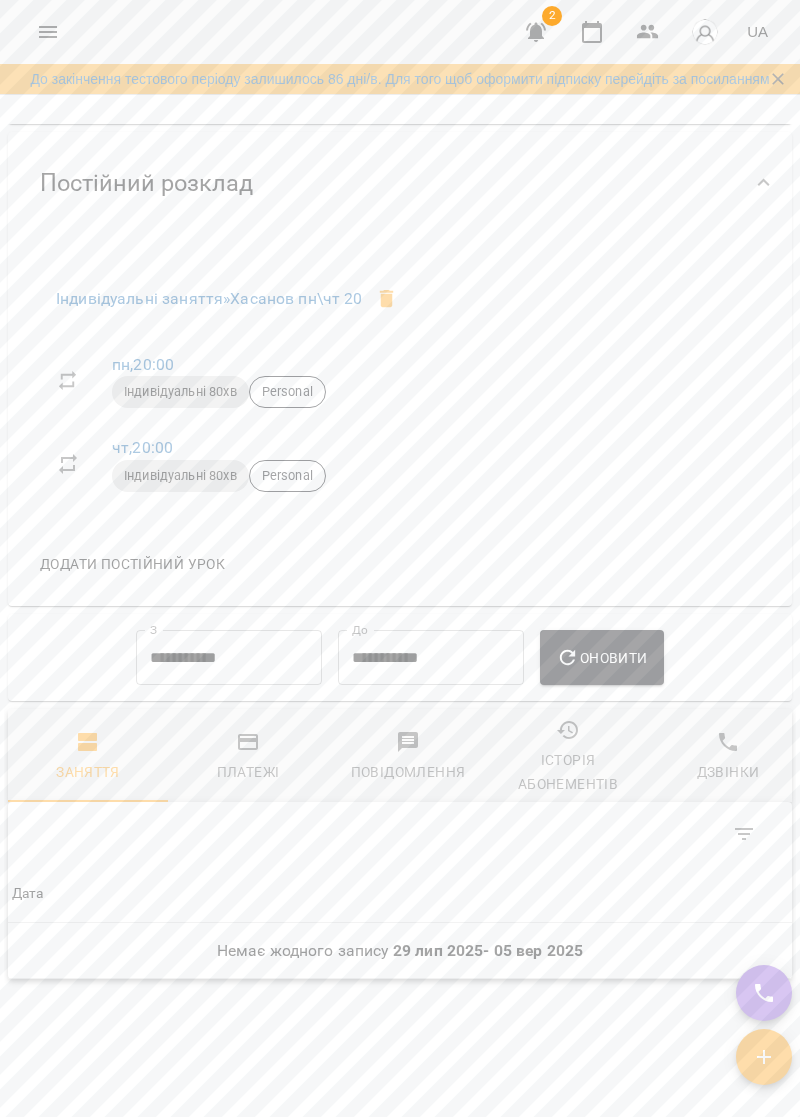 click at bounding box center [48, 32] 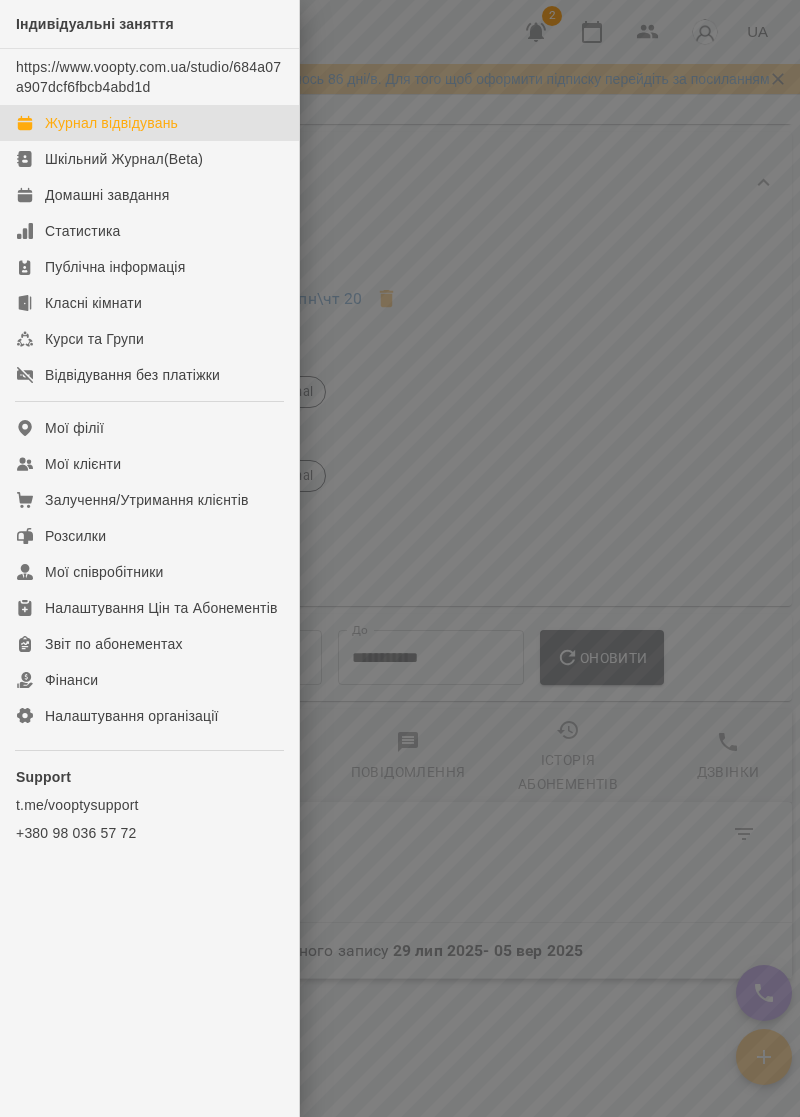 click on "Журнал відвідувань" at bounding box center [111, 123] 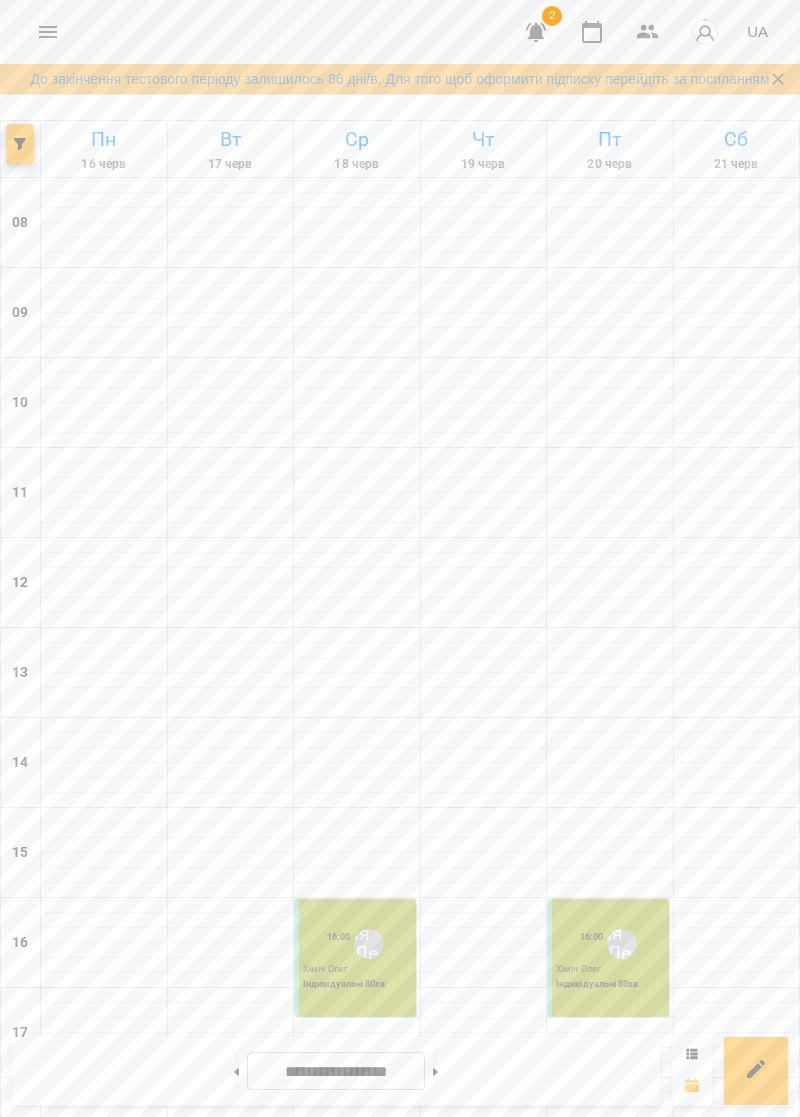 scroll, scrollTop: 230, scrollLeft: 0, axis: vertical 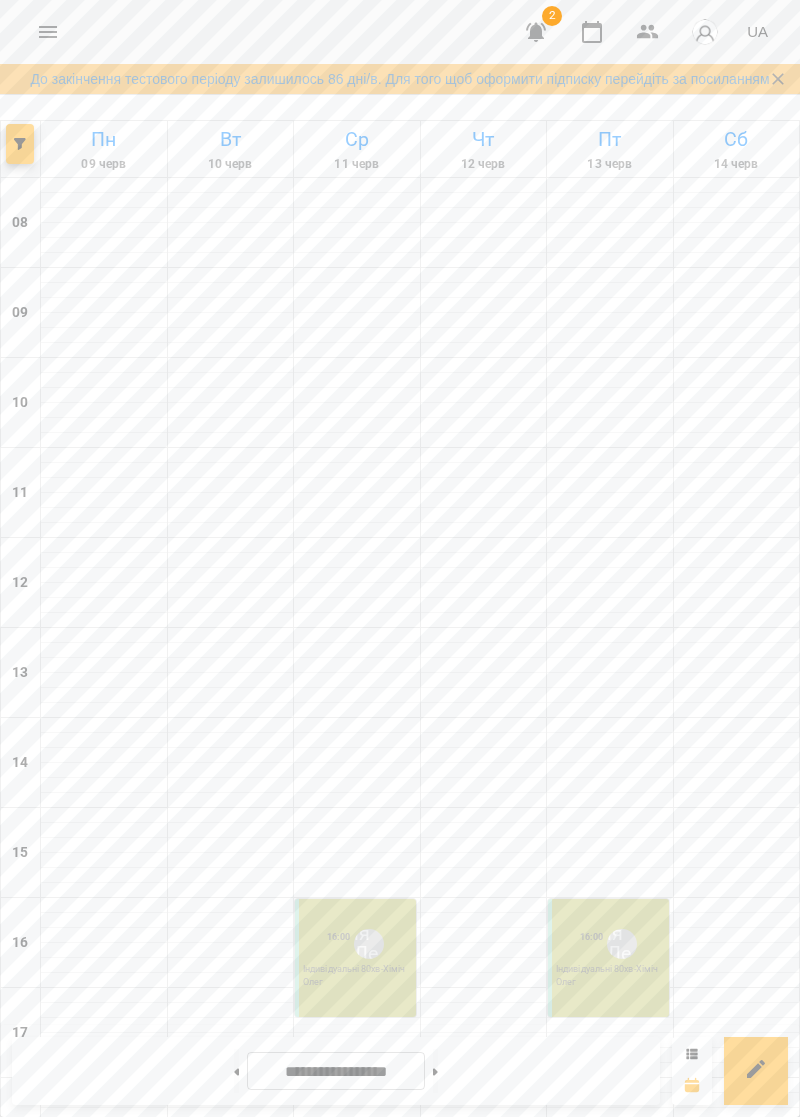 click at bounding box center (48, 32) 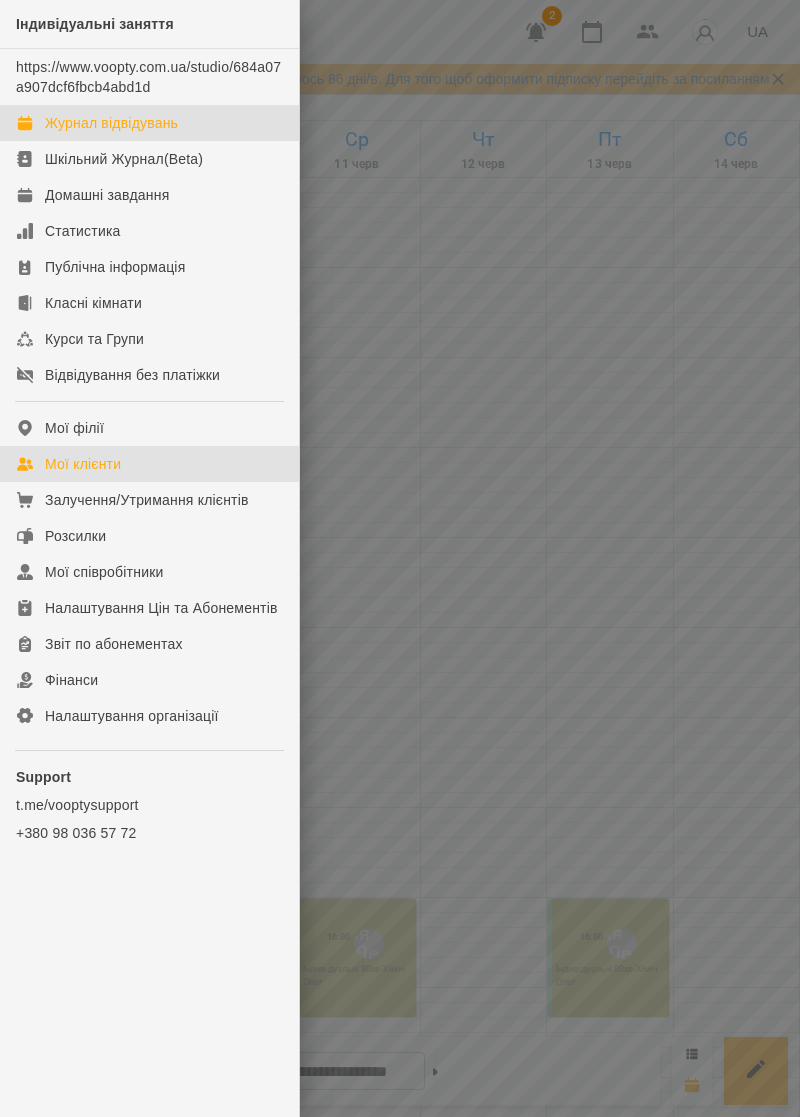 click on "Мої клієнти" at bounding box center [83, 464] 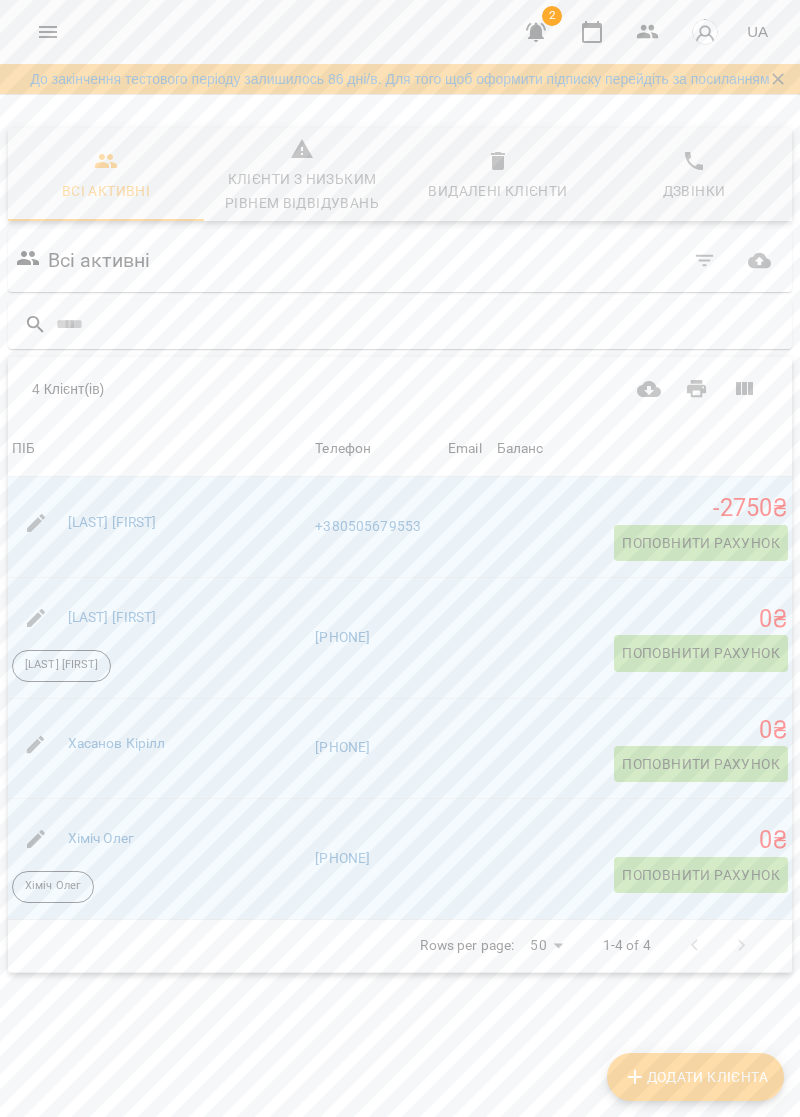 scroll, scrollTop: 108, scrollLeft: 0, axis: vertical 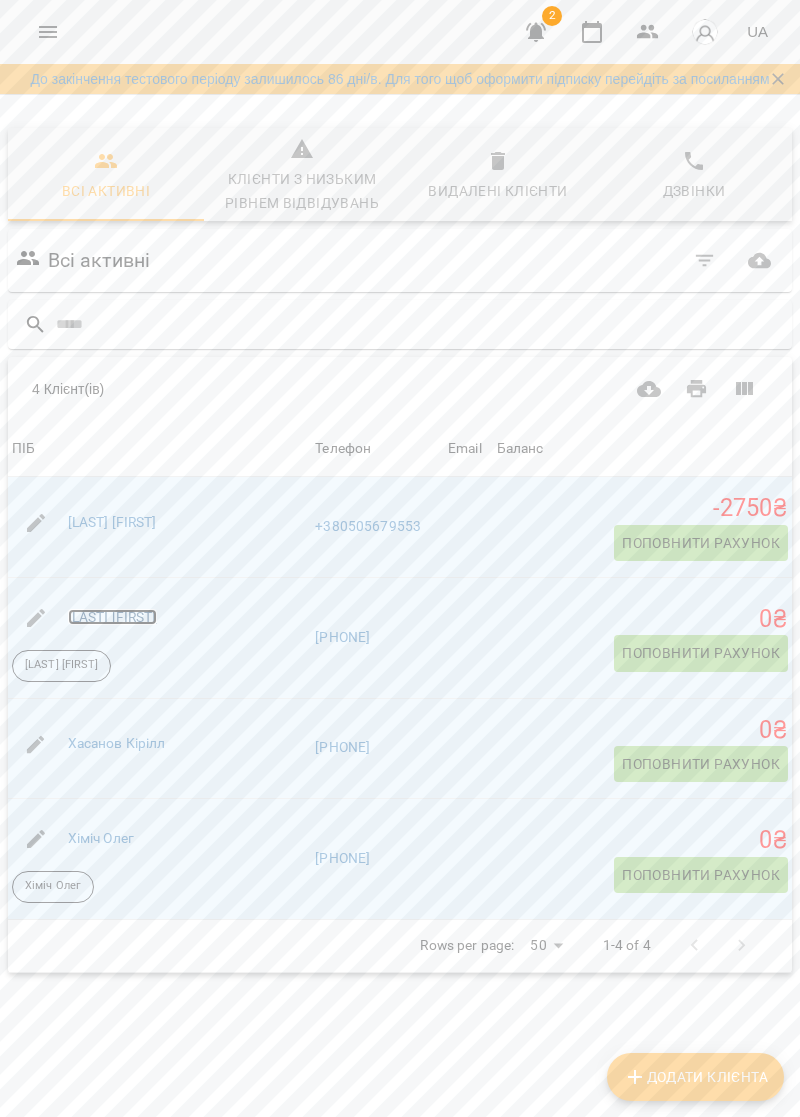 click on "[LAST] [FIRST]" at bounding box center [112, 617] 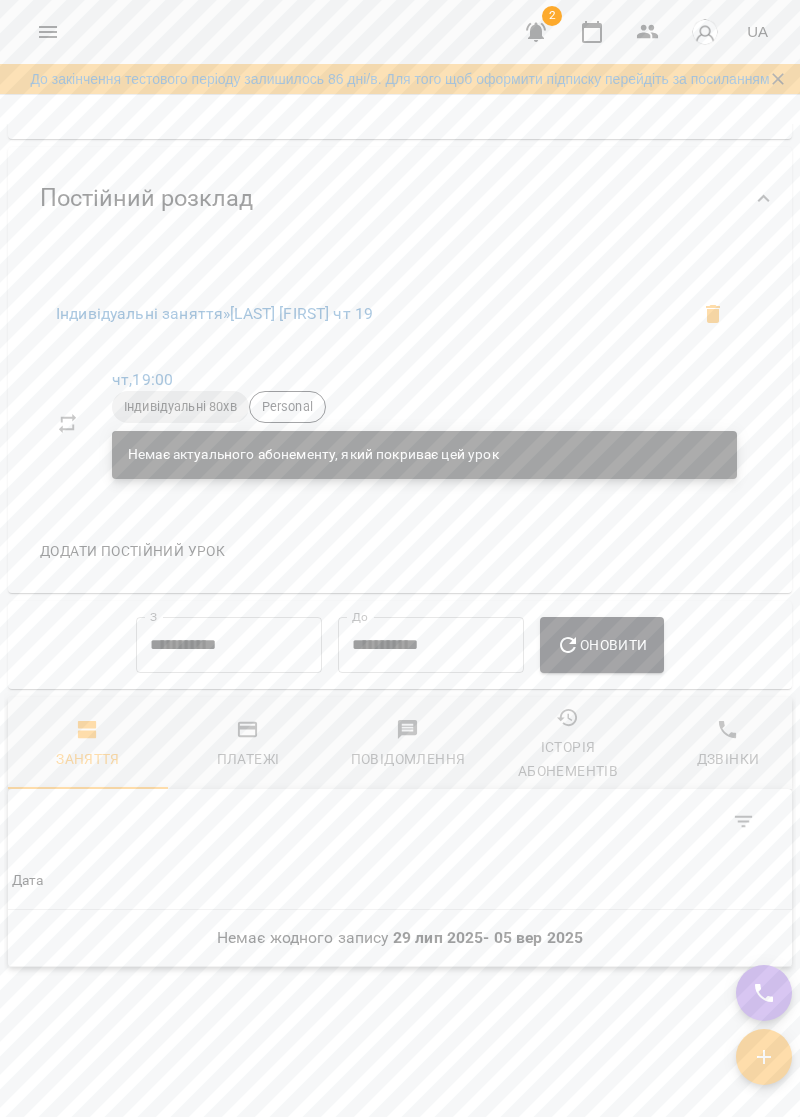 scroll, scrollTop: 1278, scrollLeft: 0, axis: vertical 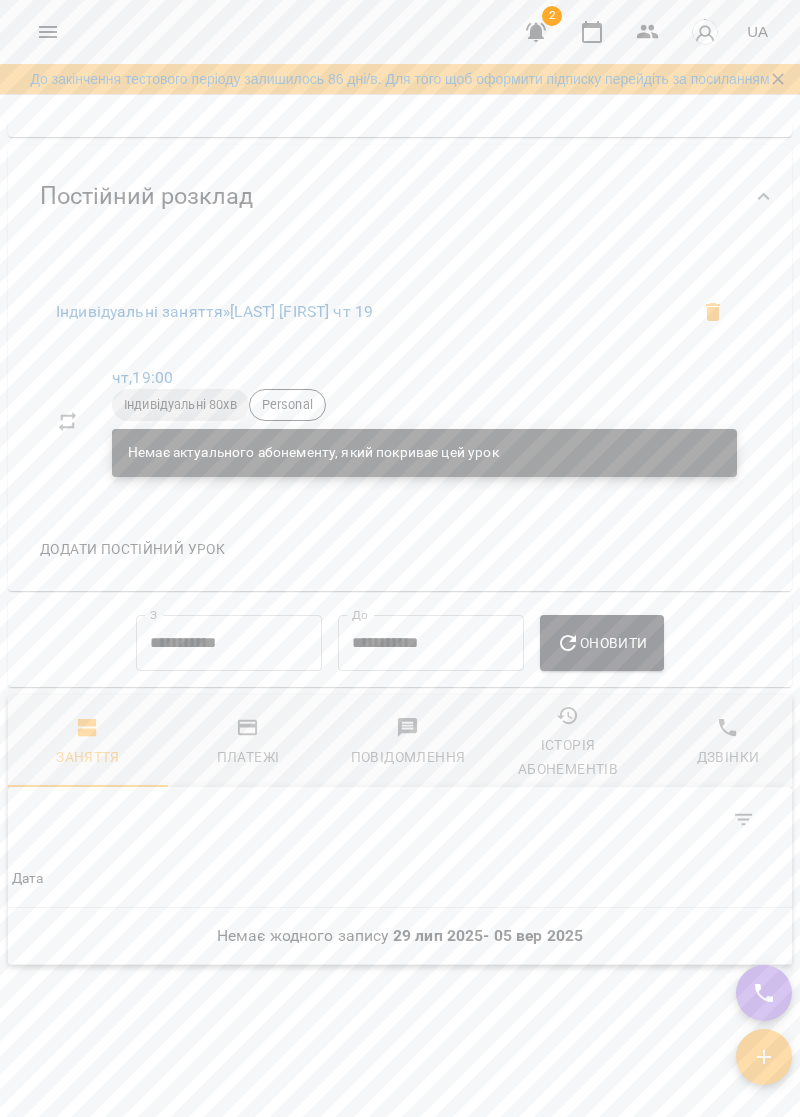 click on "Платежі" at bounding box center (248, 743) 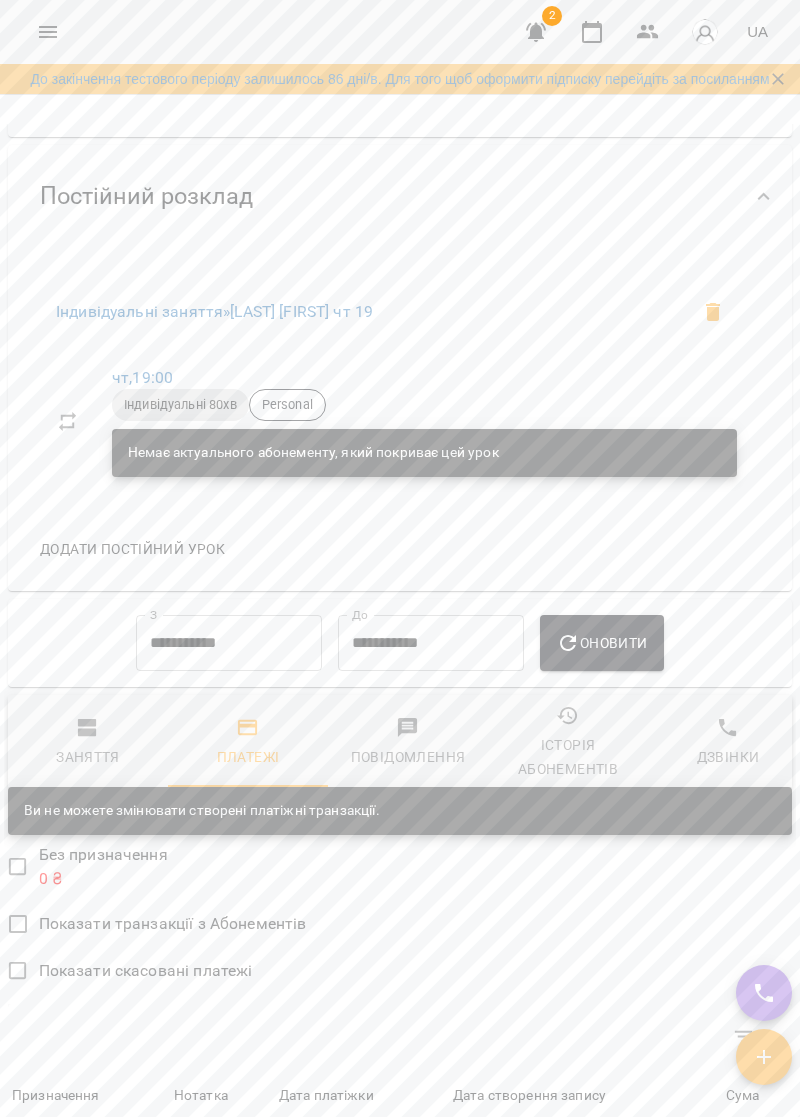 scroll, scrollTop: 1278, scrollLeft: 0, axis: vertical 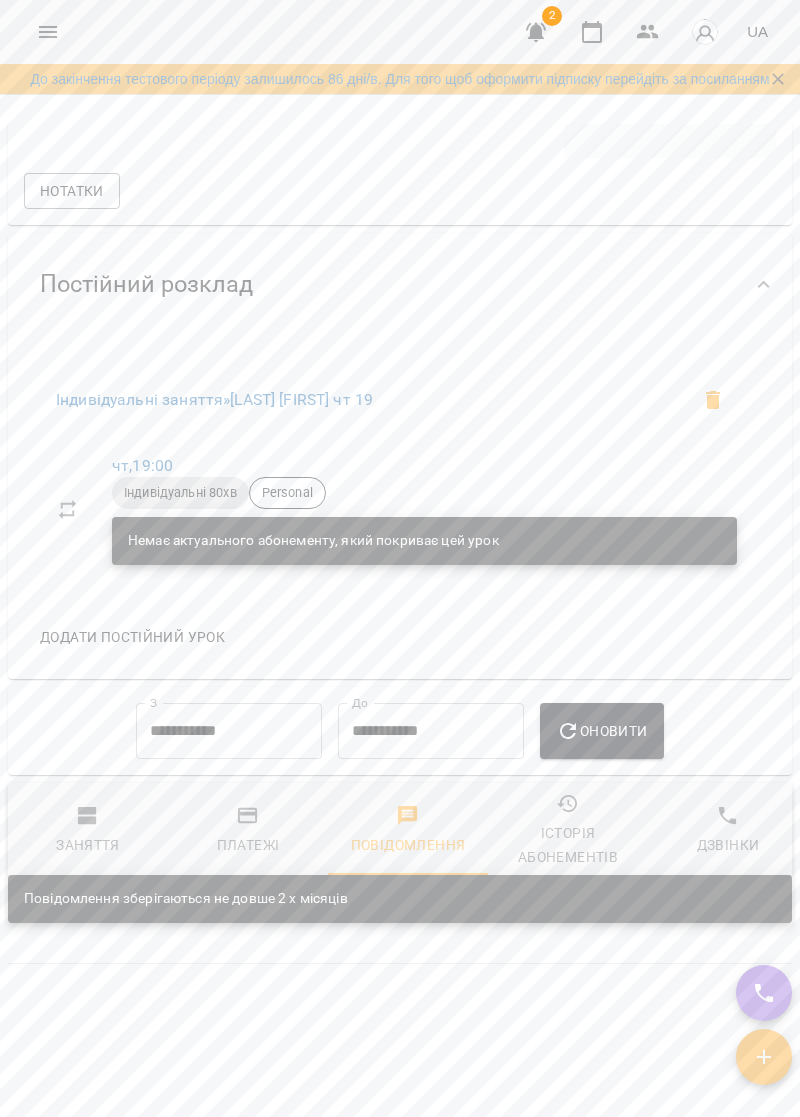 click on "Заняття" at bounding box center [88, 845] 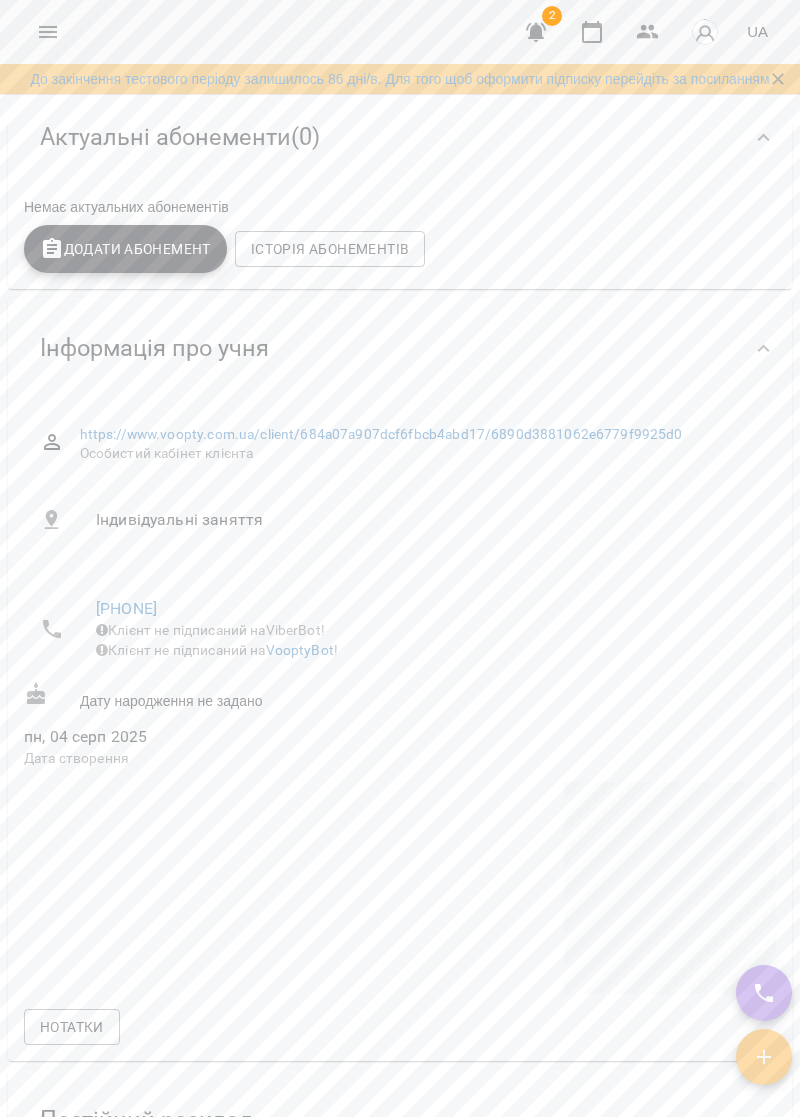 scroll, scrollTop: 364, scrollLeft: 0, axis: vertical 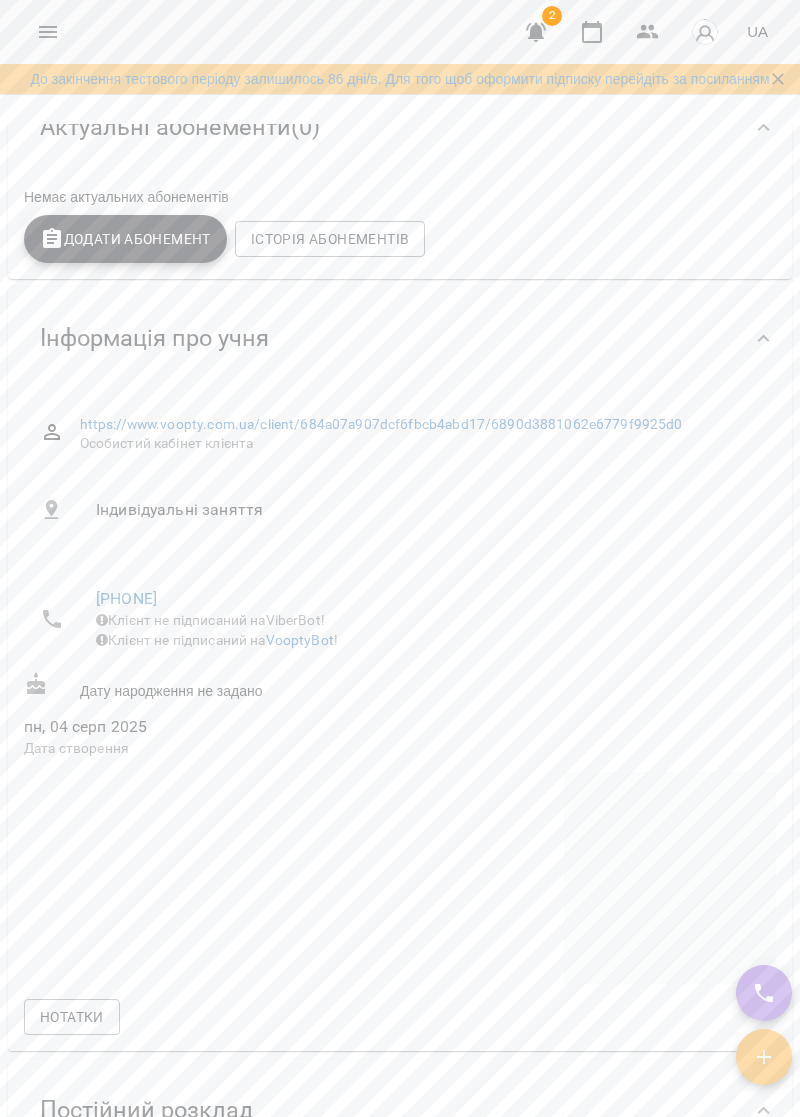 click on "Інформація про учня" at bounding box center (382, 338) 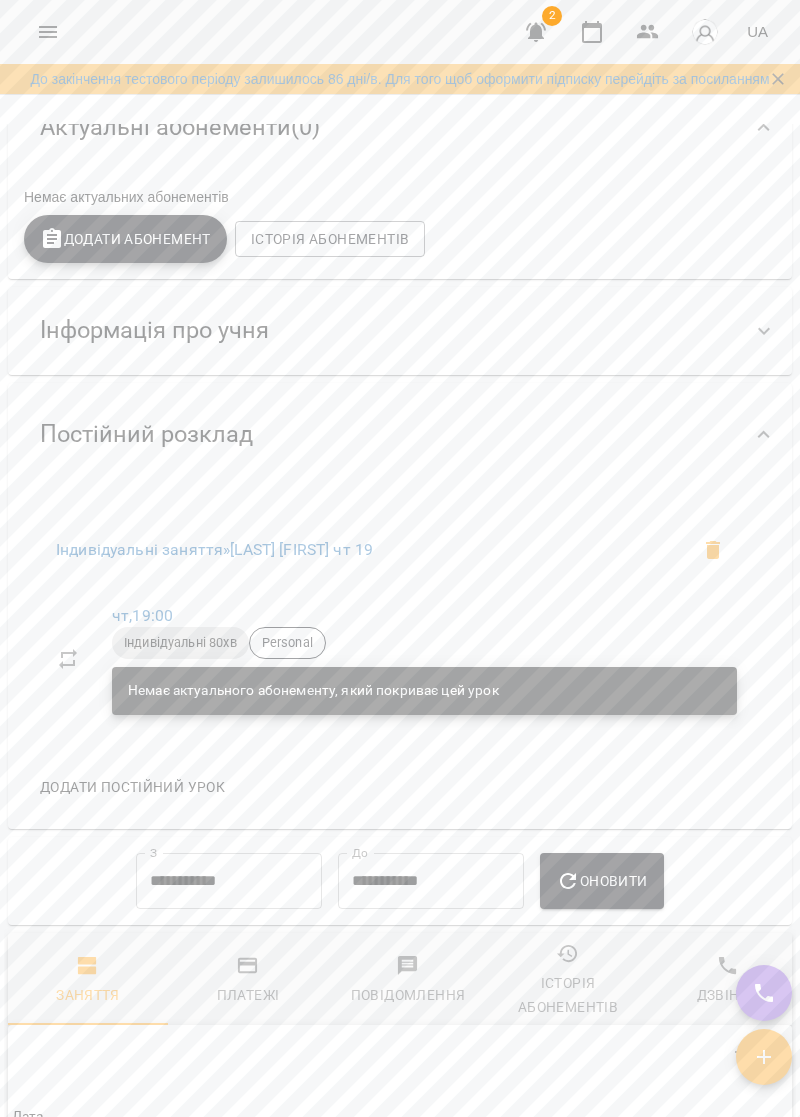 click on "Немає актуального абонементу, який покриває цей урок" at bounding box center [313, 691] 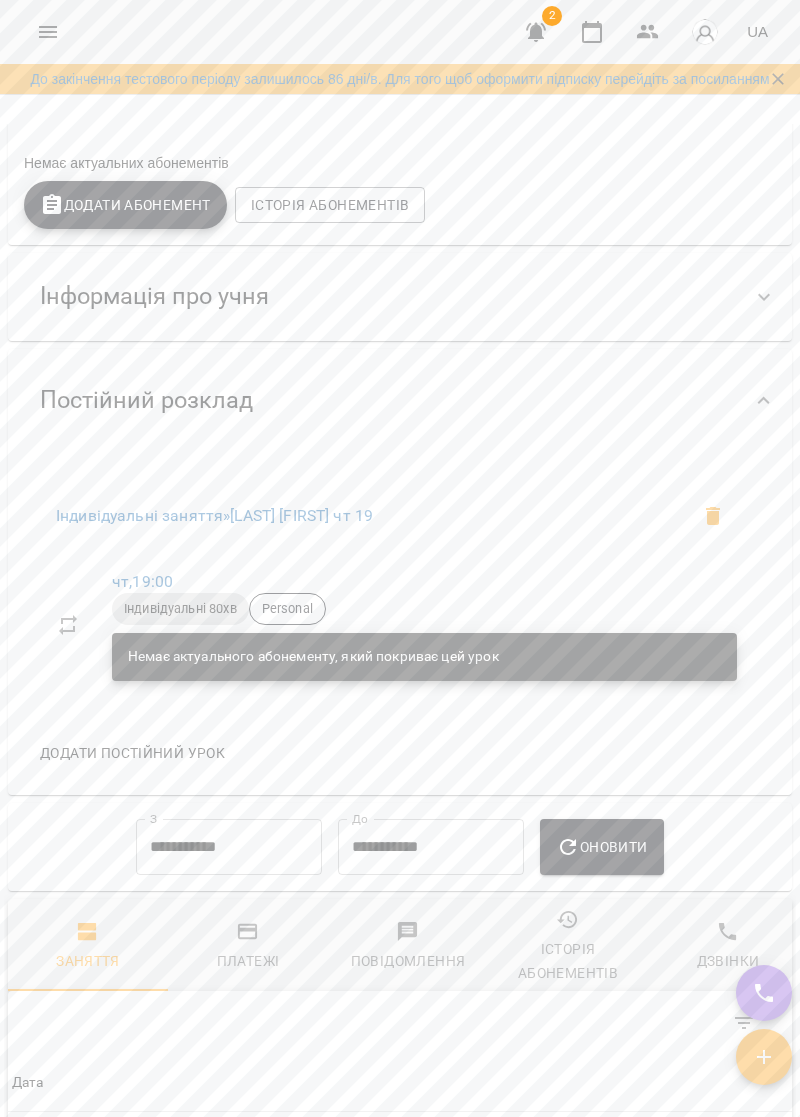 scroll, scrollTop: 587, scrollLeft: 0, axis: vertical 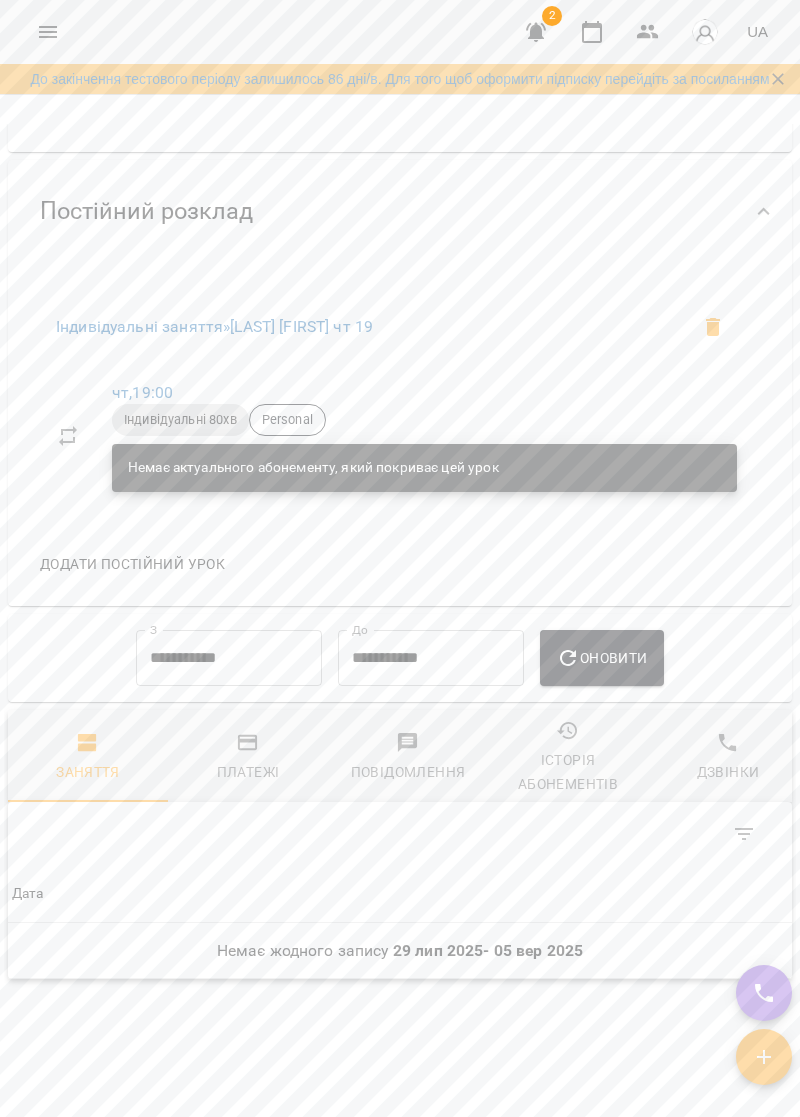 click 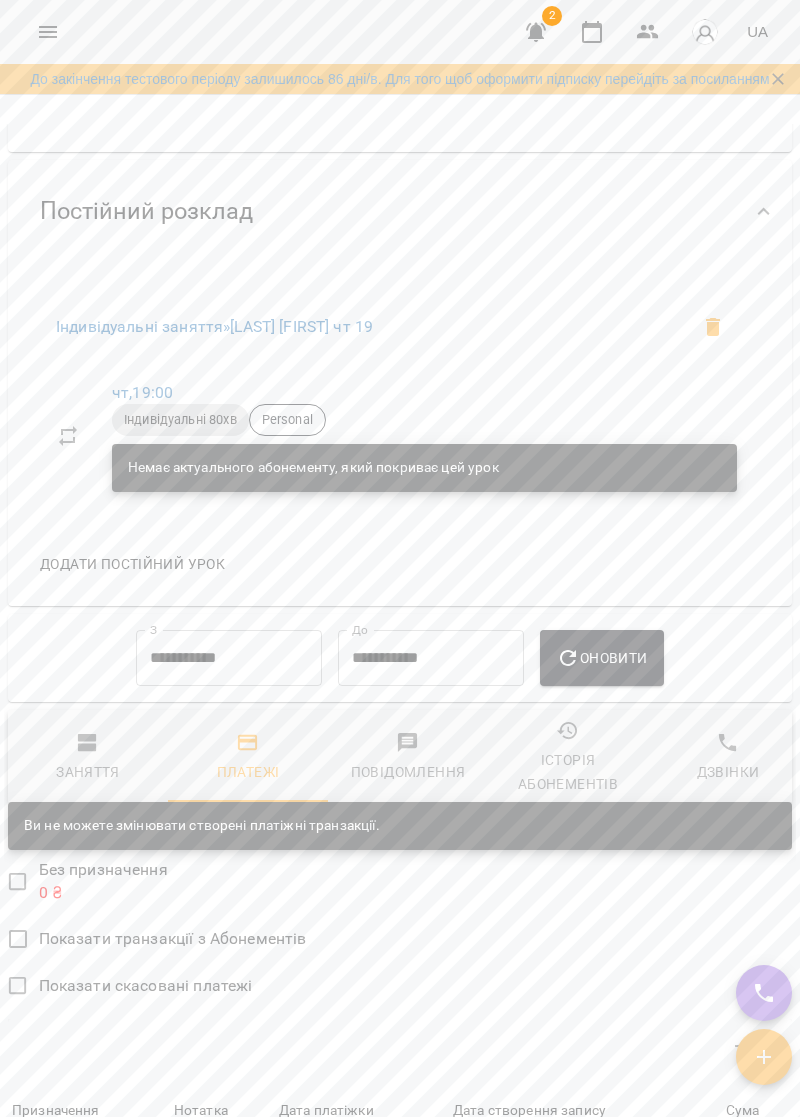 scroll, scrollTop: 587, scrollLeft: 0, axis: vertical 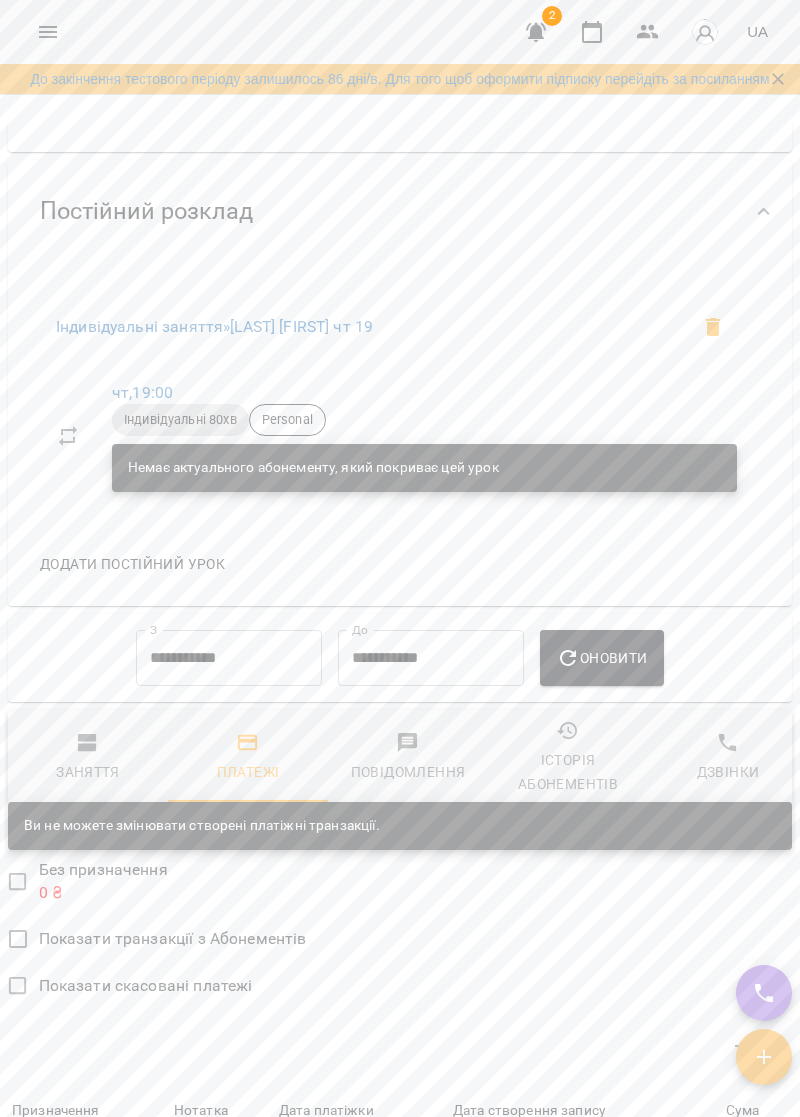 click 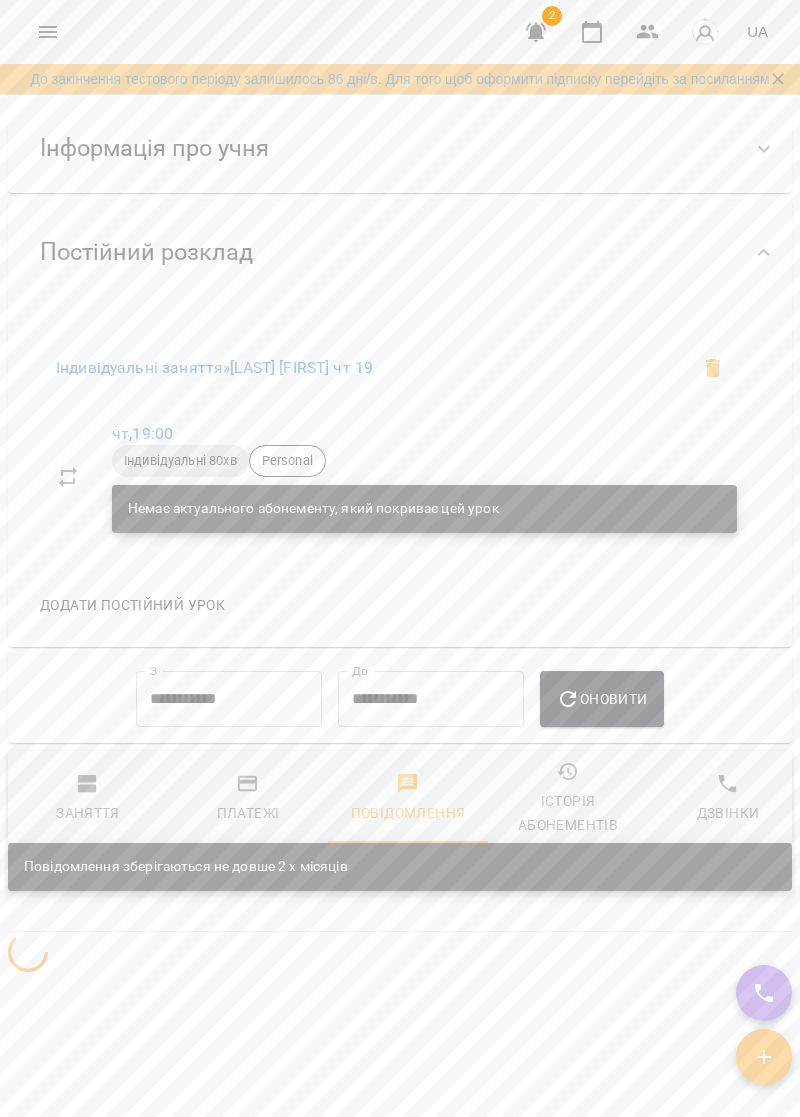 scroll, scrollTop: 499, scrollLeft: 0, axis: vertical 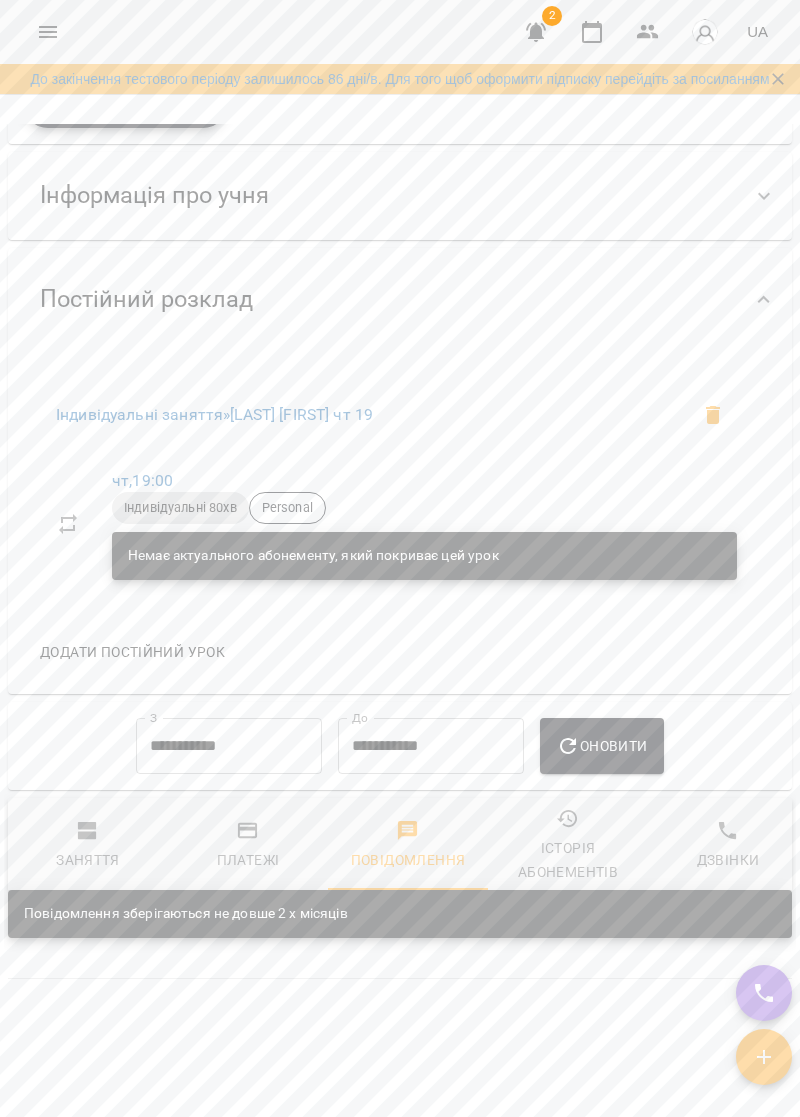 click on "Історія абонементів" at bounding box center [568, 860] 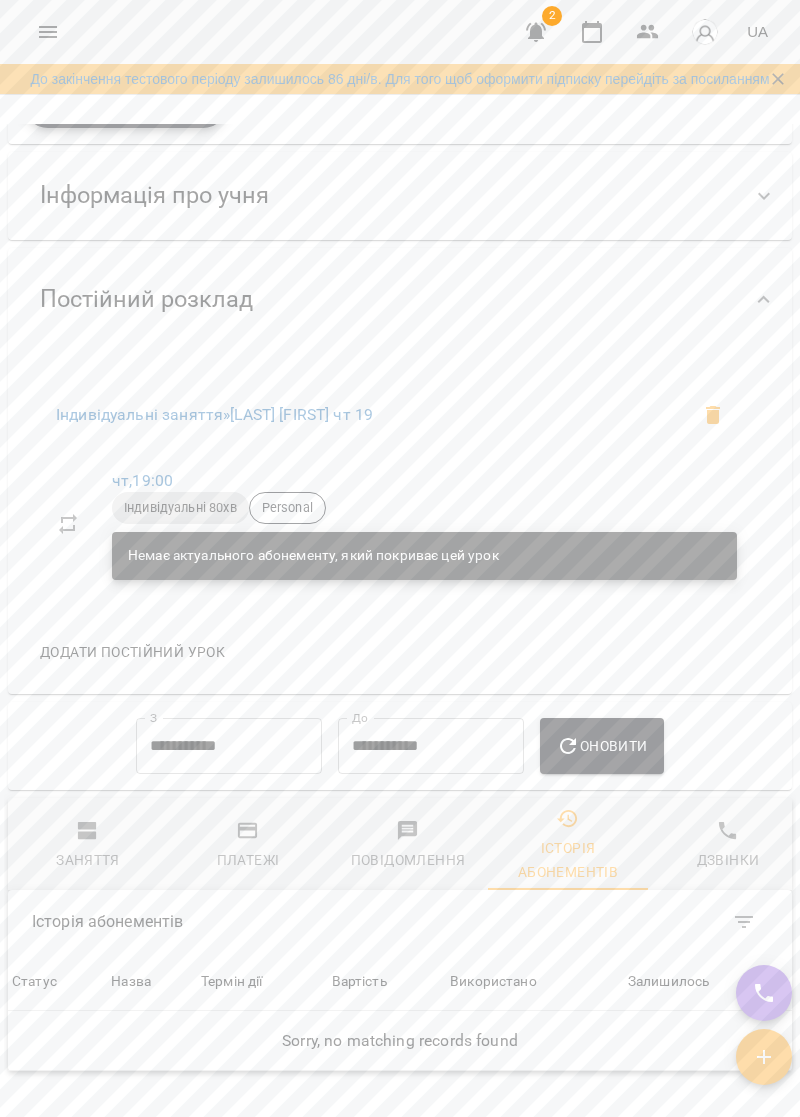 scroll, scrollTop: 499, scrollLeft: 0, axis: vertical 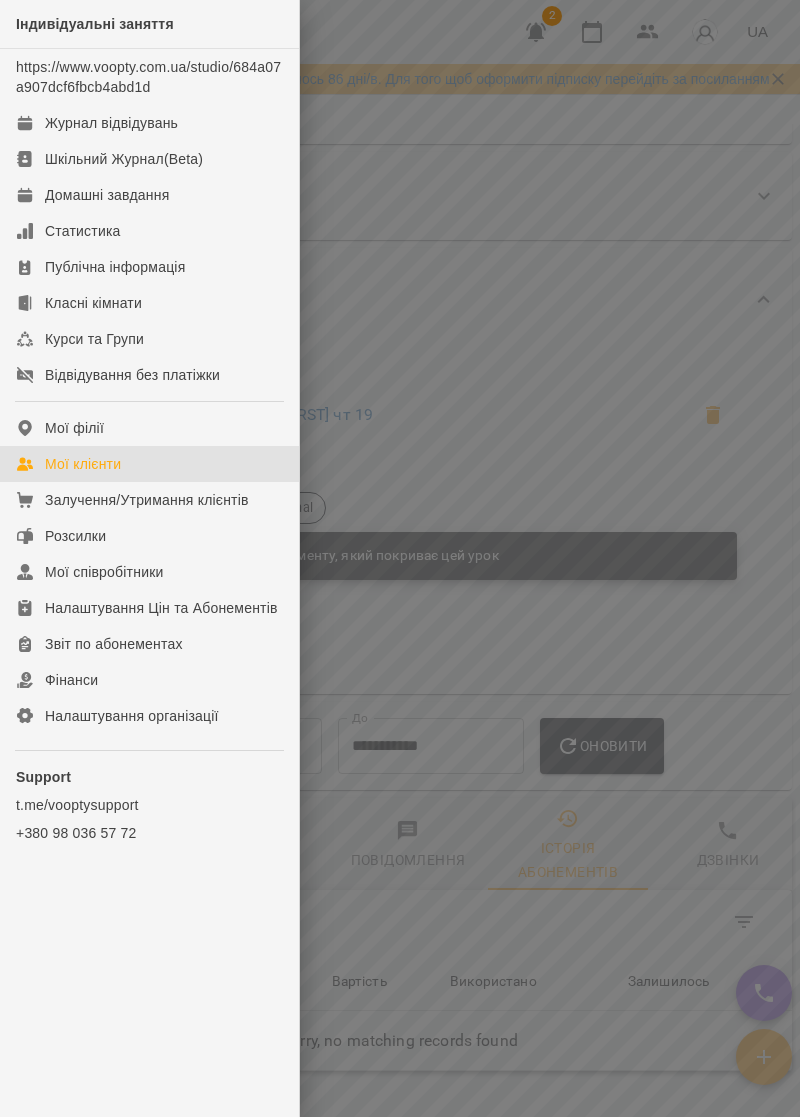 click on "Мої клієнти" at bounding box center (149, 464) 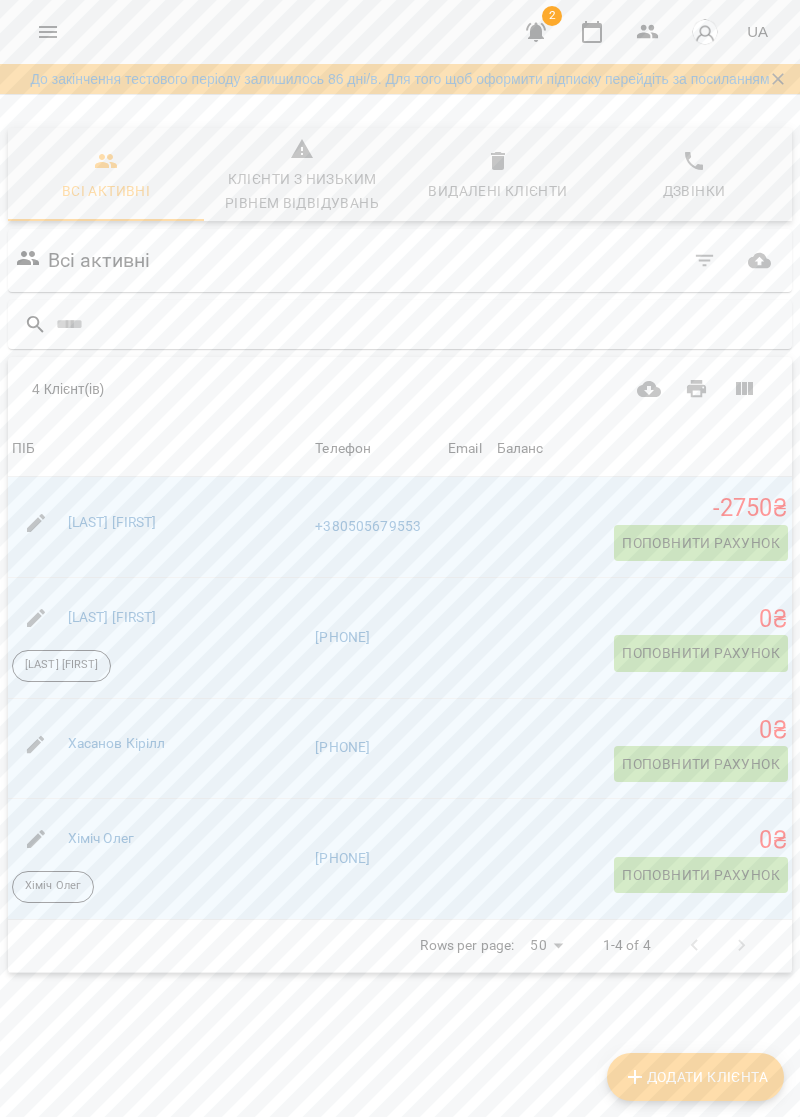 scroll, scrollTop: 108, scrollLeft: 0, axis: vertical 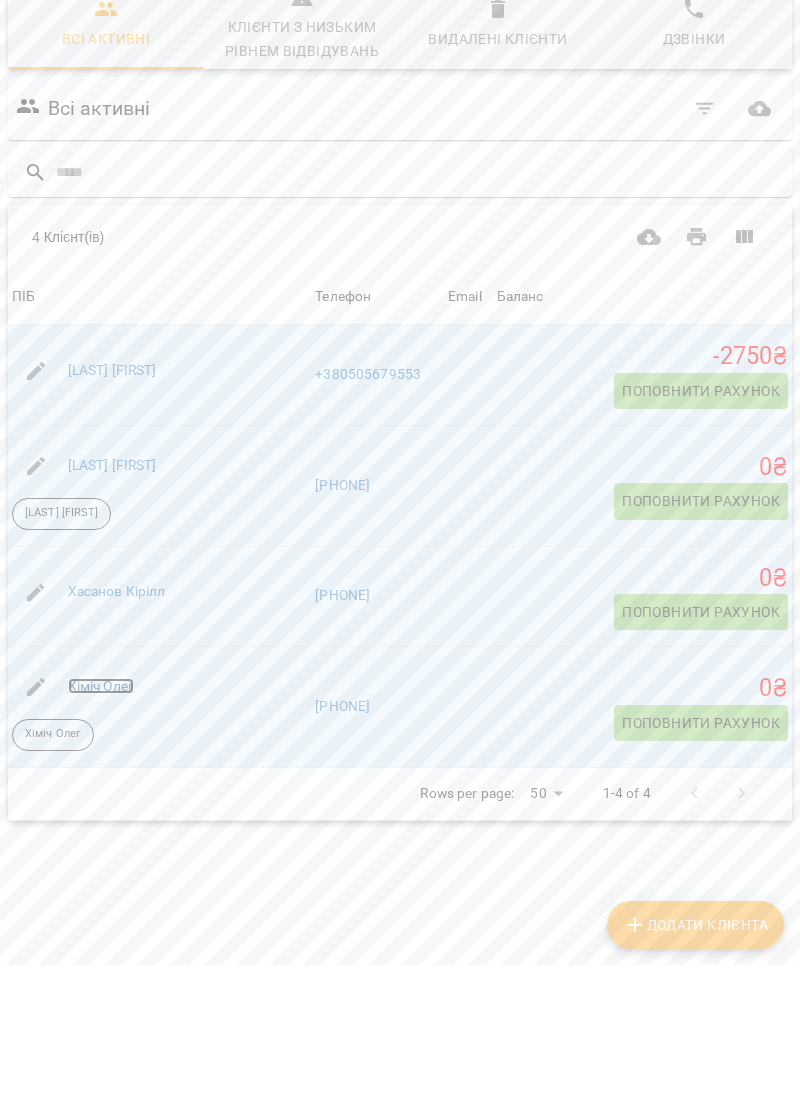 click on "Хіміч Олег" at bounding box center (101, 838) 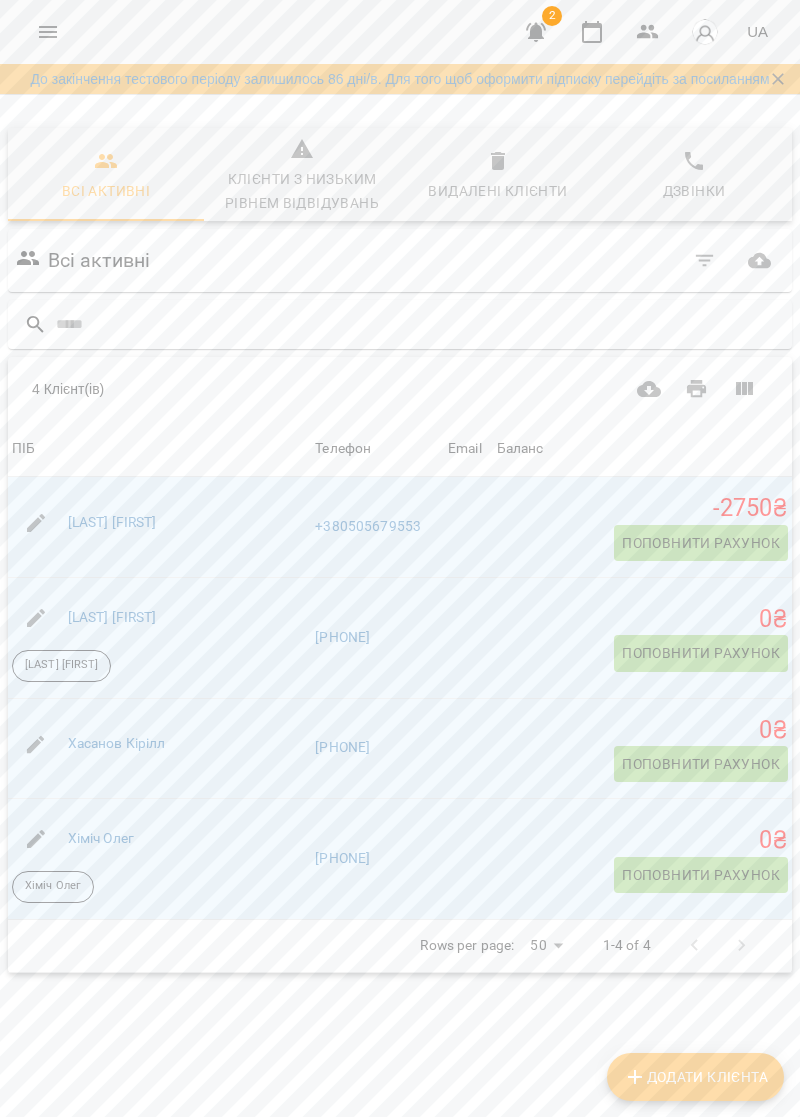 scroll, scrollTop: 108, scrollLeft: 0, axis: vertical 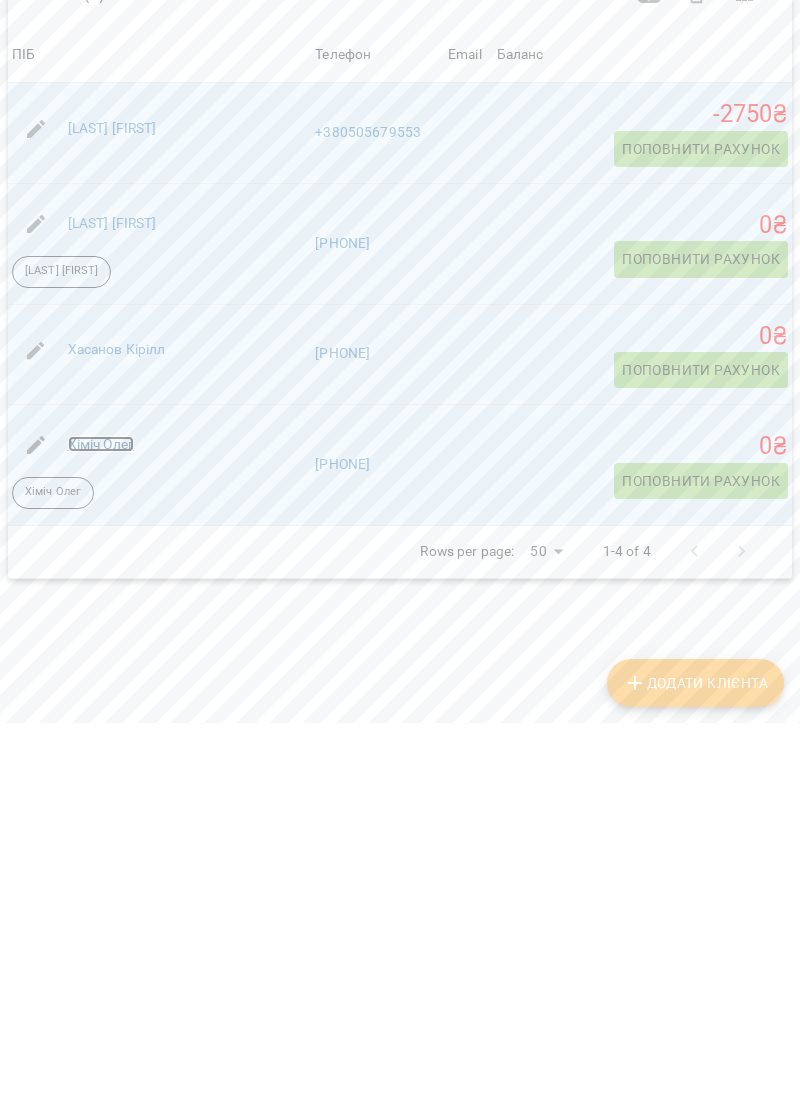 click on "Хіміч Олег" at bounding box center (101, 838) 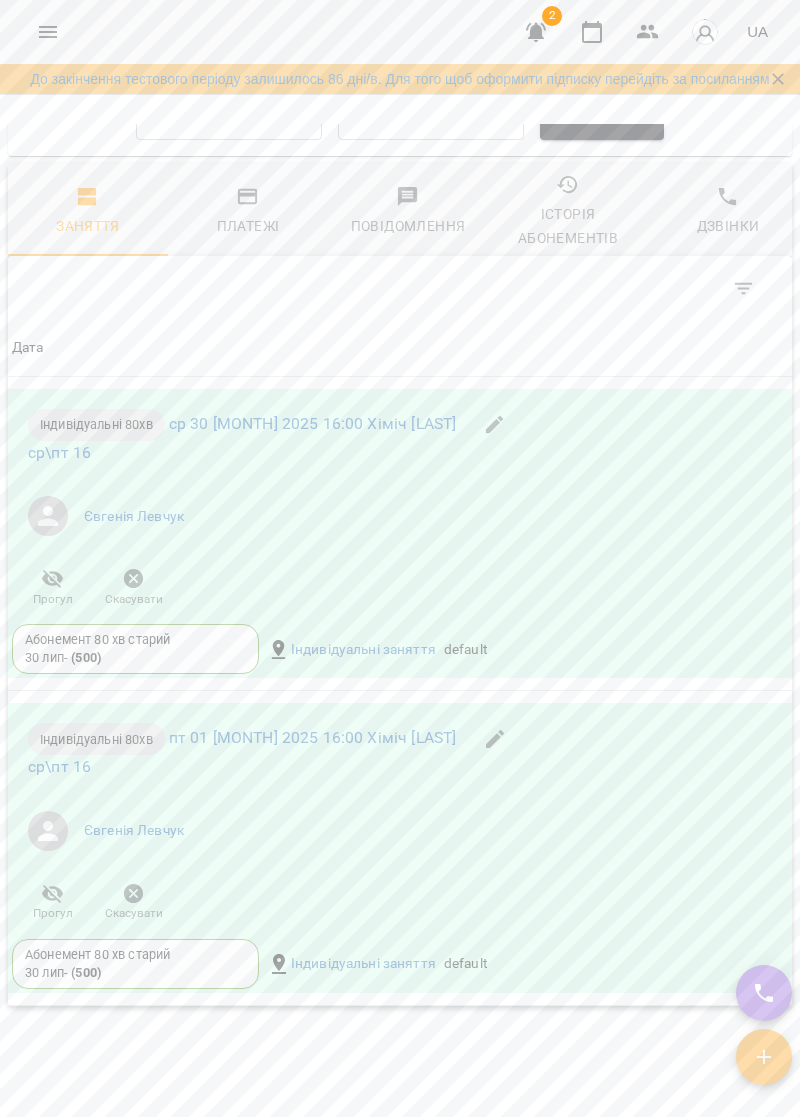 scroll, scrollTop: 2071, scrollLeft: 0, axis: vertical 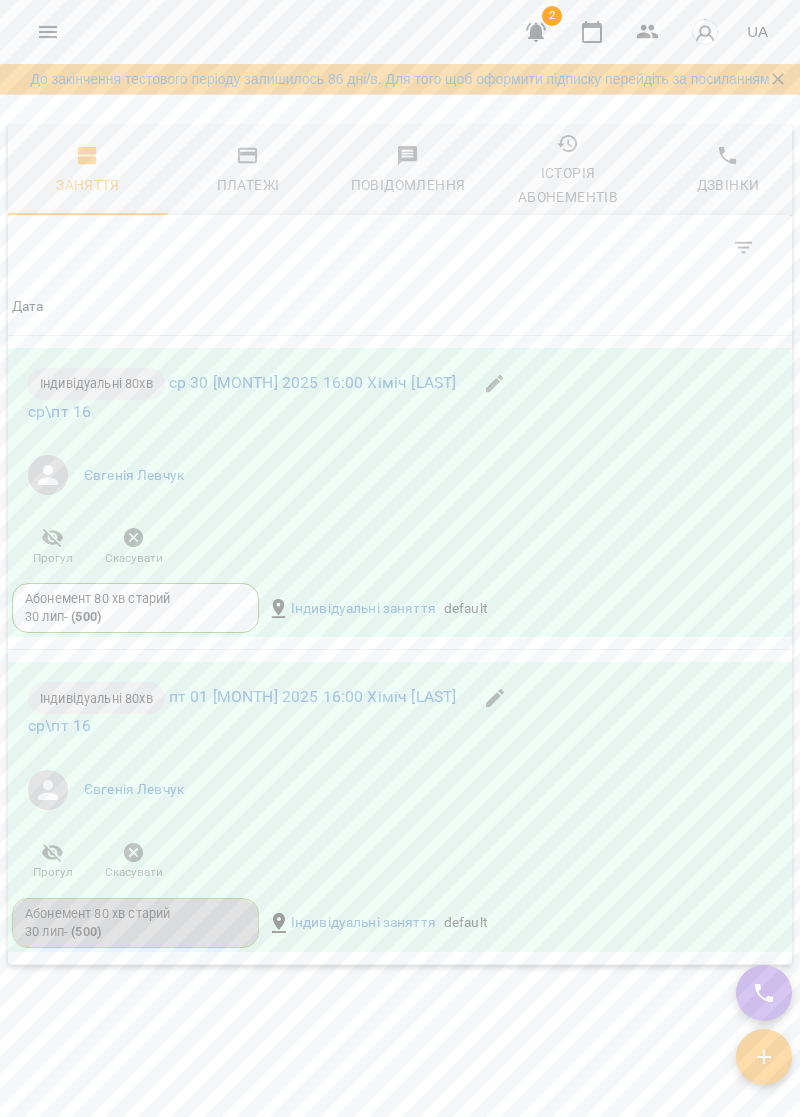 click on "Абонемент 80 хв старий" at bounding box center (135, 914) 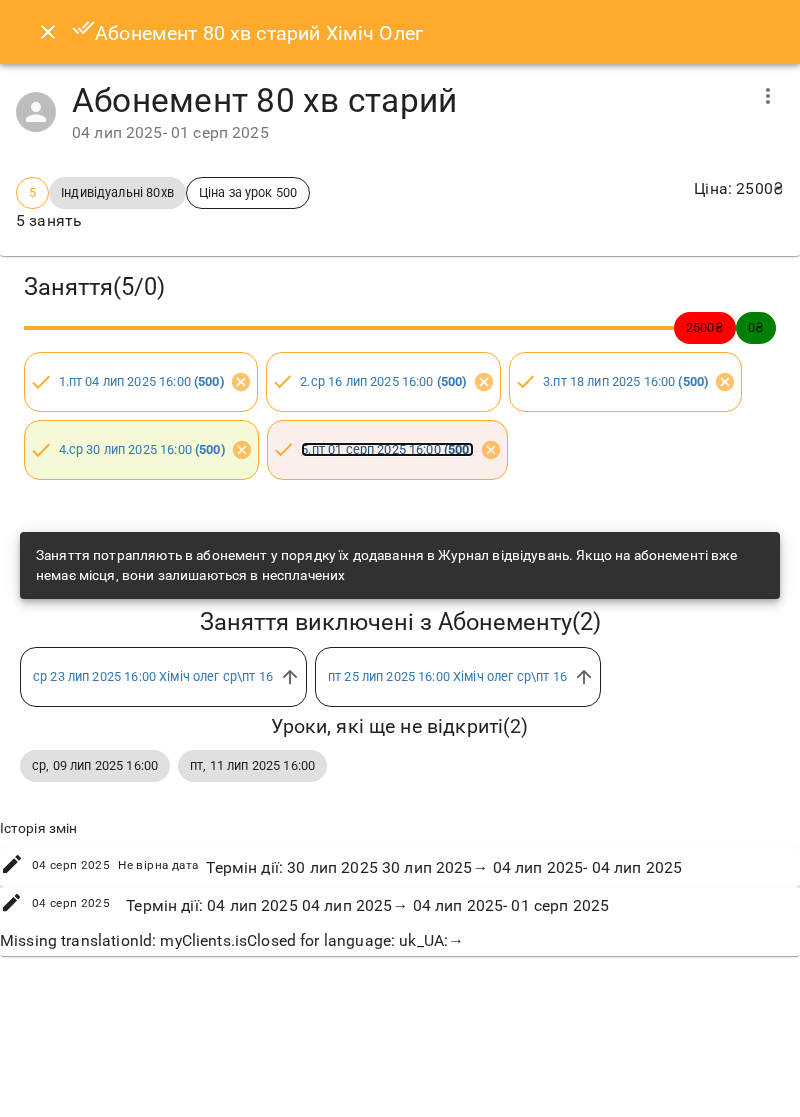 click on "5 . пт 01 серп 2025 16:00   ( 500 )" at bounding box center [387, 449] 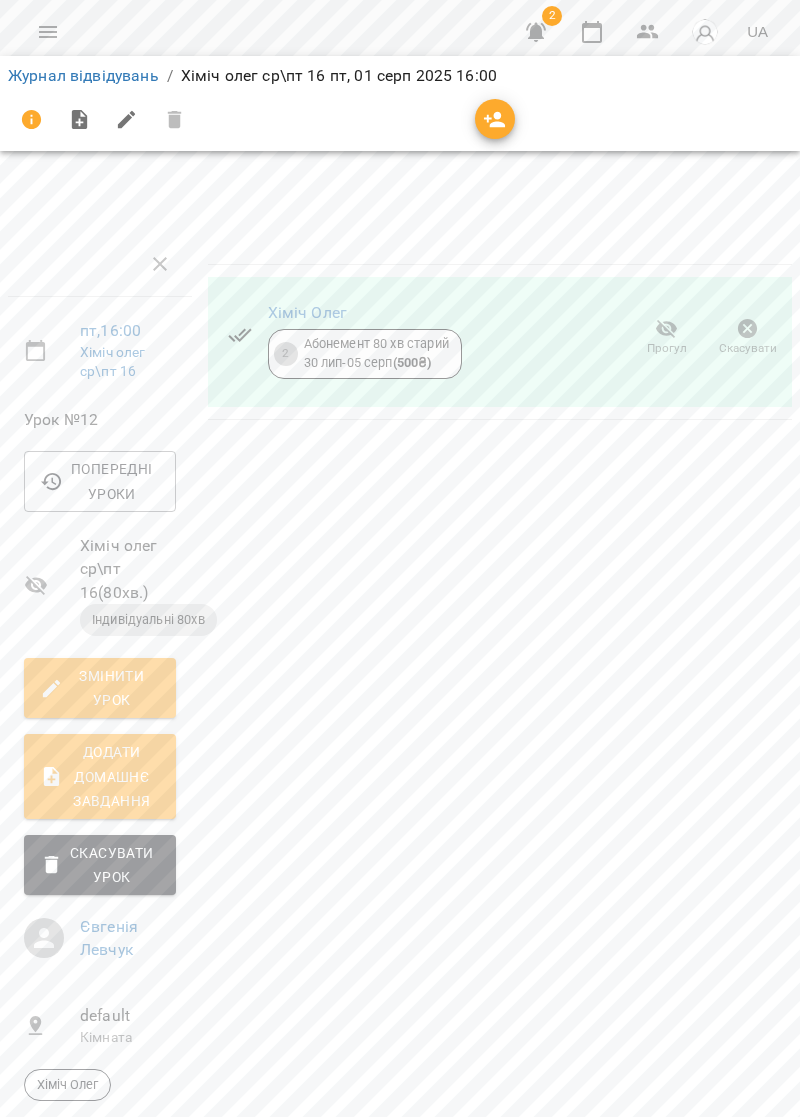 click 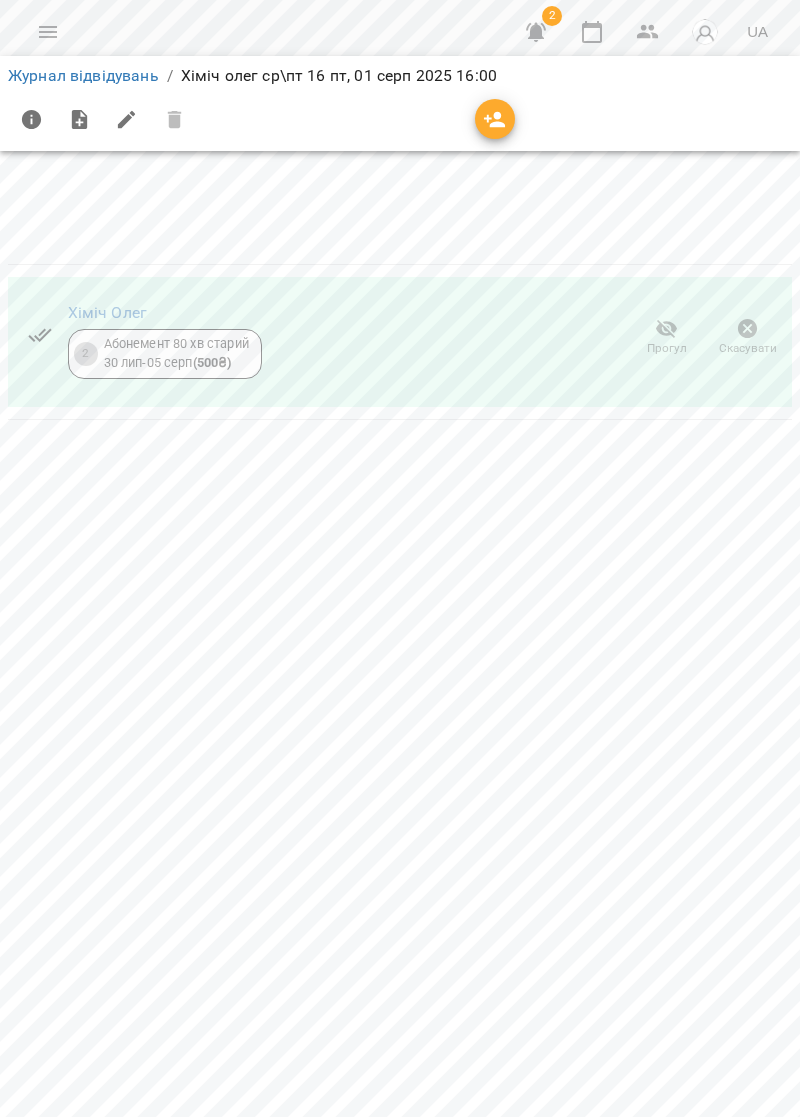 click 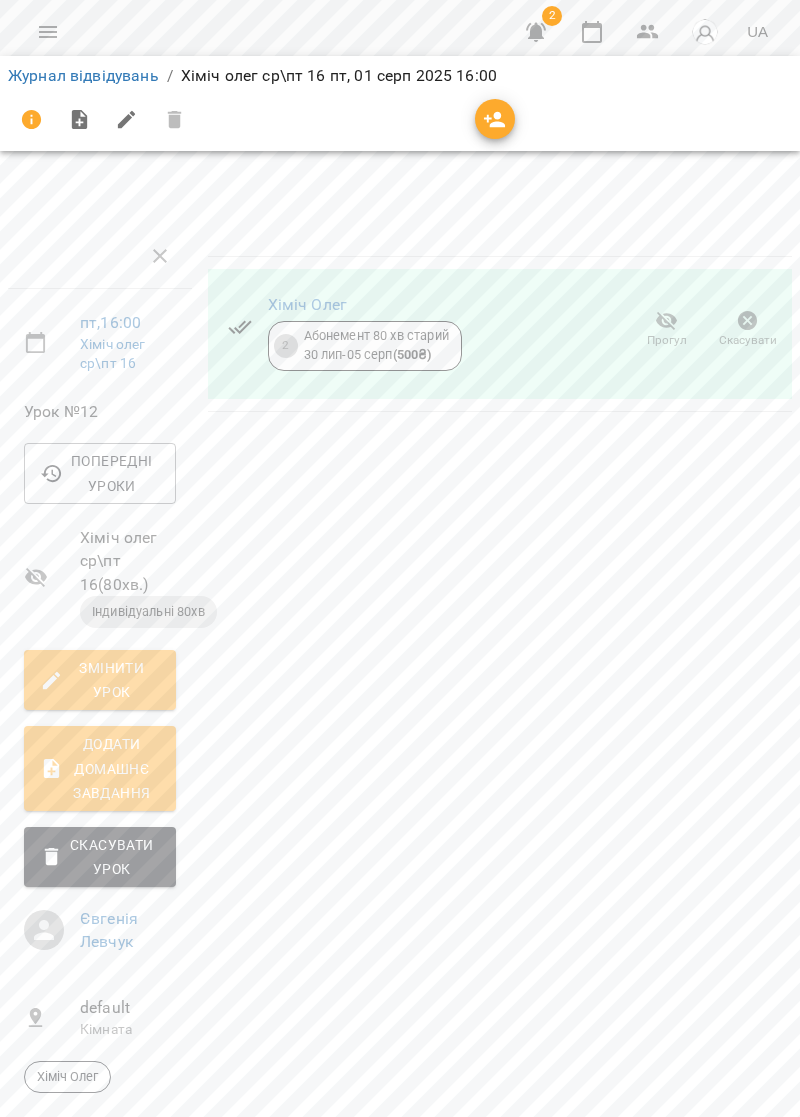 scroll, scrollTop: 134, scrollLeft: 0, axis: vertical 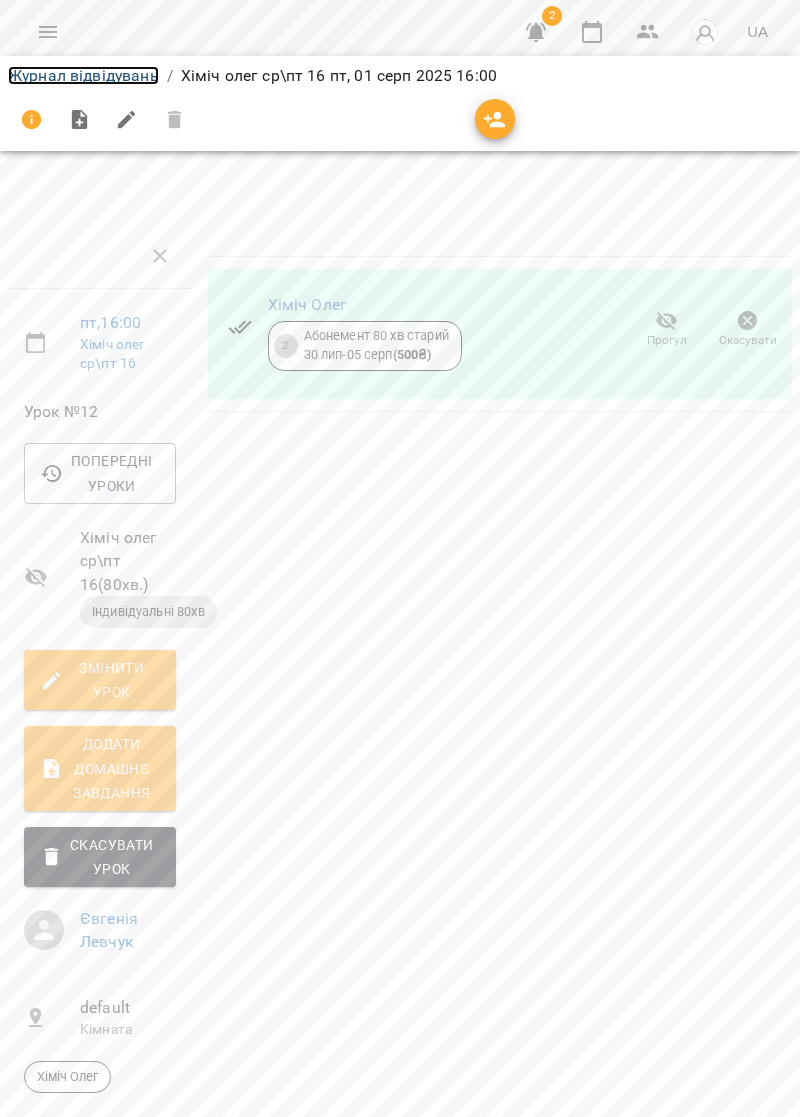 click on "Журнал відвідувань" at bounding box center (83, 75) 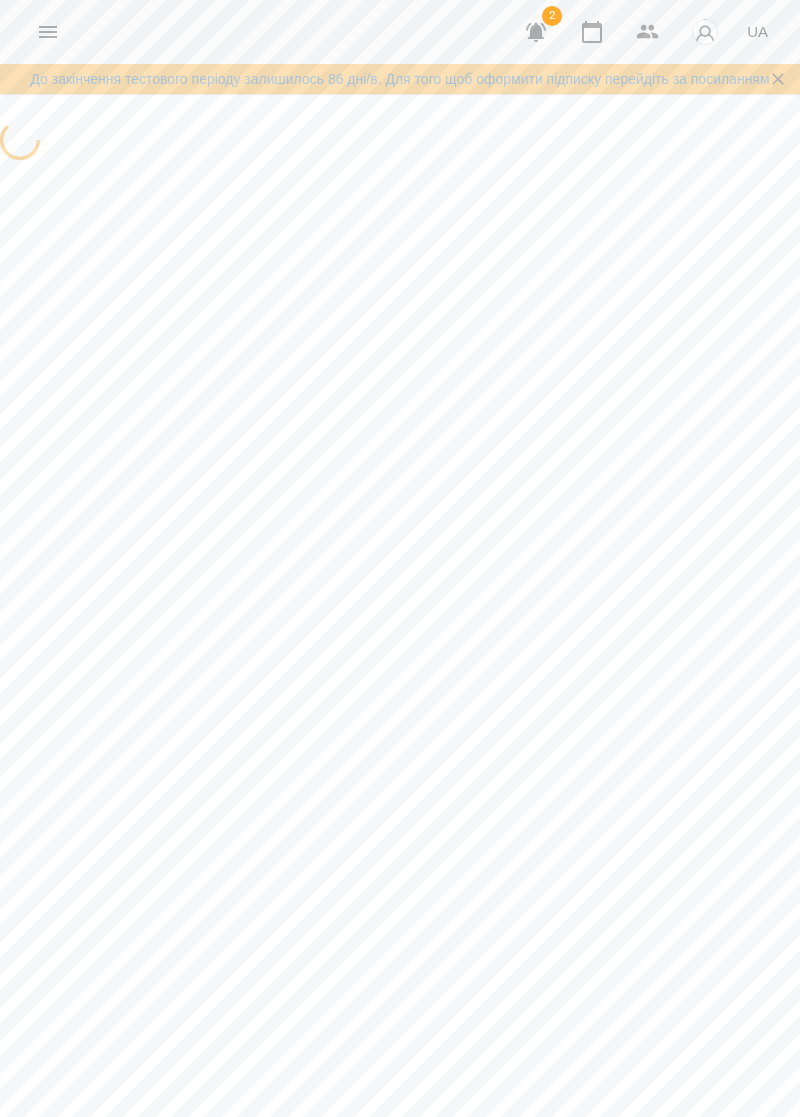 scroll, scrollTop: 0, scrollLeft: 0, axis: both 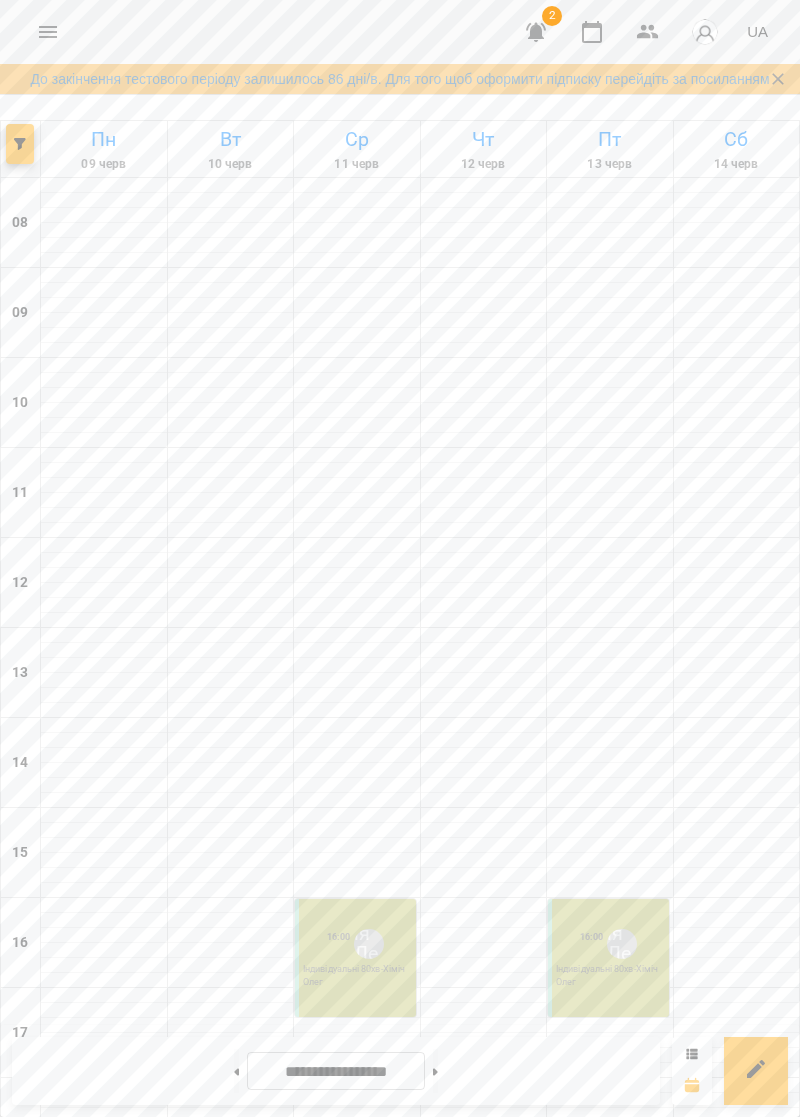 click at bounding box center (435, 1071) 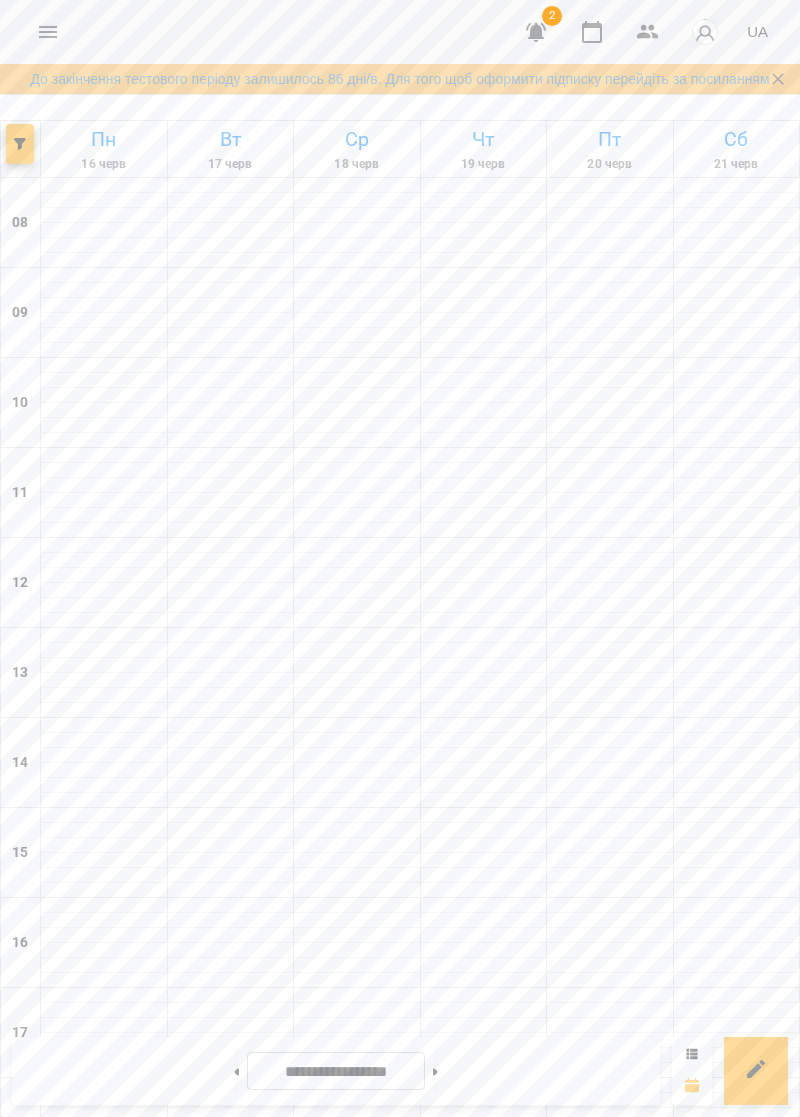 click at bounding box center (435, 1071) 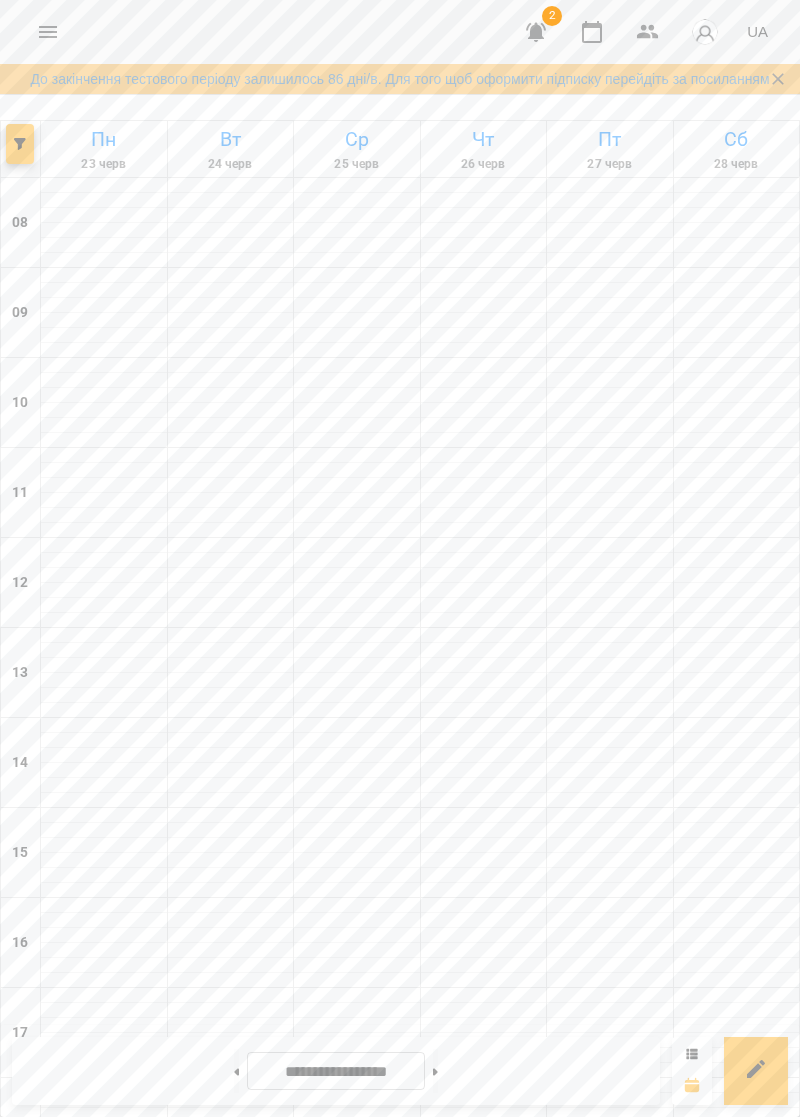click at bounding box center (435, 1071) 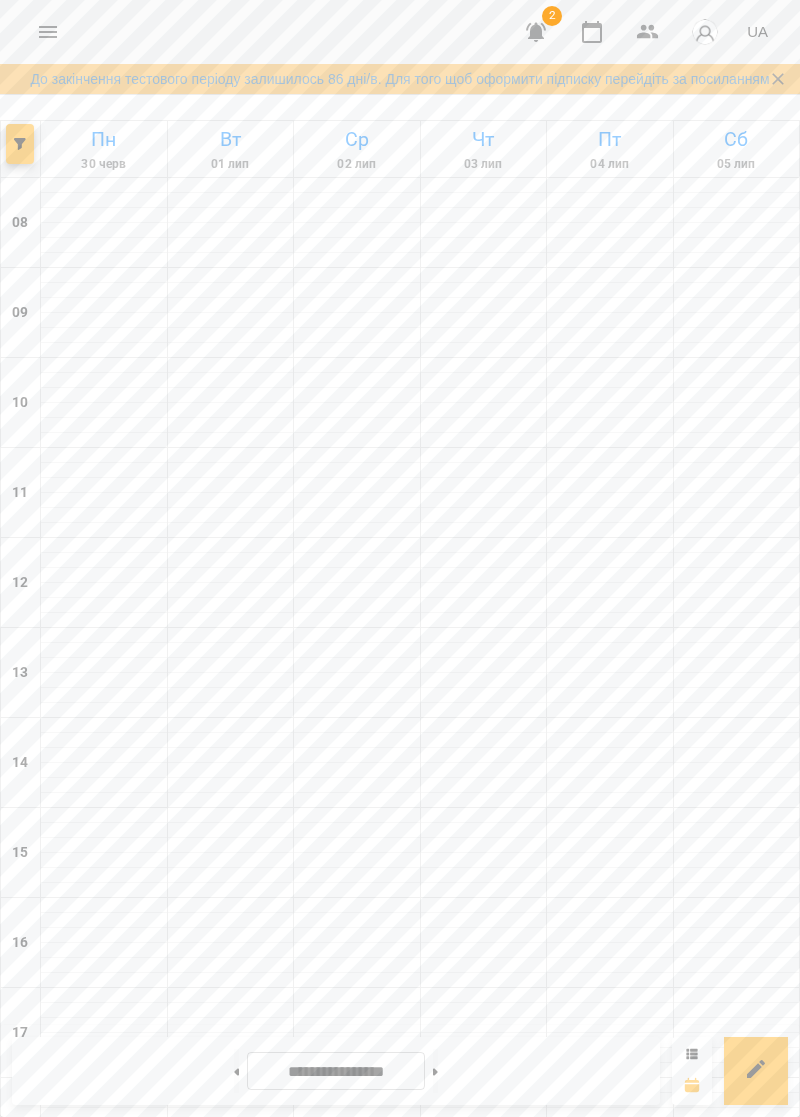 click at bounding box center (435, 1071) 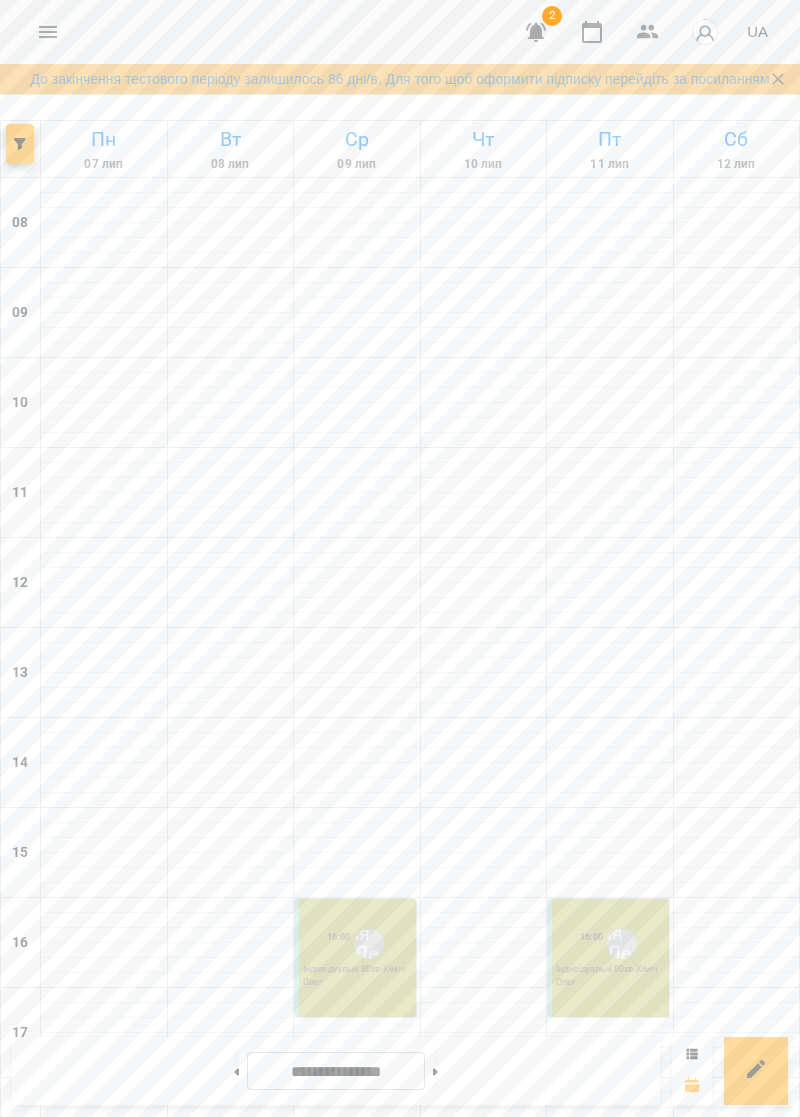 click at bounding box center (435, 1071) 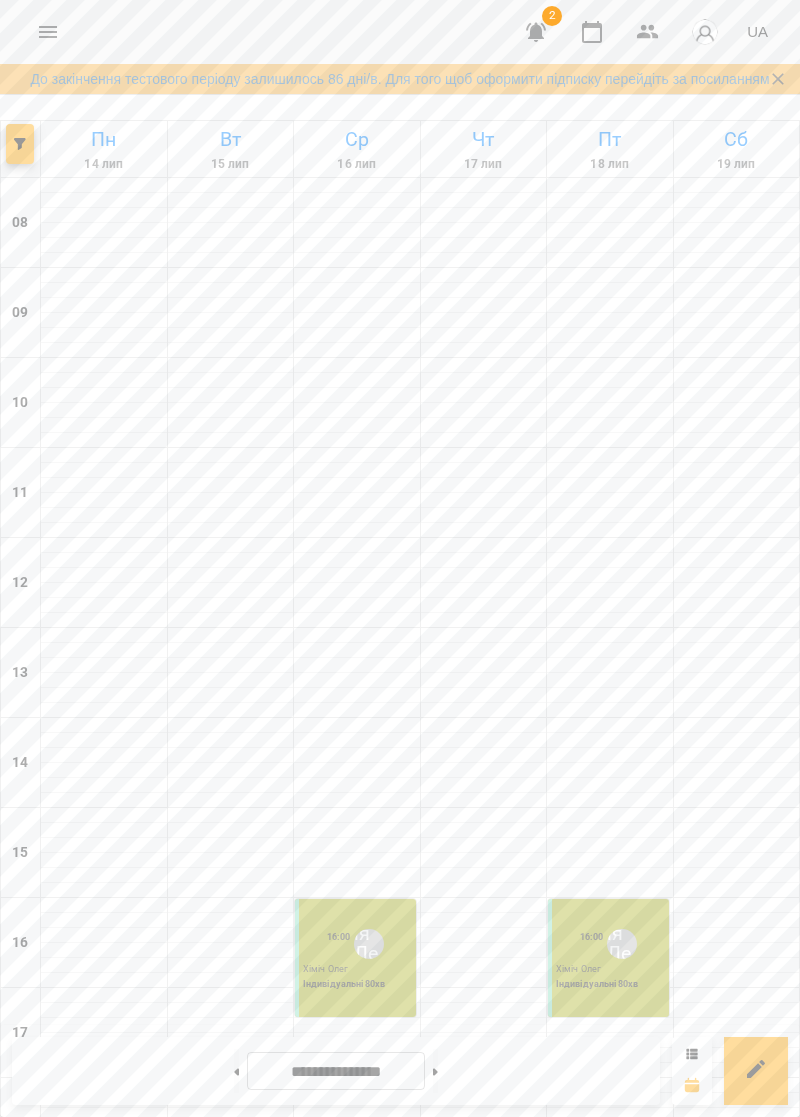 click at bounding box center (435, 1071) 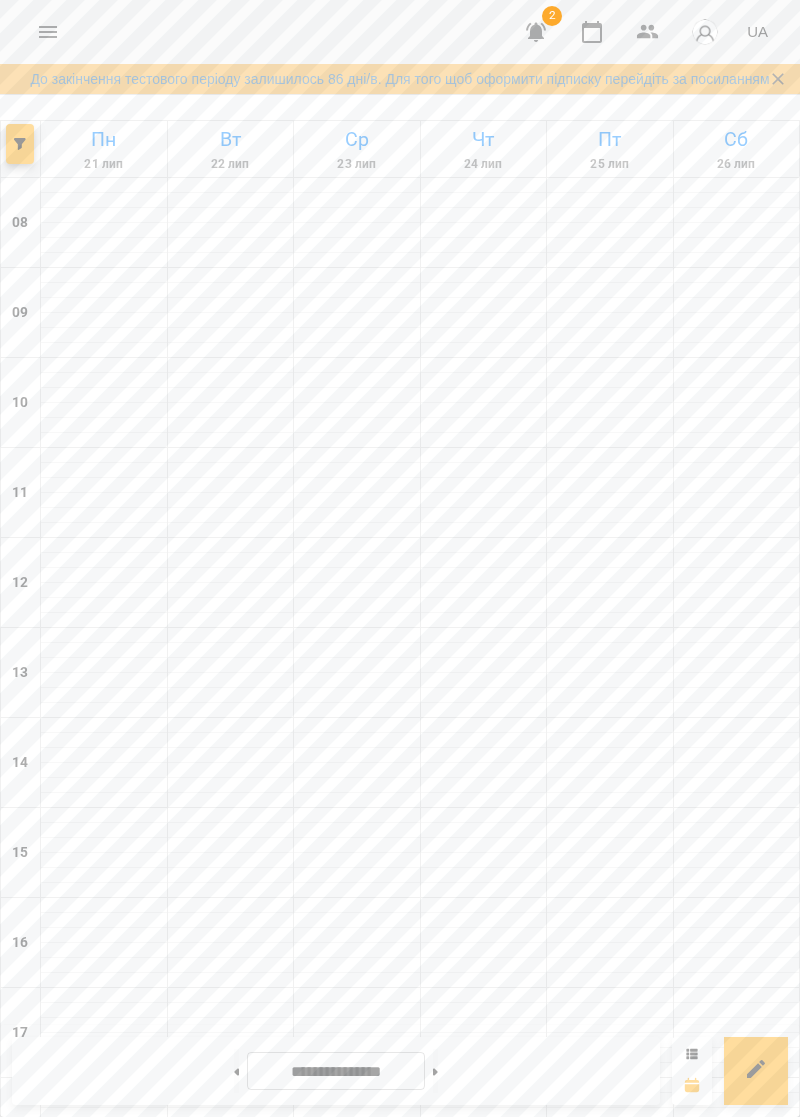 click at bounding box center (435, 1071) 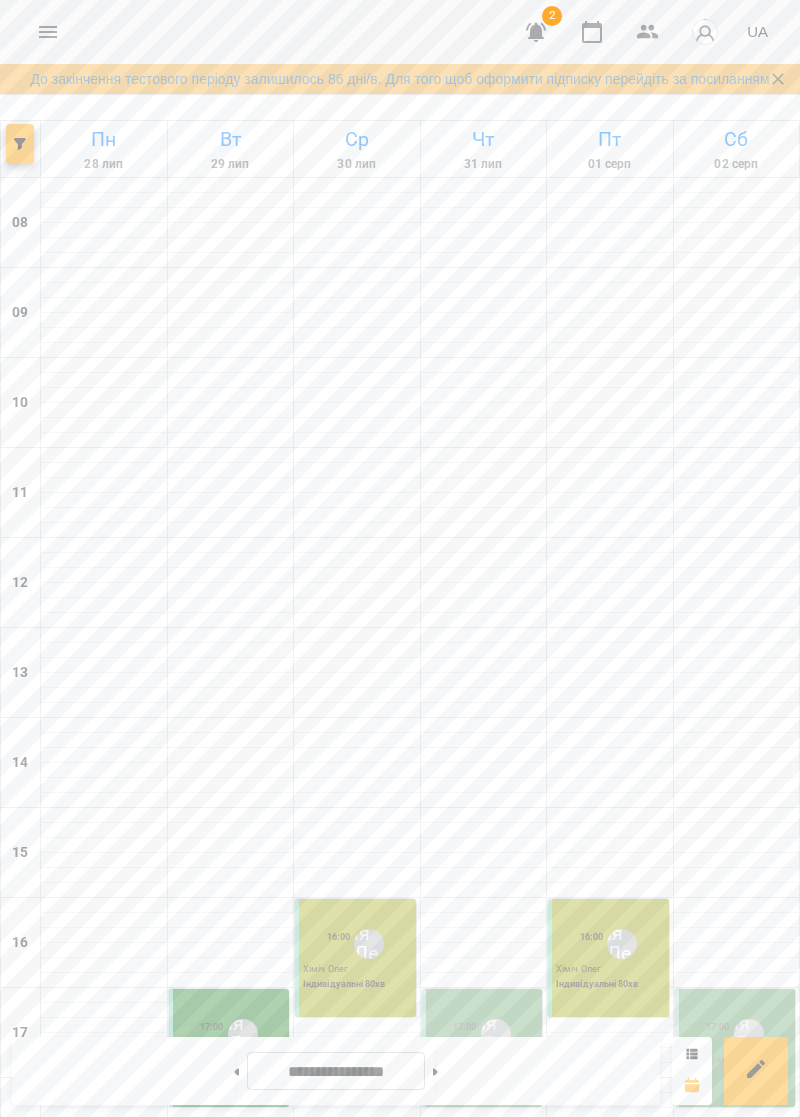 scroll, scrollTop: 230, scrollLeft: 0, axis: vertical 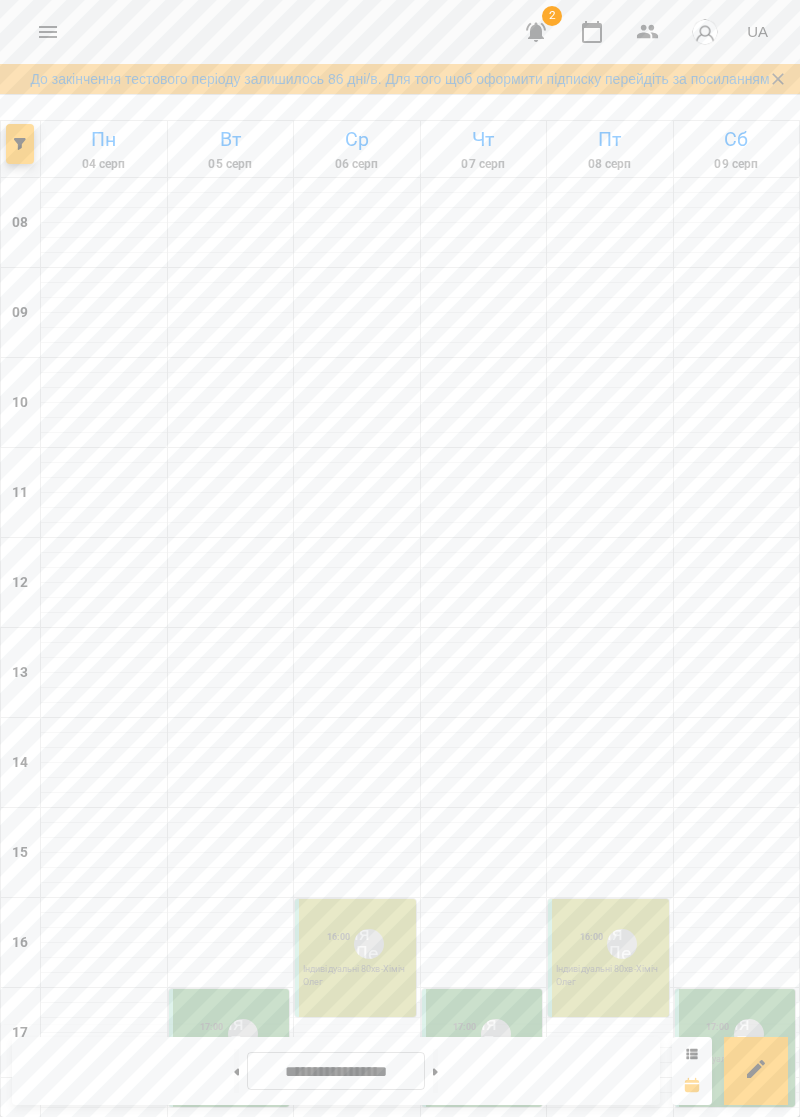 click on "Індивідуальні 80хв - Гуцал Ангеліна" at bounding box center (231, 1066) 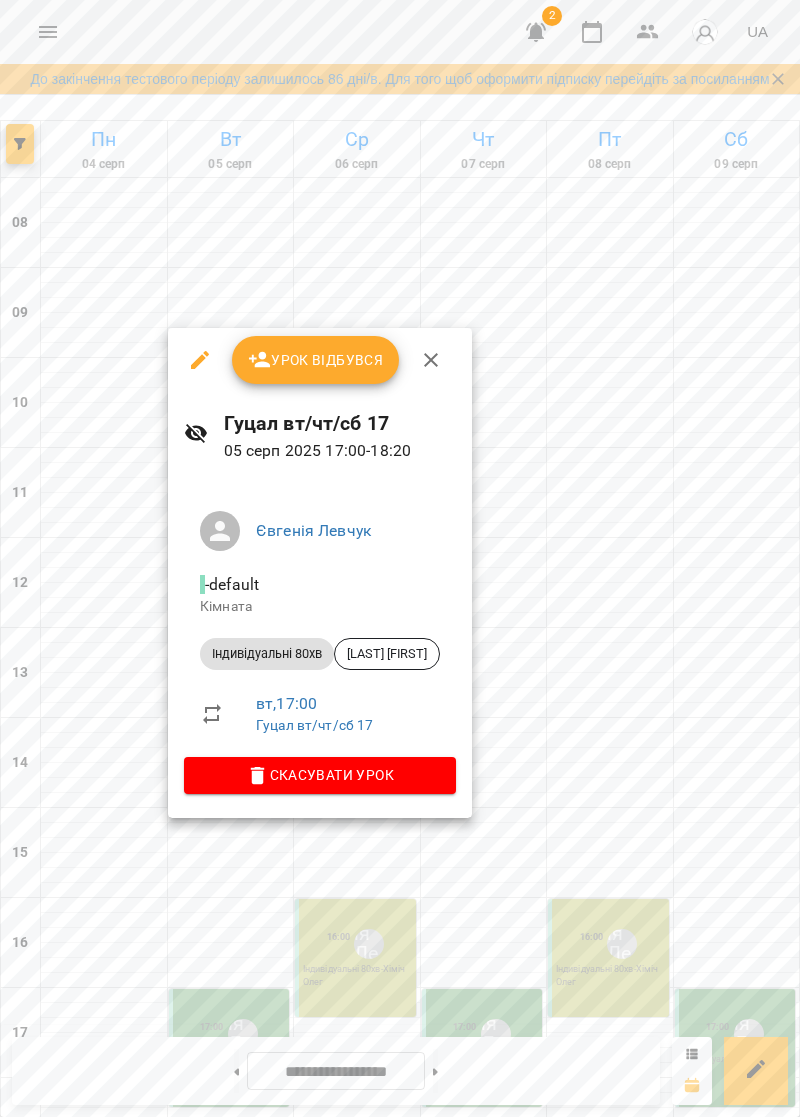 click at bounding box center [400, 558] 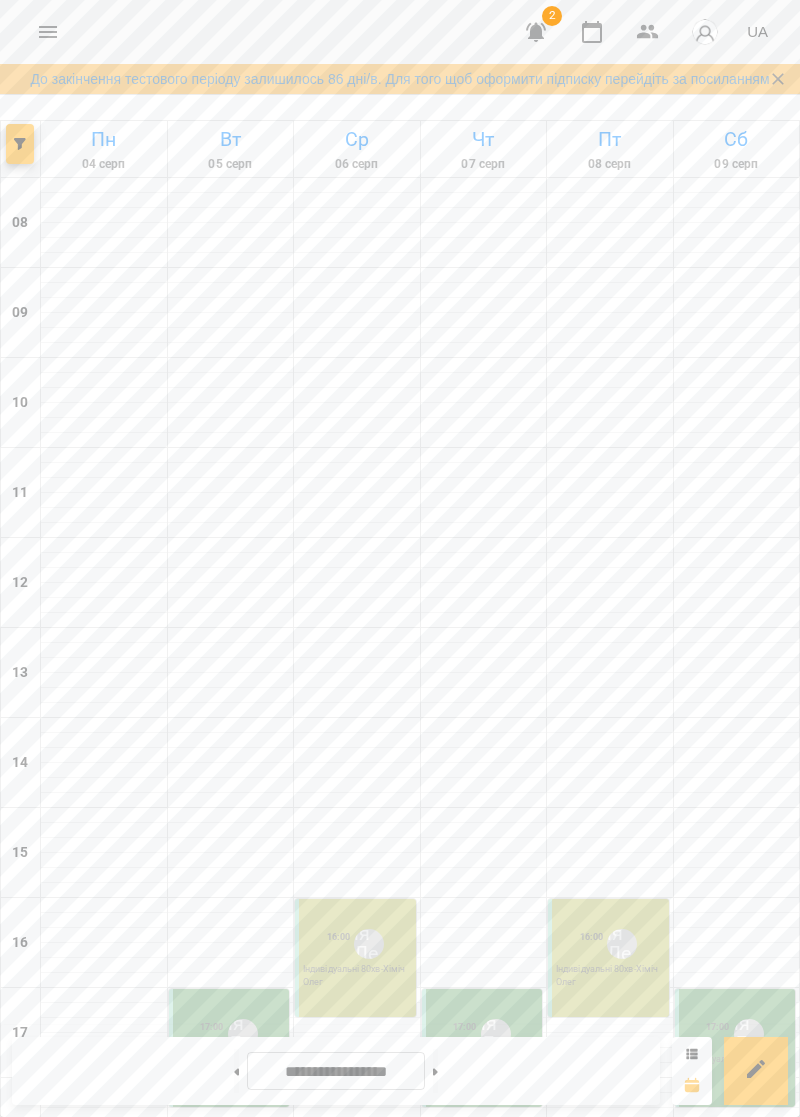 click at bounding box center [236, 1071] 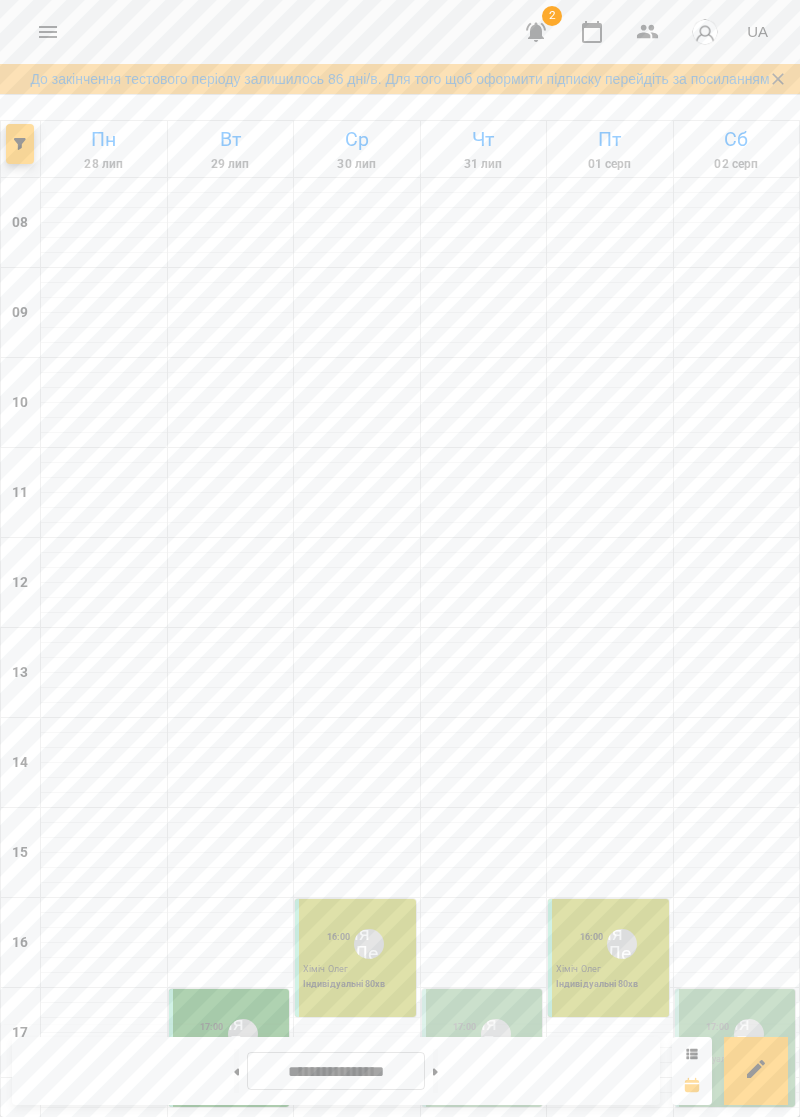 click on "Хіміч Олег" at bounding box center [610, 970] 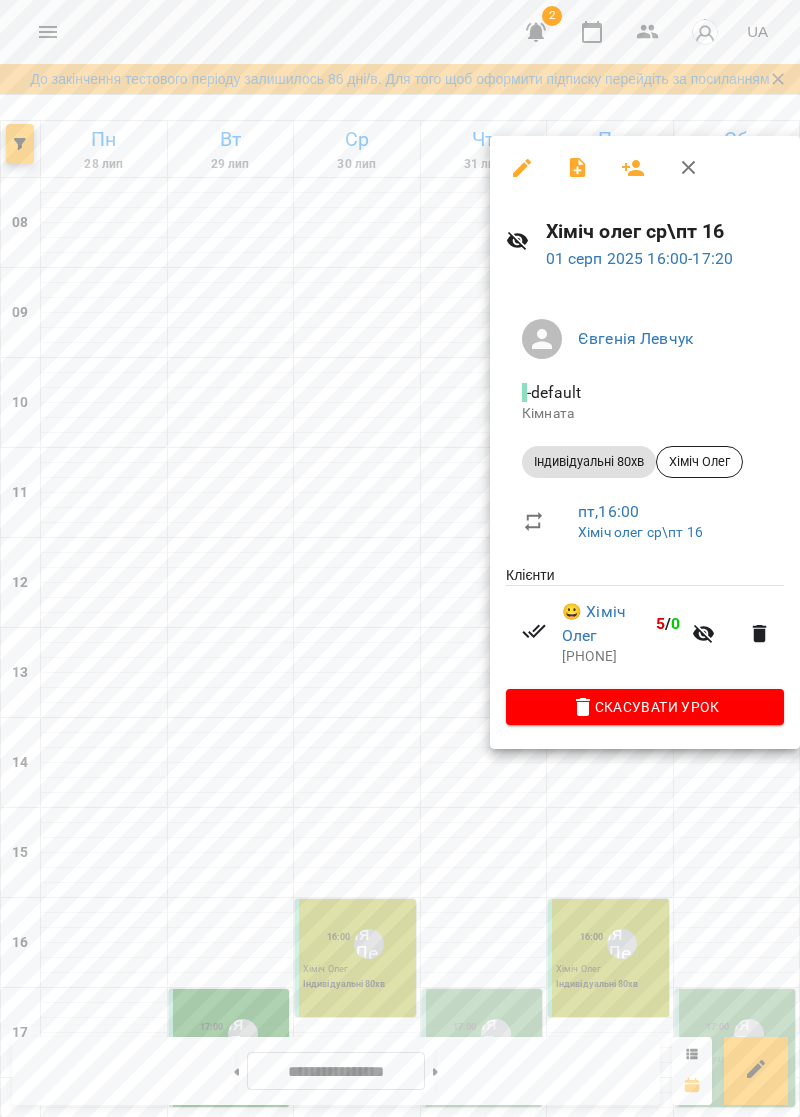 click at bounding box center [400, 558] 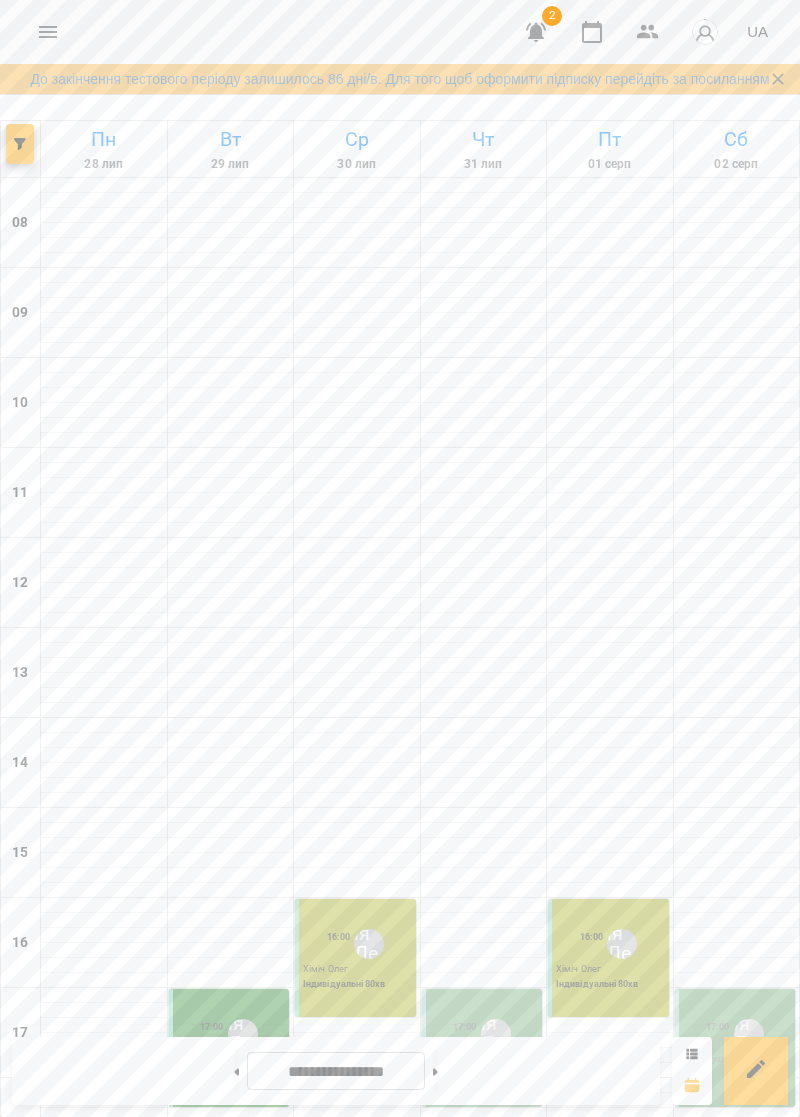 click on "16:00" at bounding box center (339, 944) 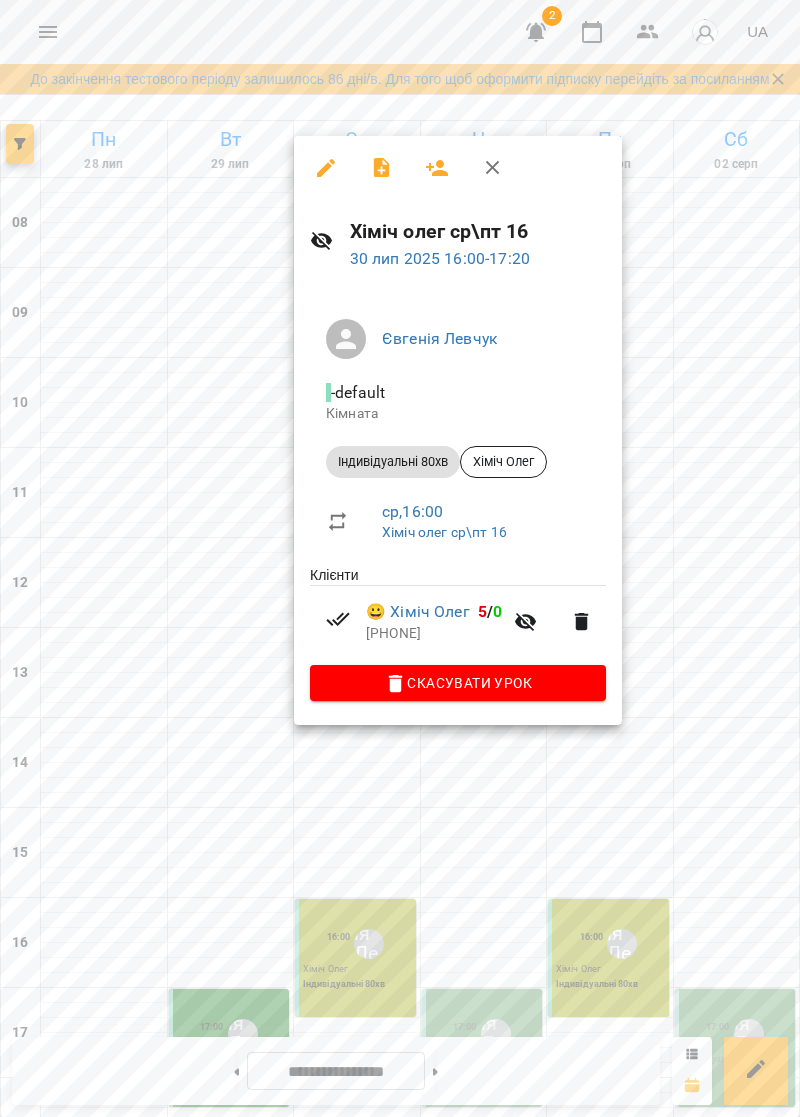 click at bounding box center (400, 558) 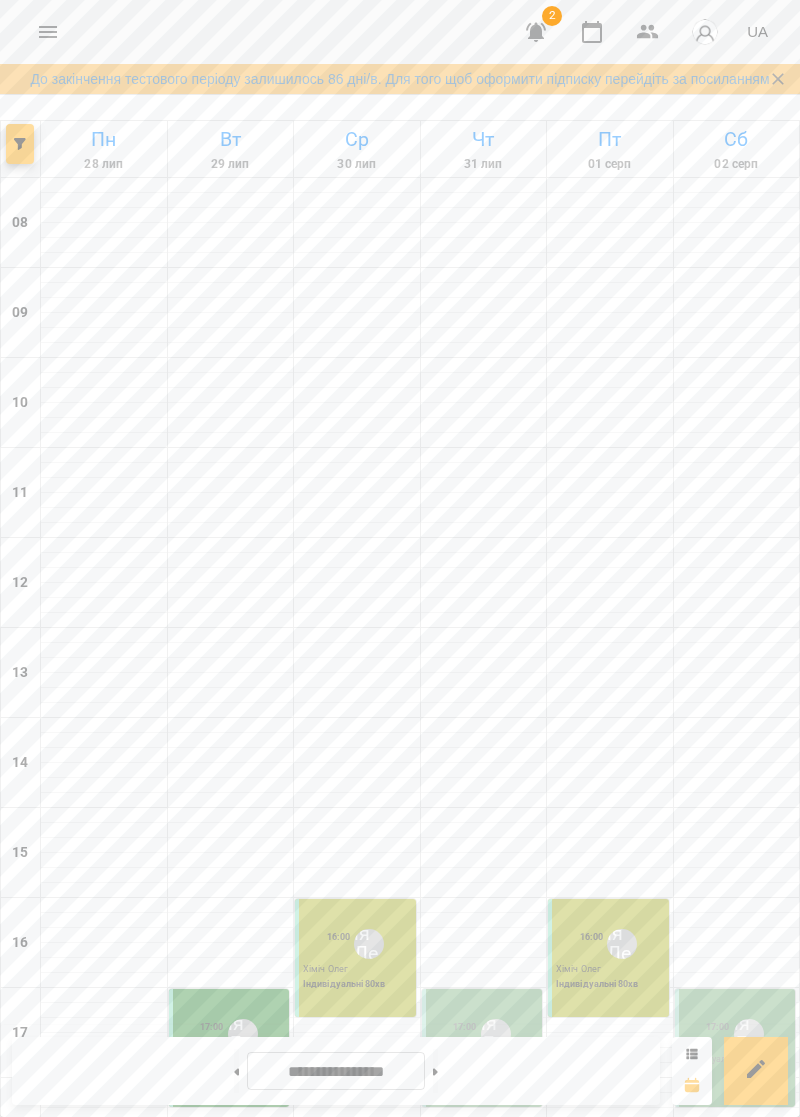 click at bounding box center [435, 1071] 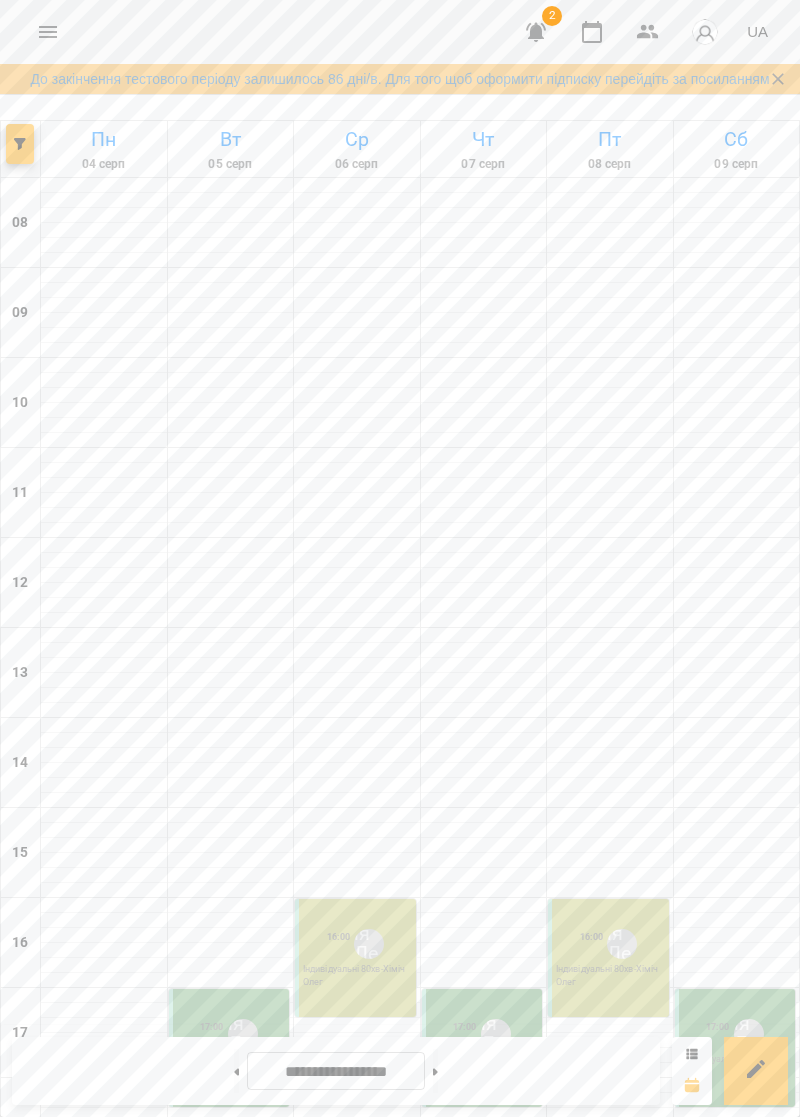 click 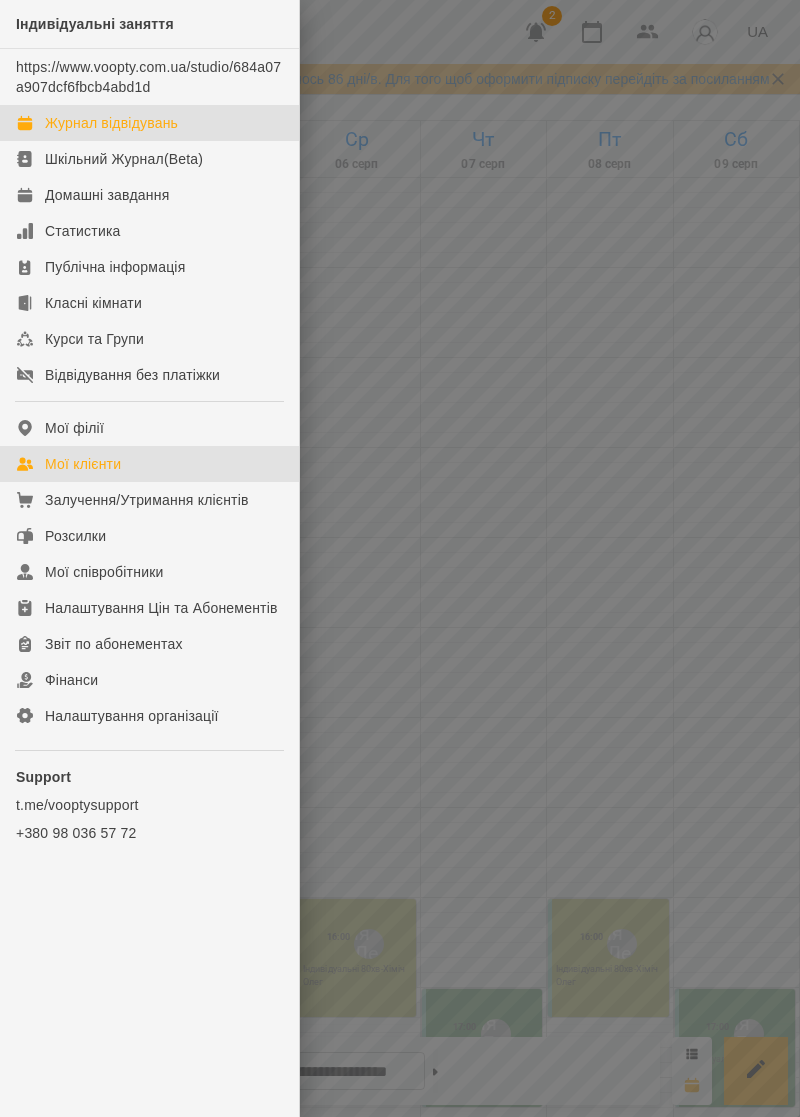 click on "Мої клієнти" at bounding box center (149, 464) 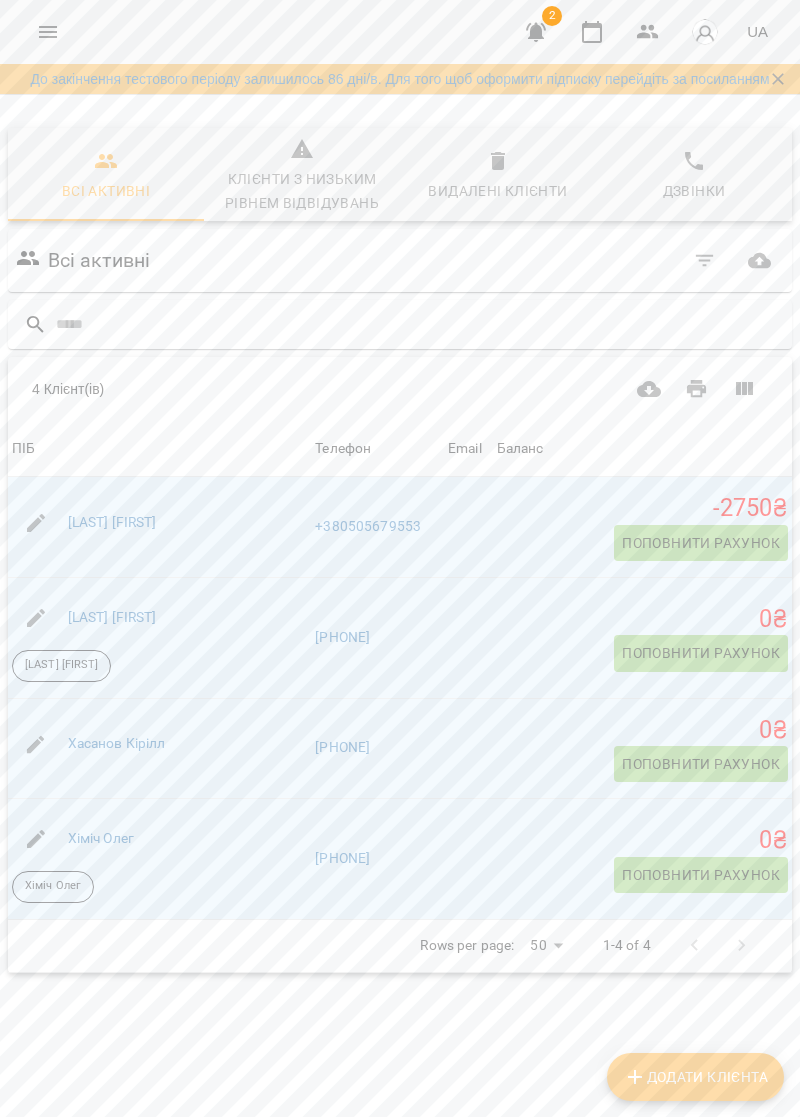 scroll, scrollTop: 108, scrollLeft: 0, axis: vertical 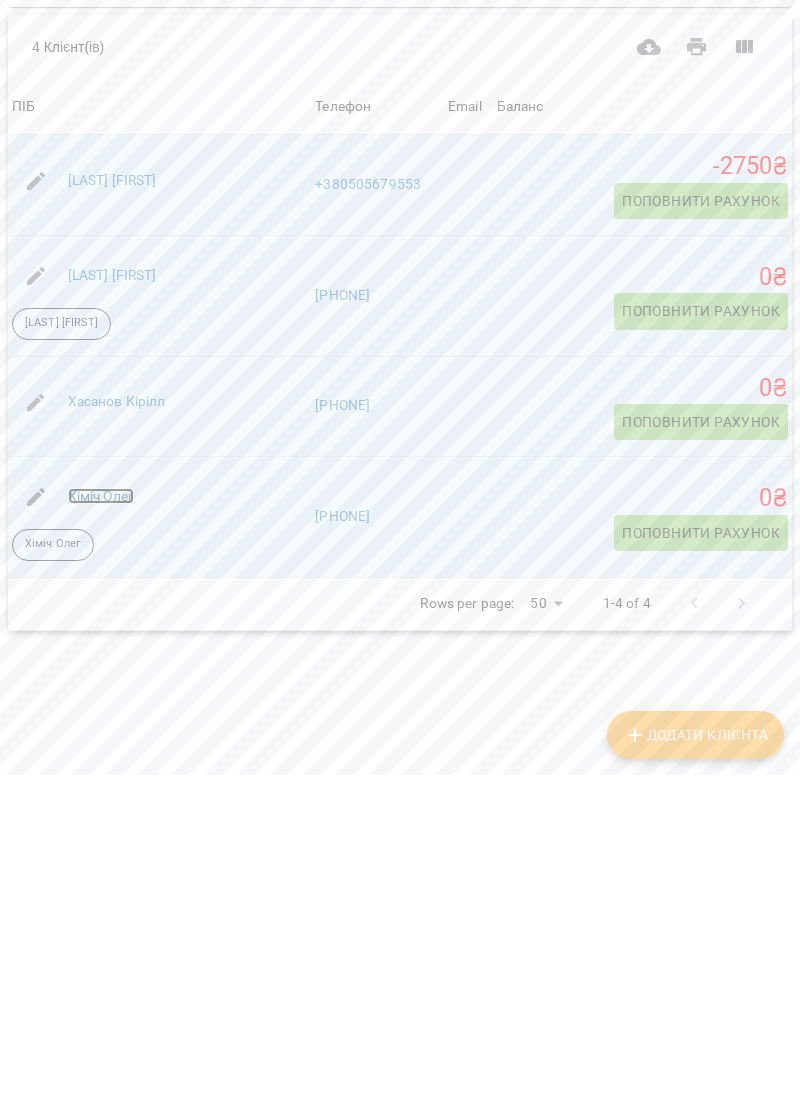 click on "Хіміч Олег" at bounding box center [101, 838] 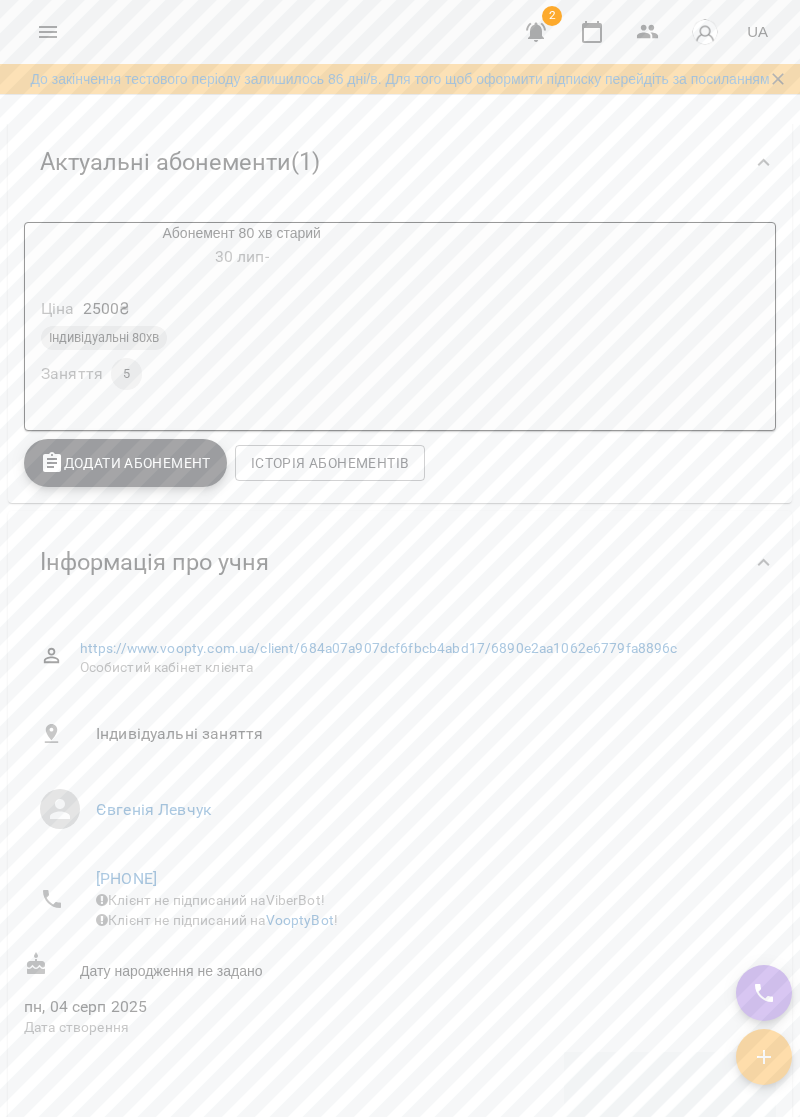 scroll, scrollTop: 279, scrollLeft: 0, axis: vertical 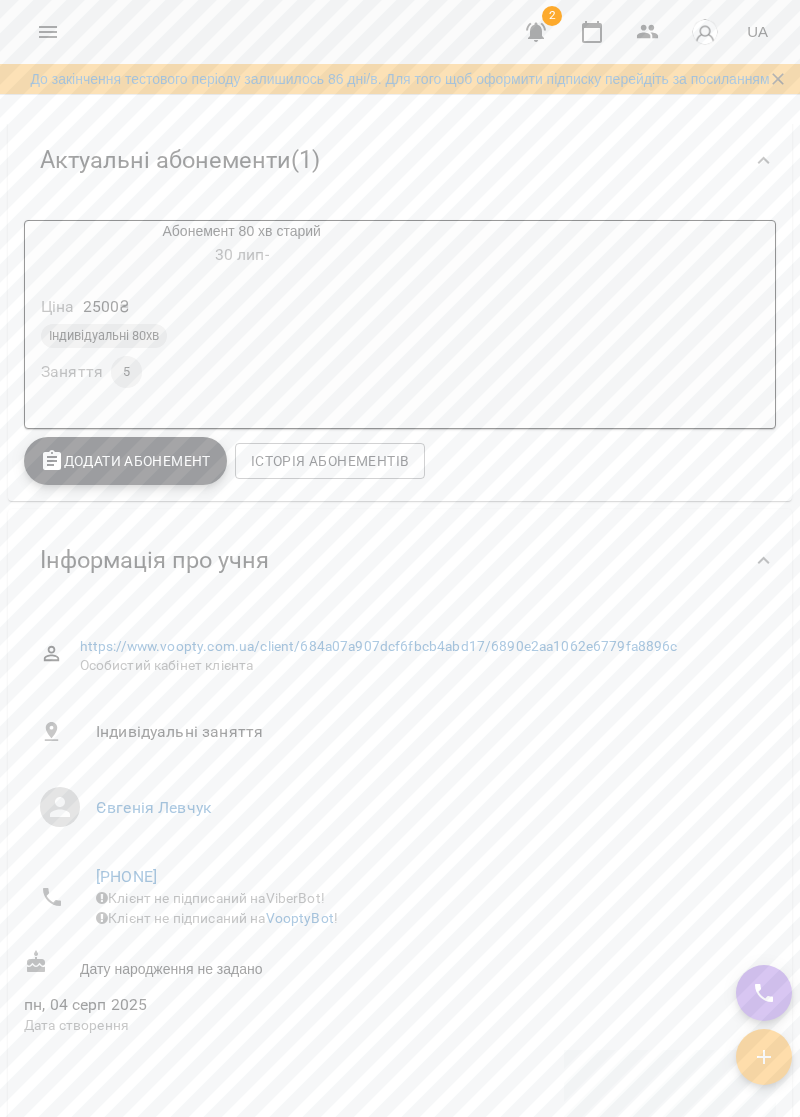 click on "30 лип  -" at bounding box center [241, 255] 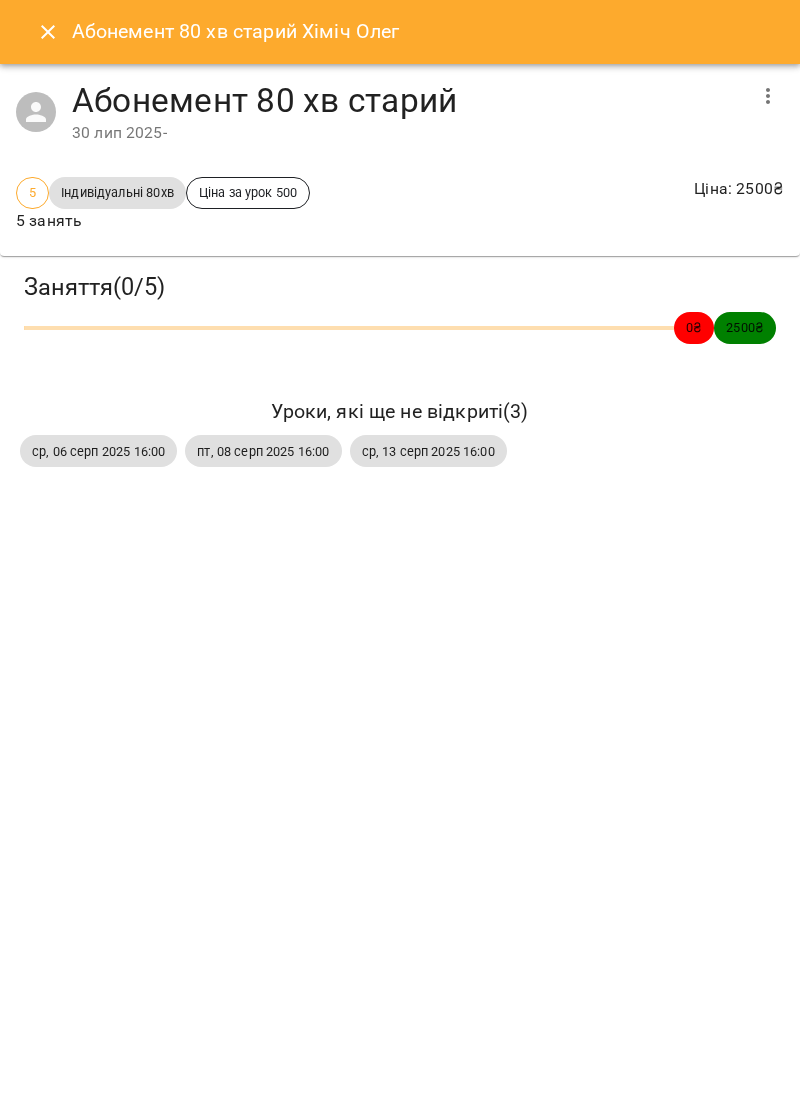 click on "ср, 06 серп 2025 16:00" at bounding box center (98, 451) 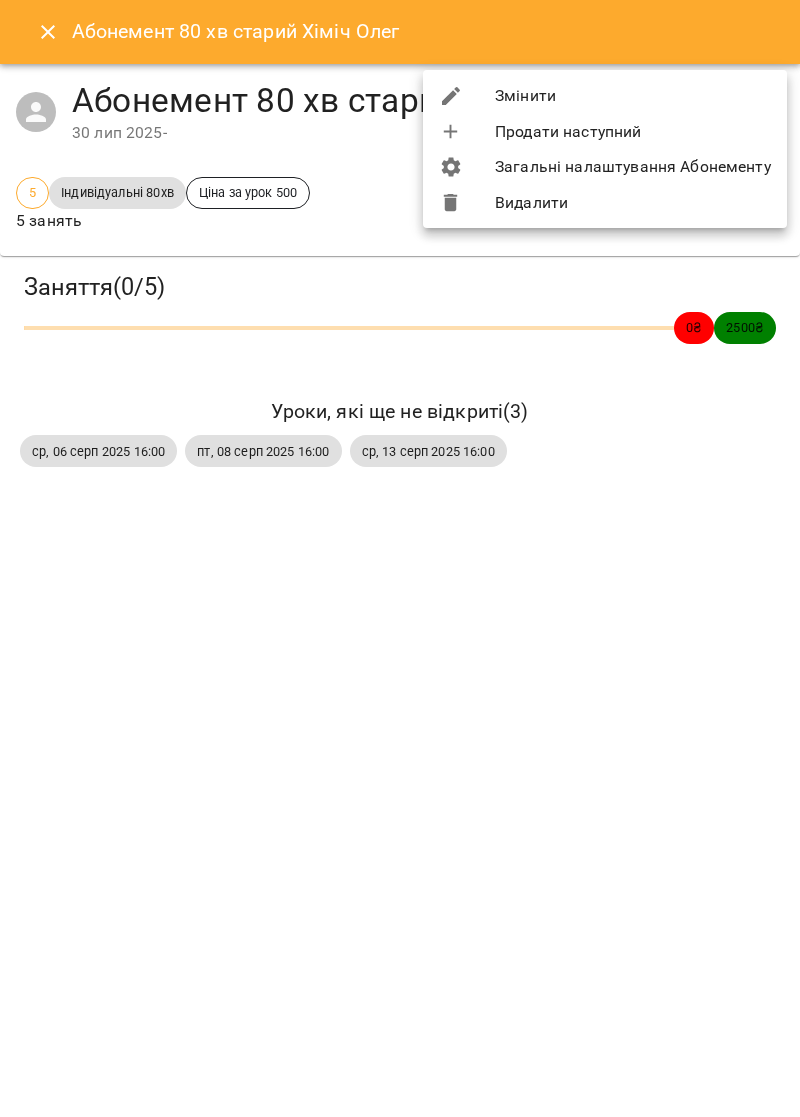 click on "Змінити" at bounding box center [605, 96] 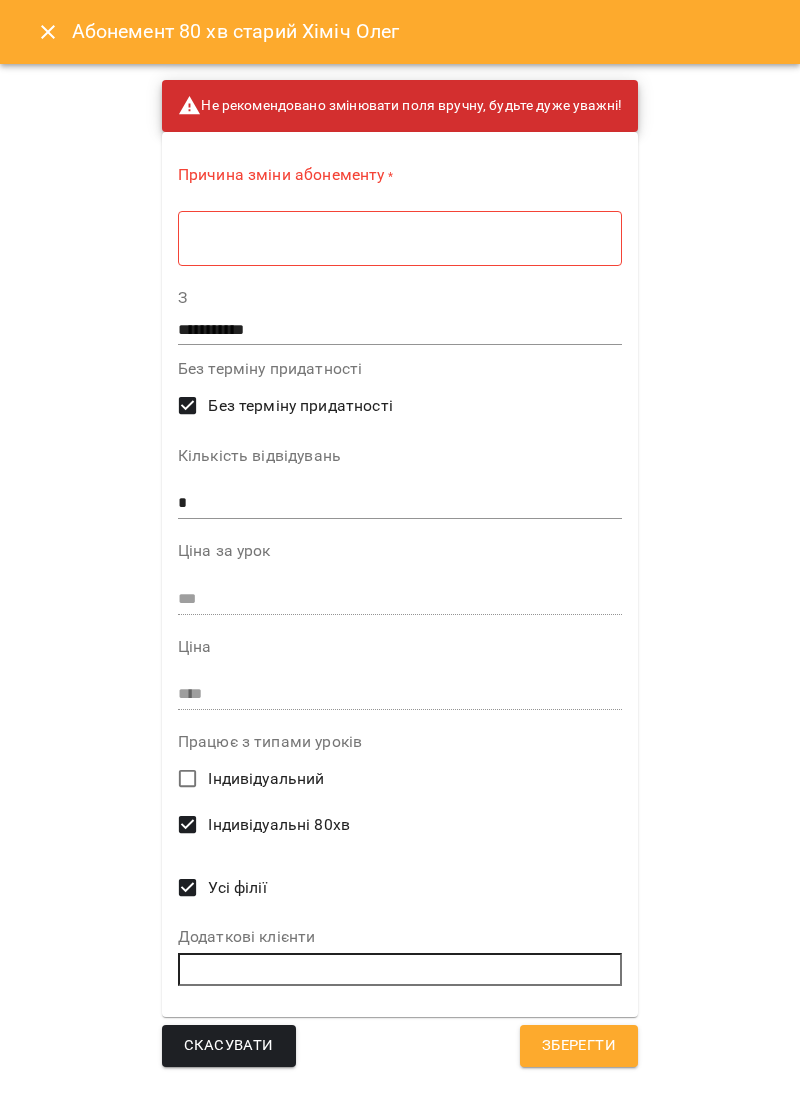 click on "Скасувати" at bounding box center [229, 1046] 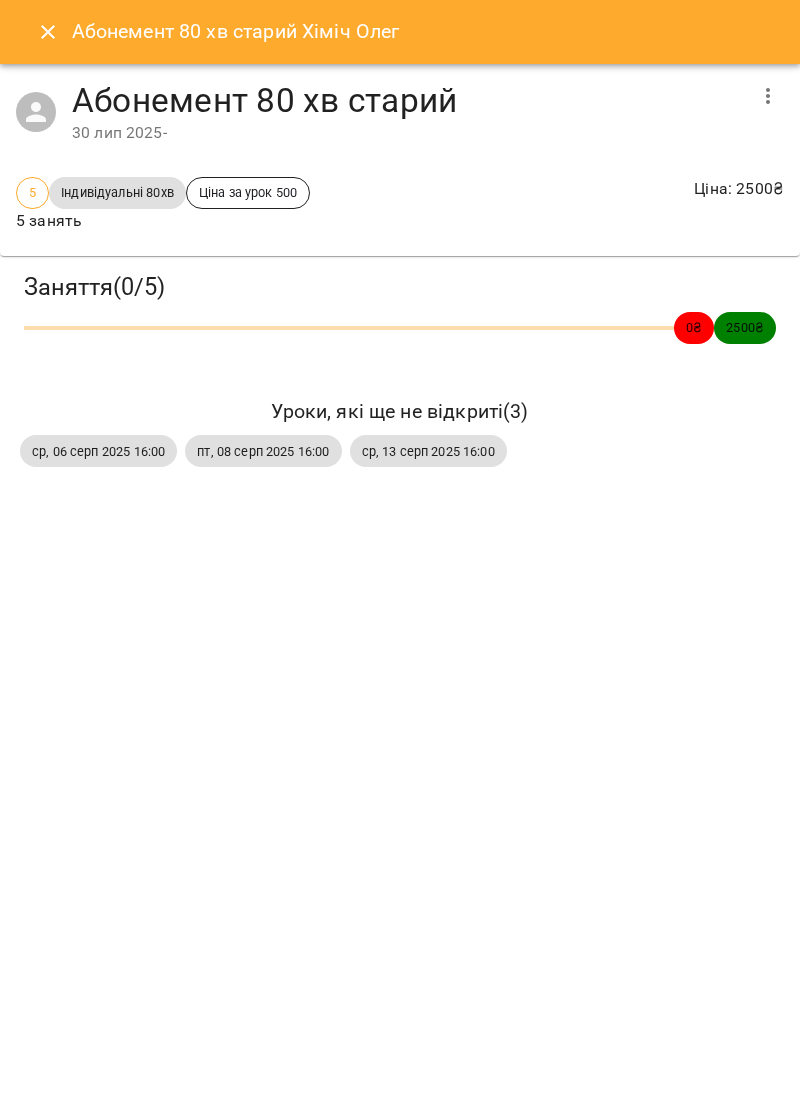 click at bounding box center (48, 32) 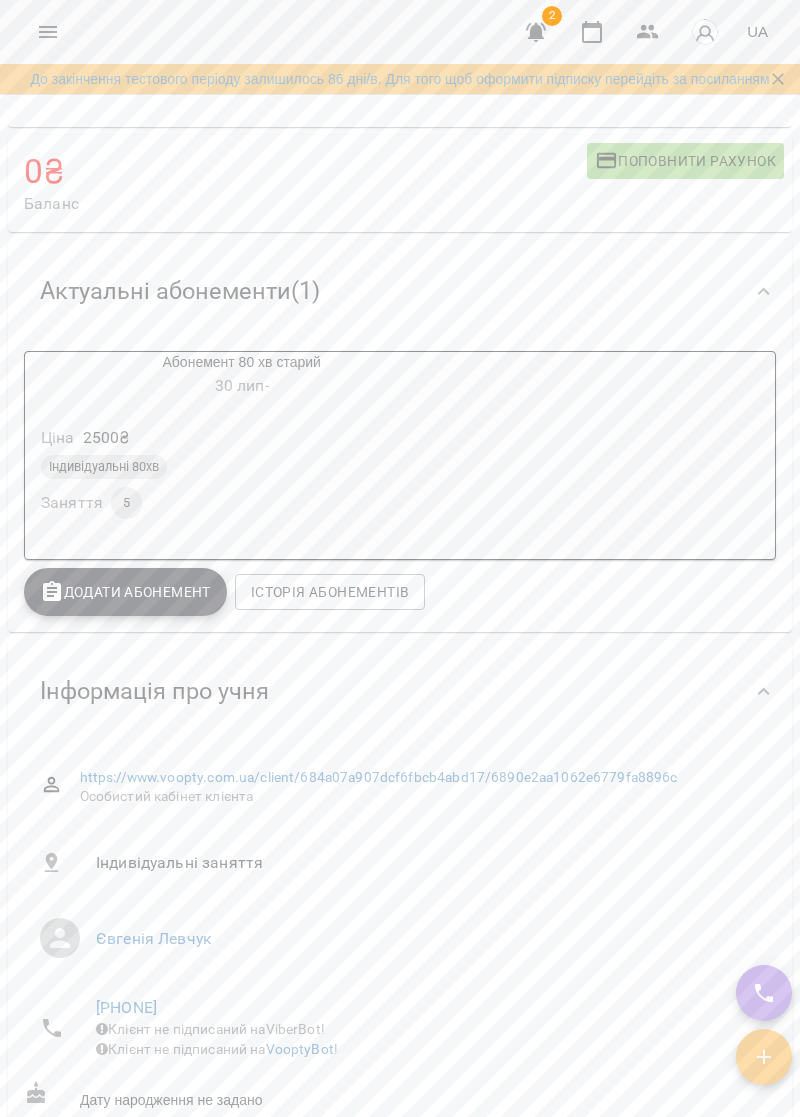 scroll, scrollTop: 0, scrollLeft: 0, axis: both 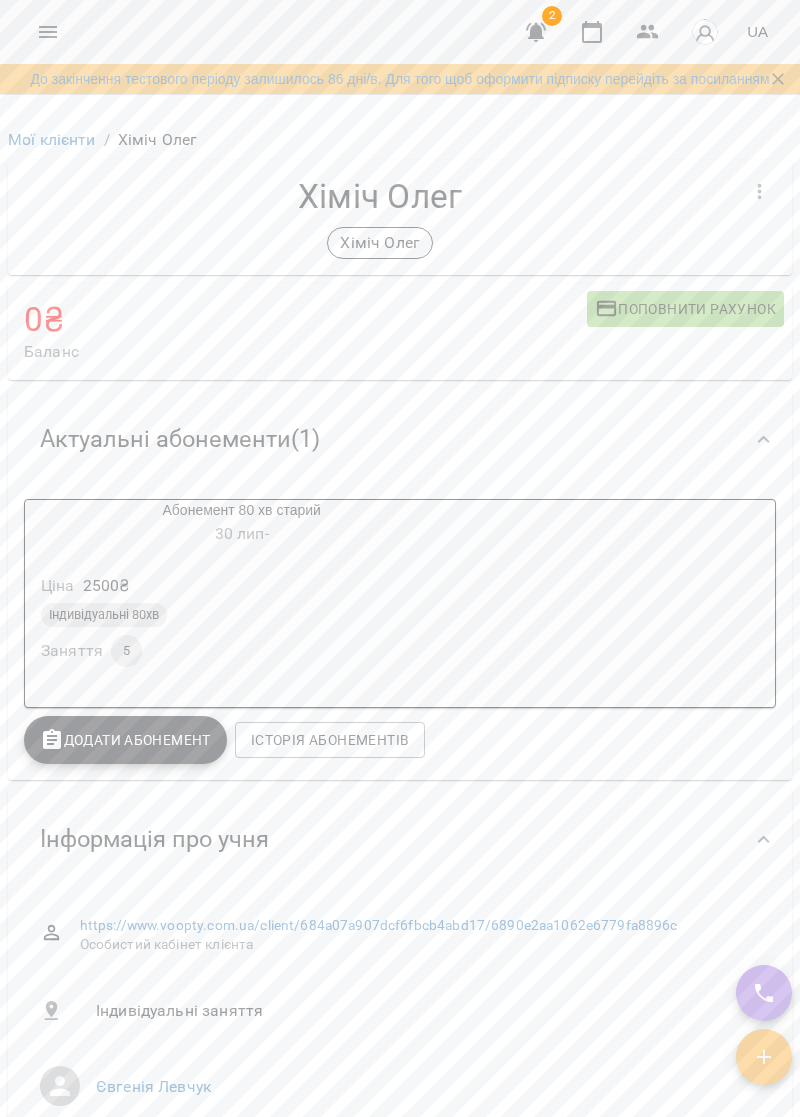 click on "Поповнити рахунок" at bounding box center (685, 309) 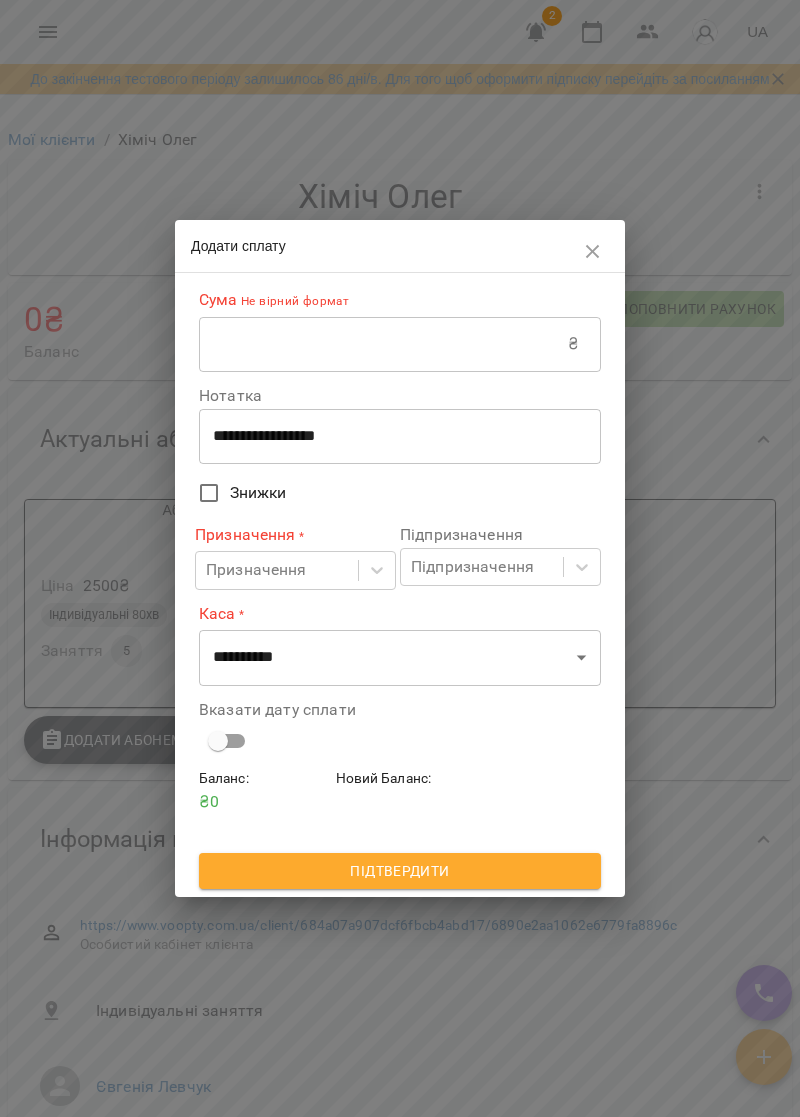 click at bounding box center (383, 344) 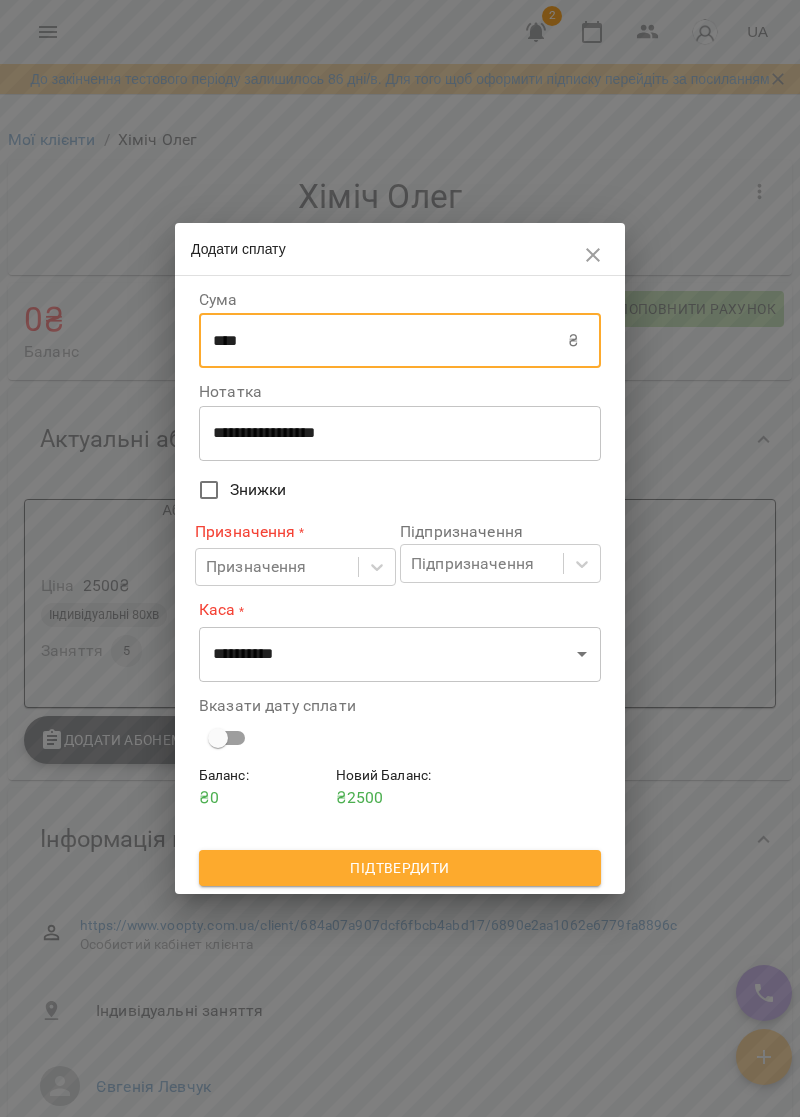 type on "****" 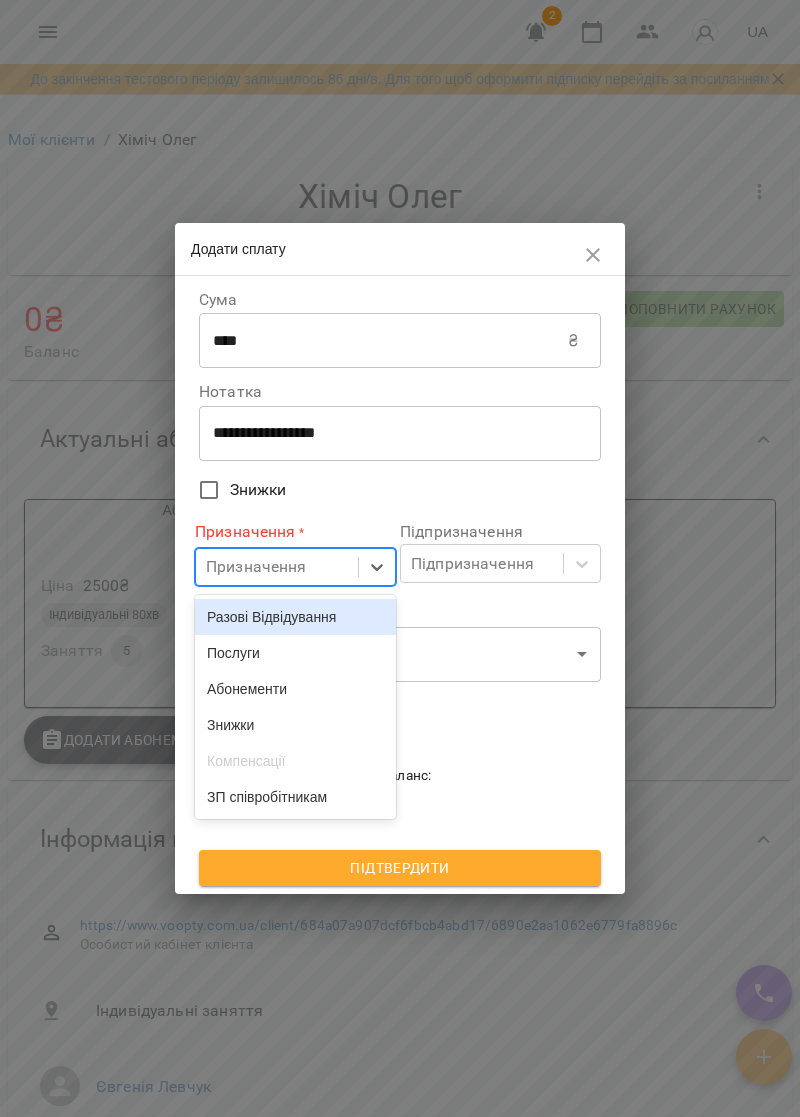 click on "Абонементи" at bounding box center (295, 689) 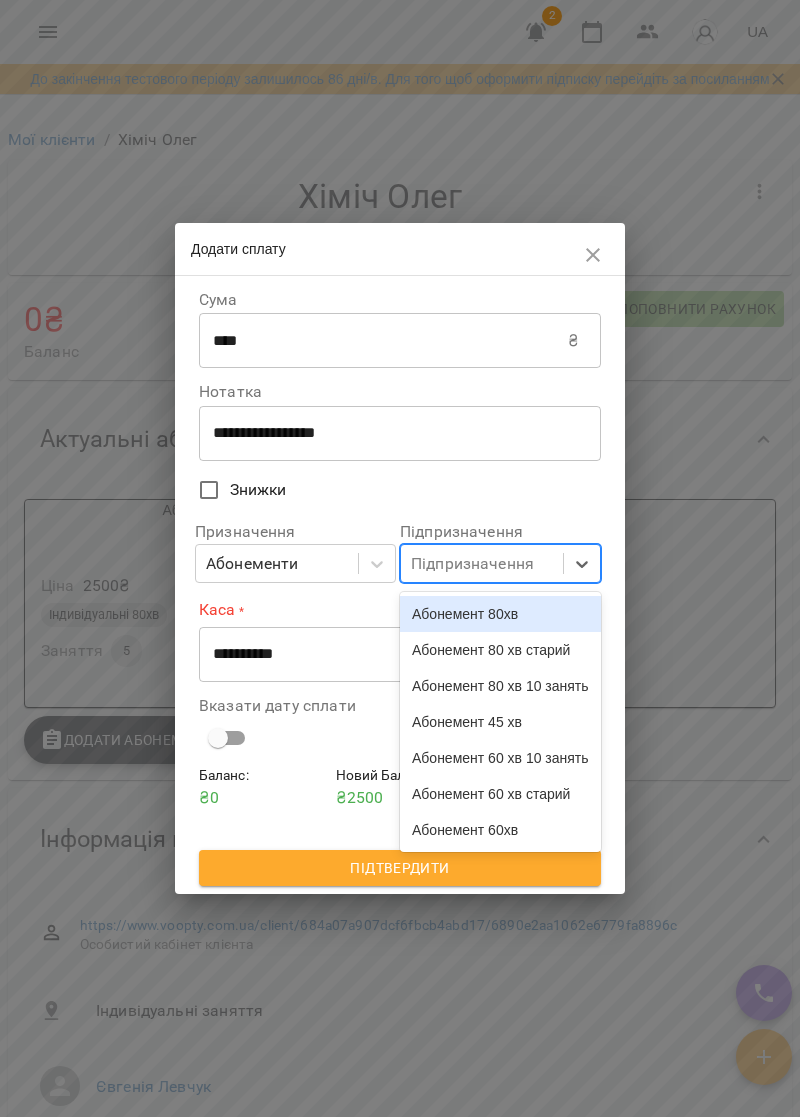 click on "Абонемент 80 хв старий" at bounding box center (500, 650) 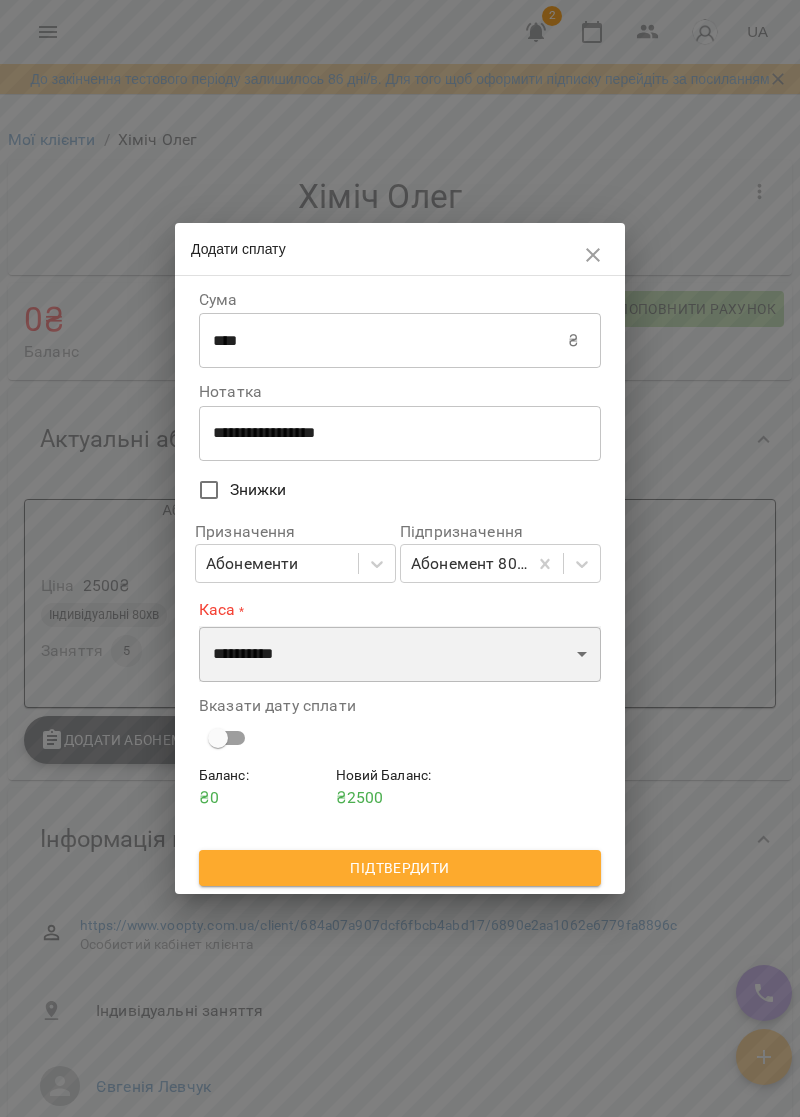 click on "**********" at bounding box center (400, 654) 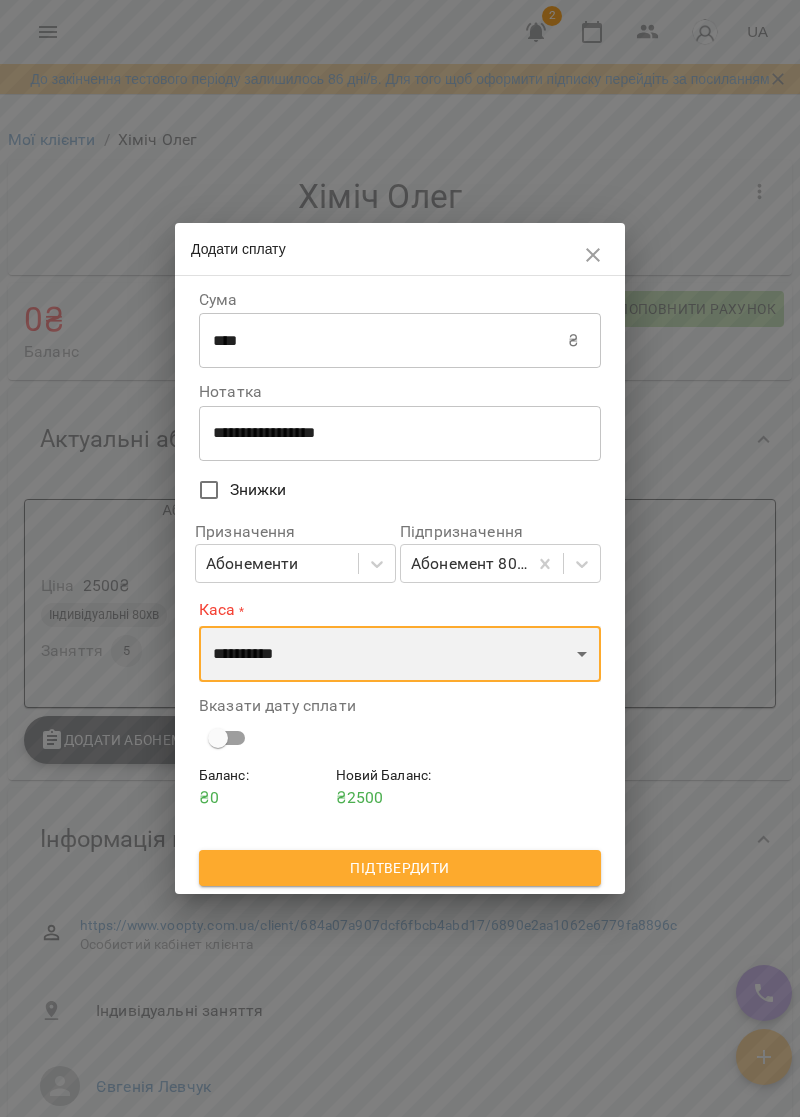 select on "*****" 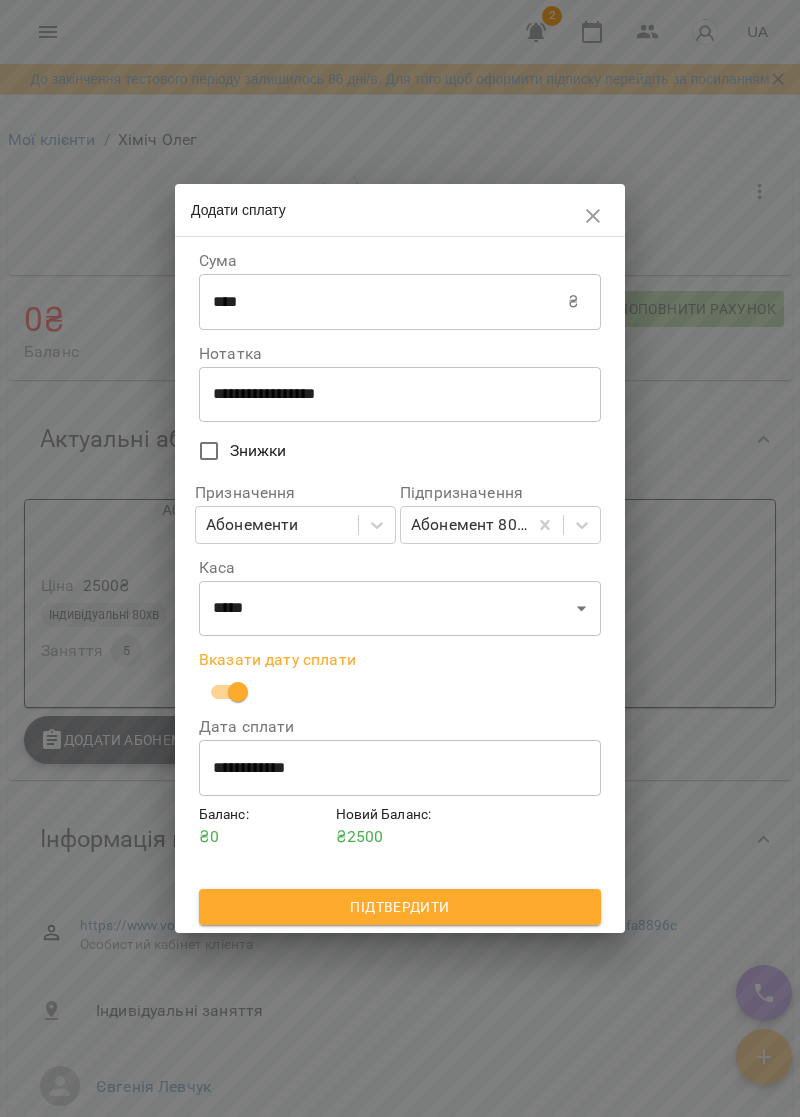 click on "**********" at bounding box center (400, 768) 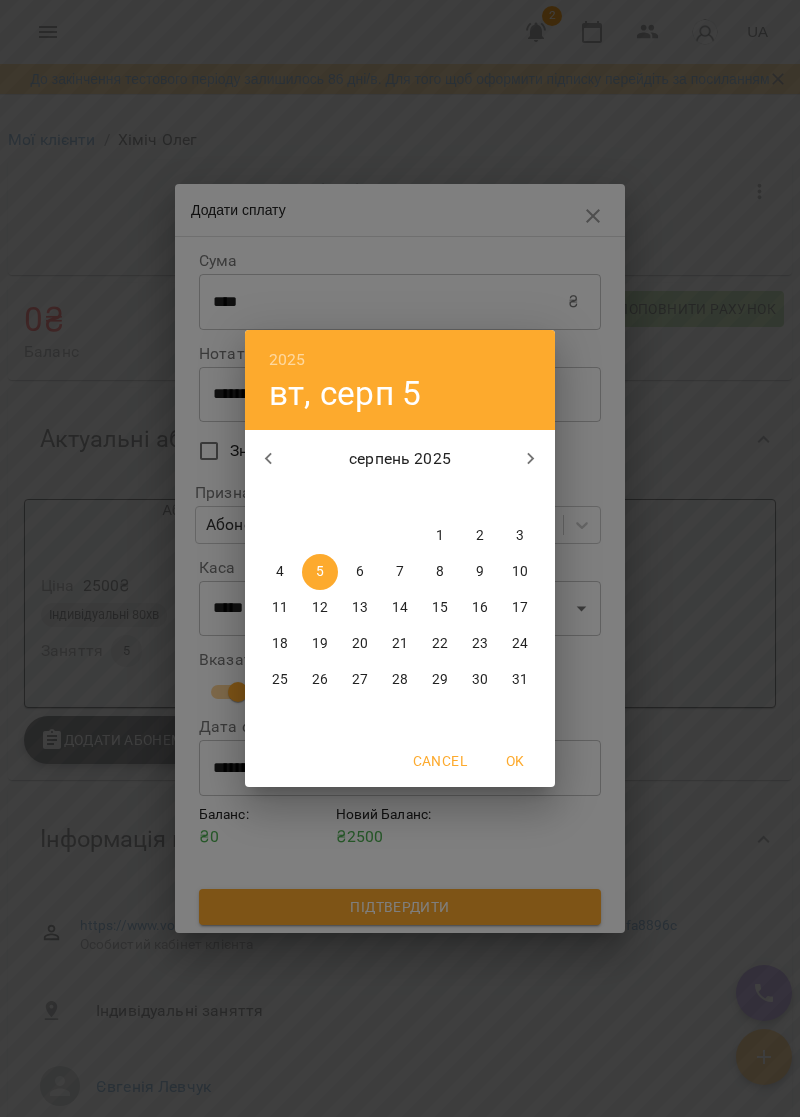 click on "4" at bounding box center [280, 572] 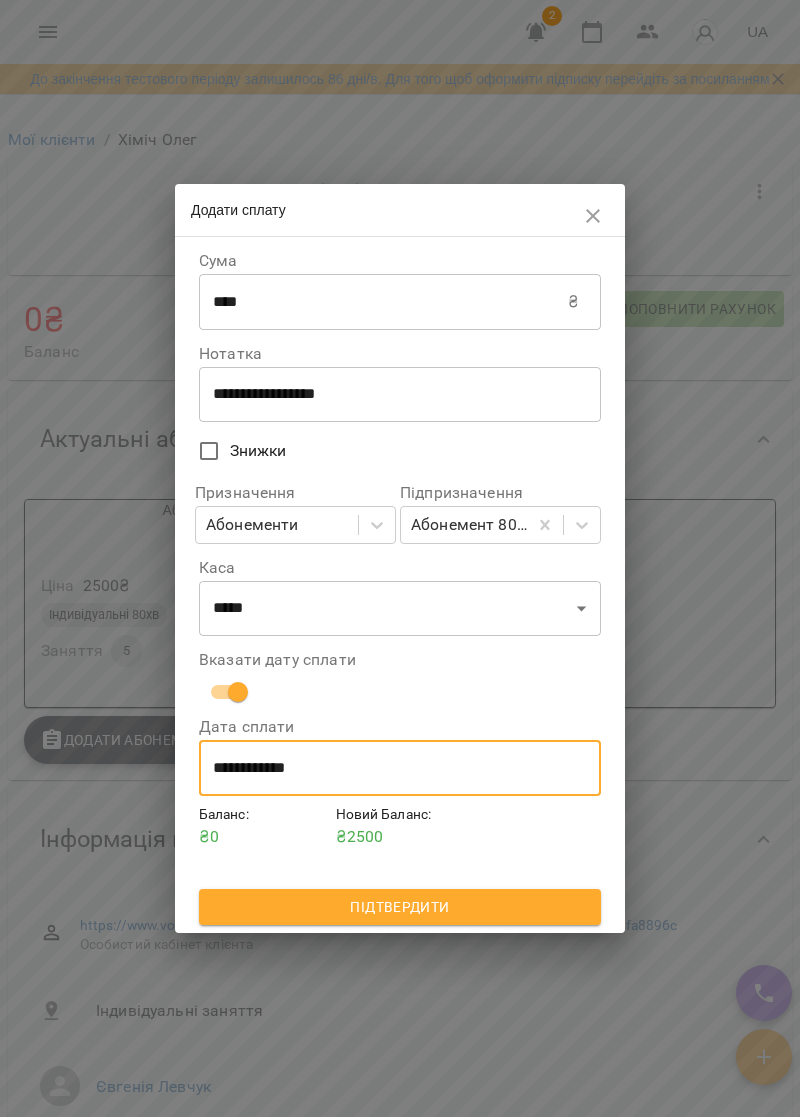 click on "Підтвердити" at bounding box center [400, 907] 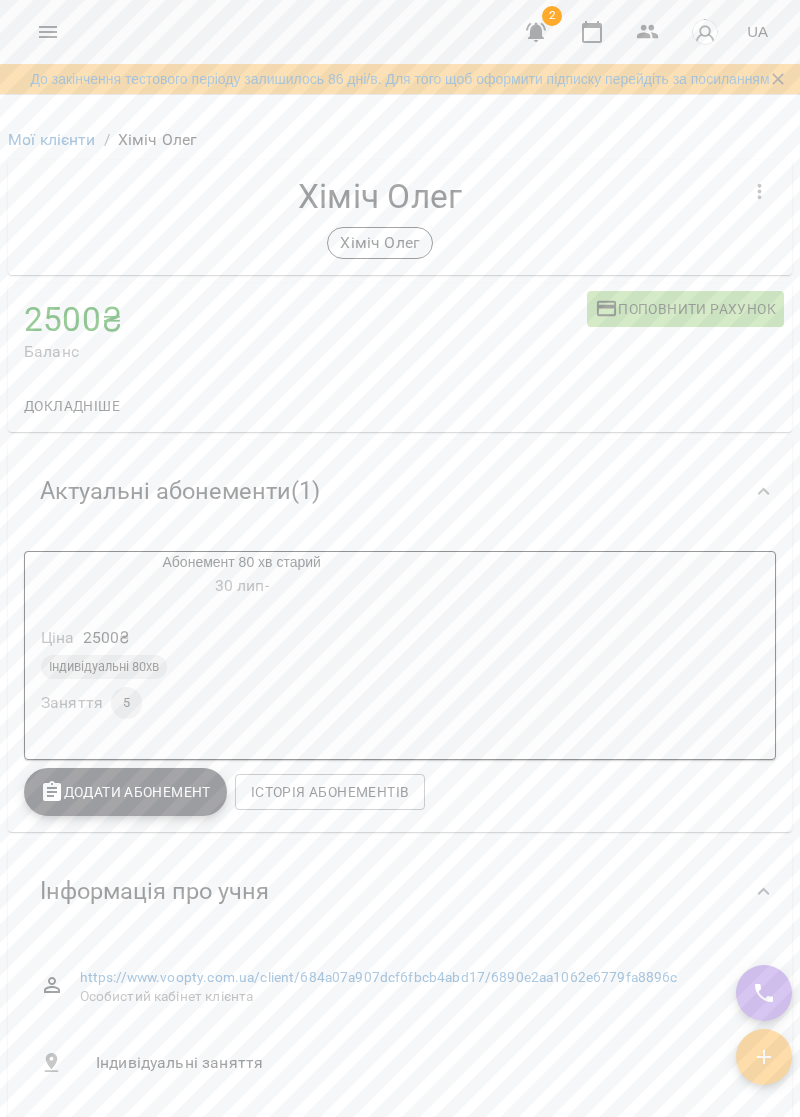 click on "Ціна 2500 ₴" at bounding box center (241, 638) 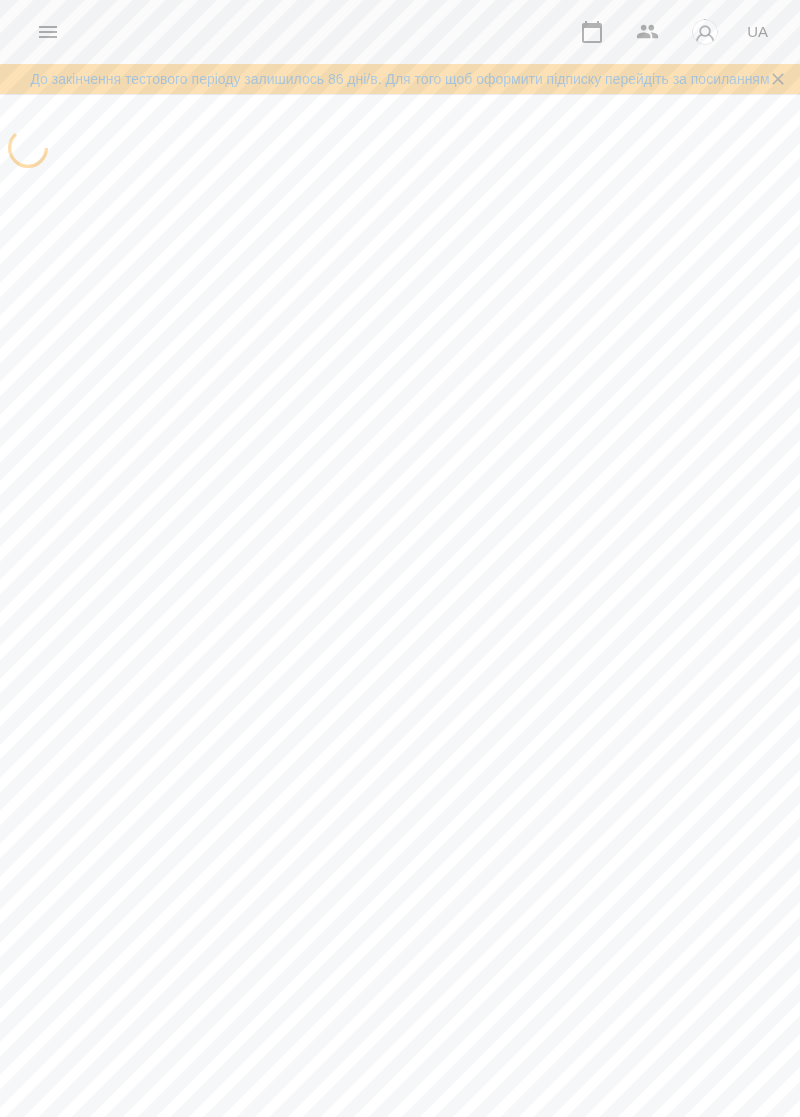 scroll, scrollTop: 0, scrollLeft: 0, axis: both 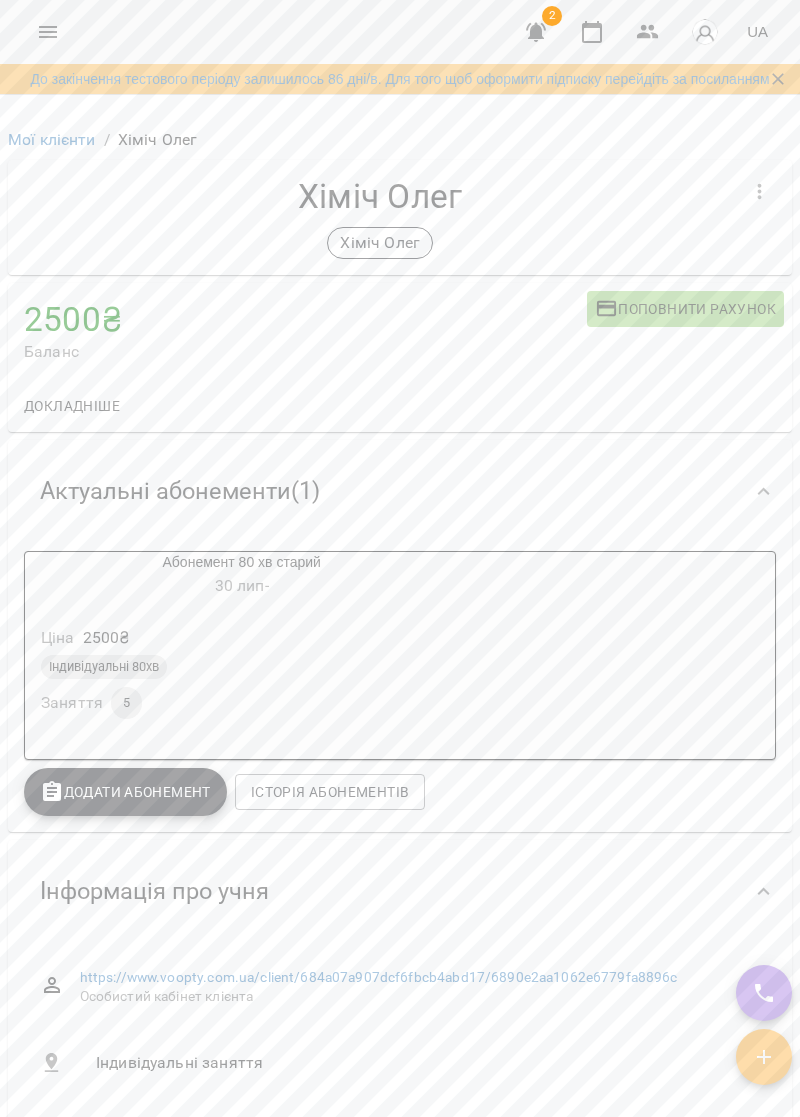 click 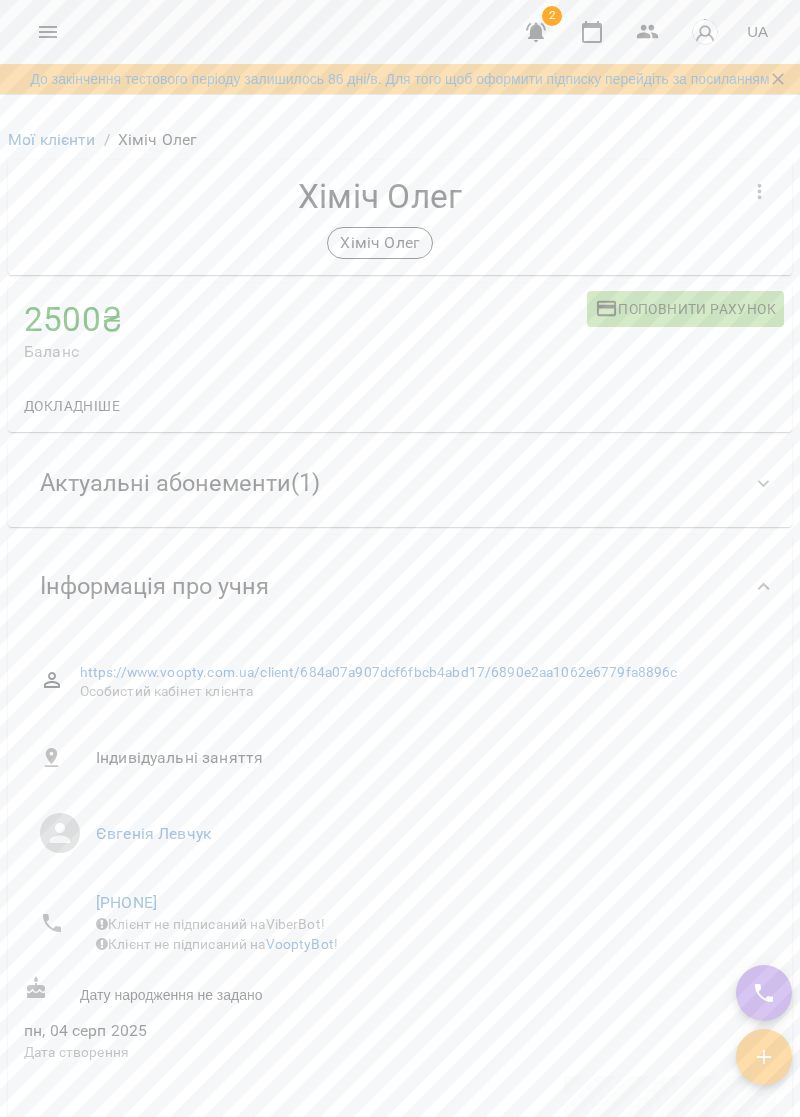 click on "Актуальні абонементи ( 1 )" at bounding box center (382, 483) 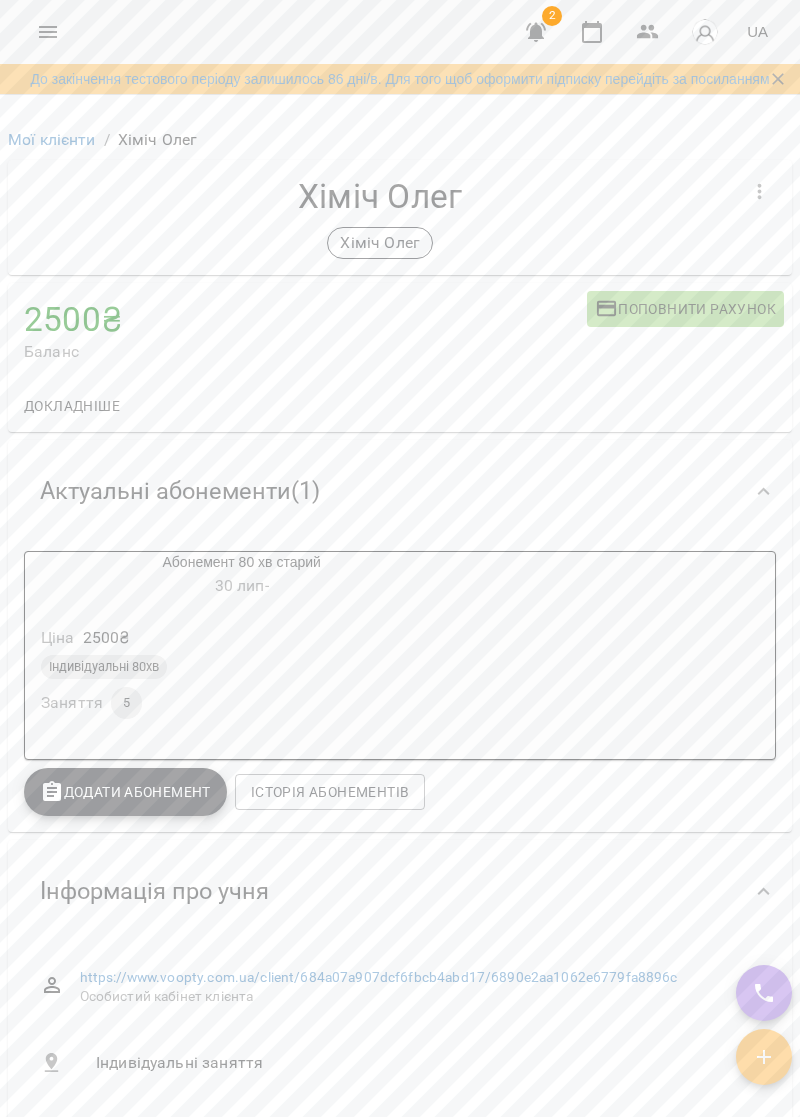 click on "Ціна 2500 ₴" at bounding box center (241, 638) 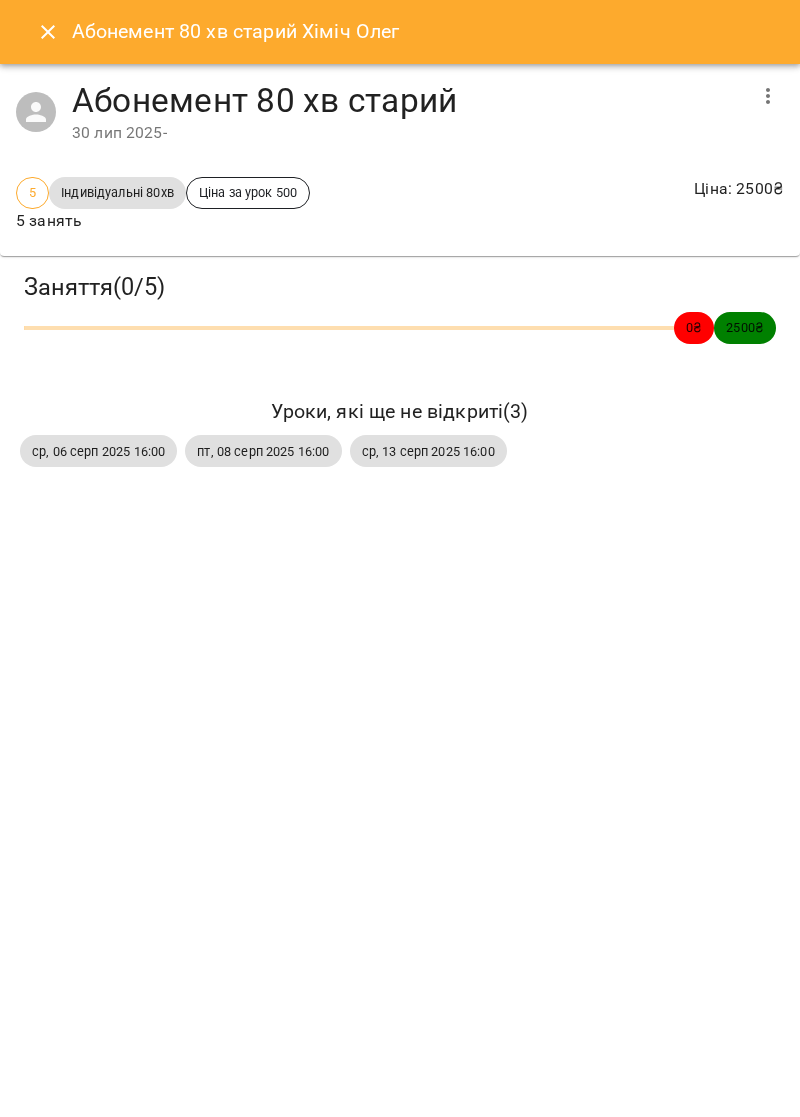 click 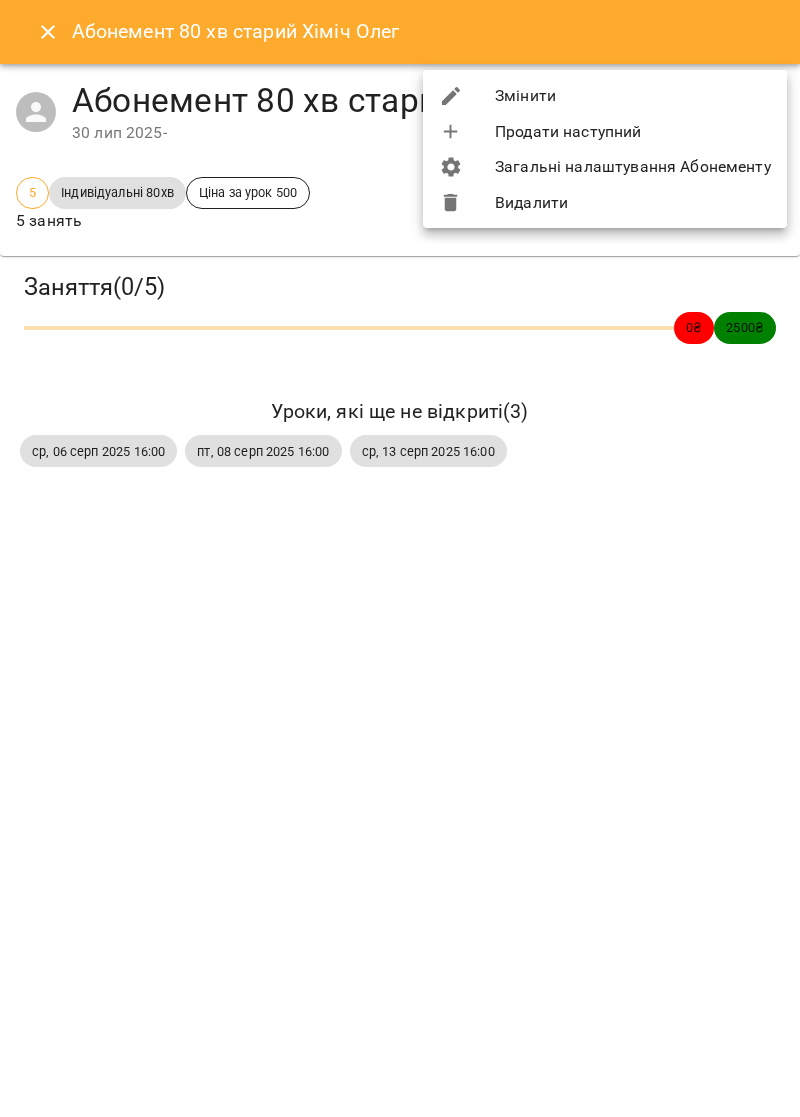 click on "Видалити" at bounding box center [605, 203] 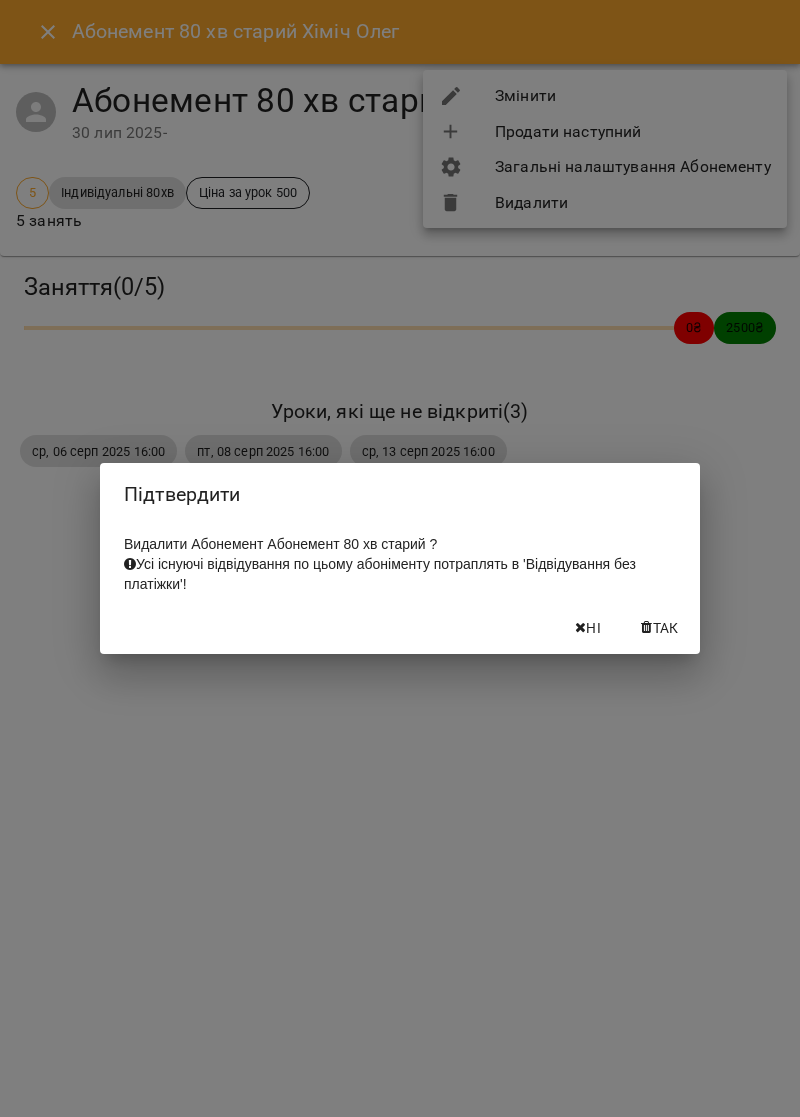 click on "Так" at bounding box center (660, 628) 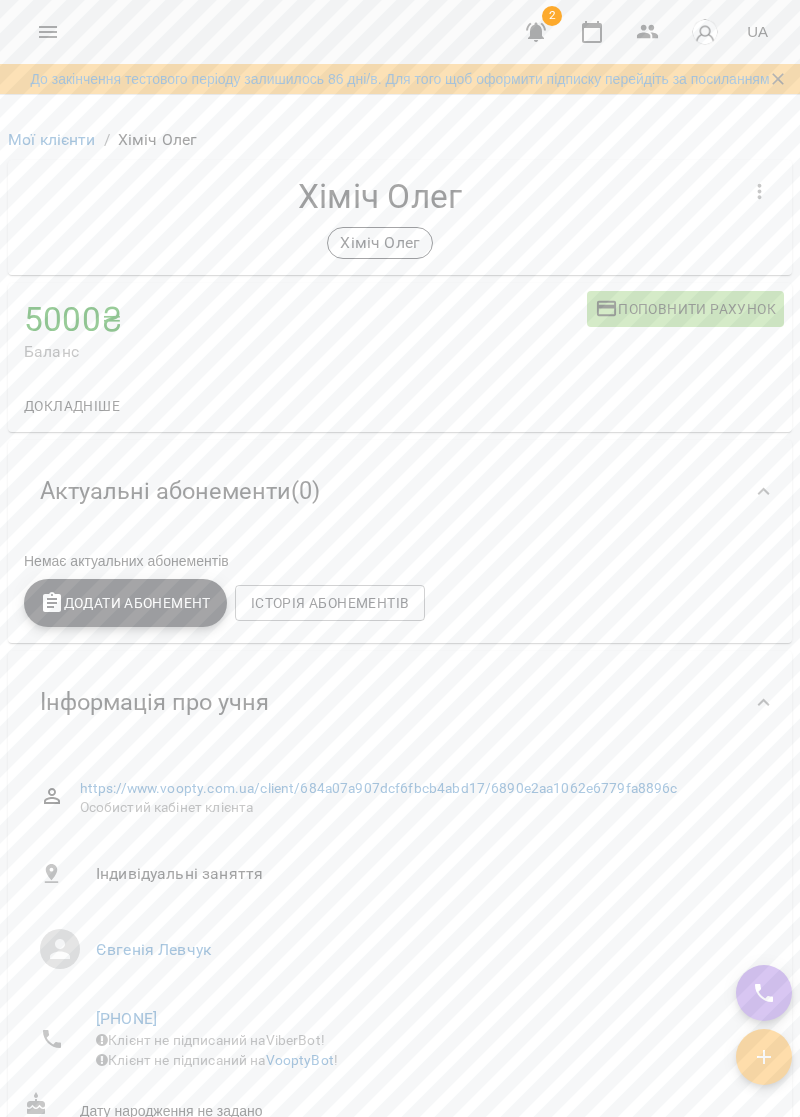 click on "Додати Абонемент" at bounding box center [125, 603] 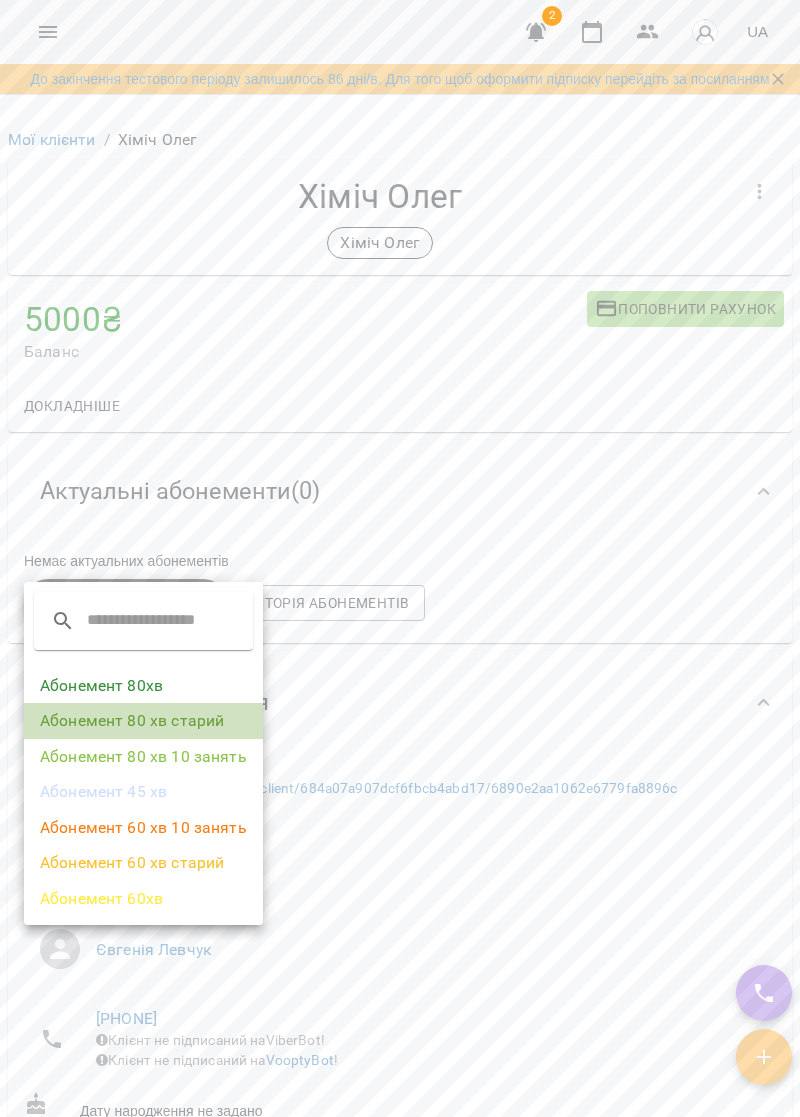 click on "Абонемент 80 хв старий" at bounding box center [143, 721] 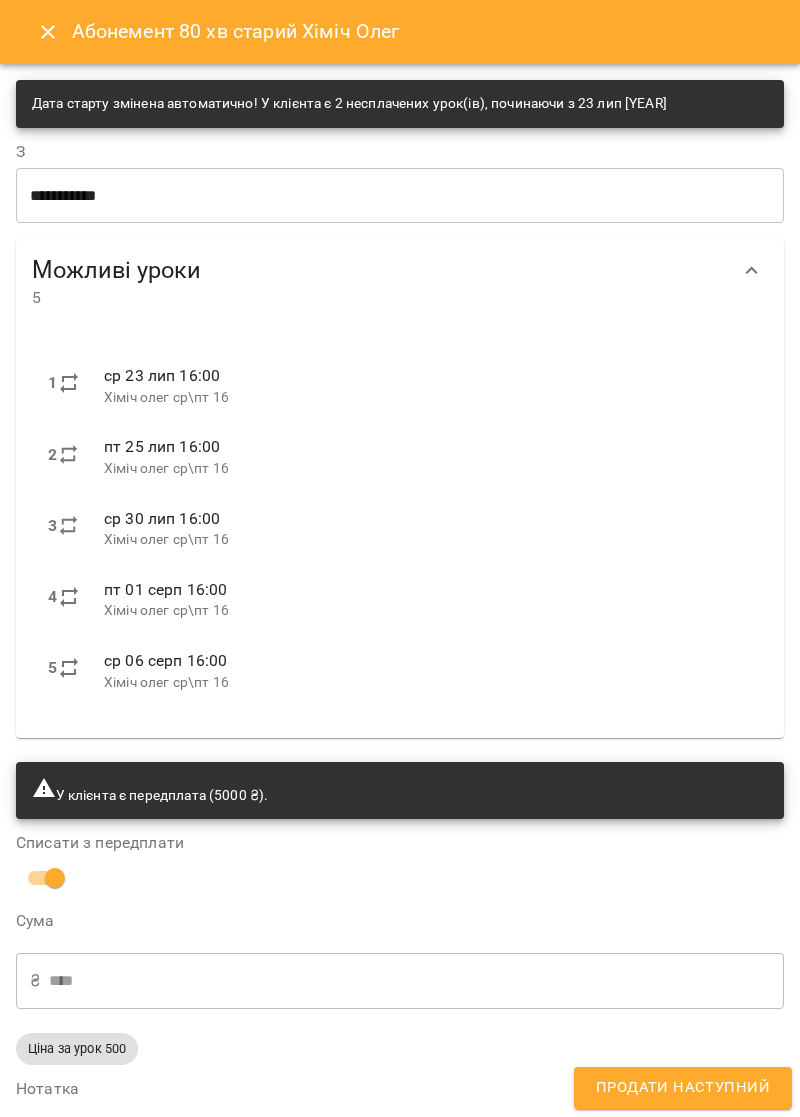 click on "З" at bounding box center [400, 152] 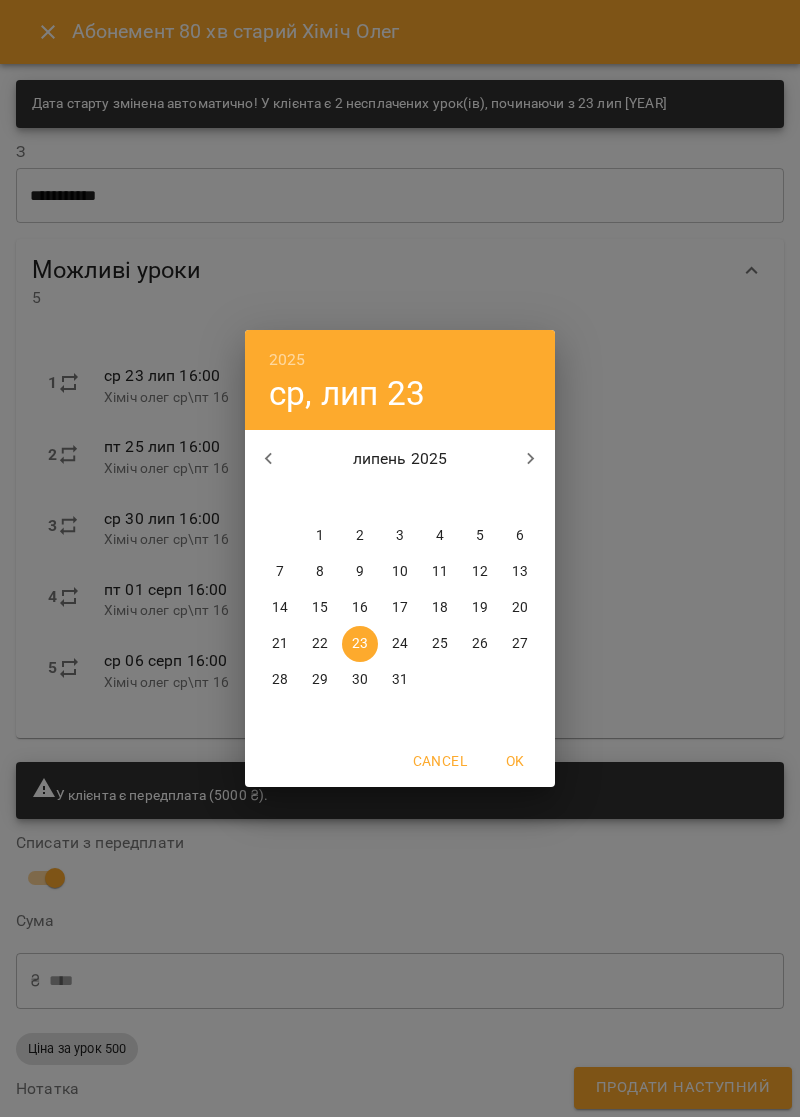 click on "30" at bounding box center [360, 680] 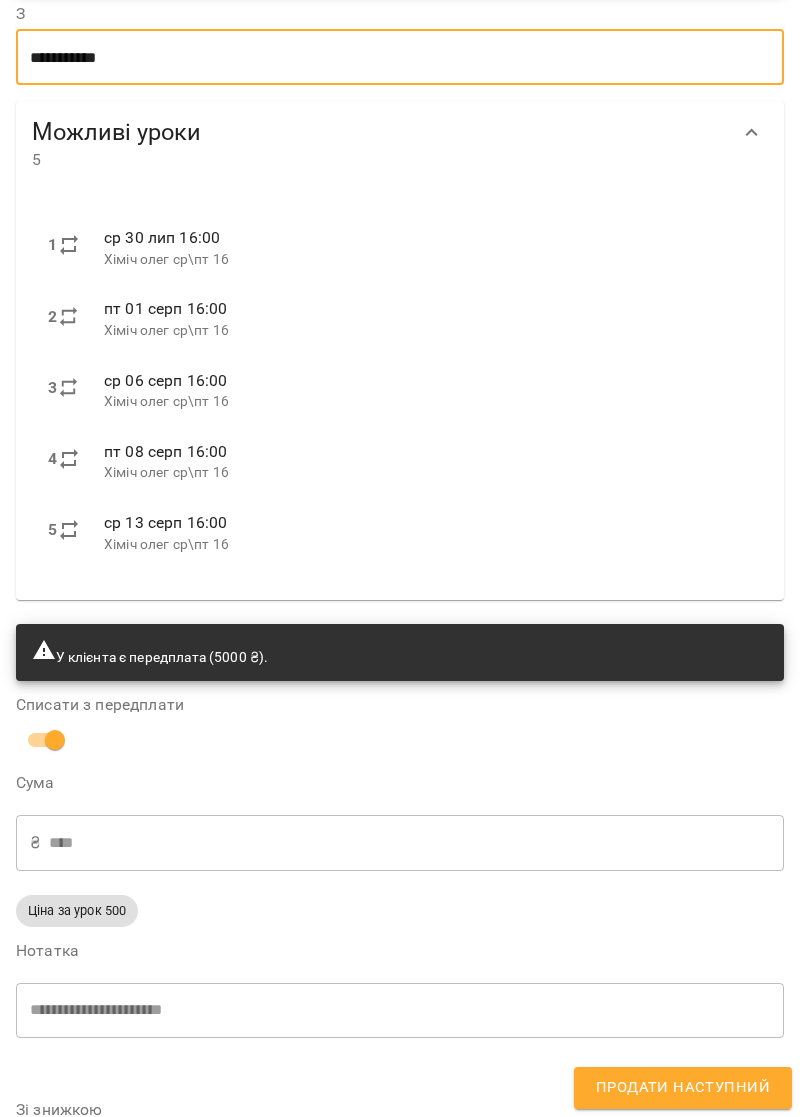 scroll, scrollTop: 153, scrollLeft: 0, axis: vertical 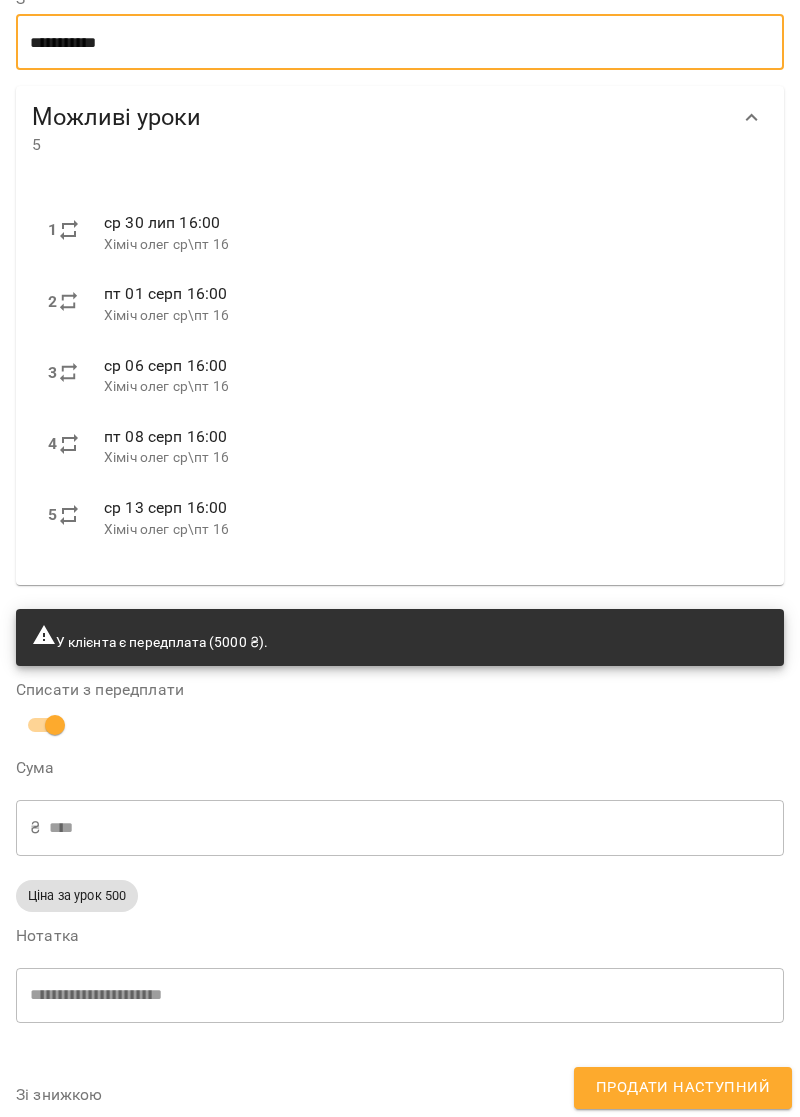 click on "Продати наступний" at bounding box center [683, 1088] 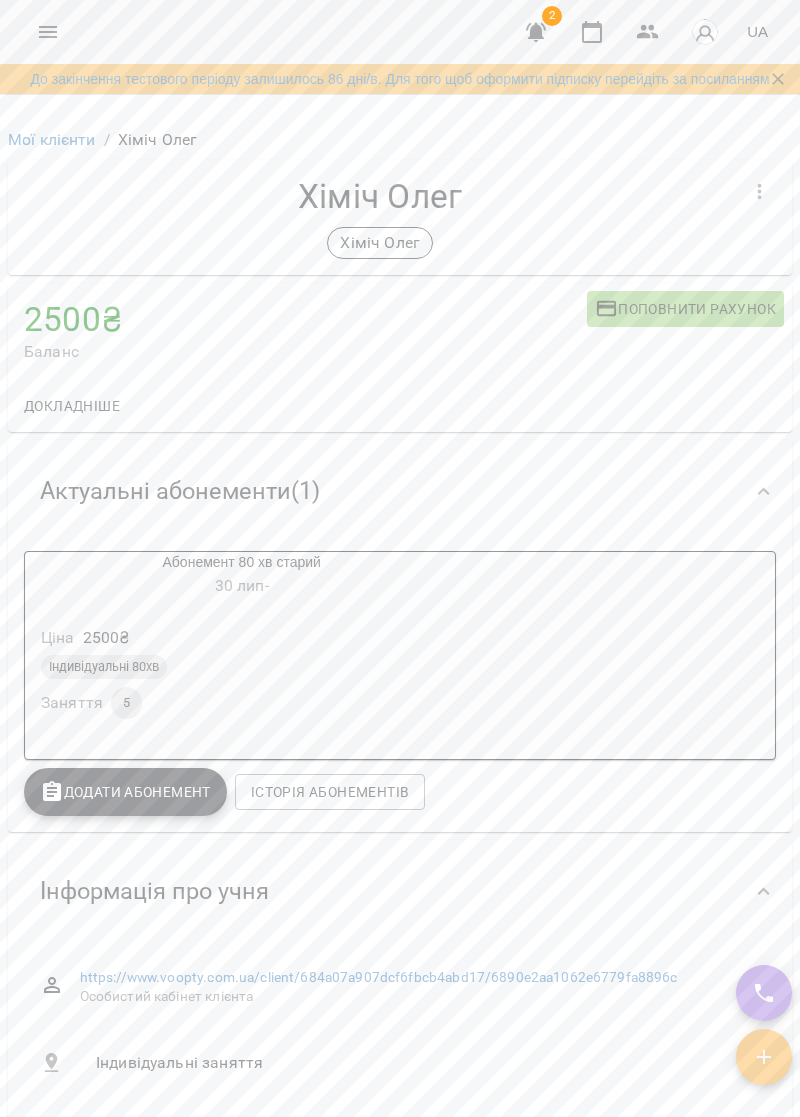 click on "Ціна 2500 ₴" at bounding box center [241, 638] 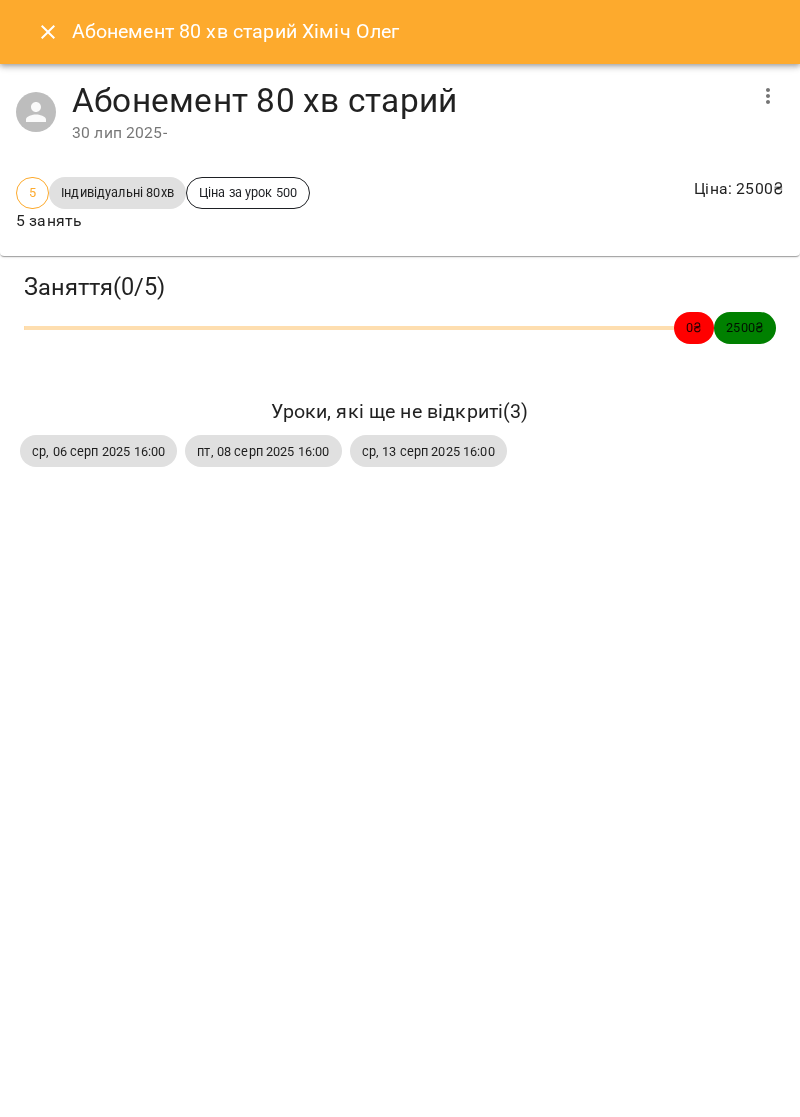 click at bounding box center (48, 32) 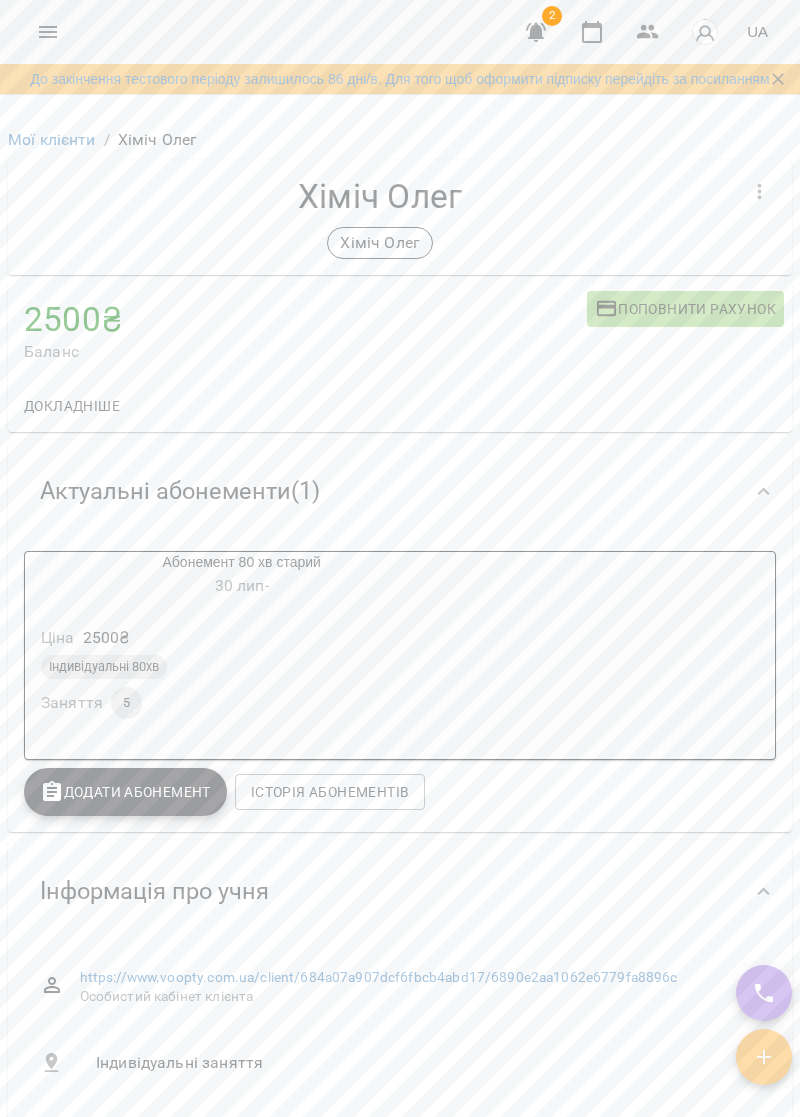 click on "Історія абонементів" at bounding box center [330, 792] 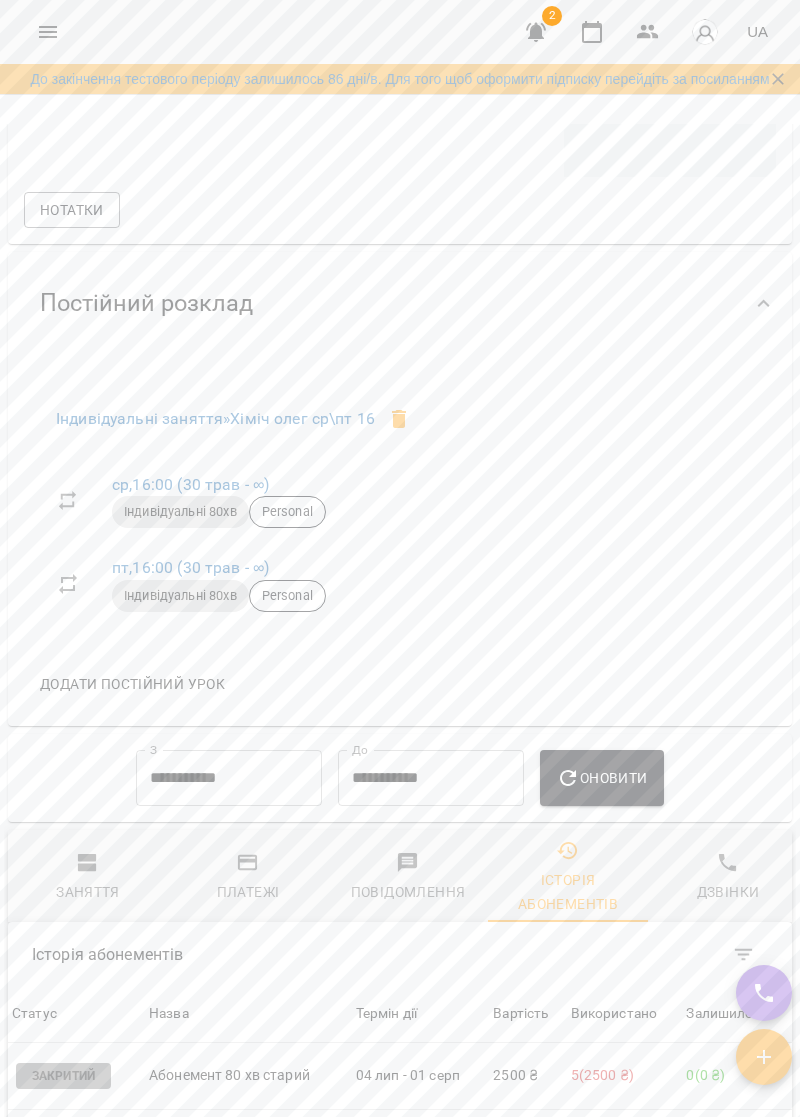 scroll, scrollTop: 1417, scrollLeft: 0, axis: vertical 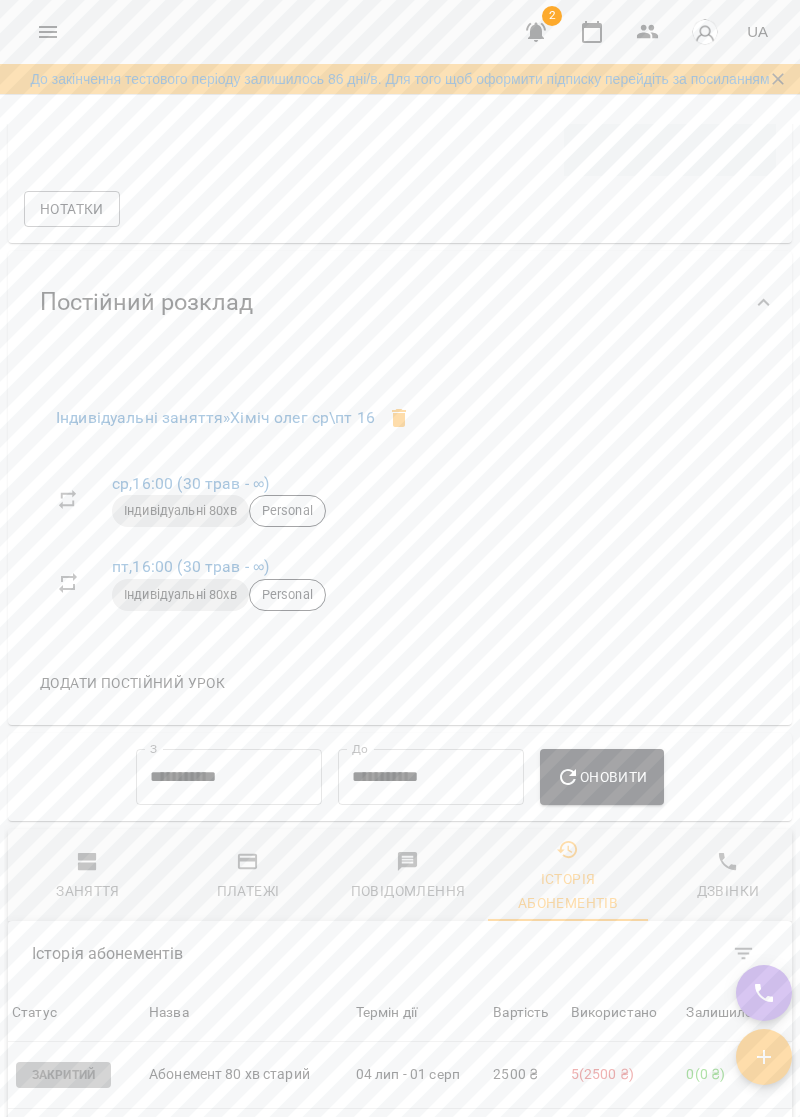click on "Абонемент 80 хв старий" at bounding box center (248, 1075) 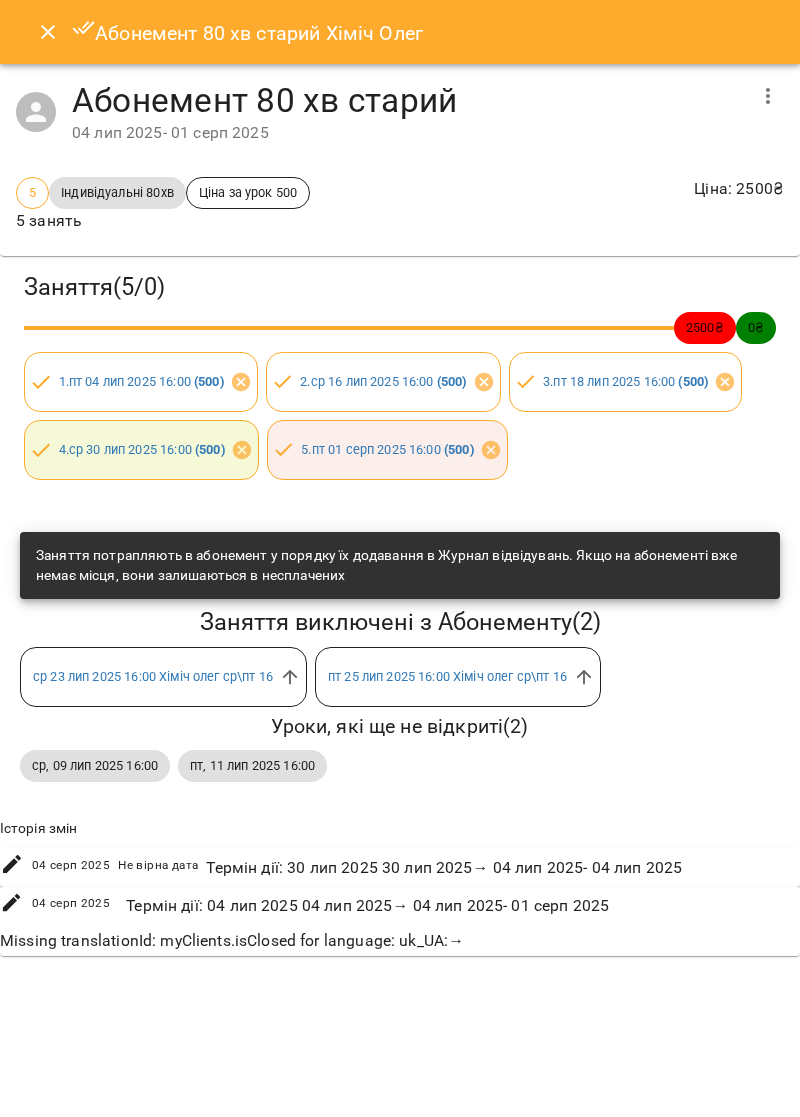 click 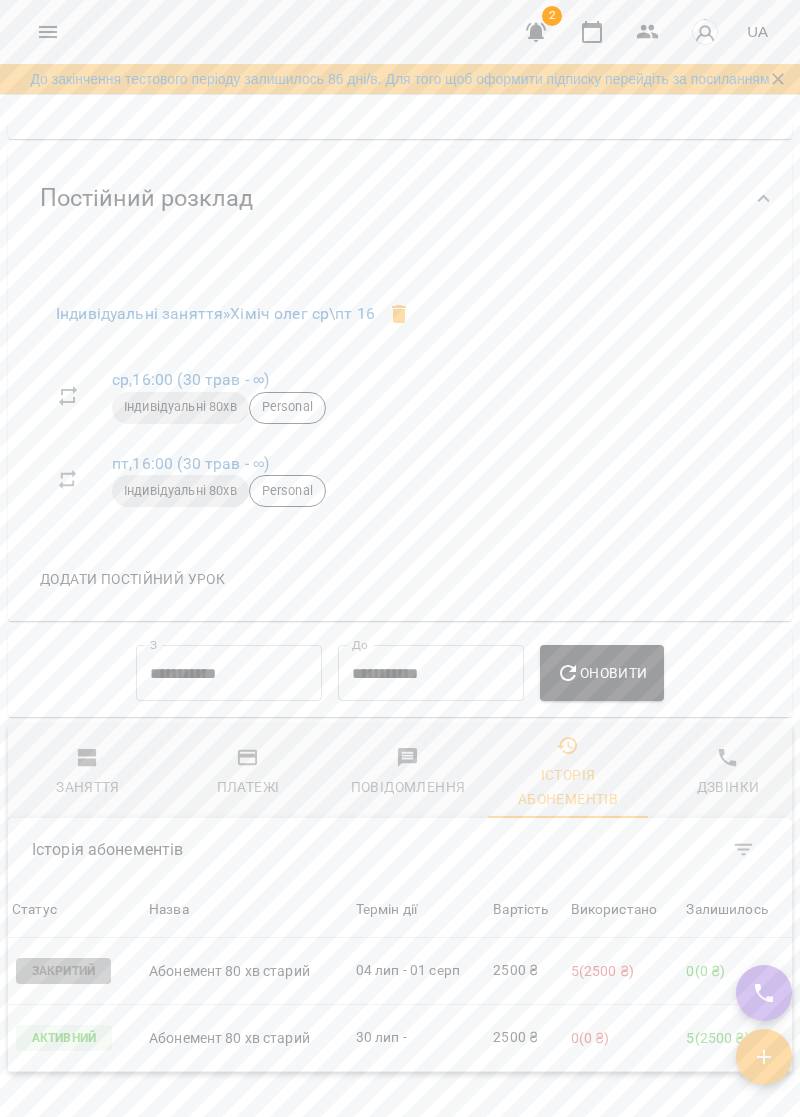 scroll, scrollTop: 1314, scrollLeft: 0, axis: vertical 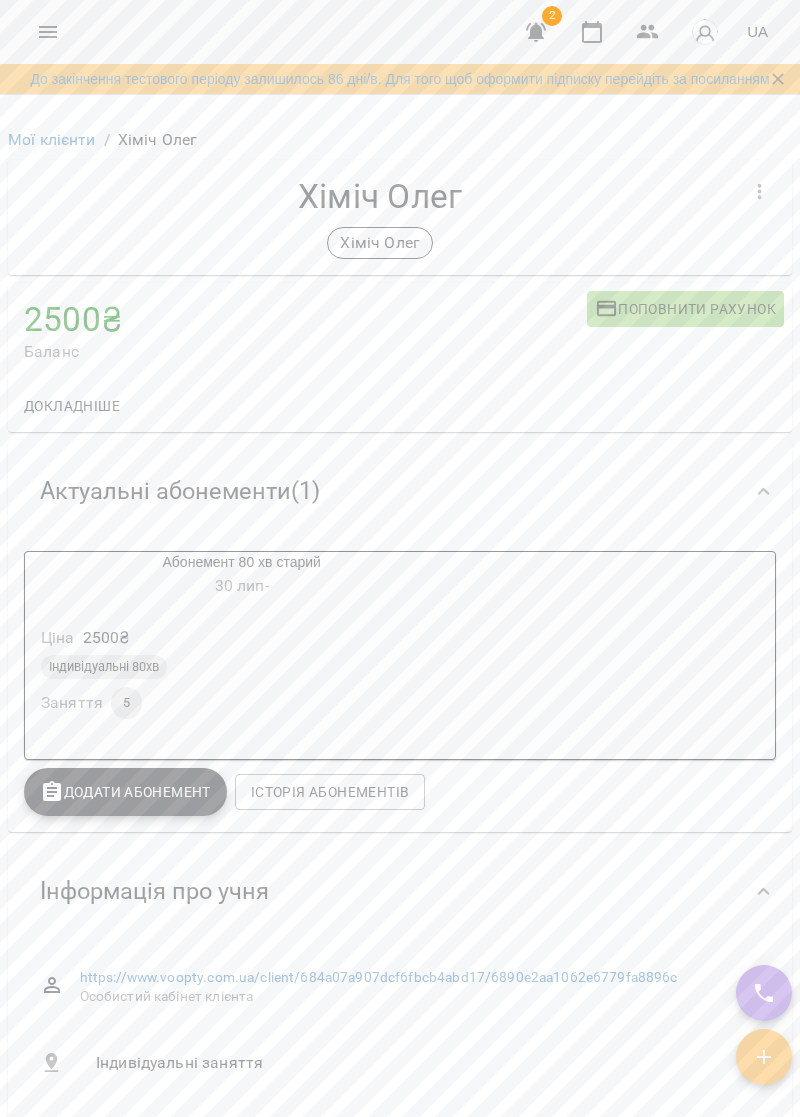 click on "Ціна 2500 ₴" at bounding box center [241, 638] 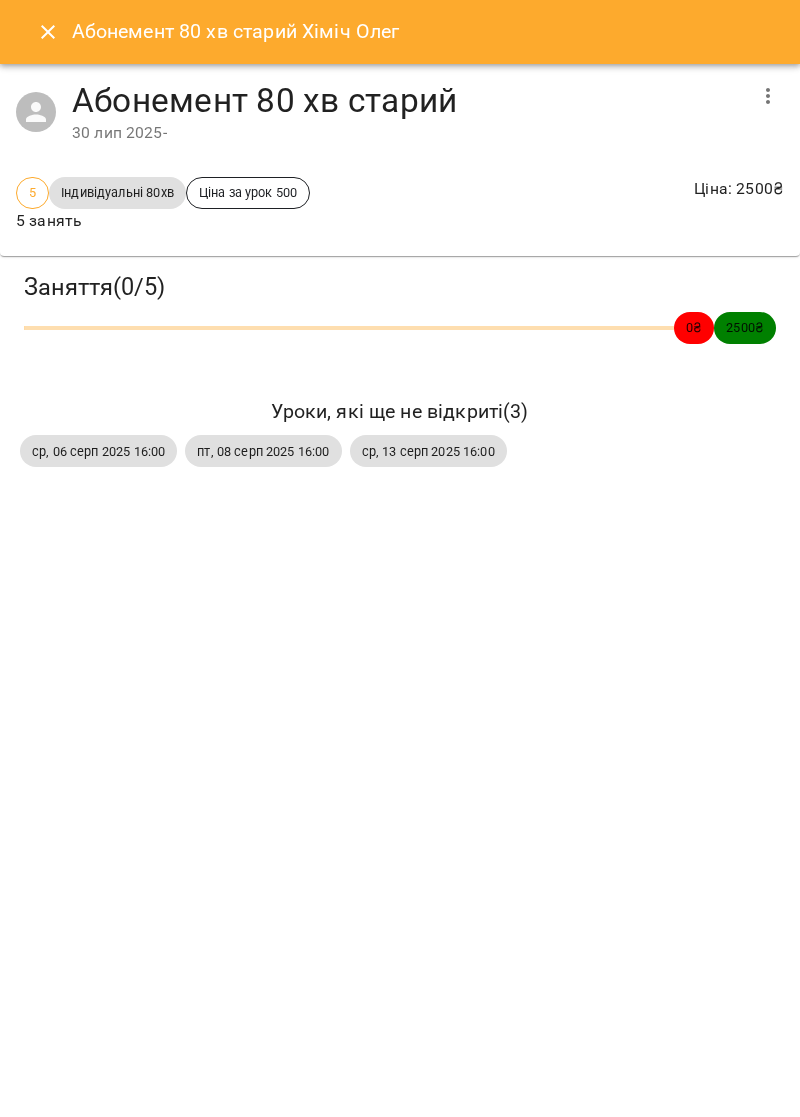 click at bounding box center (768, 96) 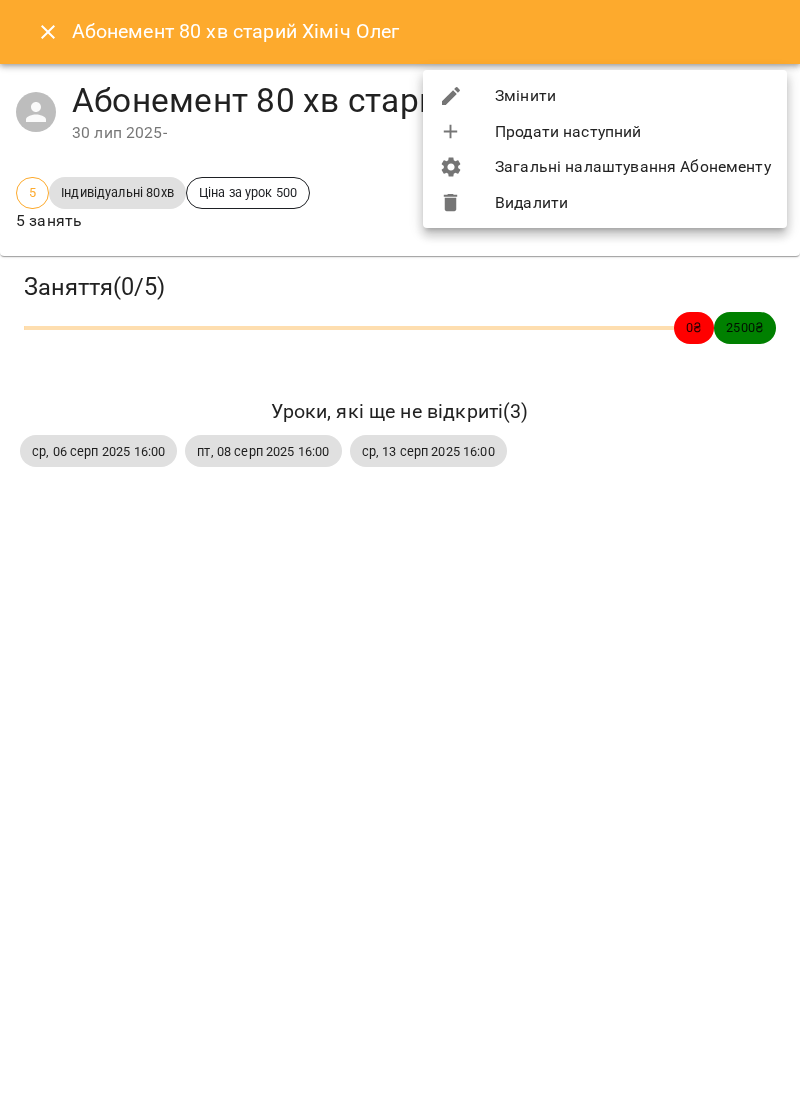 click on "Змінити" at bounding box center (605, 96) 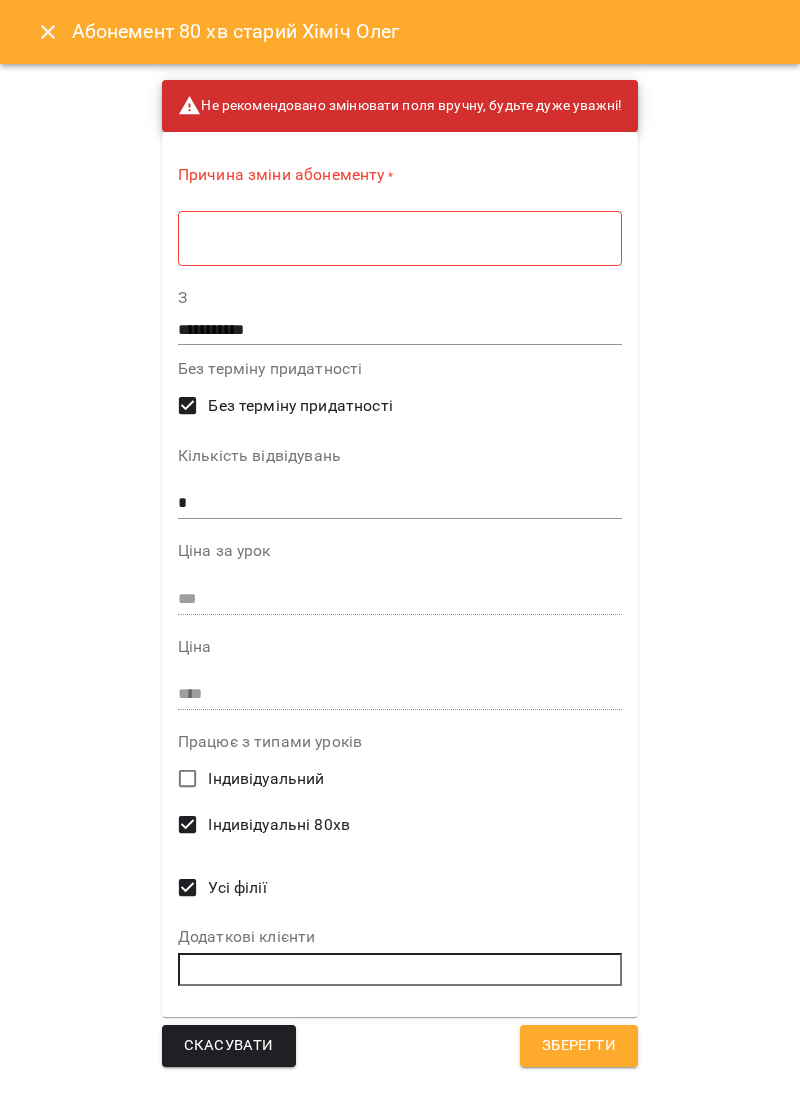 click at bounding box center [400, 238] 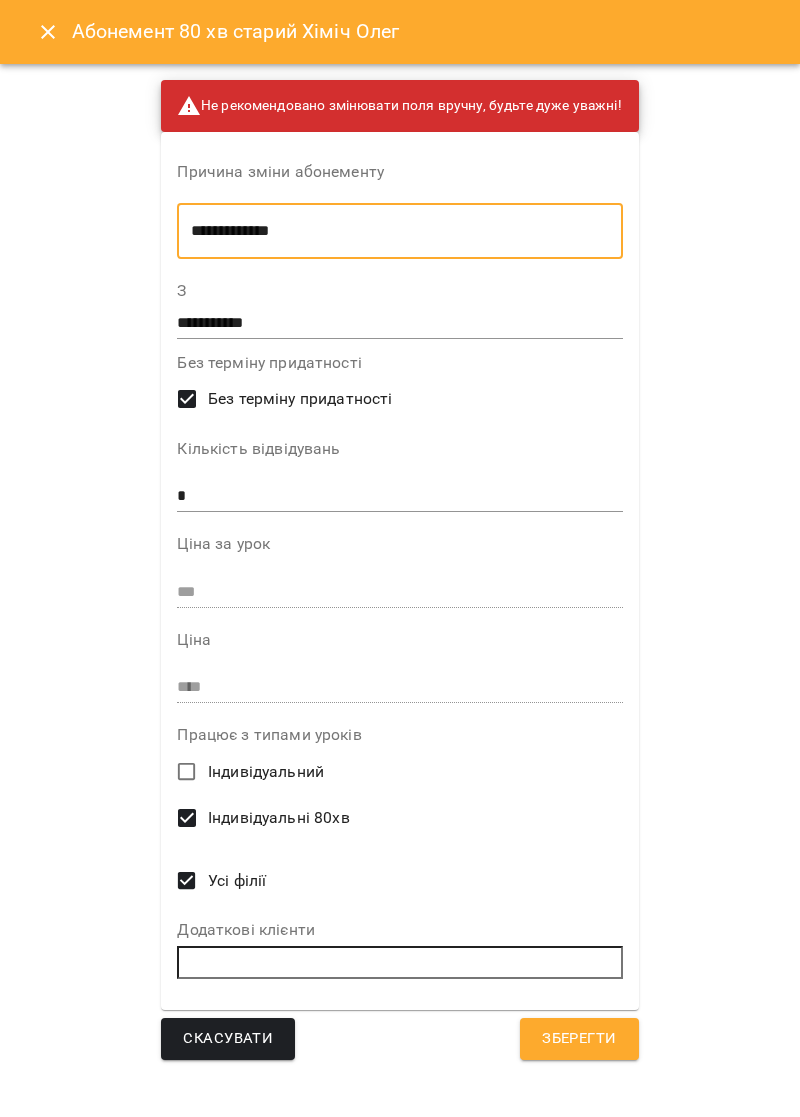 type on "**********" 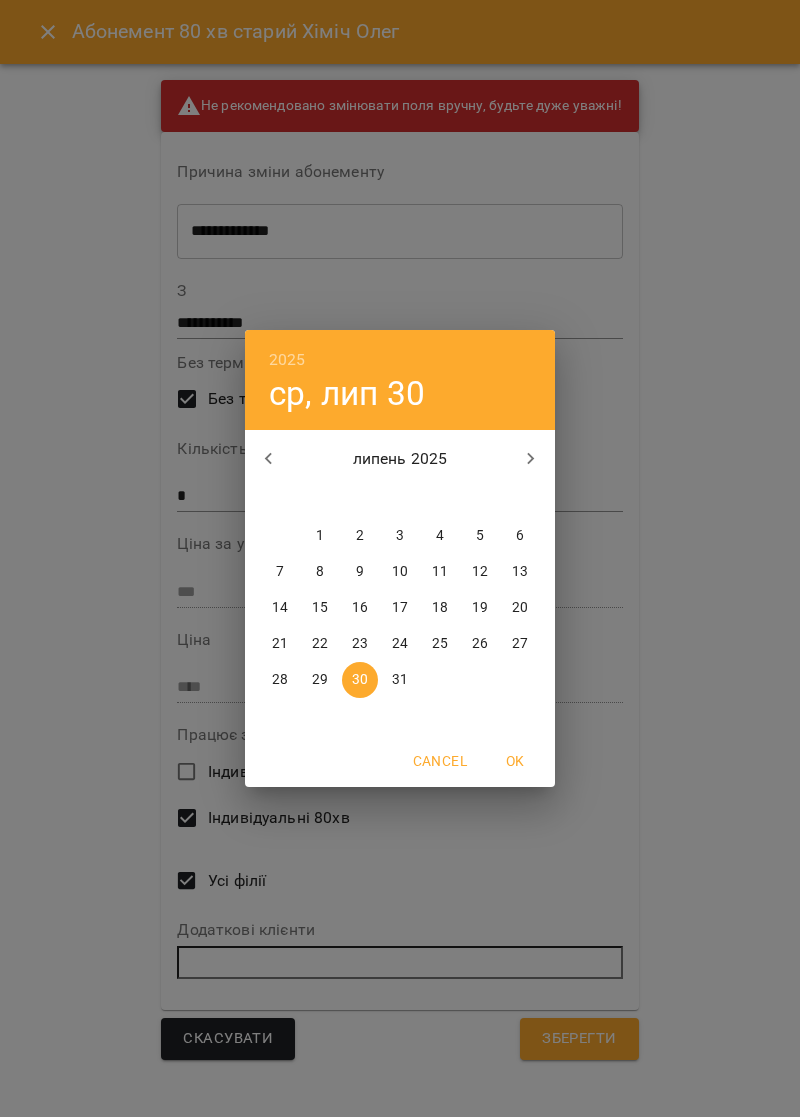 click 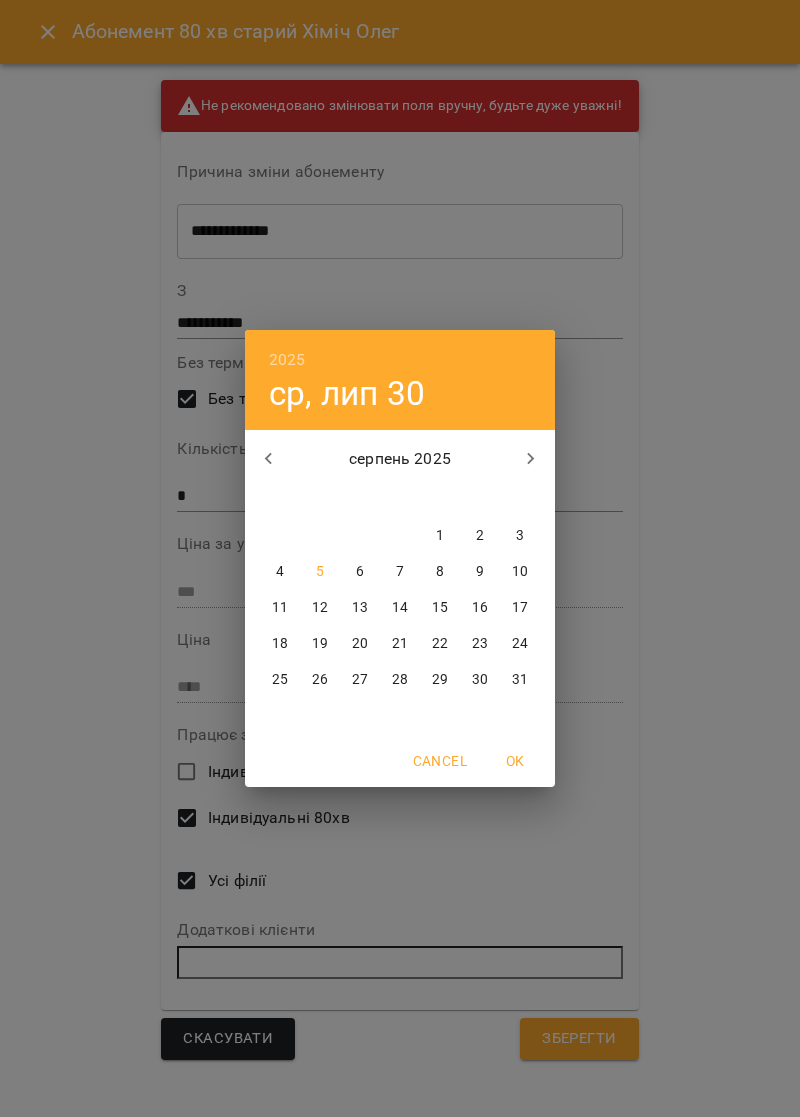 click on "1" at bounding box center [440, 536] 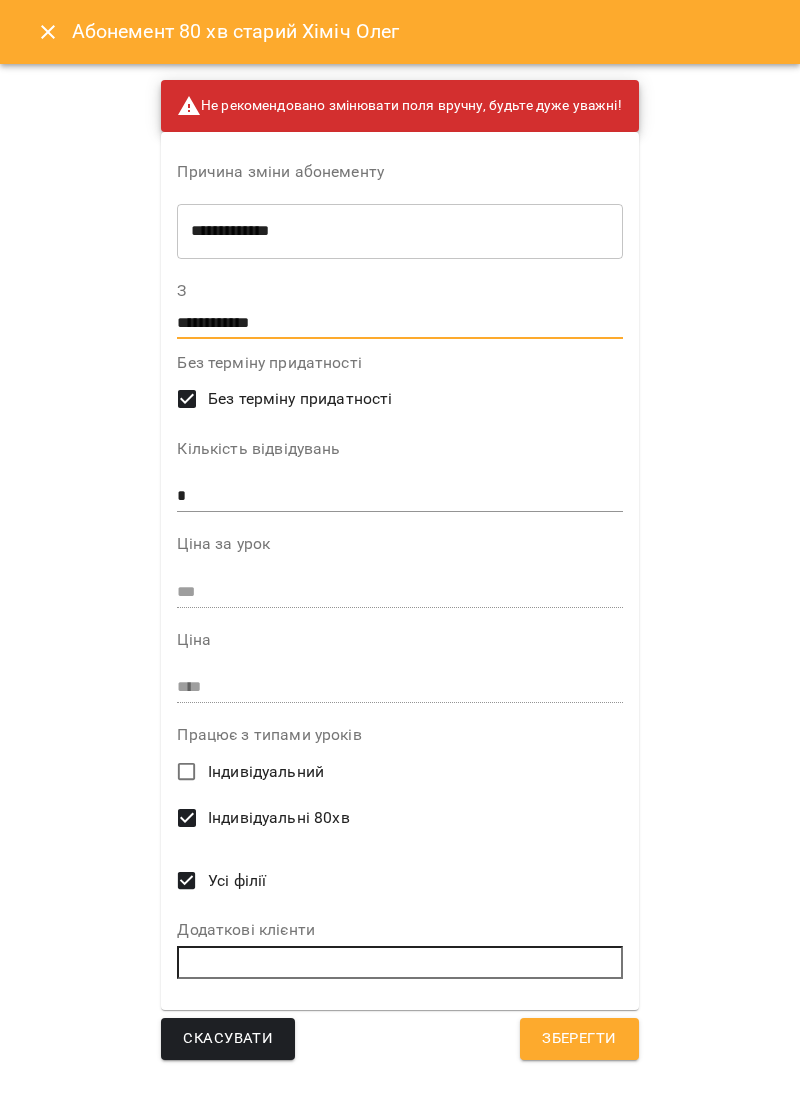 click on "Усі філії" at bounding box center [237, 881] 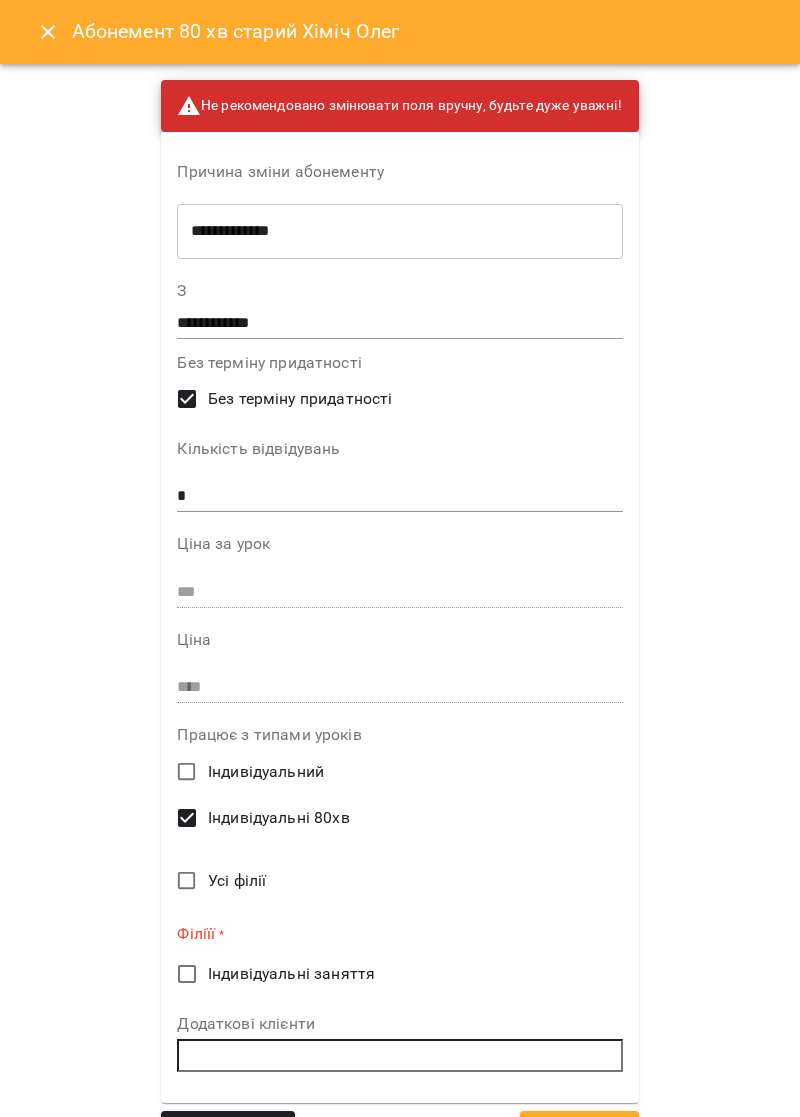 click on "Індивідуальні заняття" at bounding box center [291, 974] 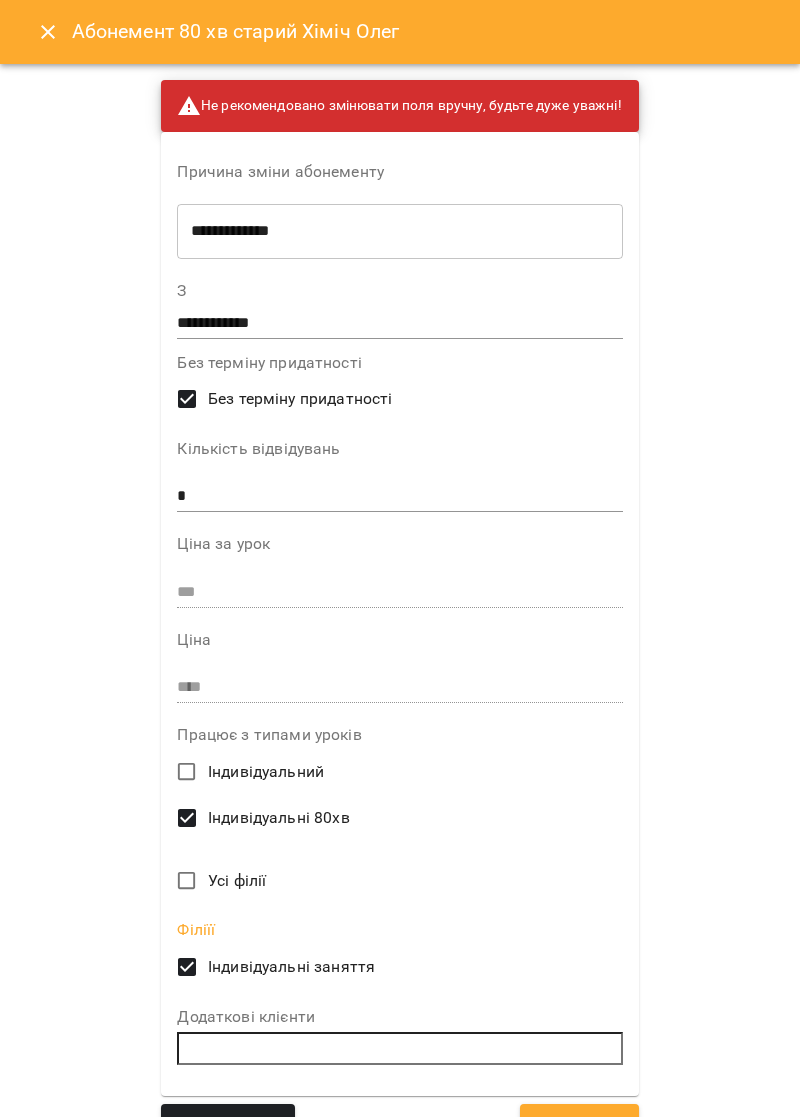 click on "Зберегти" at bounding box center [579, 1125] 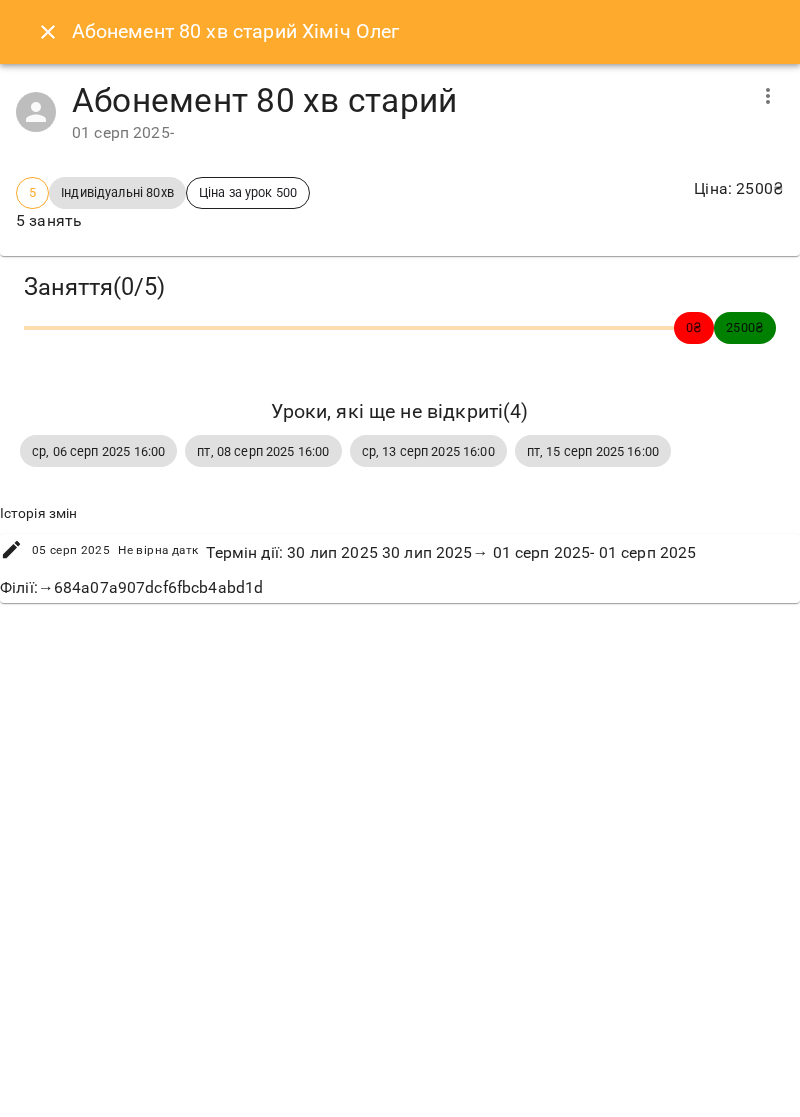 click 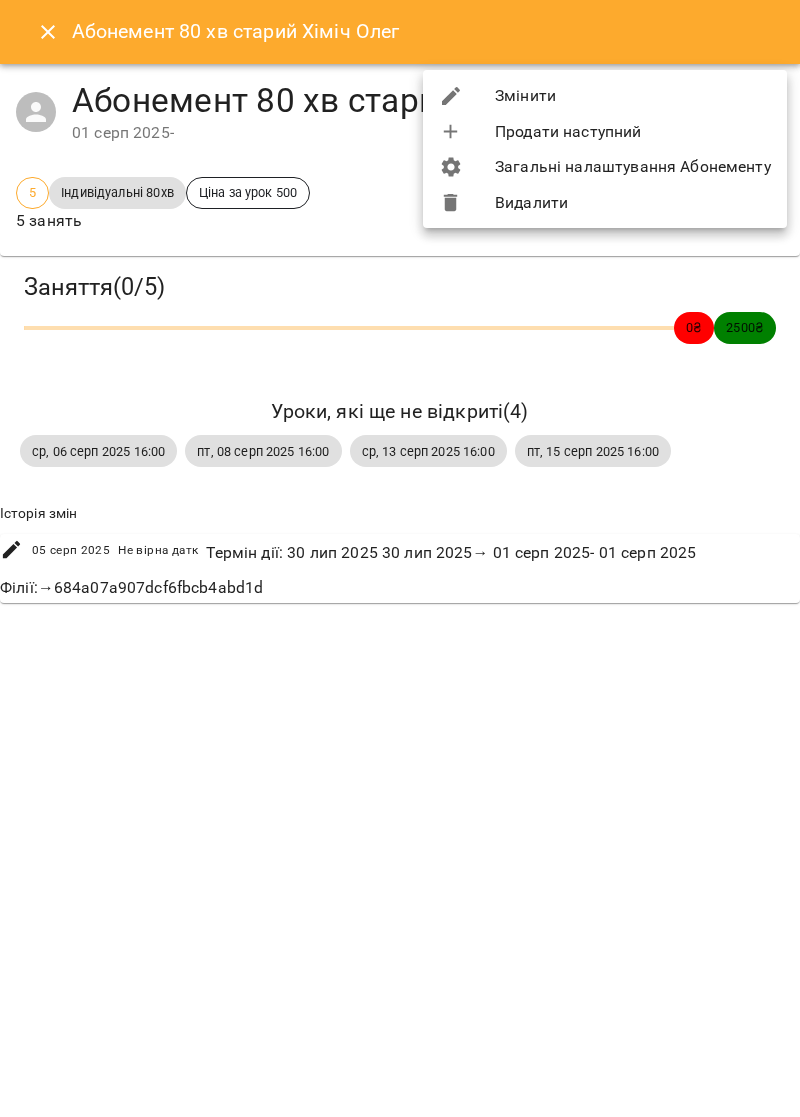 click on "Видалити" at bounding box center (605, 203) 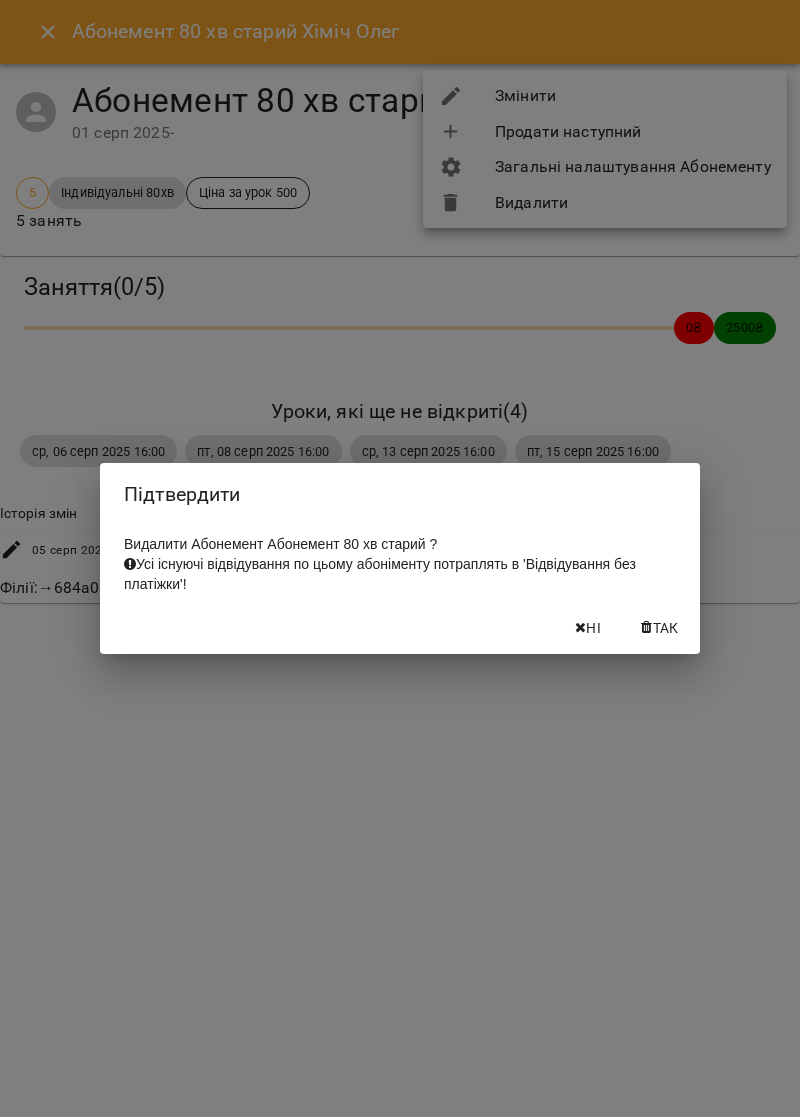 click on "Так" at bounding box center (660, 628) 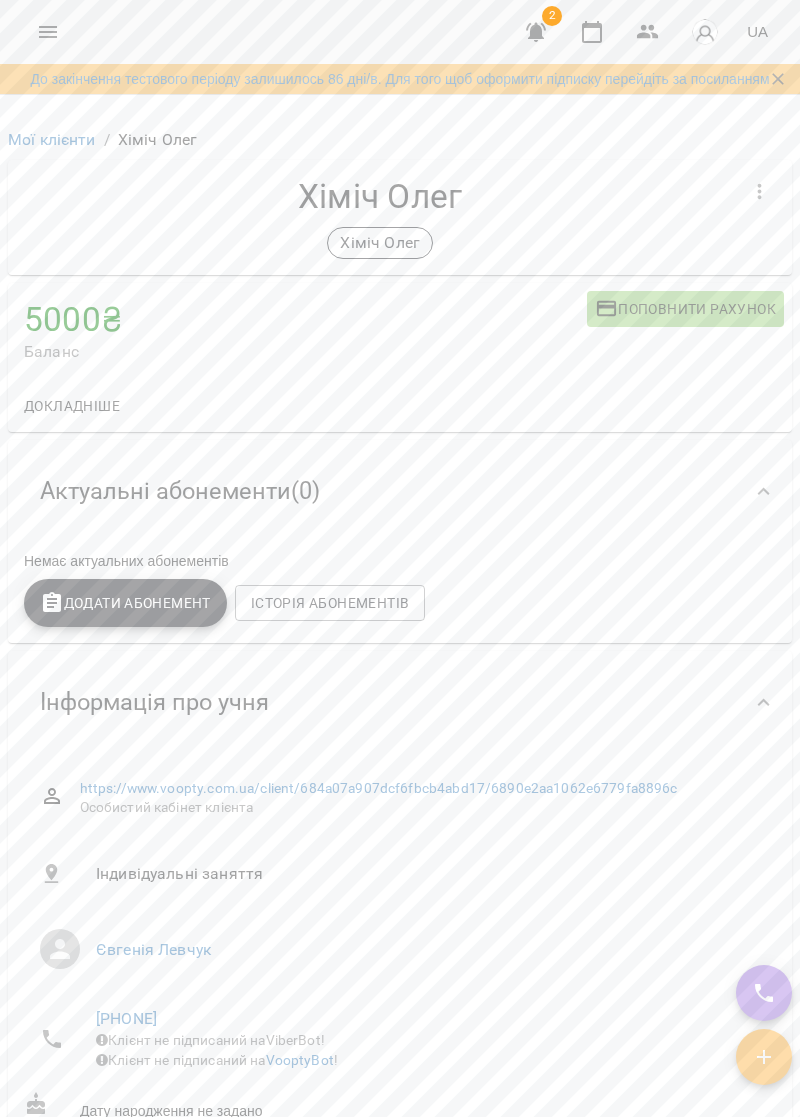 click on "5000 ₴" at bounding box center [305, 319] 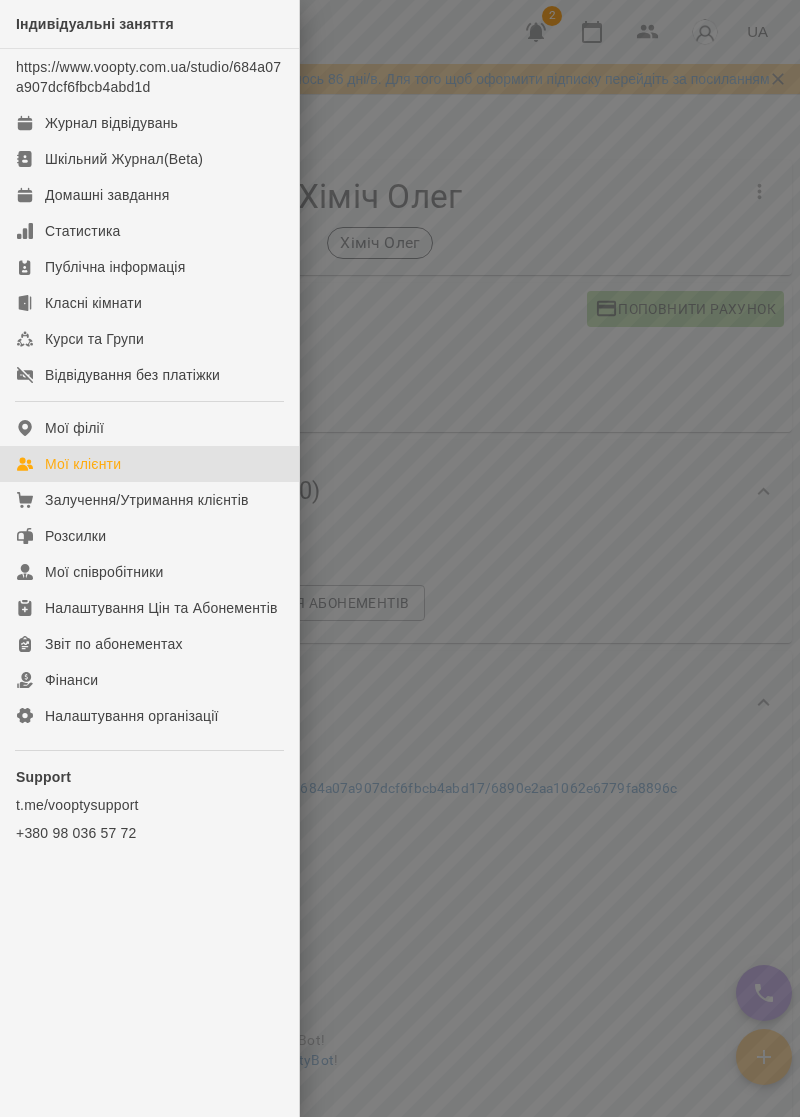 click on "Мої клієнти" at bounding box center (149, 464) 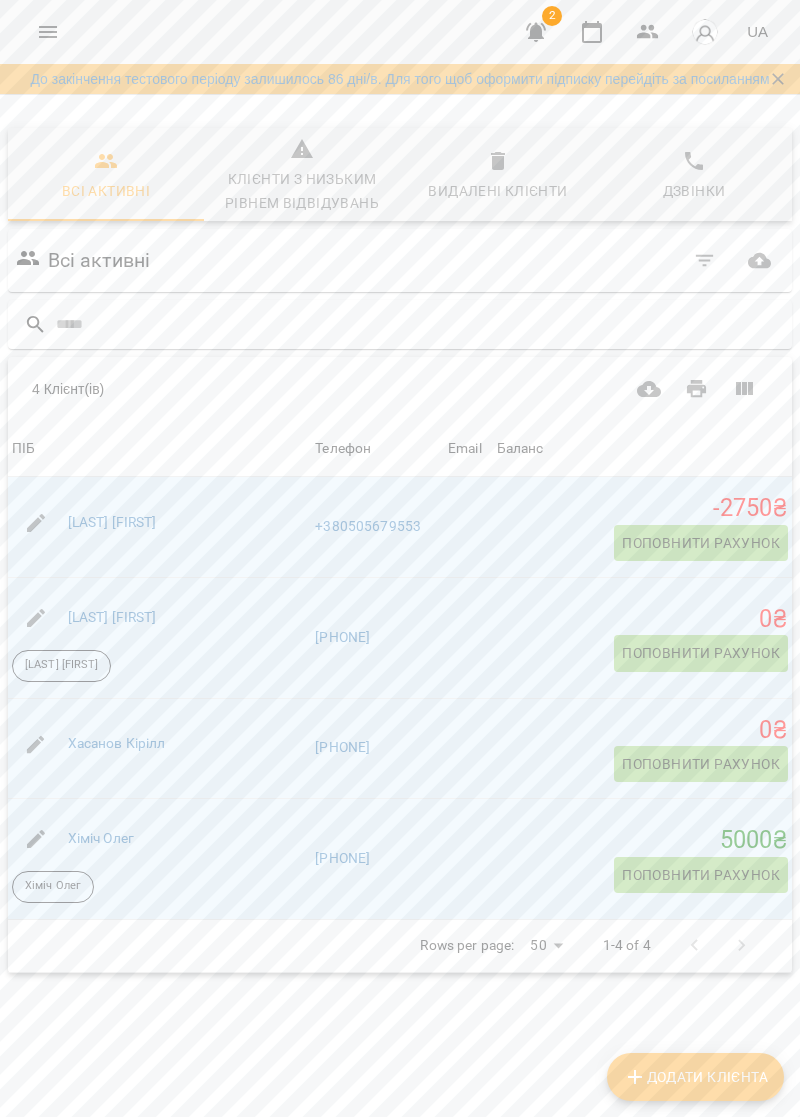 scroll, scrollTop: 108, scrollLeft: 0, axis: vertical 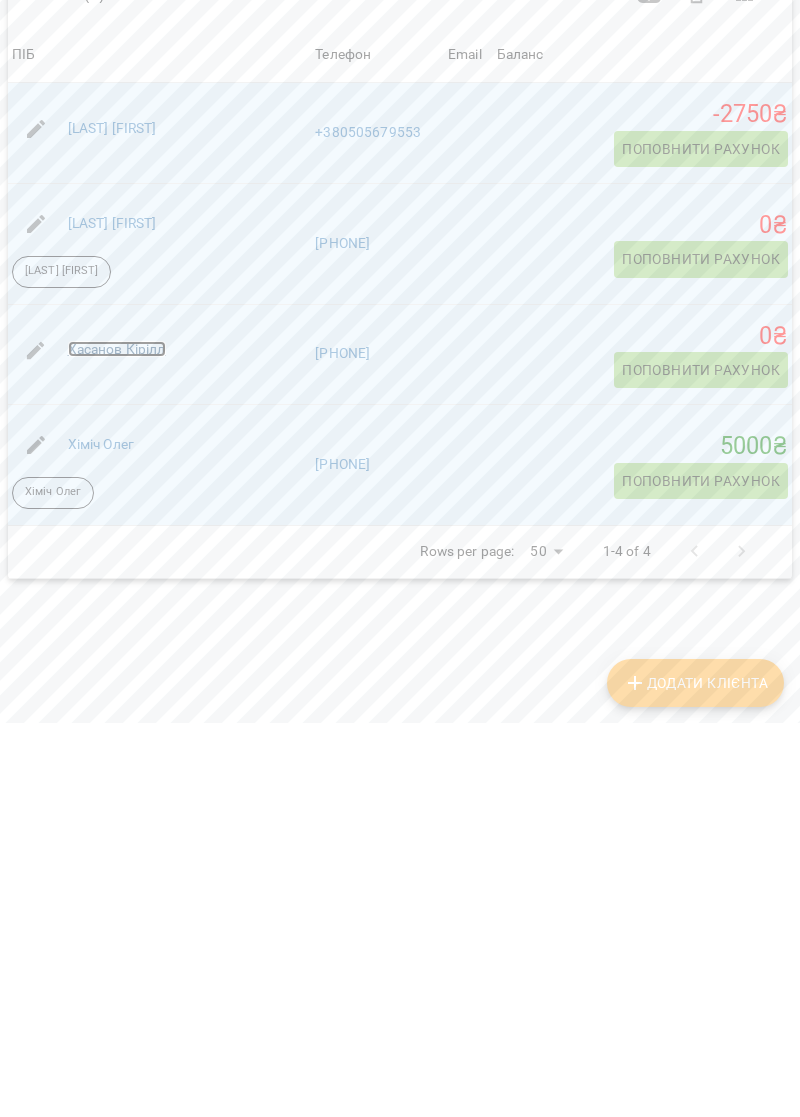click on "Хасанов Кірілл" at bounding box center (117, 743) 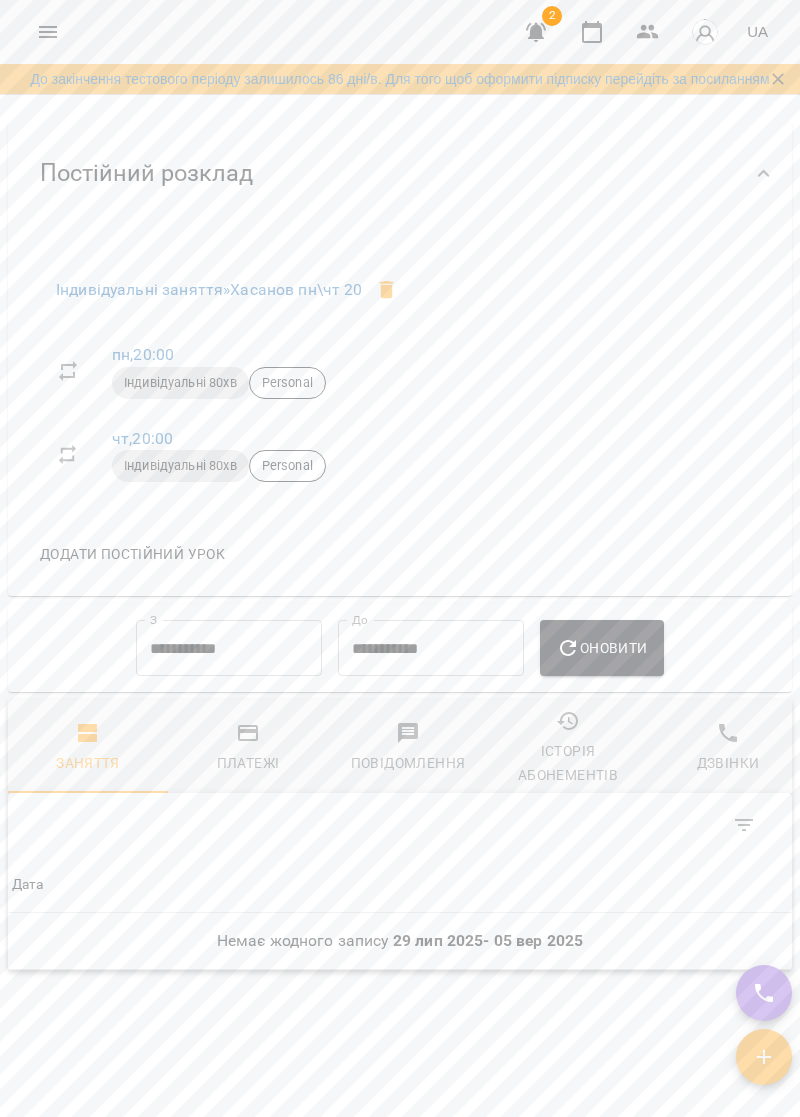 scroll, scrollTop: 1395, scrollLeft: 0, axis: vertical 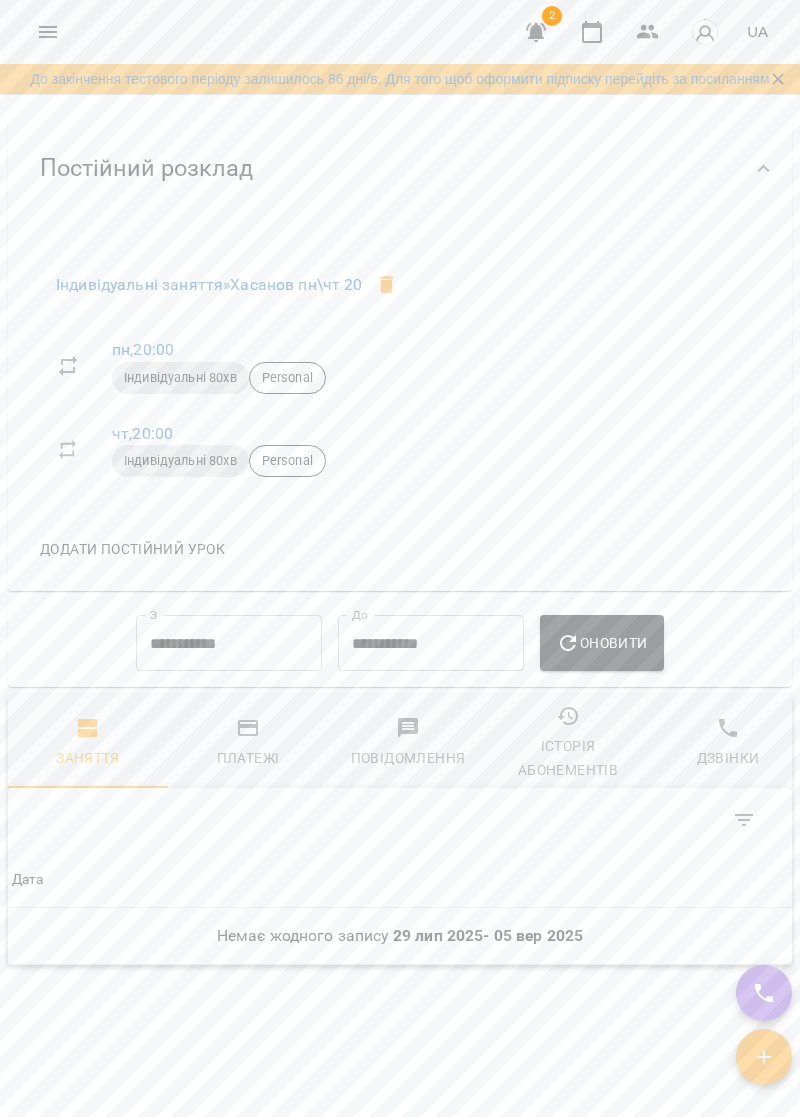 click on "Немає жодного запису   29 лип 2025  -   05 вер 2025" at bounding box center (400, 936) 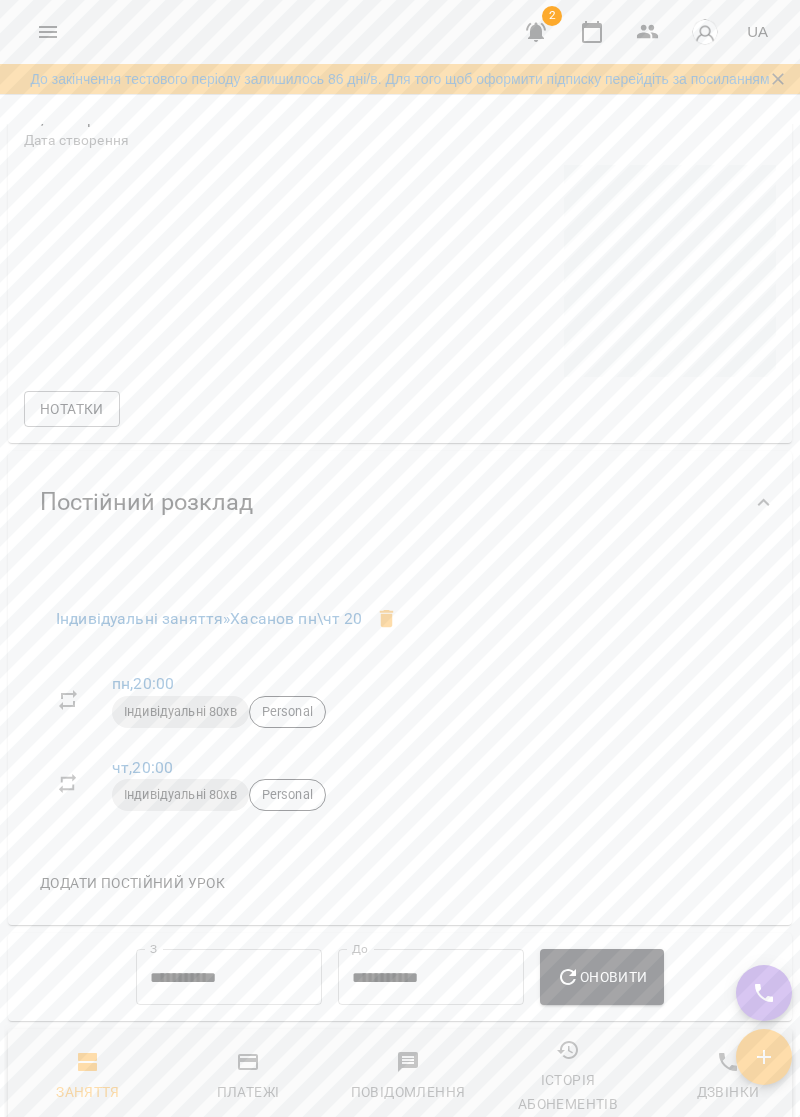 scroll, scrollTop: 1053, scrollLeft: 0, axis: vertical 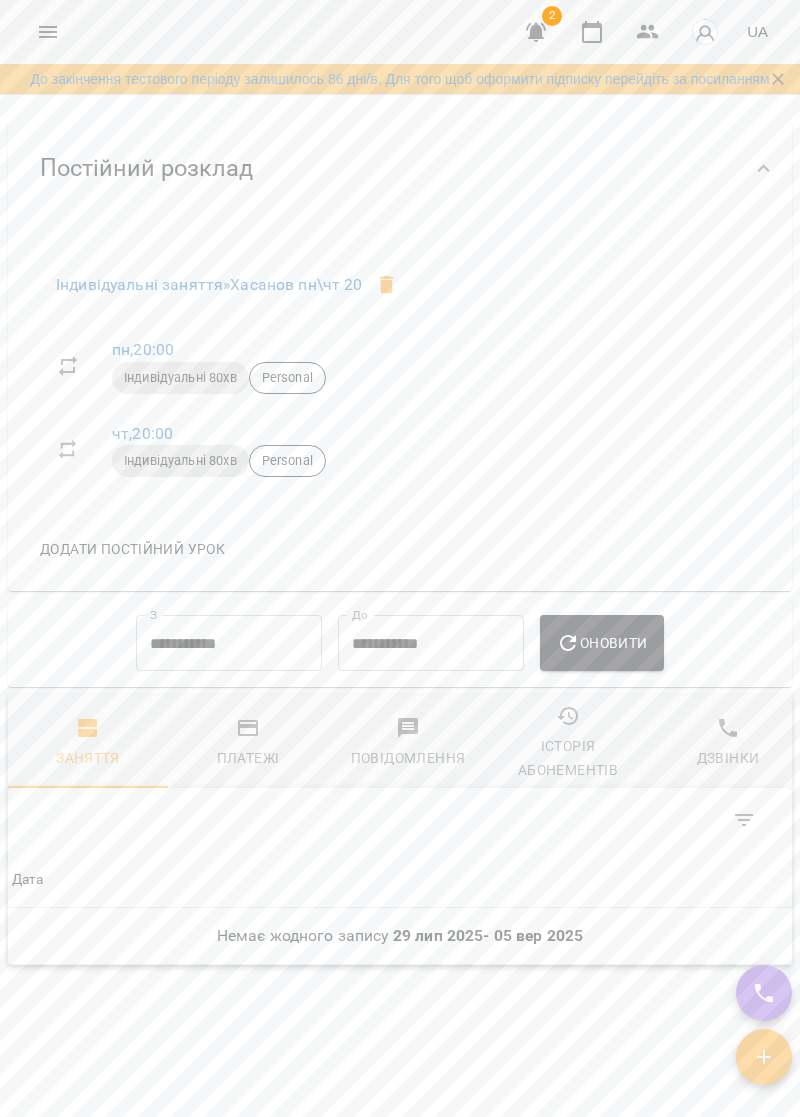 click on "Оновити" at bounding box center (601, 643) 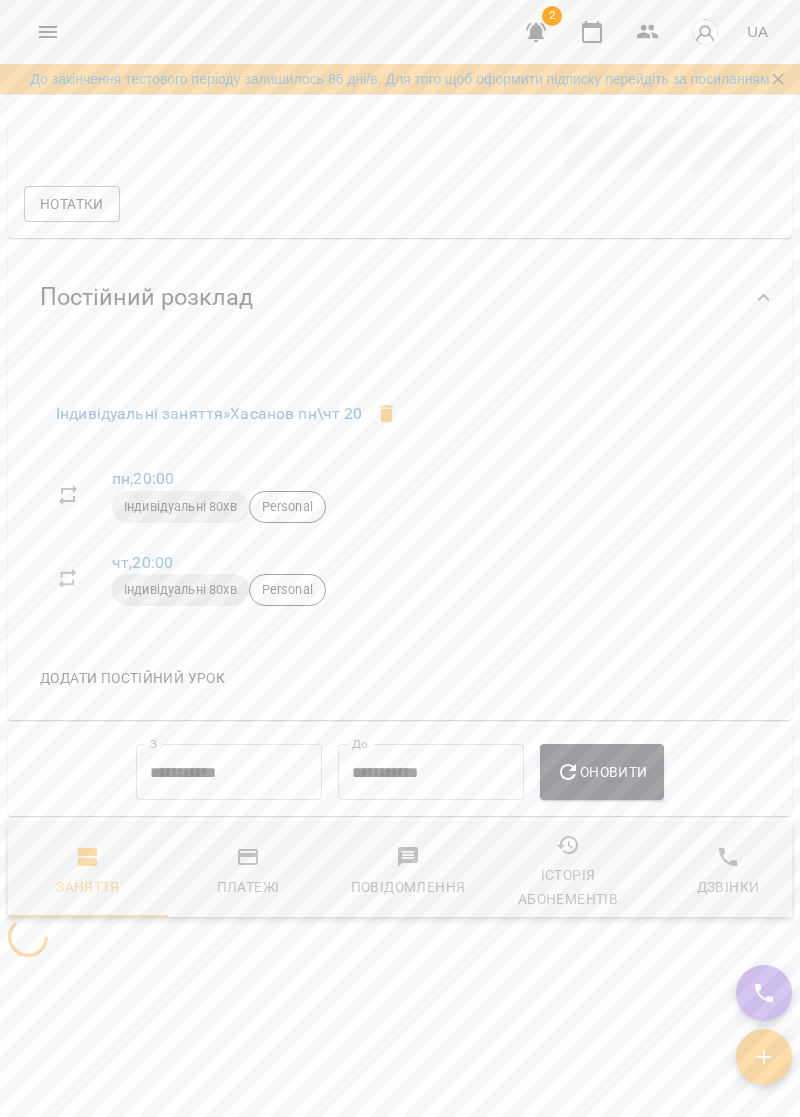 scroll, scrollTop: 1395, scrollLeft: 0, axis: vertical 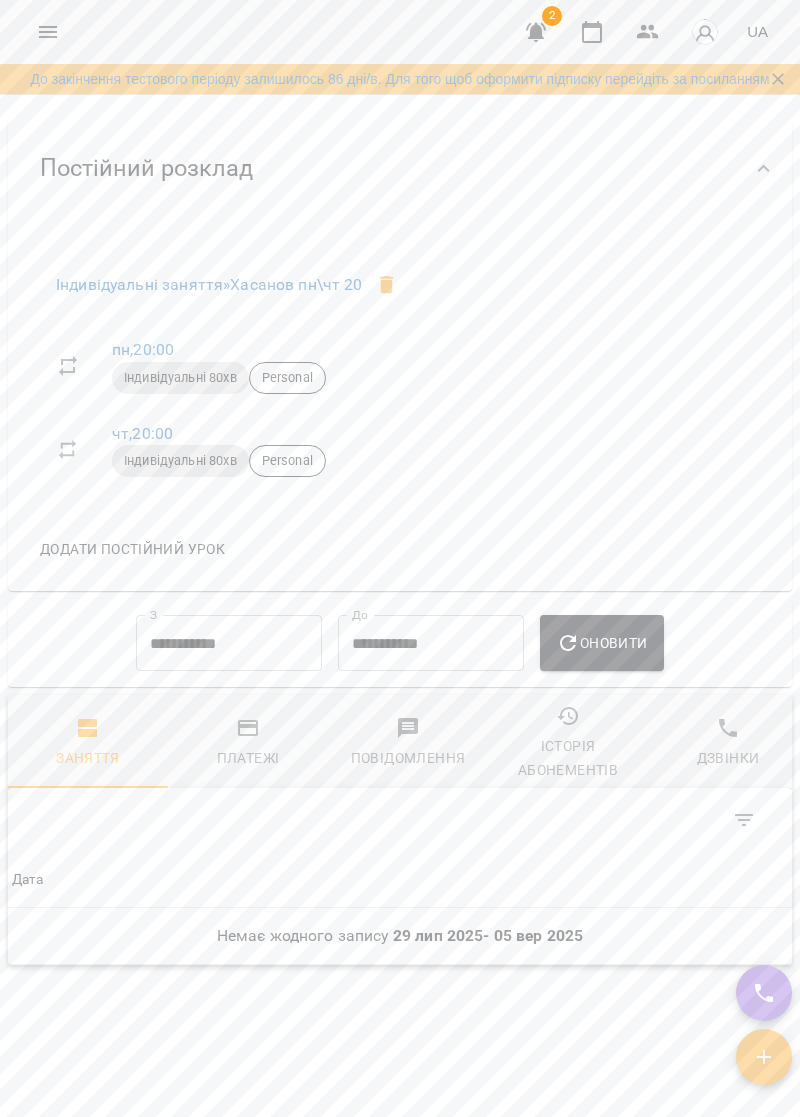 click on "Платежі" at bounding box center (248, 743) 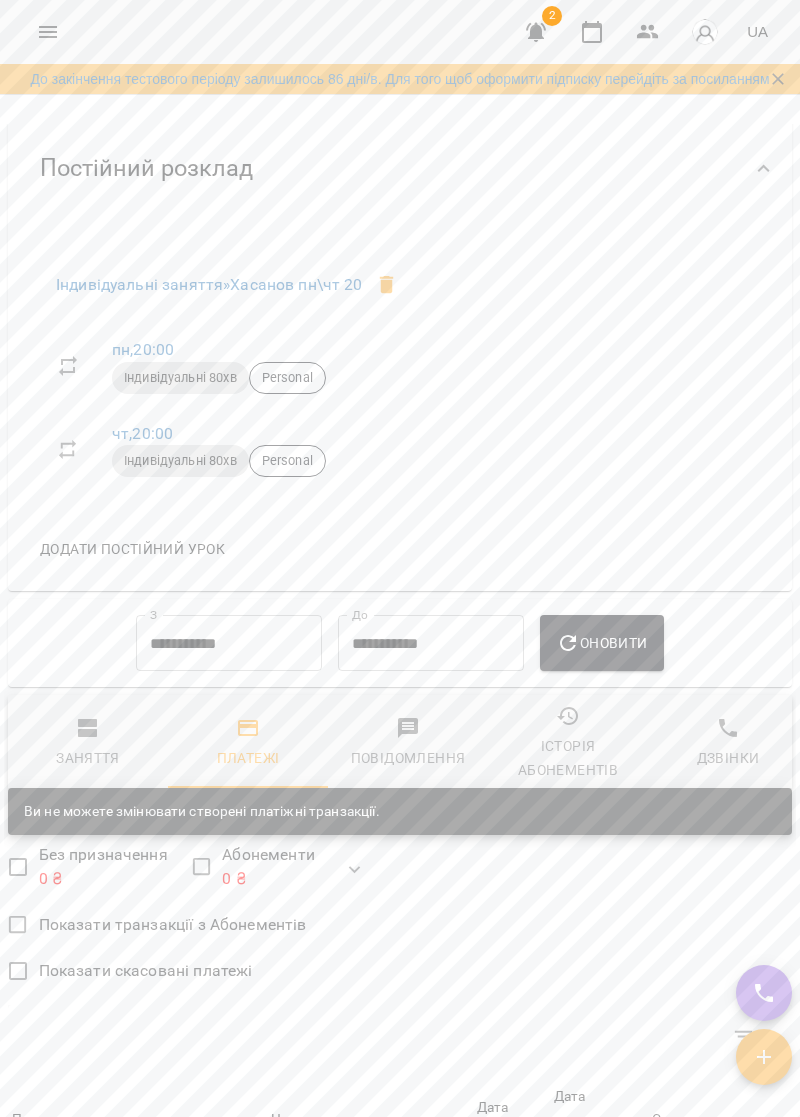scroll, scrollTop: 1395, scrollLeft: 0, axis: vertical 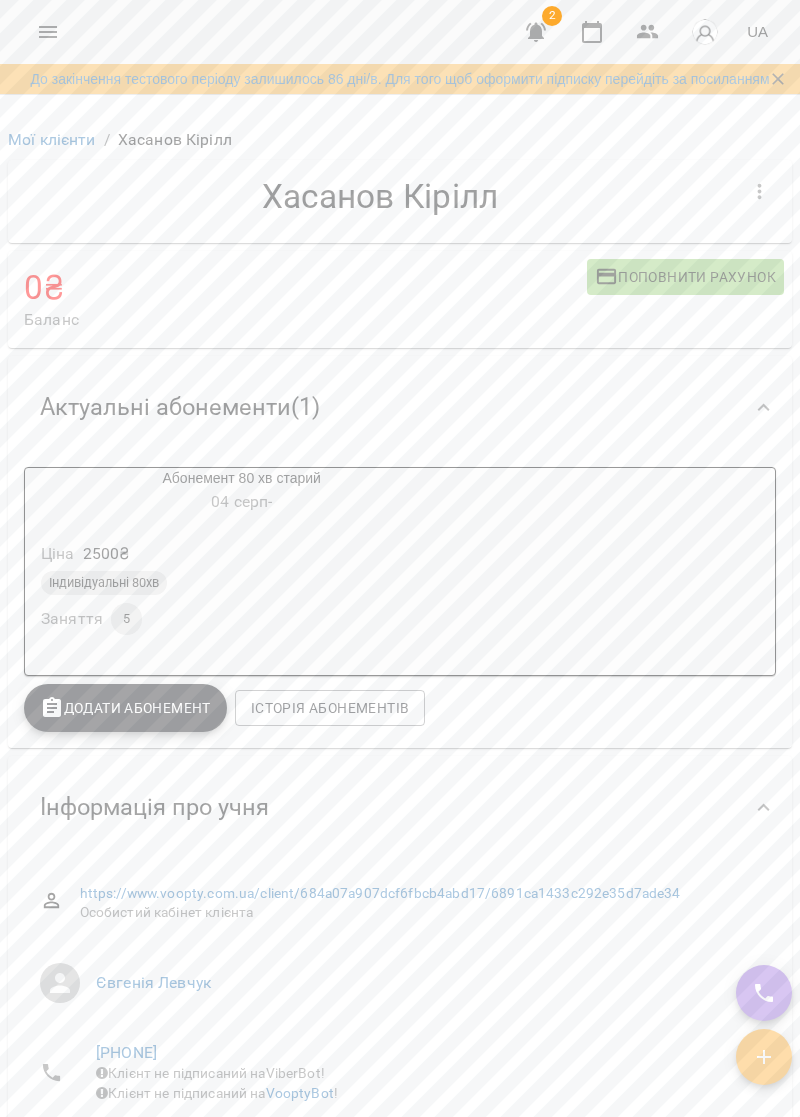 click at bounding box center [760, 192] 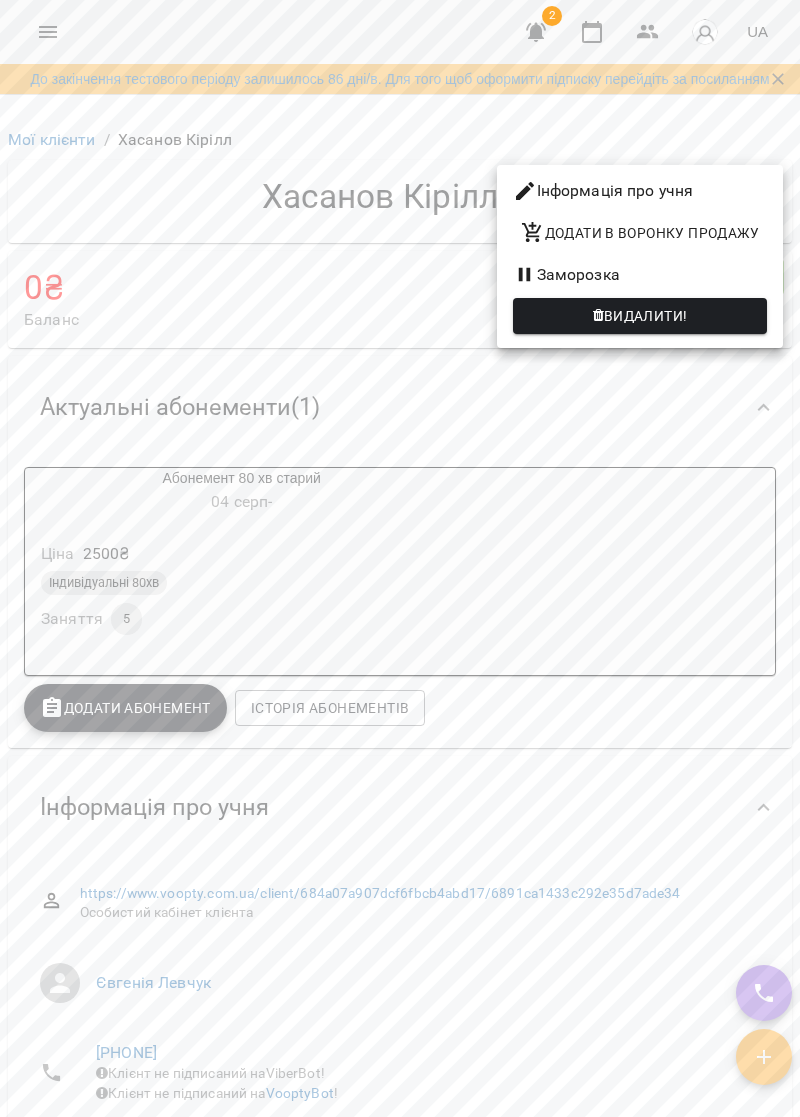 click at bounding box center (400, 558) 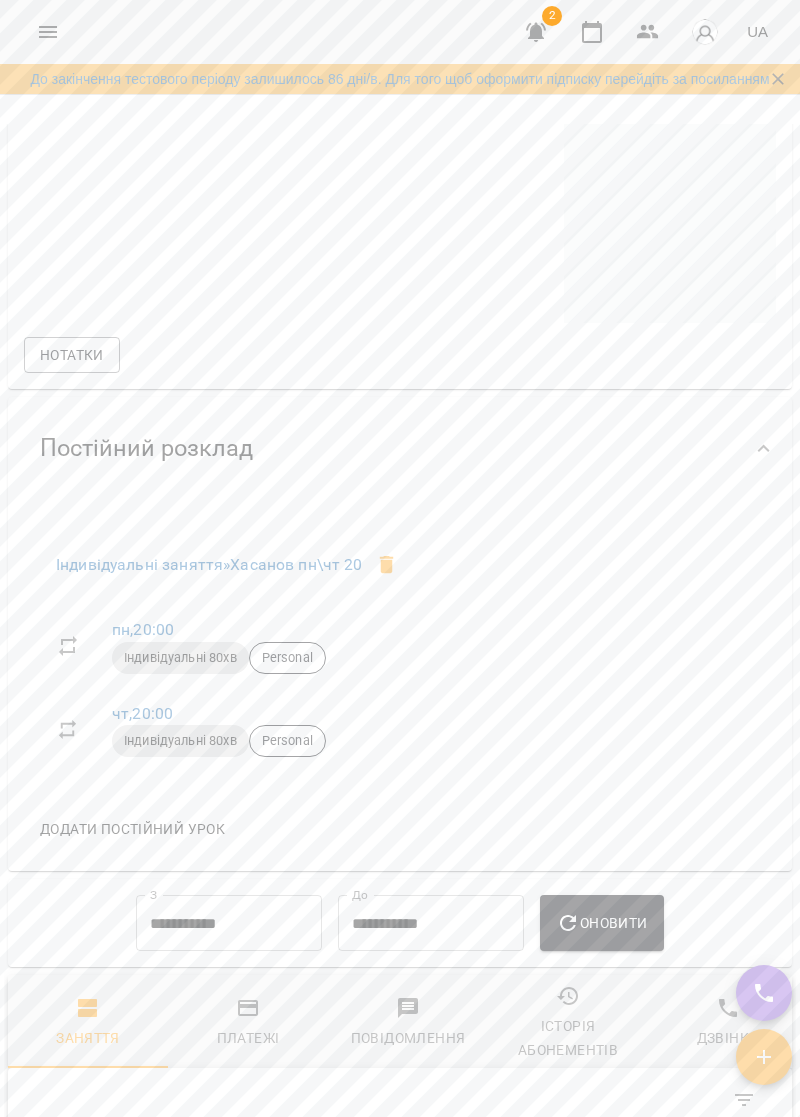 scroll, scrollTop: 1395, scrollLeft: 0, axis: vertical 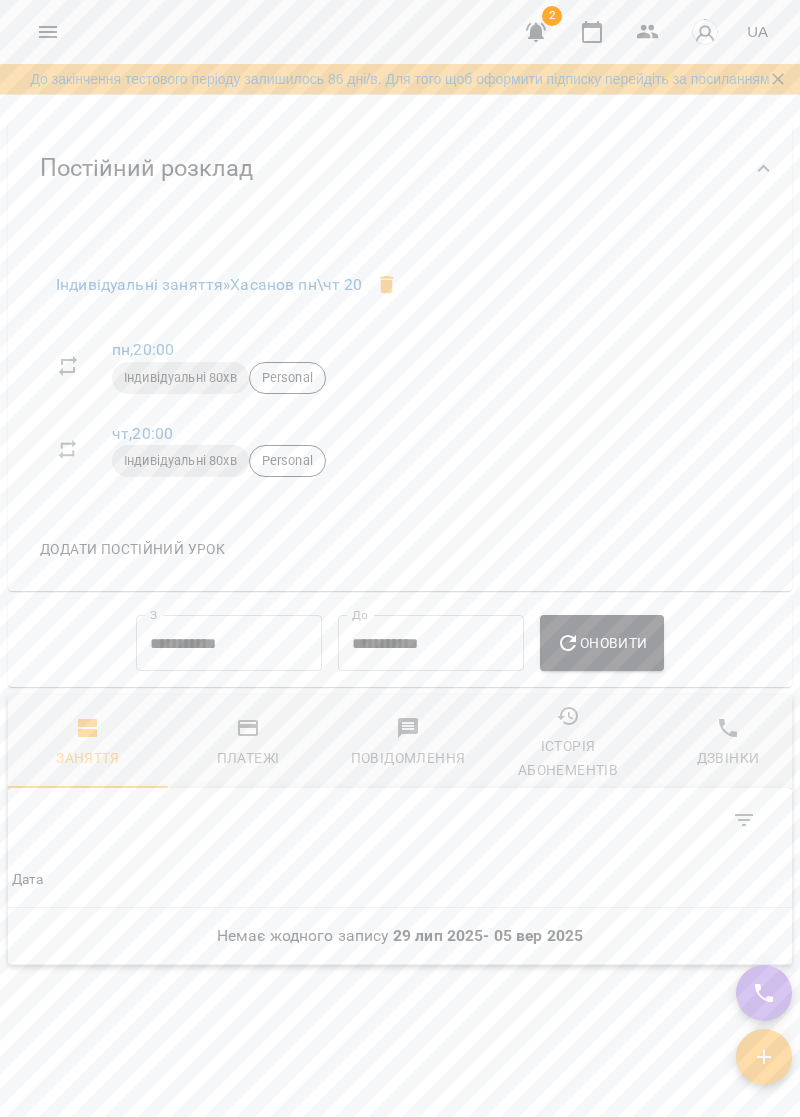 click at bounding box center (48, 32) 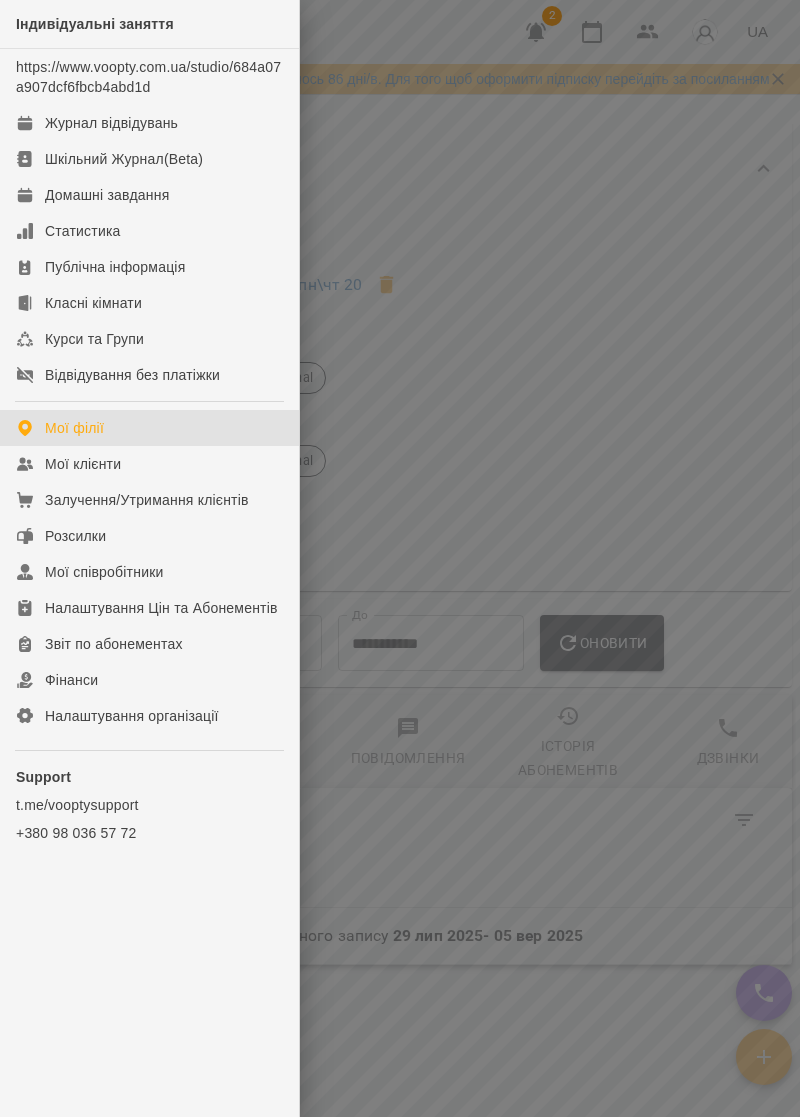 click on "Мої філії" at bounding box center [149, 428] 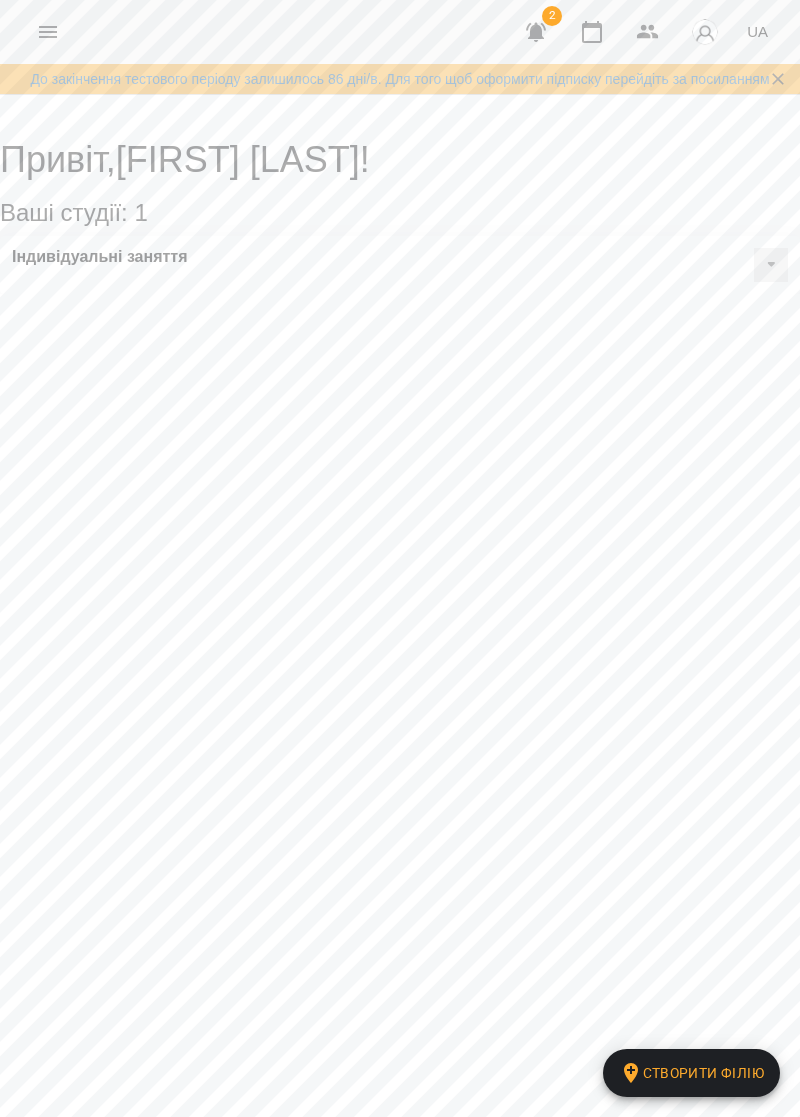 click at bounding box center [48, 32] 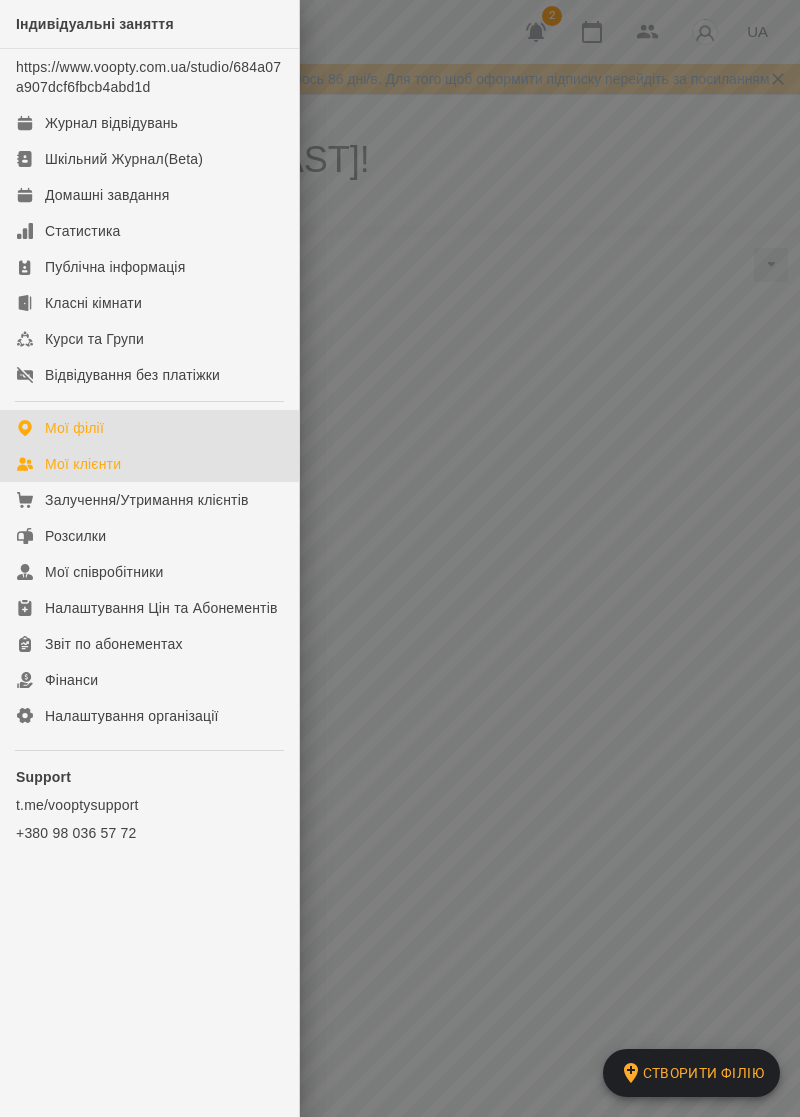 click on "Мої клієнти" at bounding box center (149, 464) 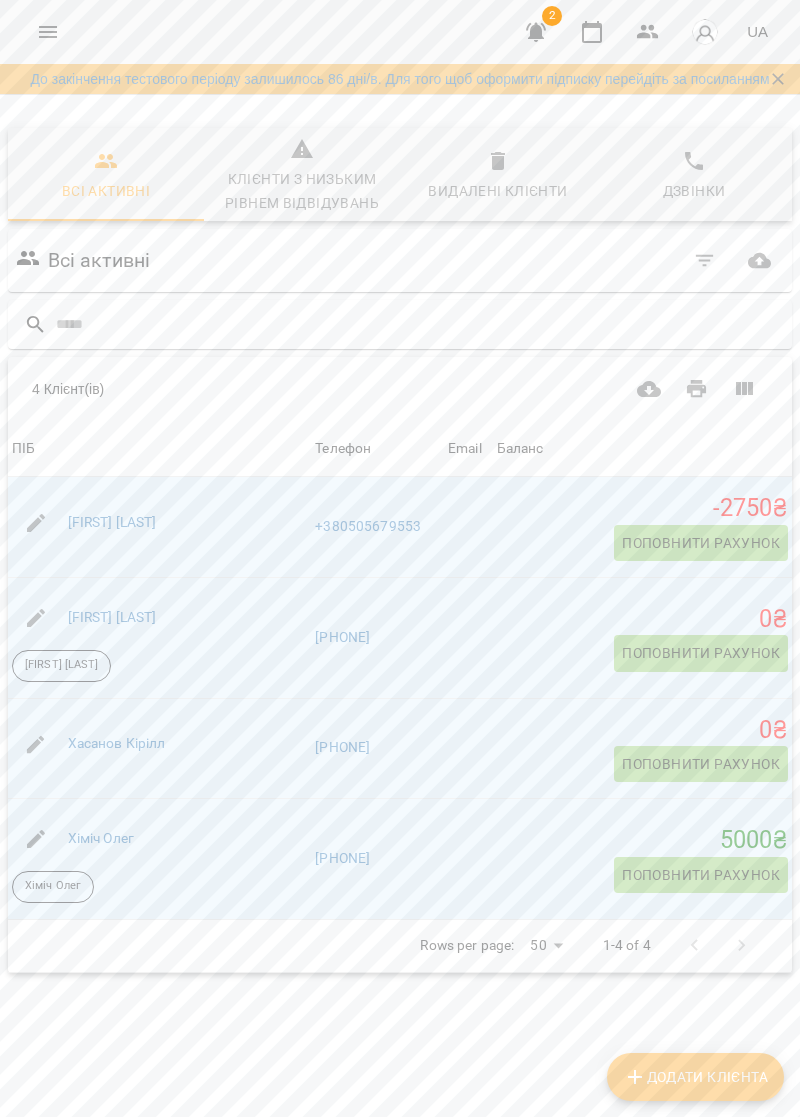 click on "4   Клієнт(ів)" at bounding box center [198, 389] 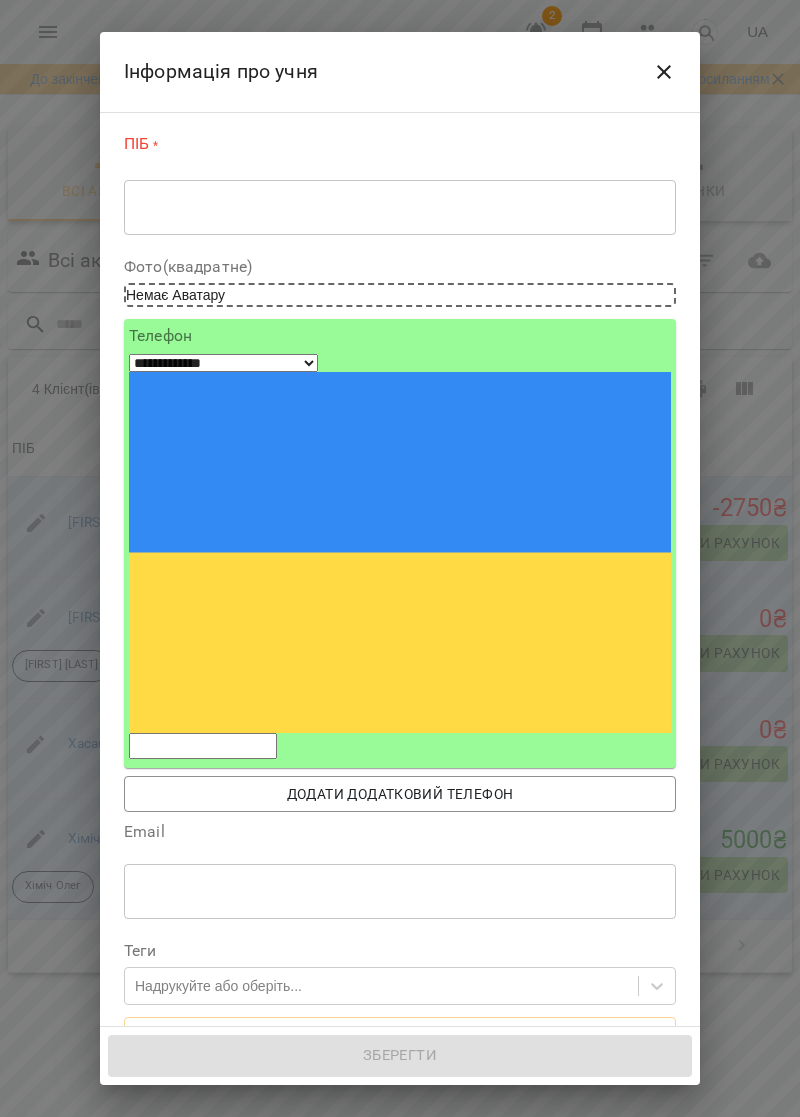 click on "Фото(квадратне)" at bounding box center [400, 267] 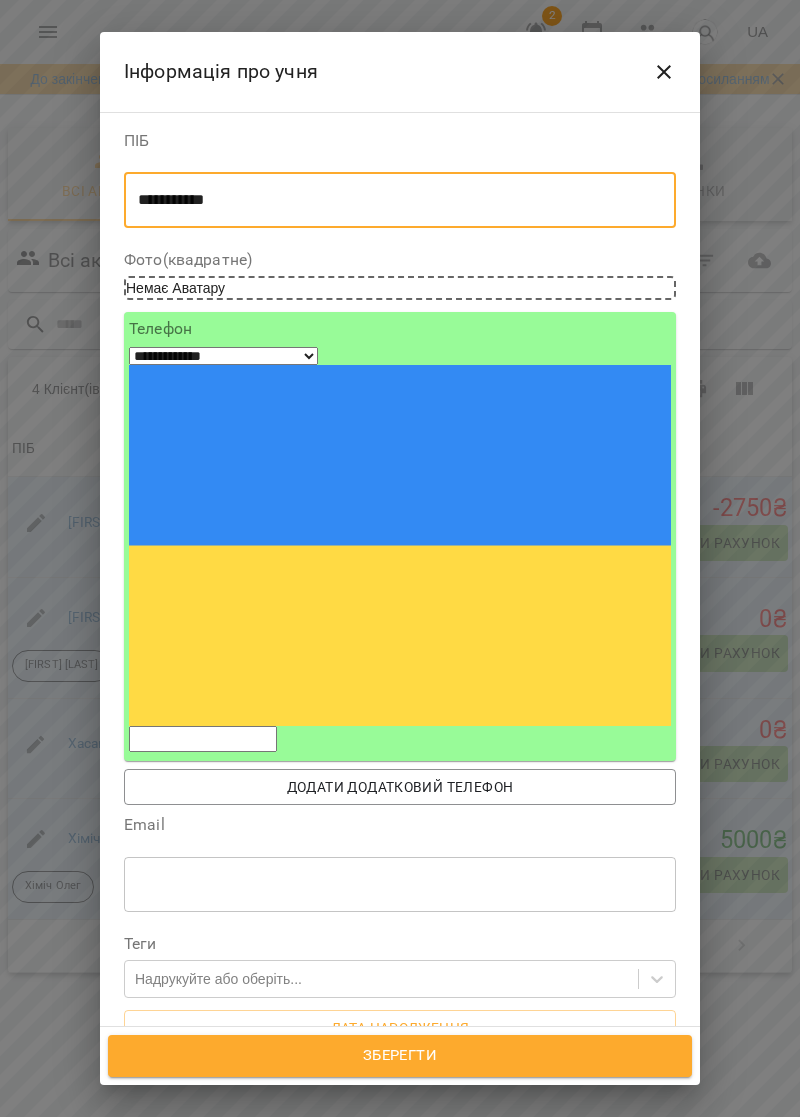 type on "**********" 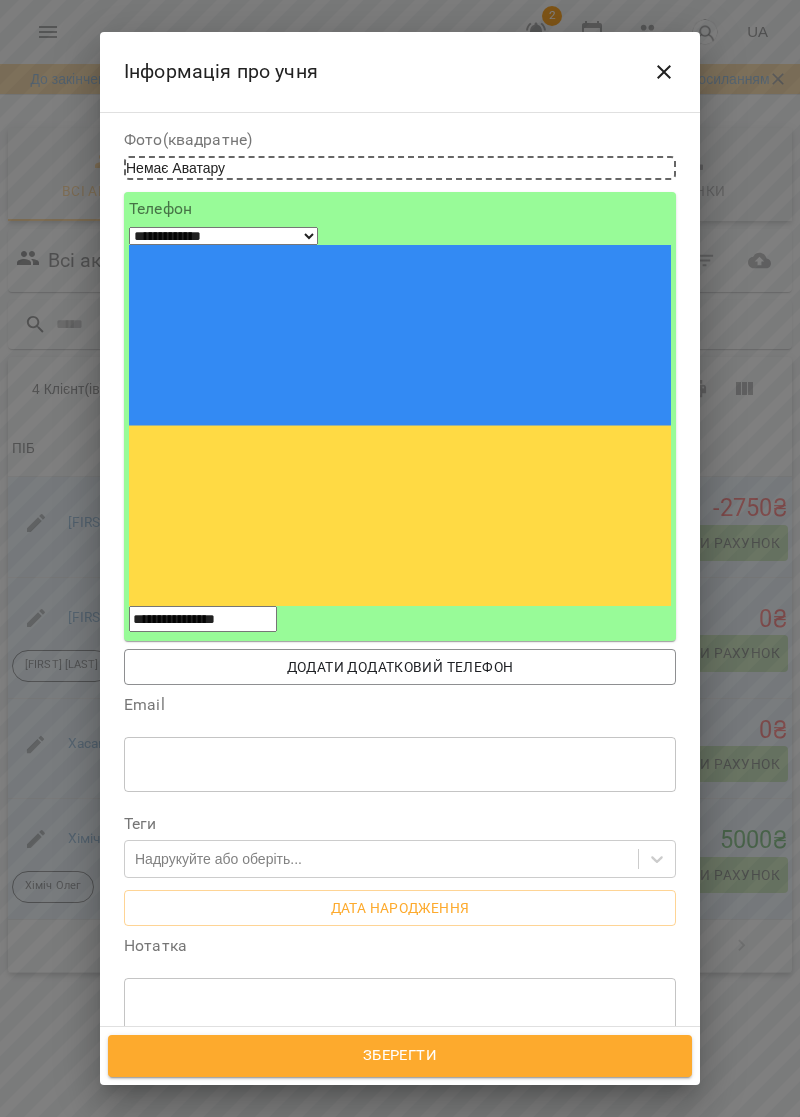 scroll, scrollTop: 136, scrollLeft: 0, axis: vertical 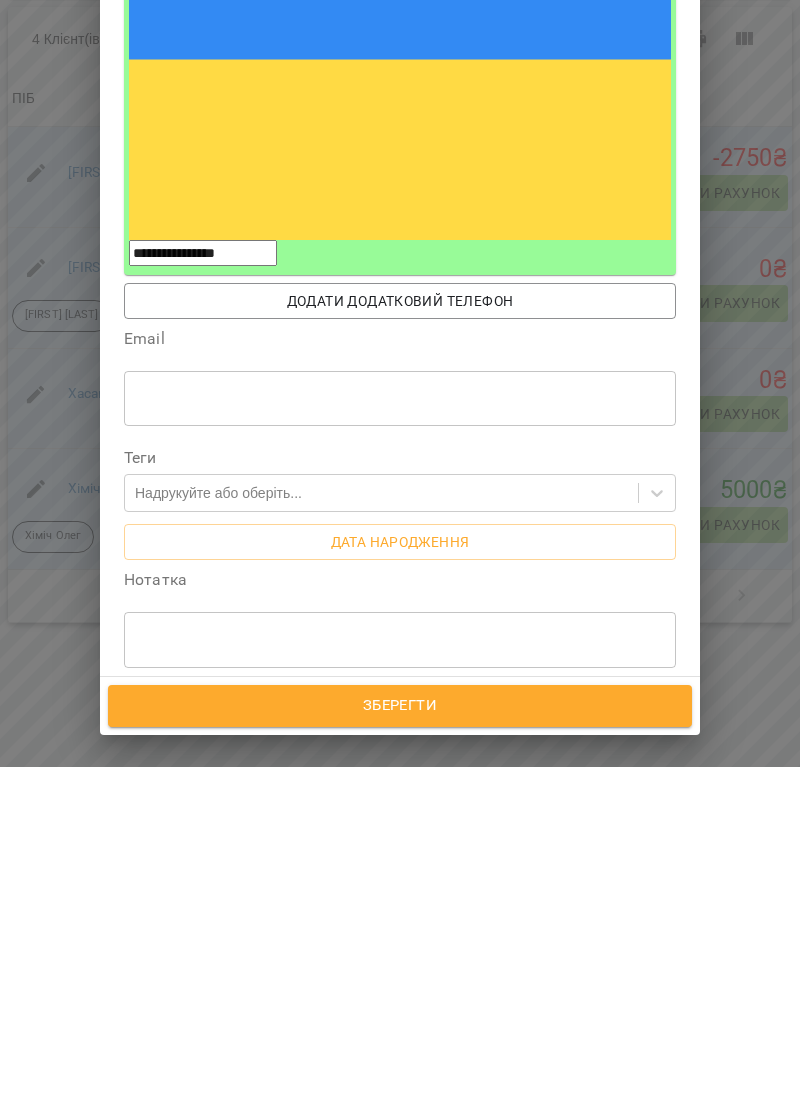 type on "**********" 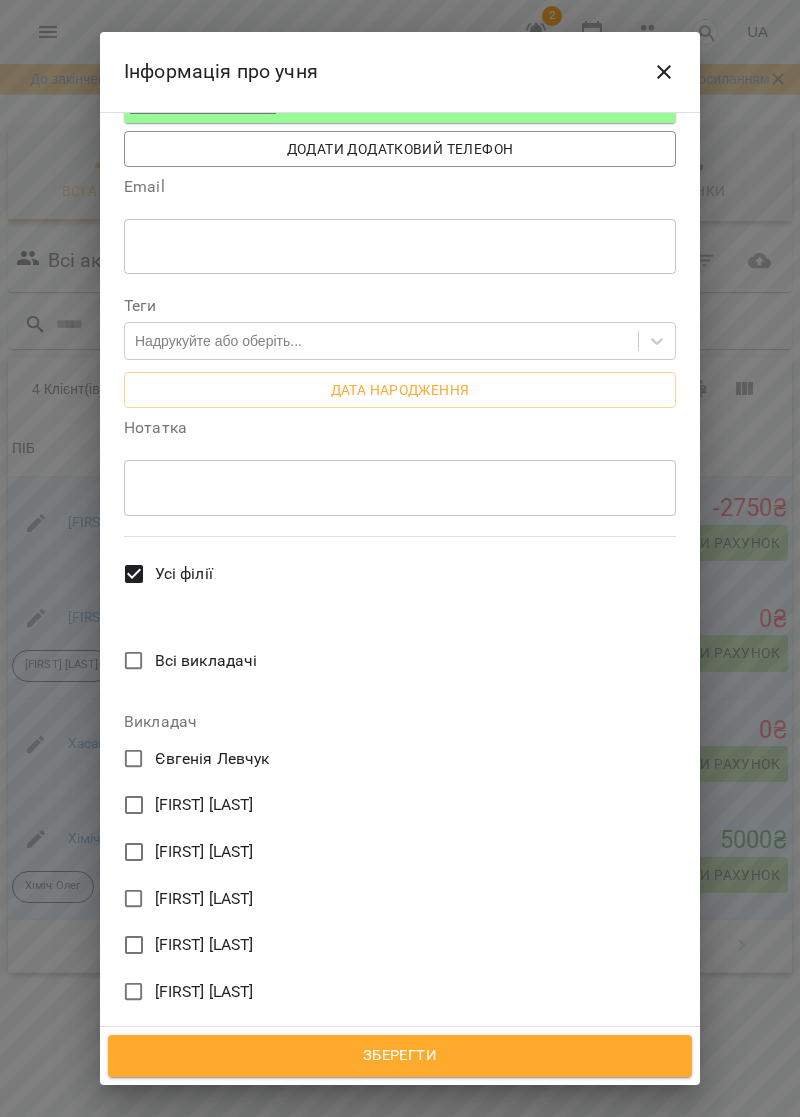 scroll, scrollTop: 782, scrollLeft: 0, axis: vertical 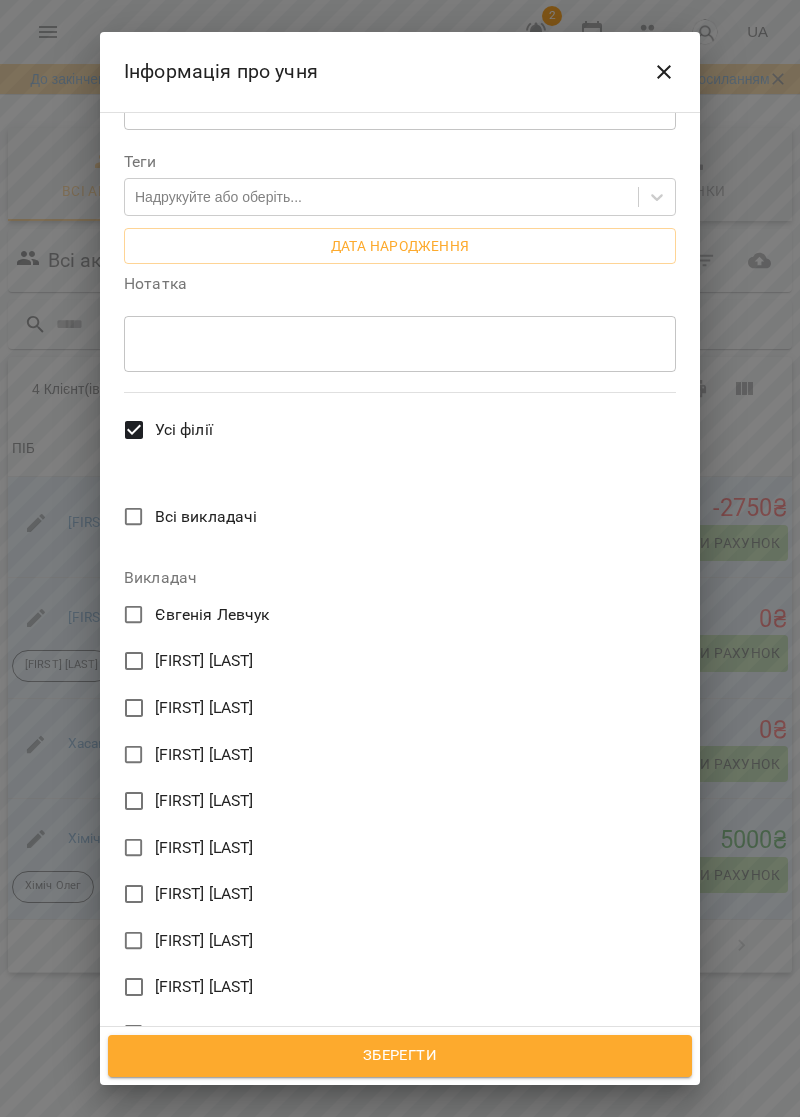 click on "Сахненко Тетяна" at bounding box center (204, 1127) 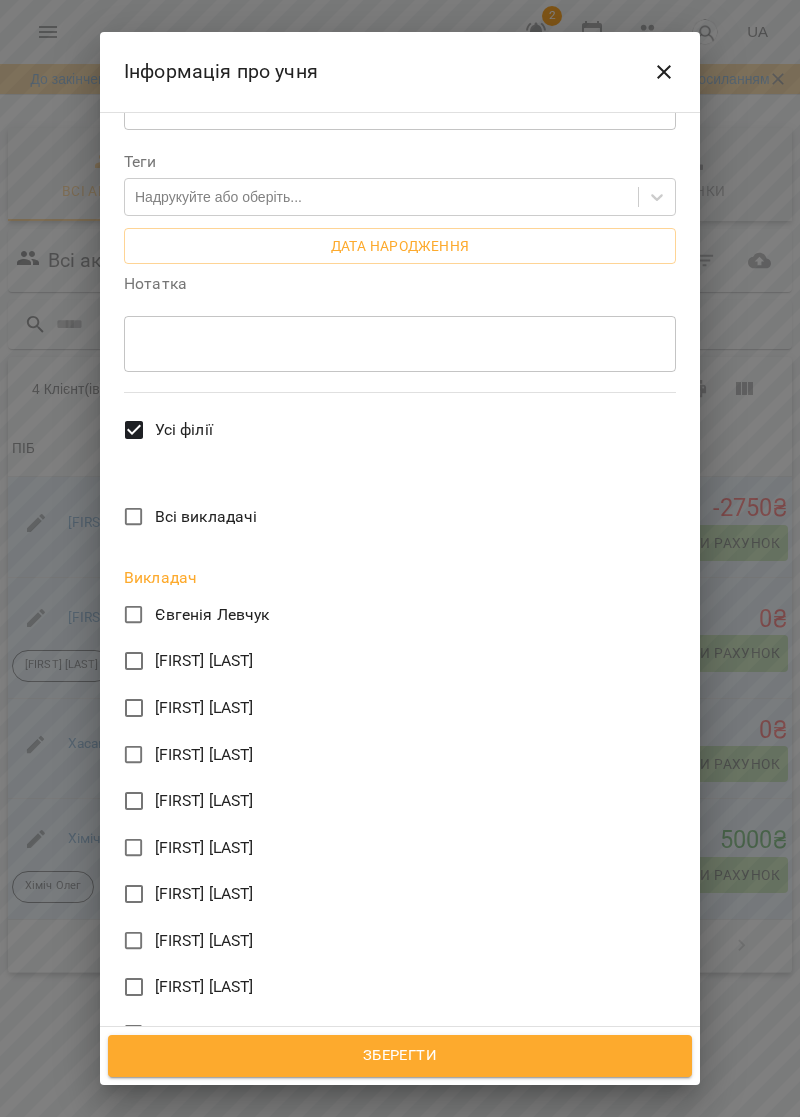 click on "Зберегти" at bounding box center (400, 1056) 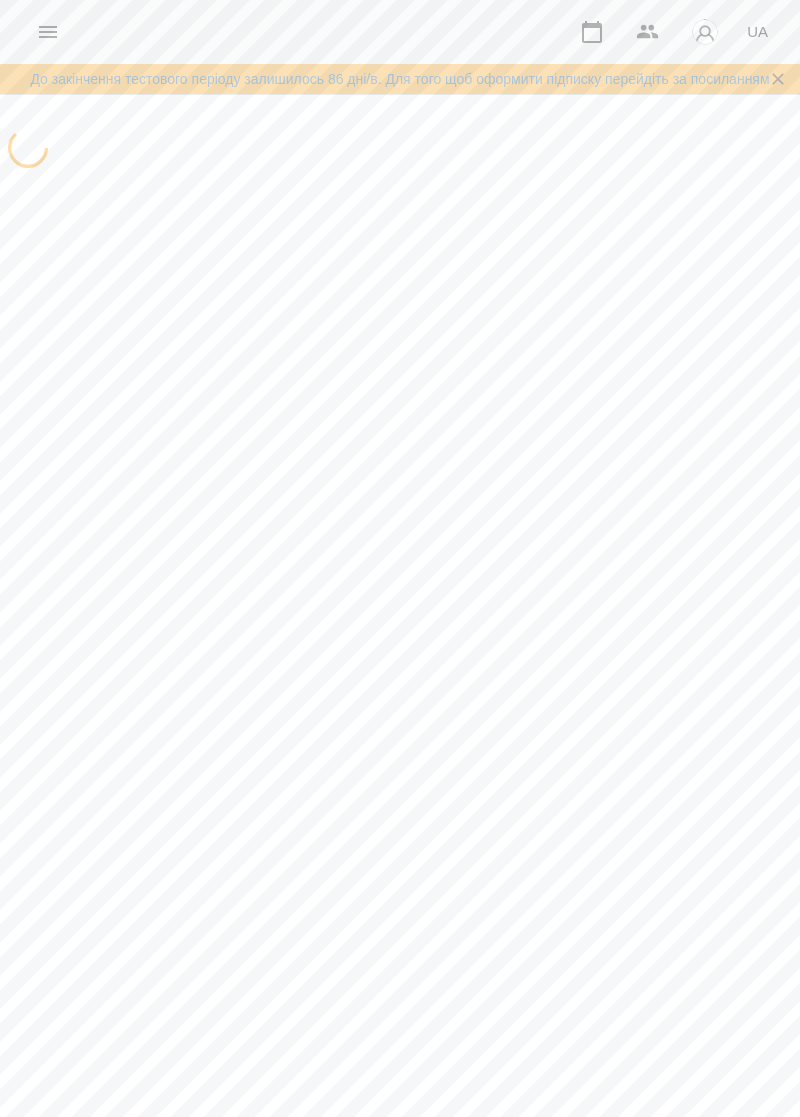 scroll, scrollTop: 0, scrollLeft: 0, axis: both 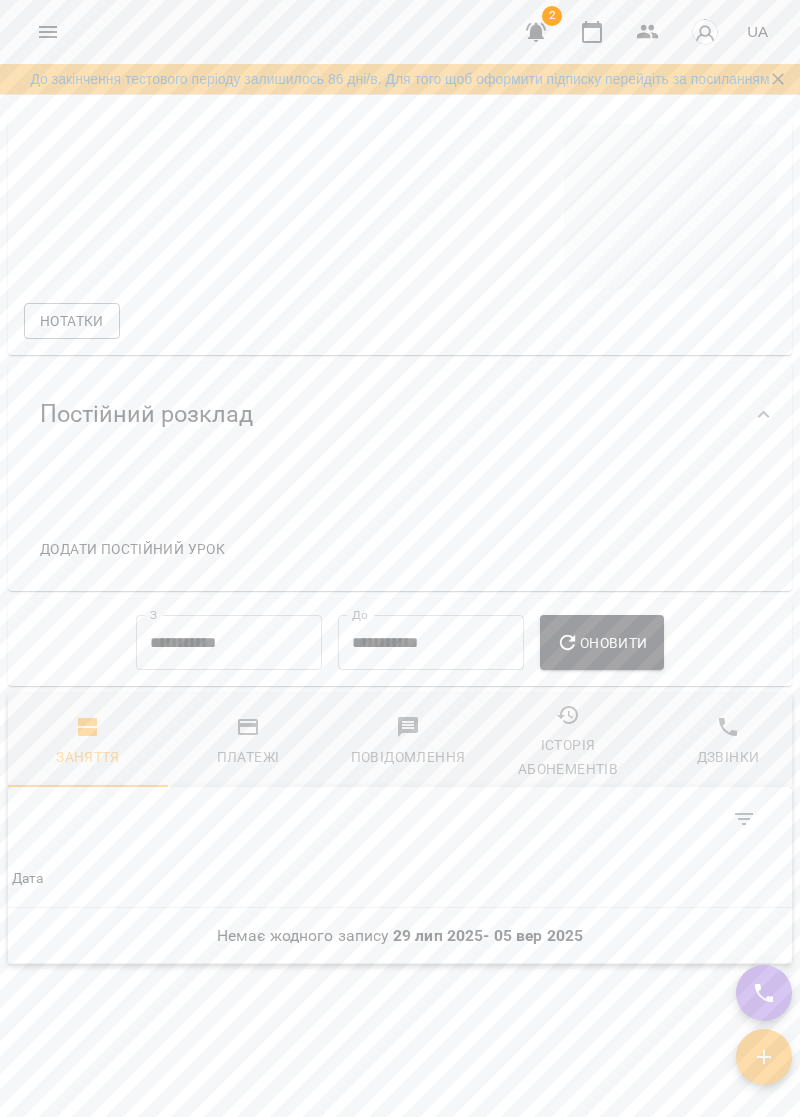 click on "Додати постійний урок" at bounding box center [132, 549] 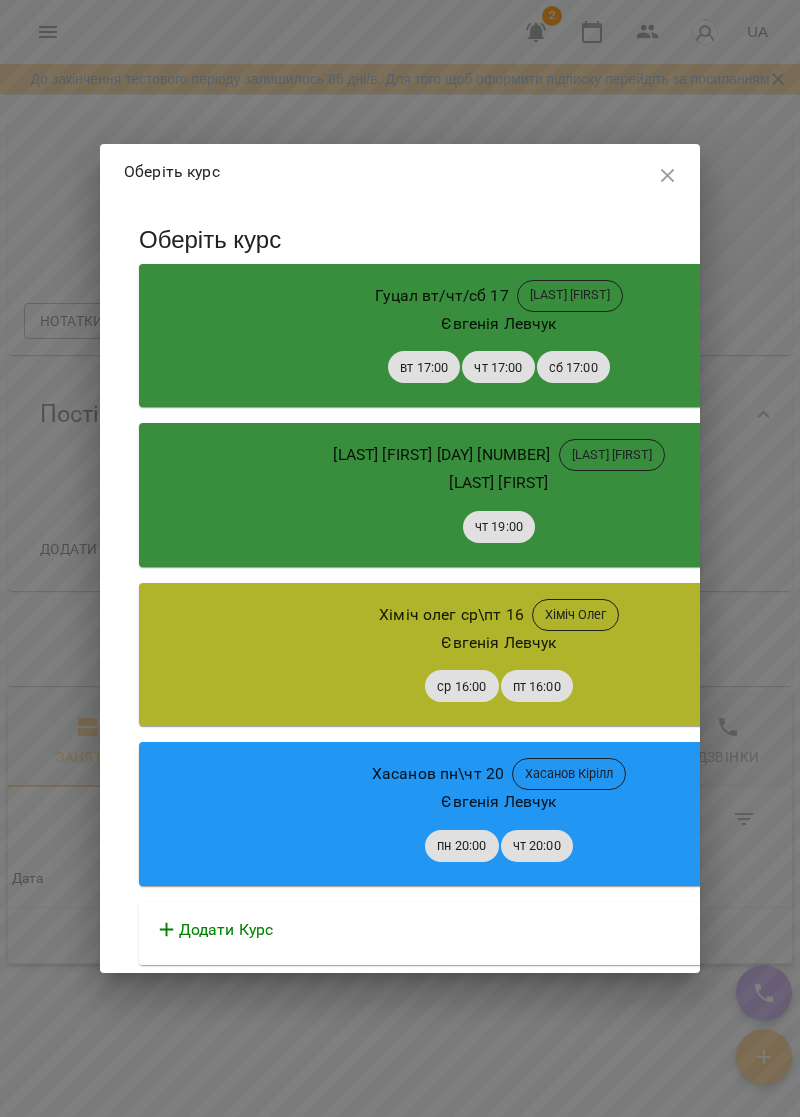 click on "Додати Курс" at bounding box center [226, 930] 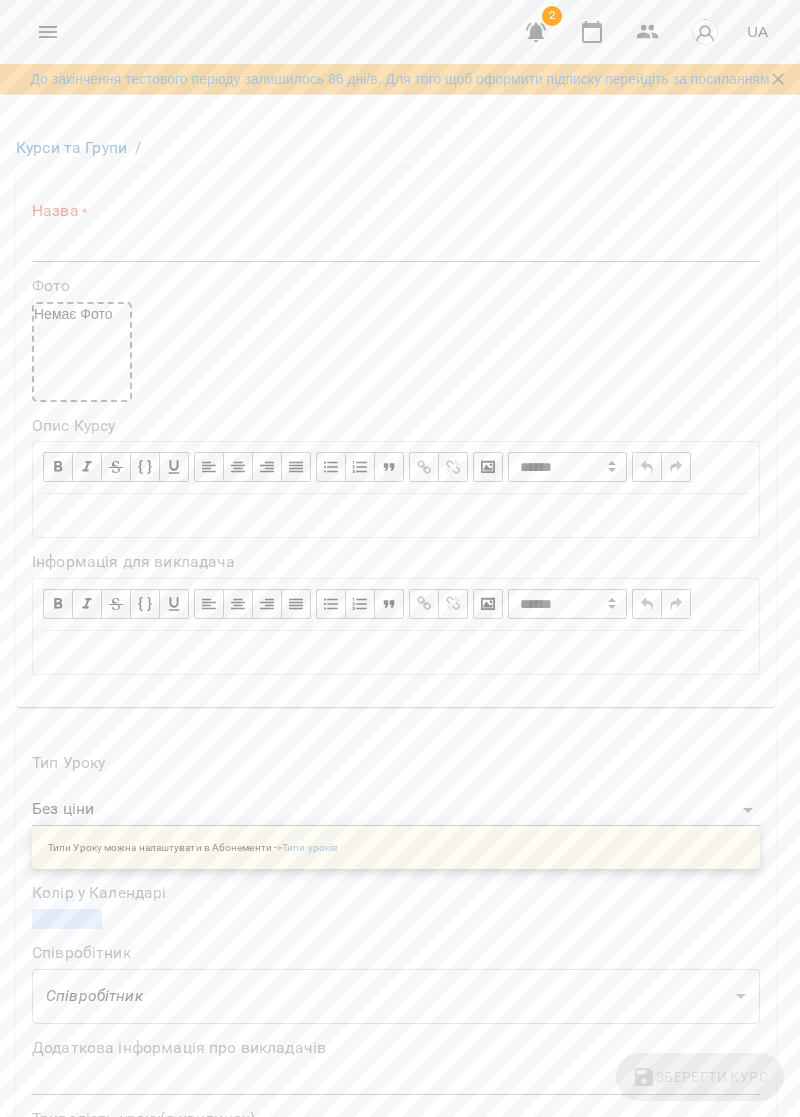 click at bounding box center (396, 246) 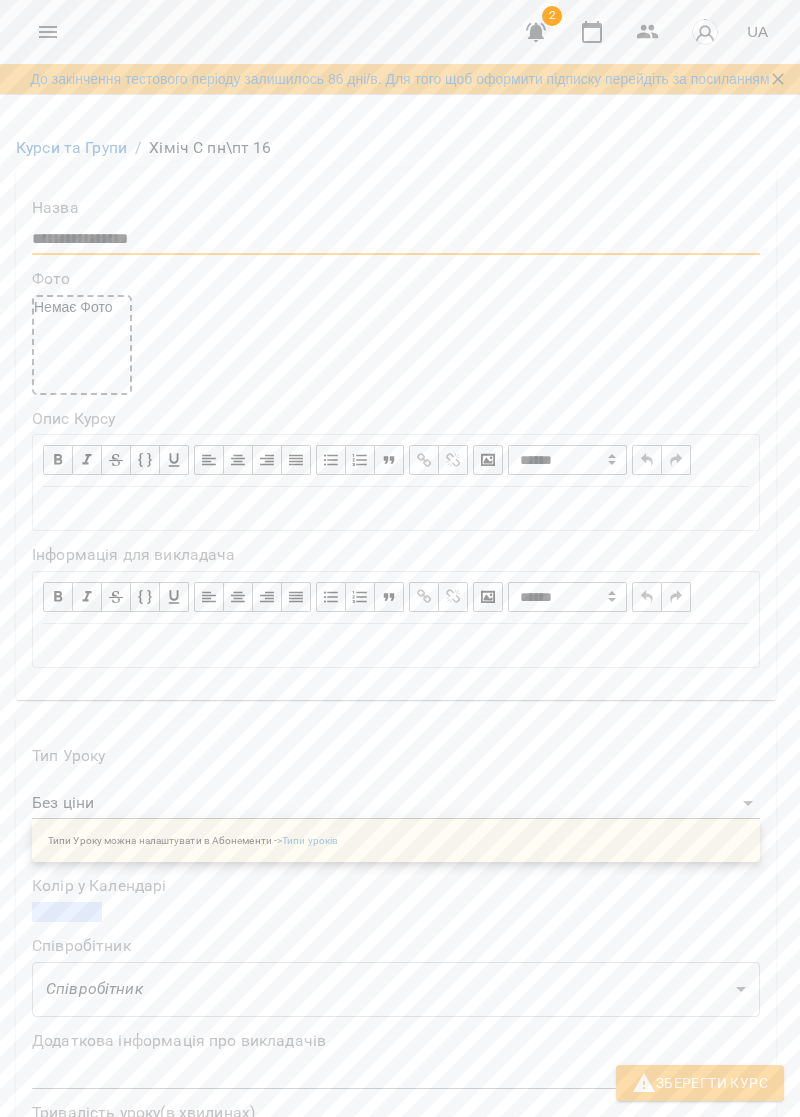 scroll, scrollTop: 337, scrollLeft: 0, axis: vertical 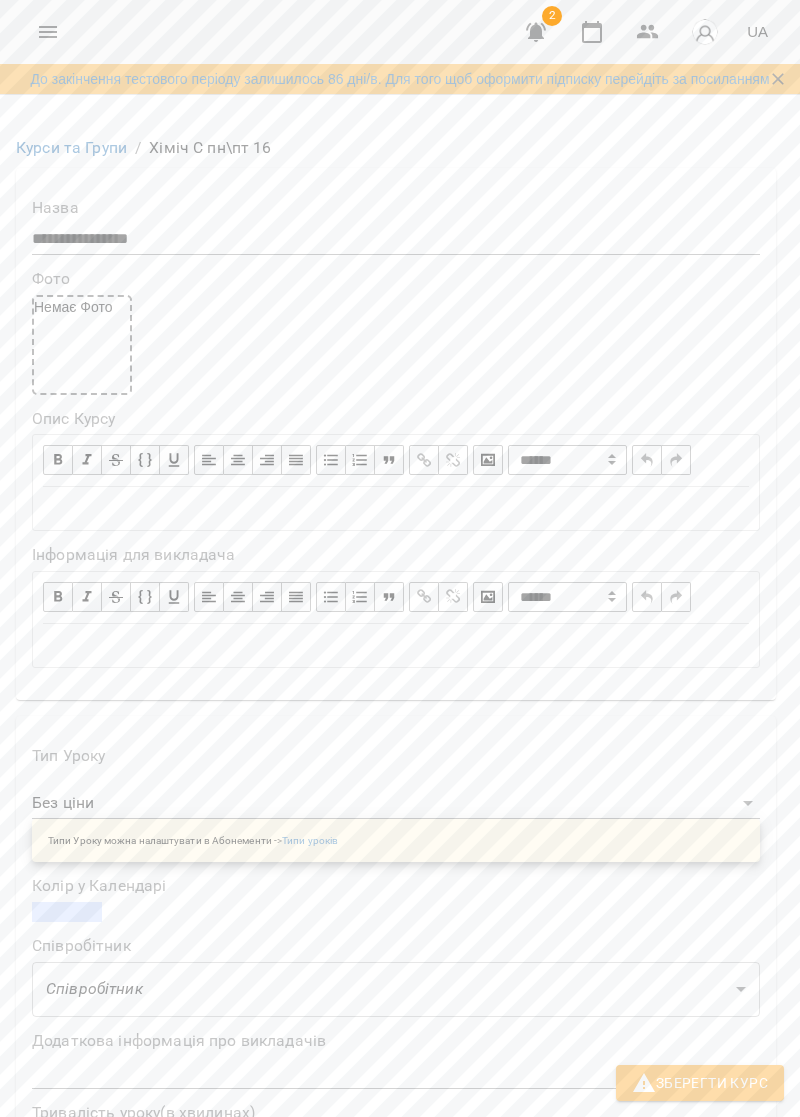 click on "Типи Уроку можна налаштувати в Абонементи ->  Типи уроків" at bounding box center (396, 840) 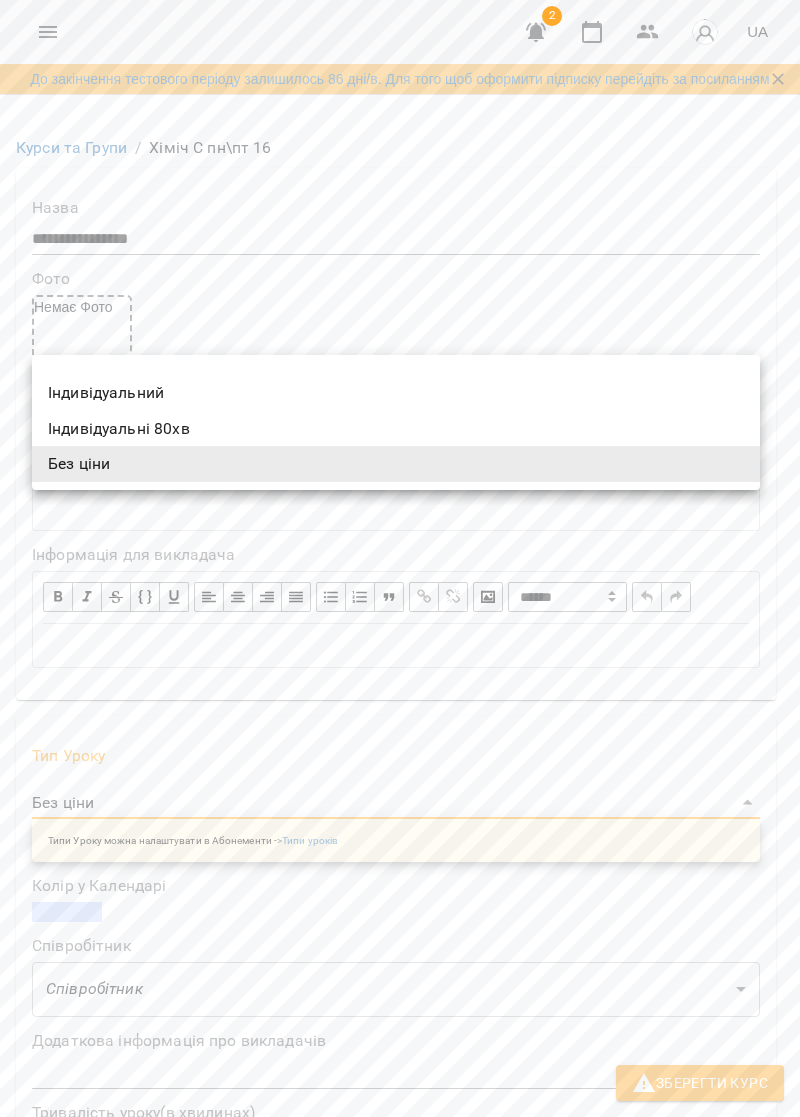 click on "Індивідуальні 80хв" at bounding box center [396, 429] 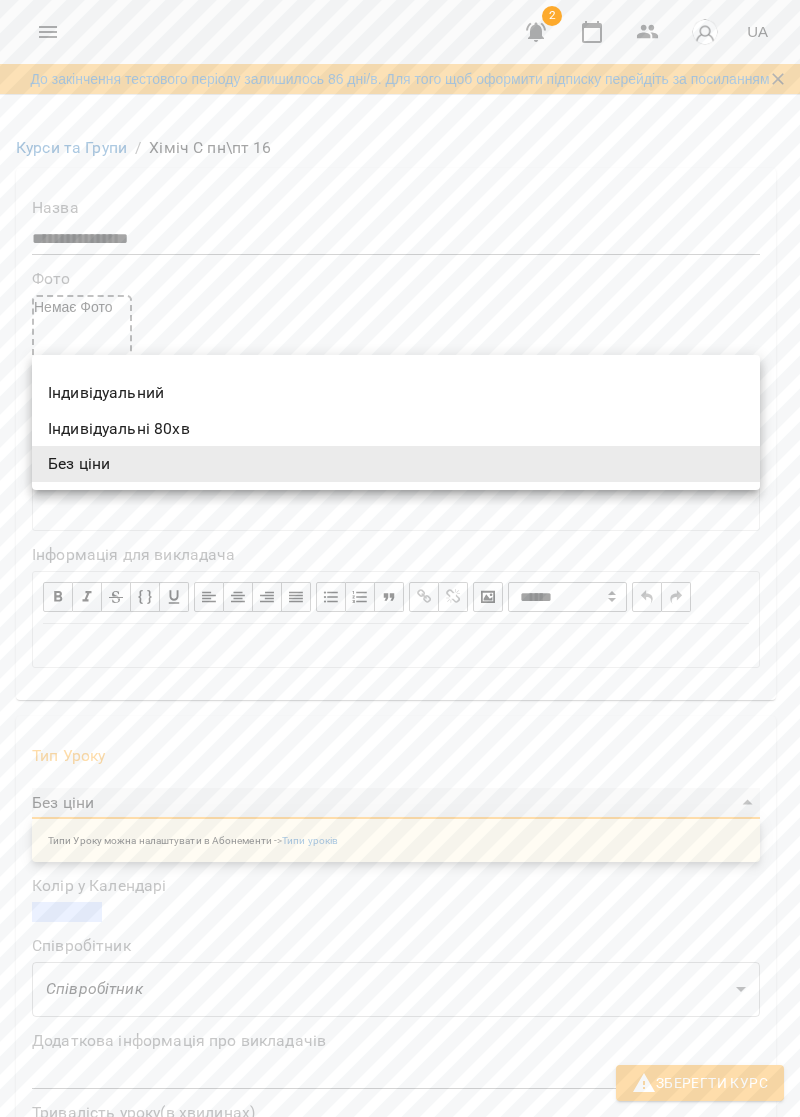 type on "**********" 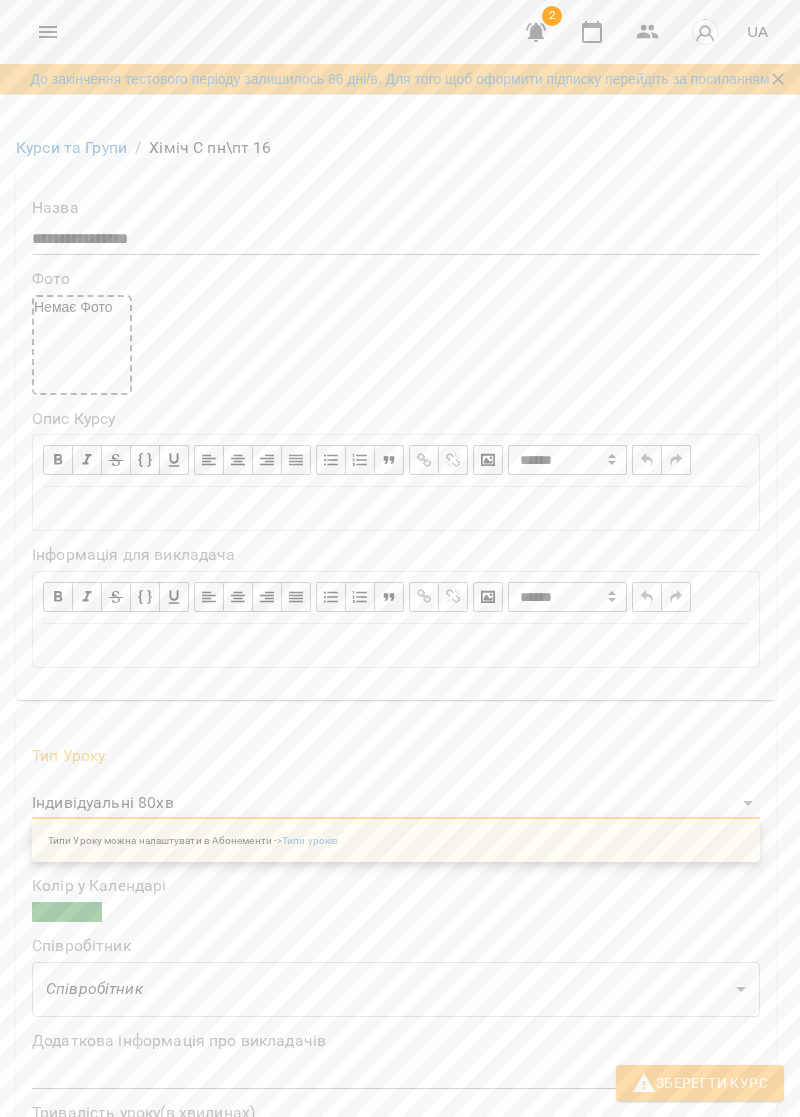 click at bounding box center (67, 912) 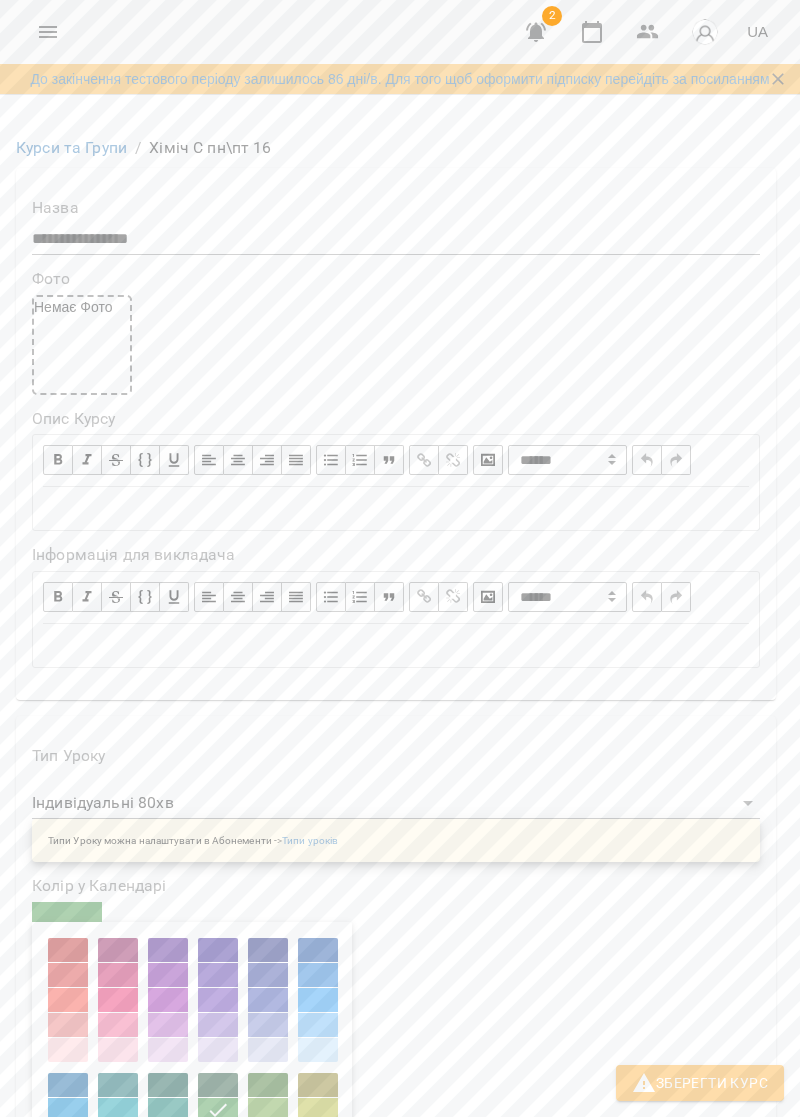 scroll, scrollTop: 349, scrollLeft: 0, axis: vertical 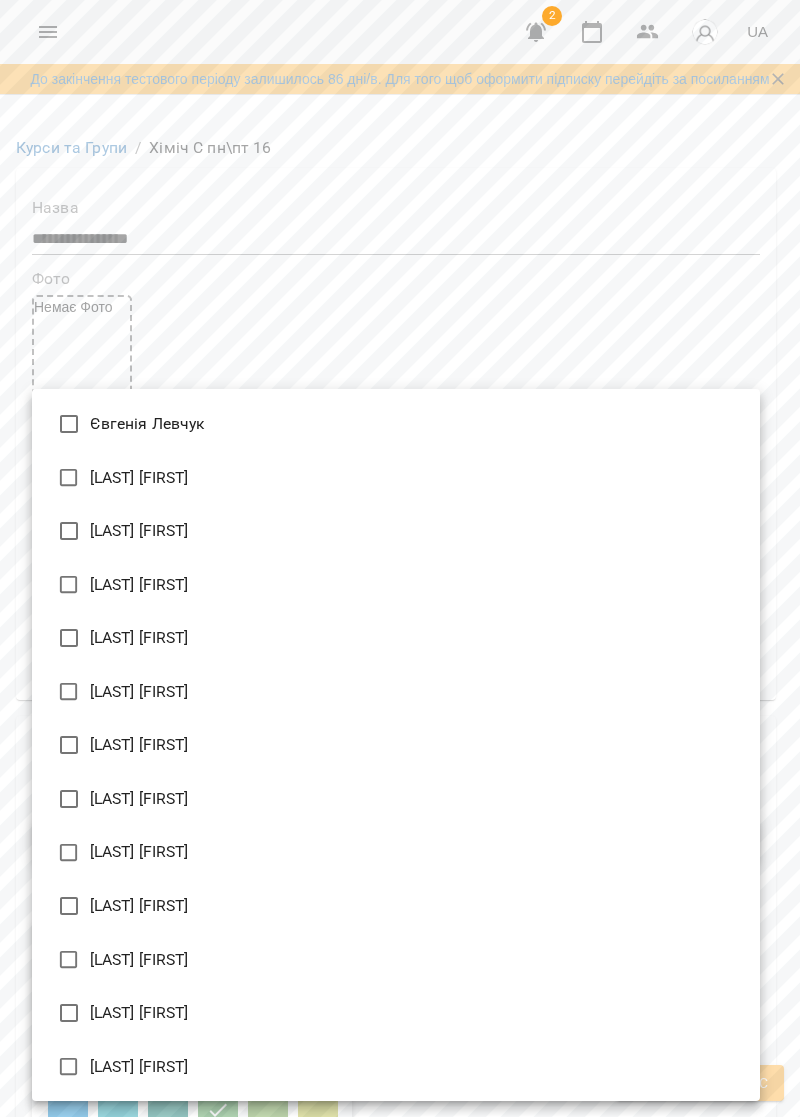 click on "[LAST] [FIRST]" at bounding box center (396, 1013) 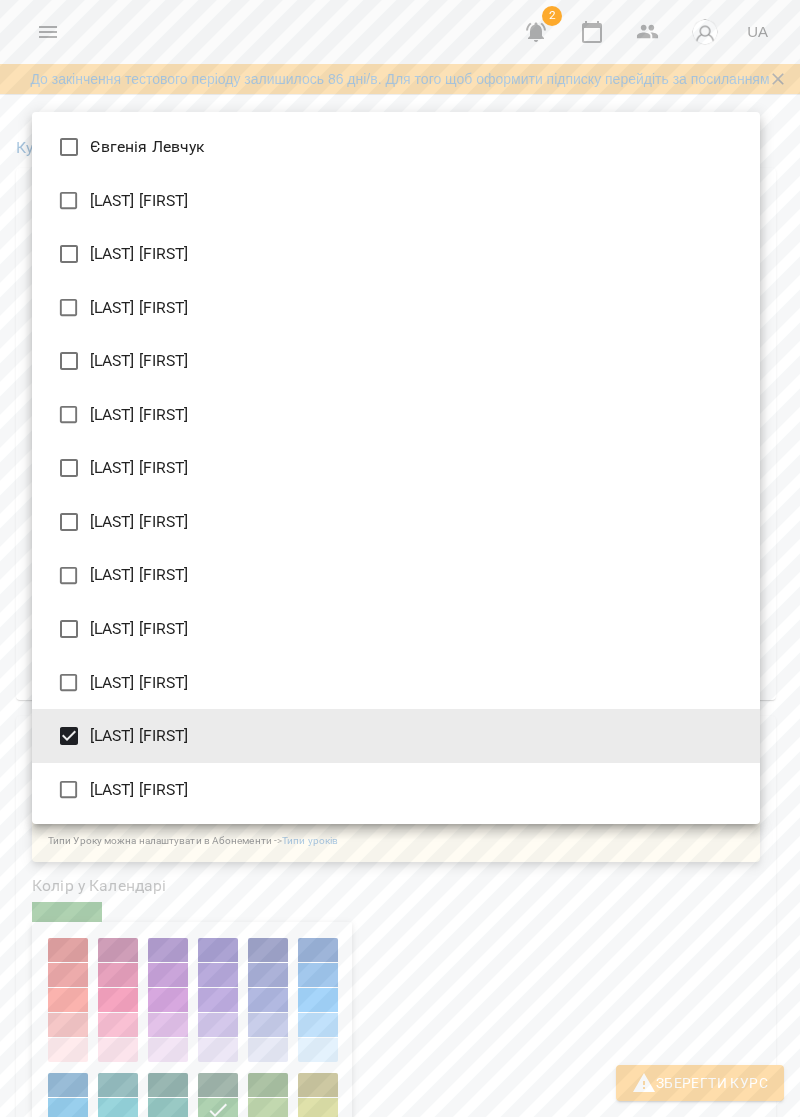 click at bounding box center [400, 558] 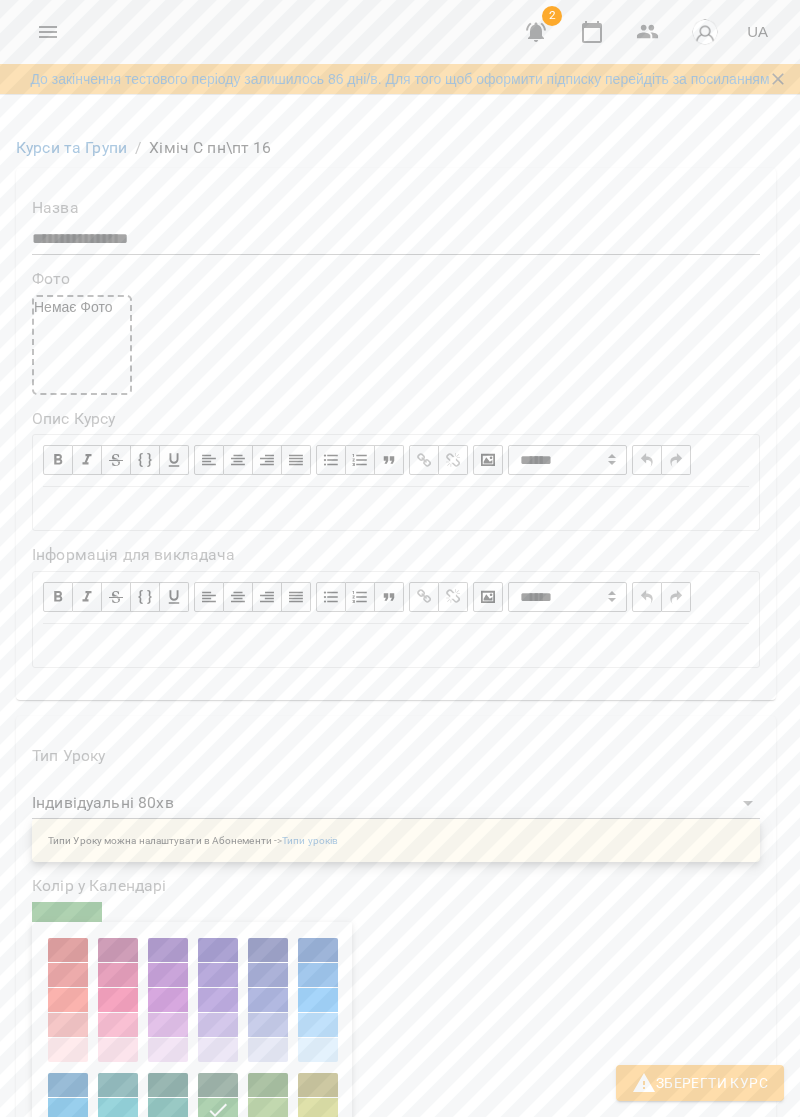 scroll, scrollTop: 1510, scrollLeft: 0, axis: vertical 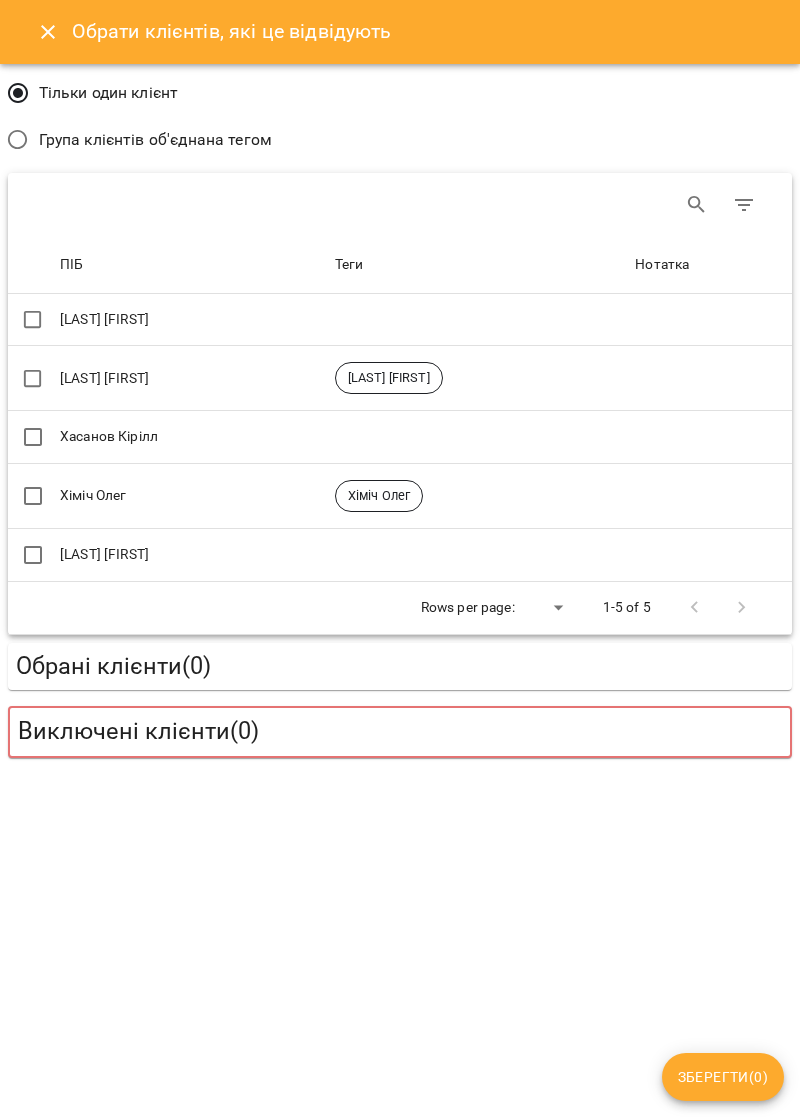 click on "[LAST] [FIRST]" at bounding box center (193, 555) 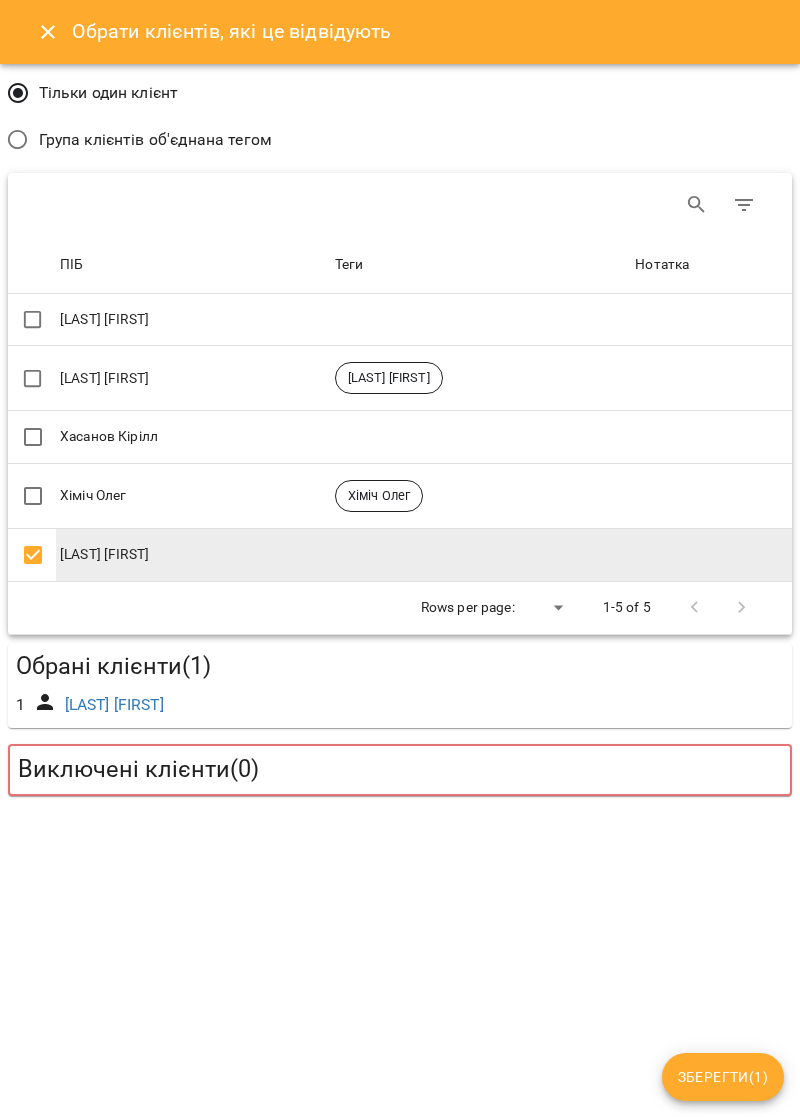 click on "Зберегти ( 1 )" at bounding box center (723, 1077) 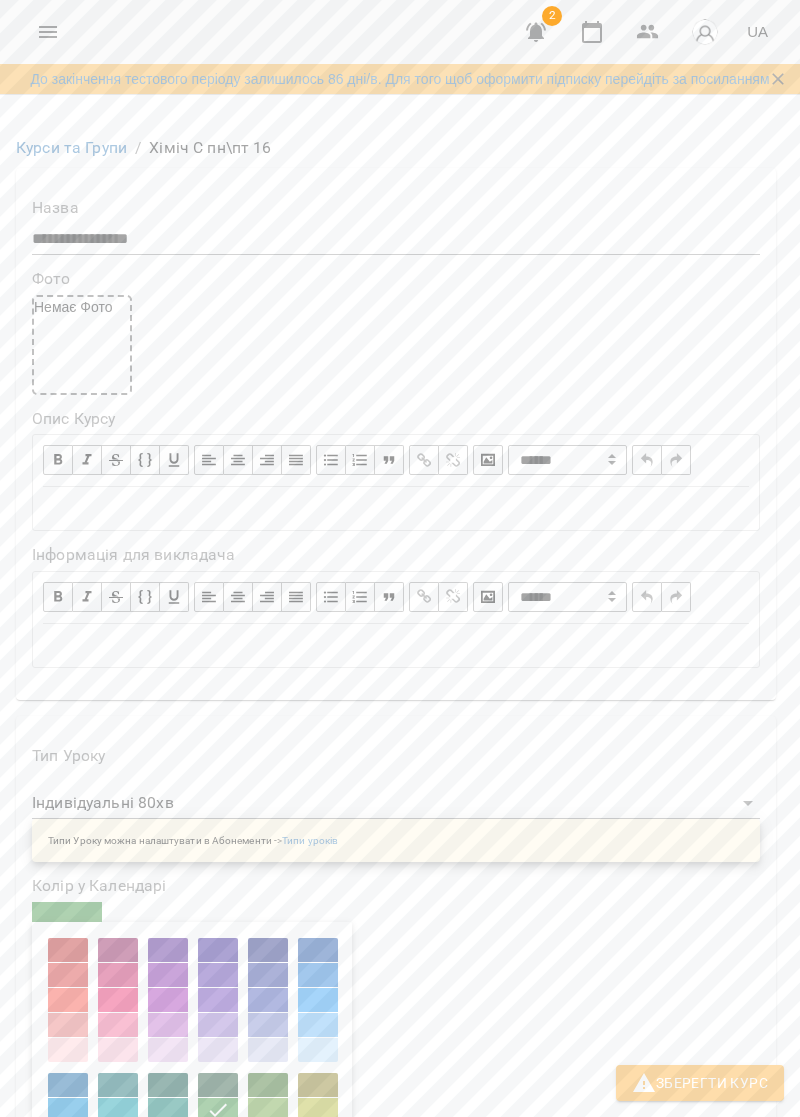scroll, scrollTop: 1517, scrollLeft: 0, axis: vertical 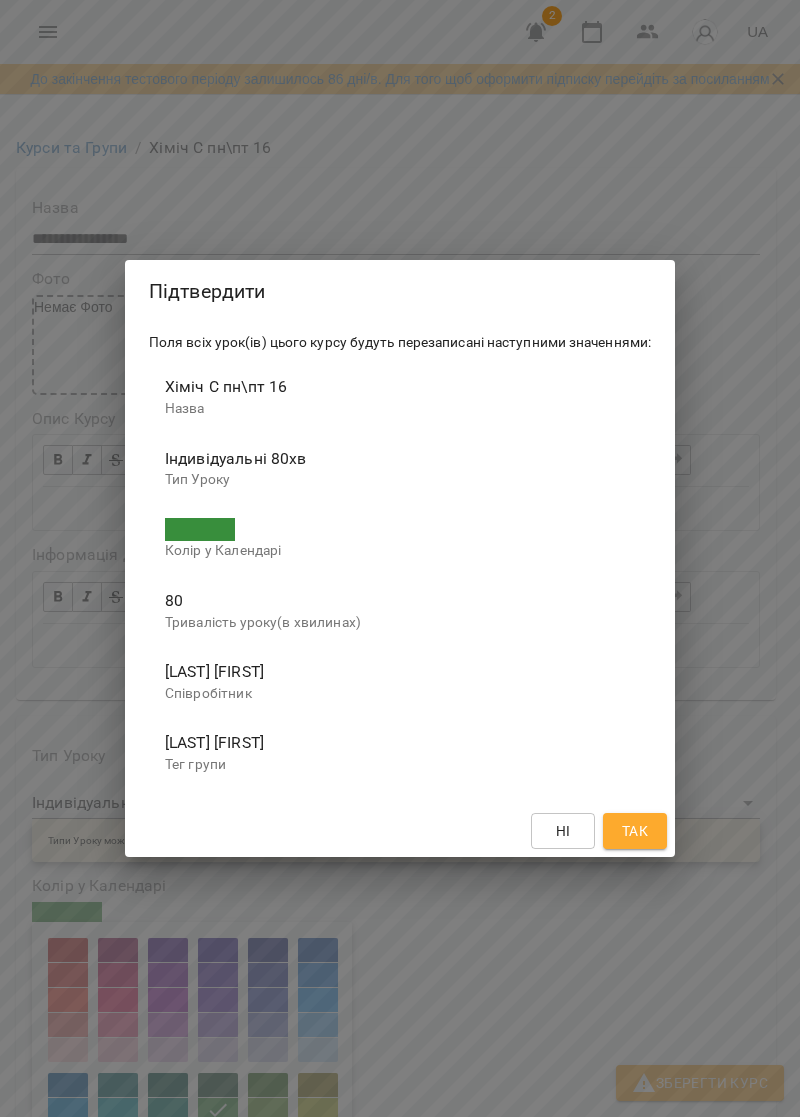 click on "Так" at bounding box center [635, 831] 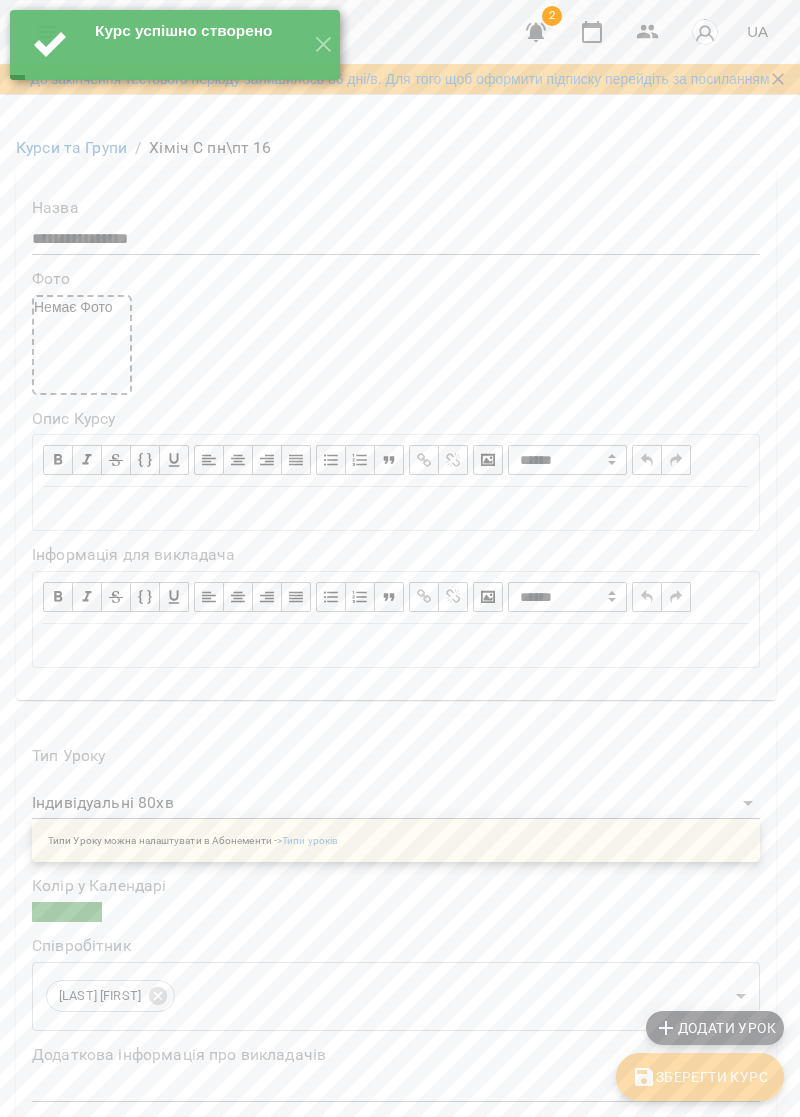 scroll, scrollTop: 1129, scrollLeft: 0, axis: vertical 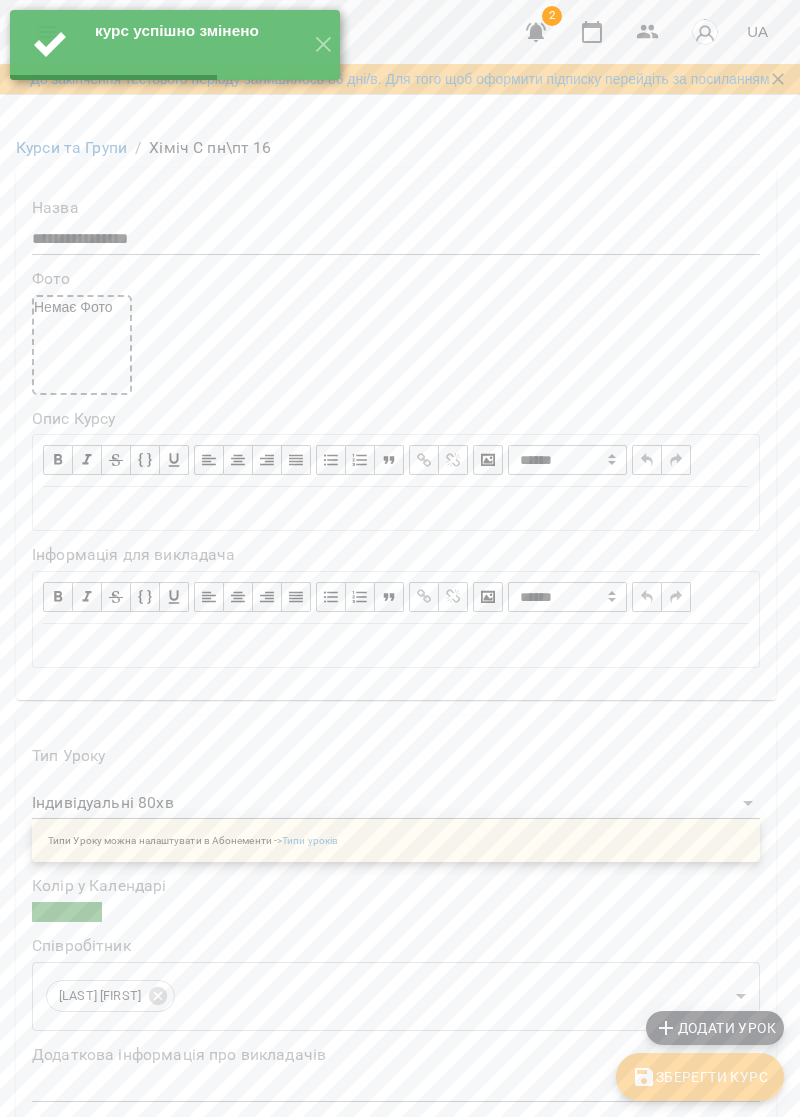 click on "Додати урок" at bounding box center (715, 1028) 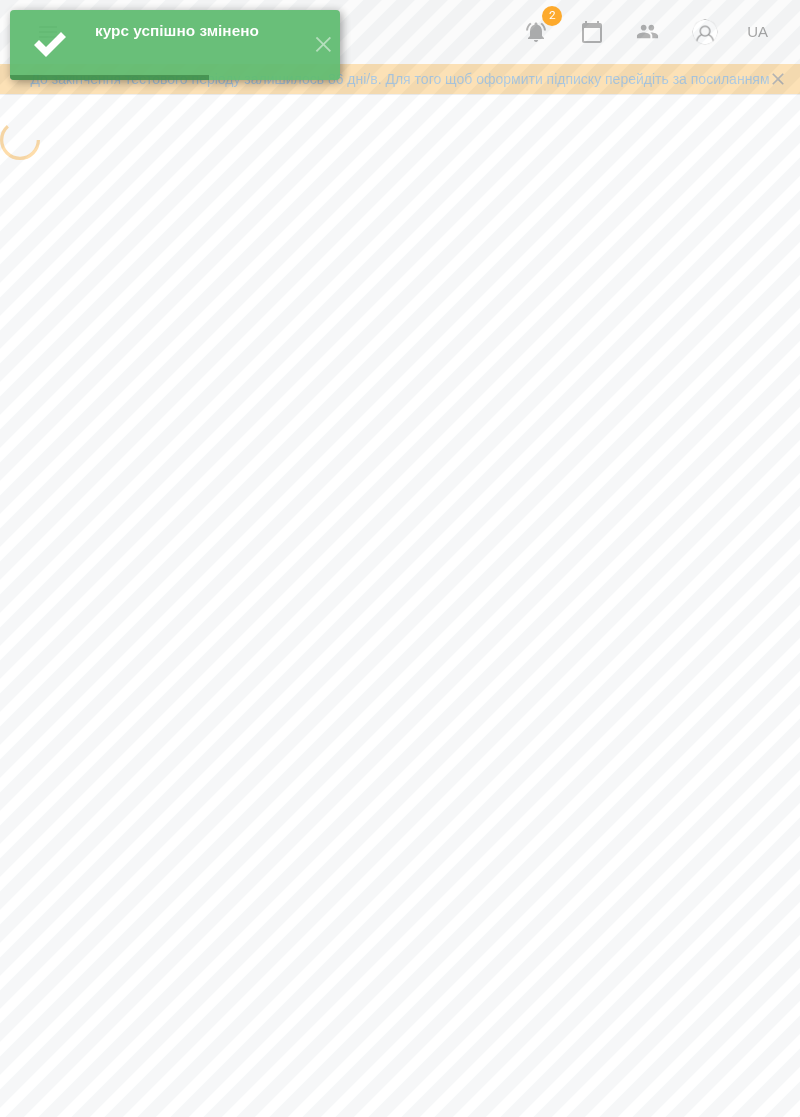 select on "**********" 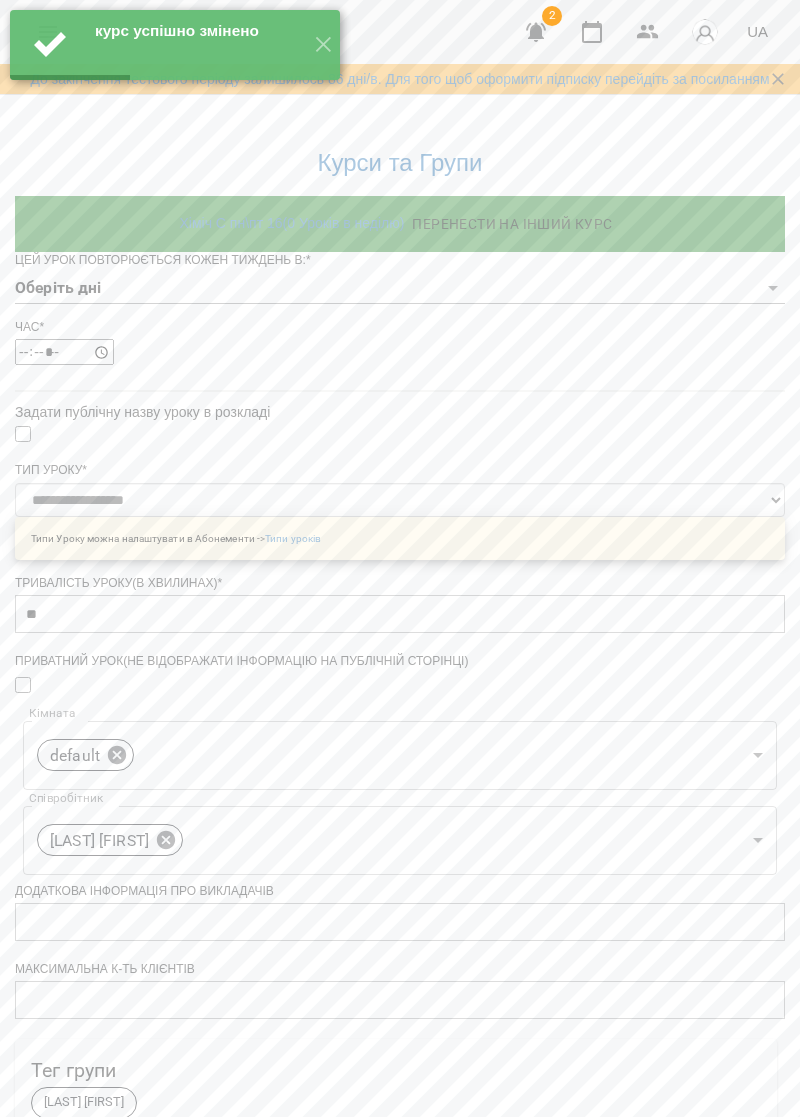 click on "**********" at bounding box center [400, 676] 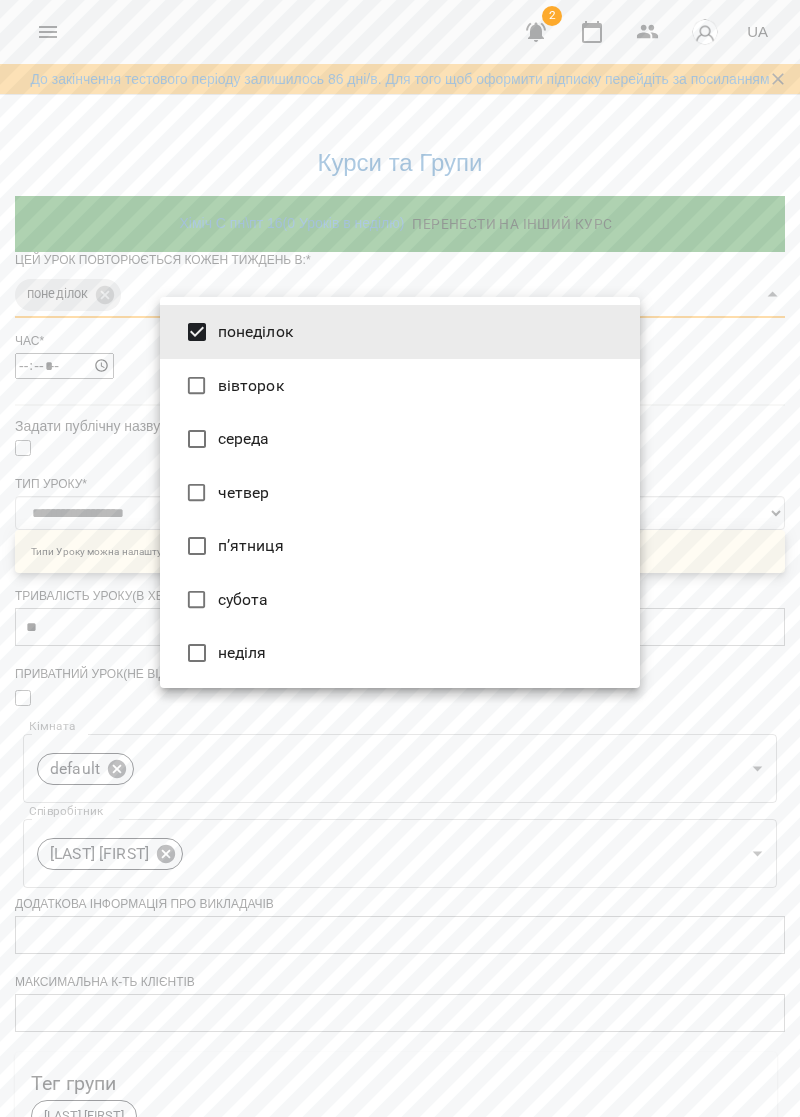 type on "***" 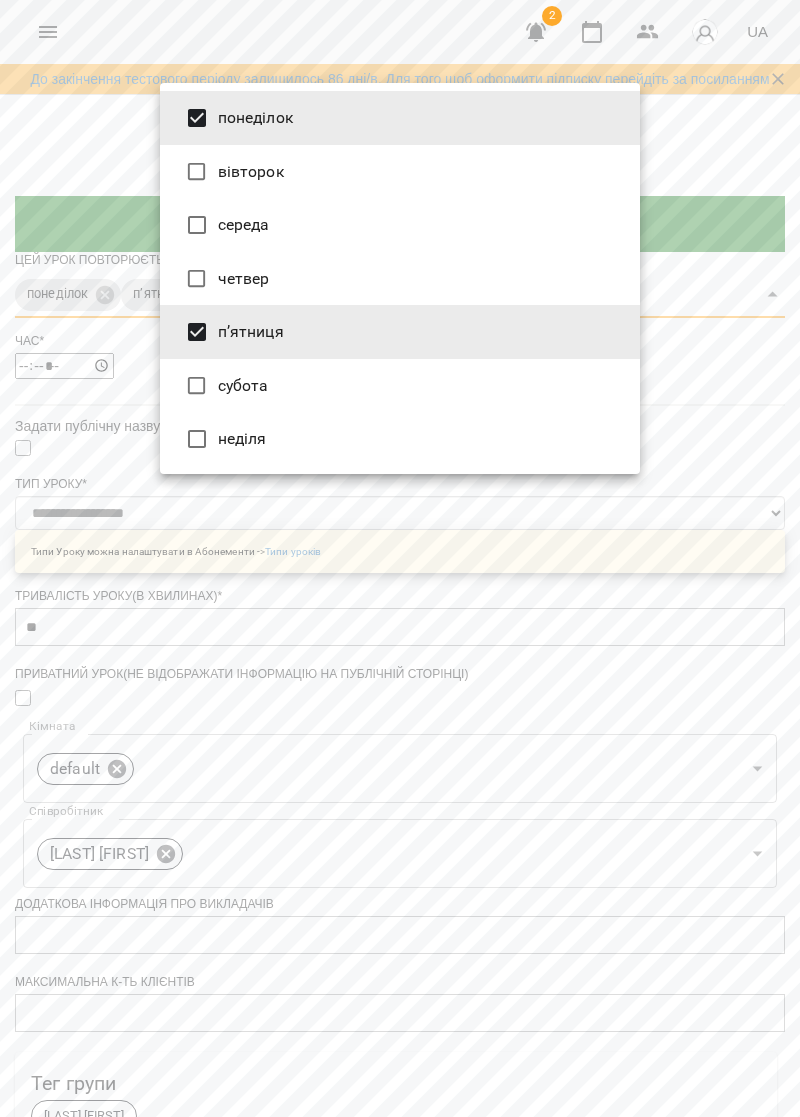click at bounding box center [400, 558] 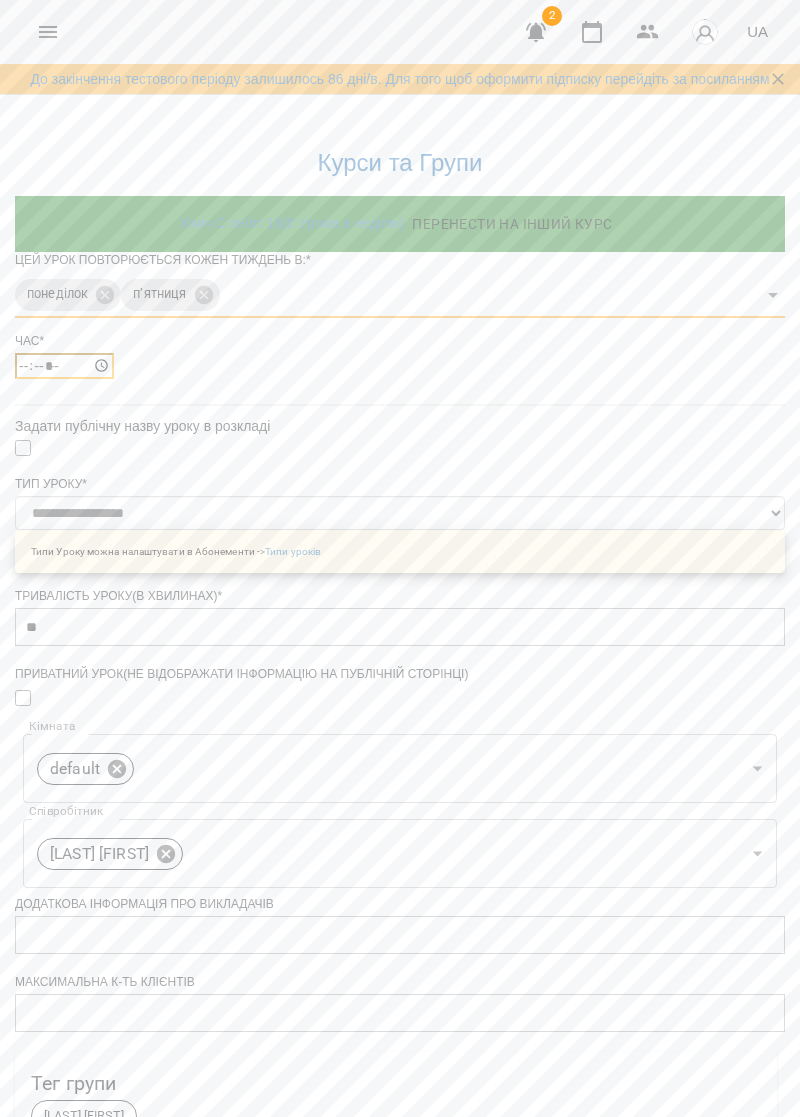 click on "*****" at bounding box center [64, 366] 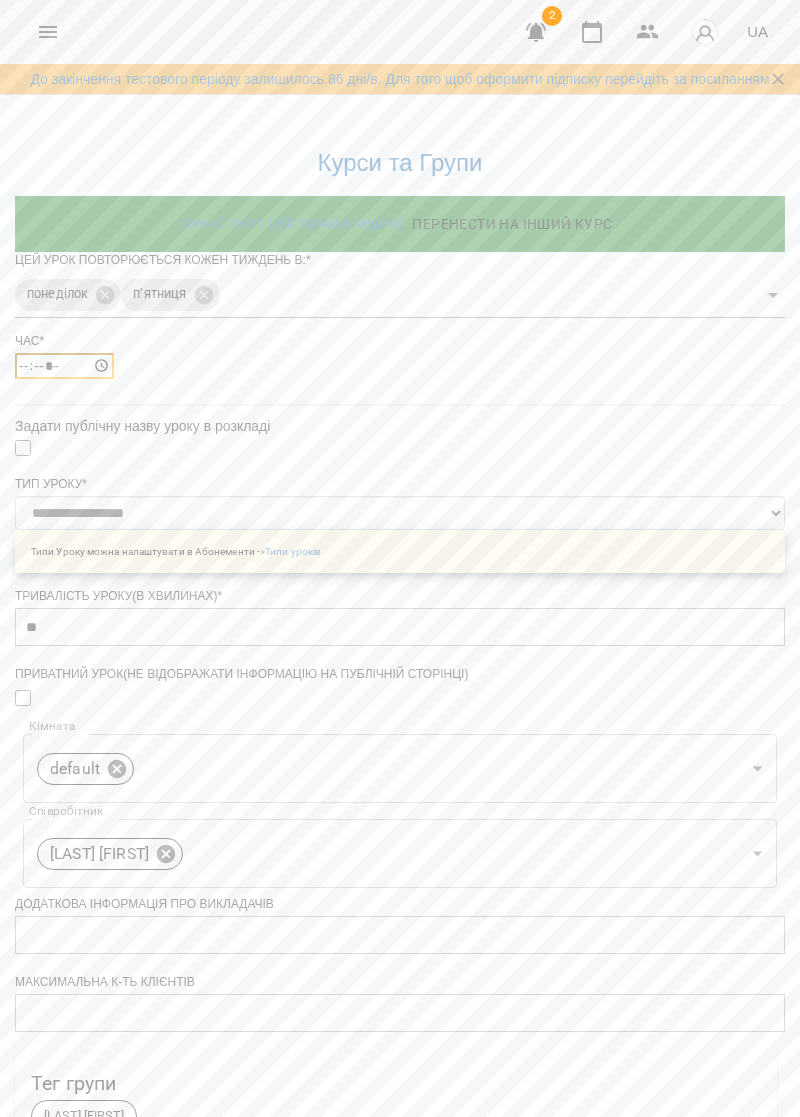 type on "*****" 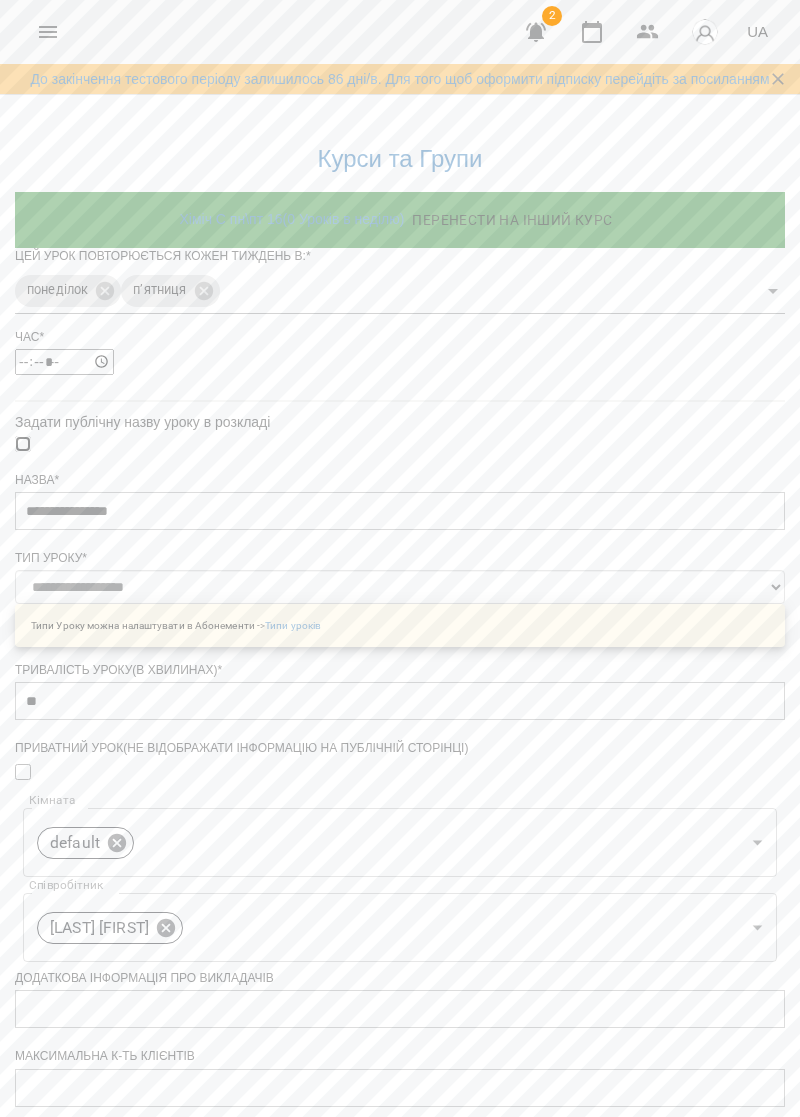 scroll, scrollTop: 422, scrollLeft: 0, axis: vertical 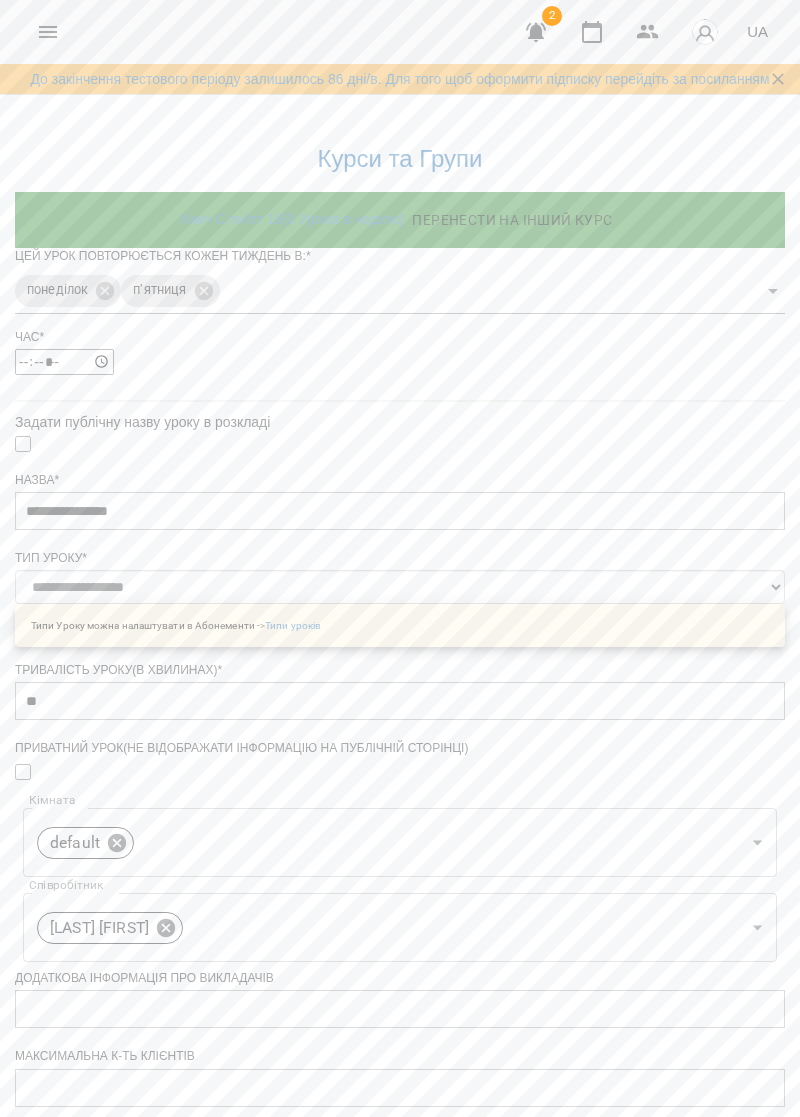 click on "Зберегти" at bounding box center (400, 1413) 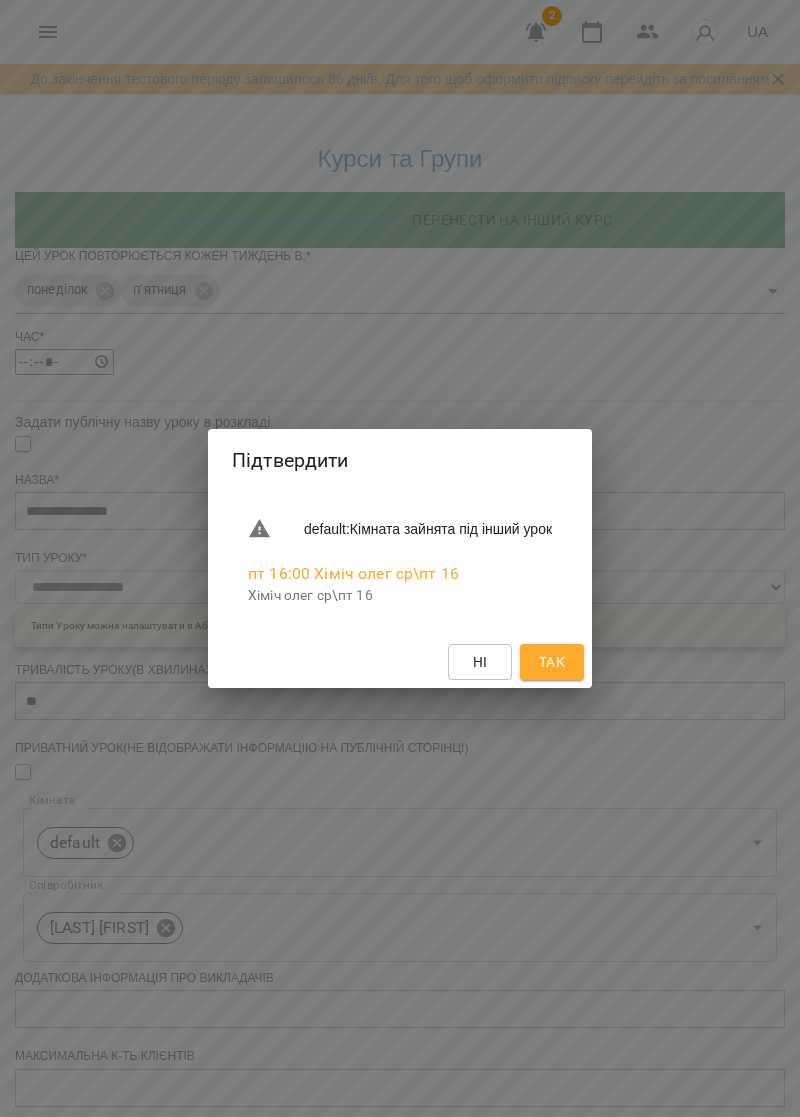 click on "Так" at bounding box center [552, 662] 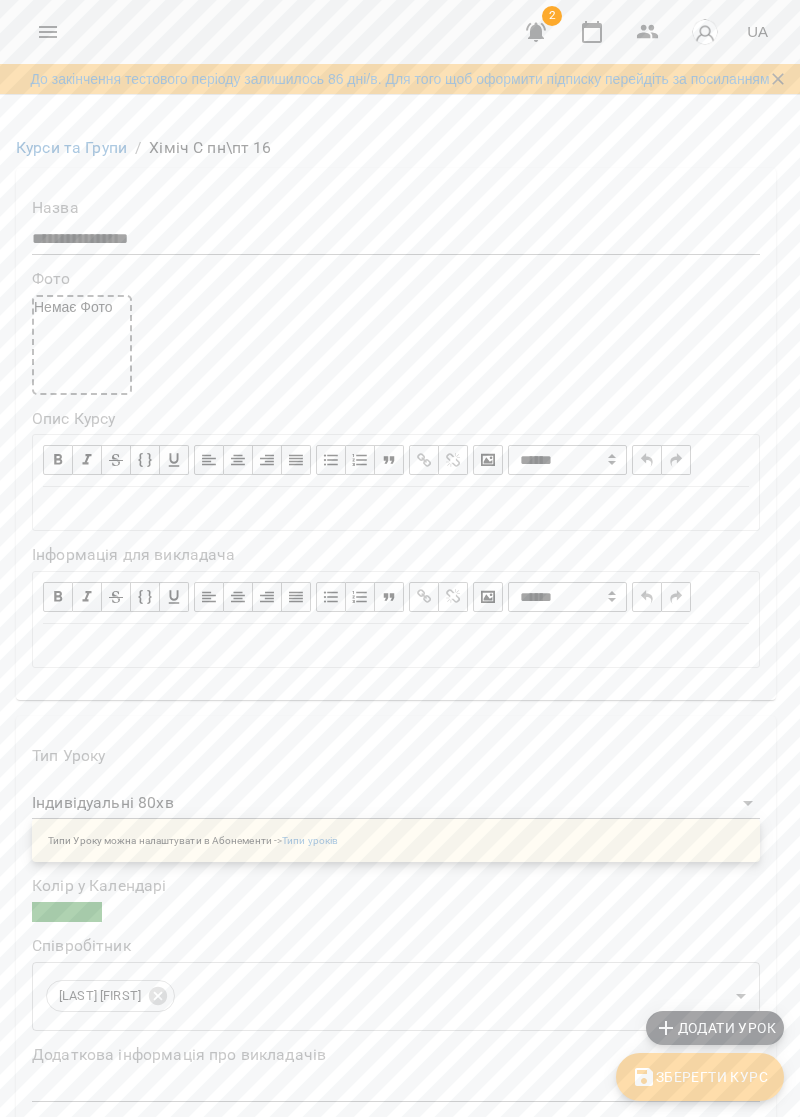 scroll, scrollTop: 1708, scrollLeft: 0, axis: vertical 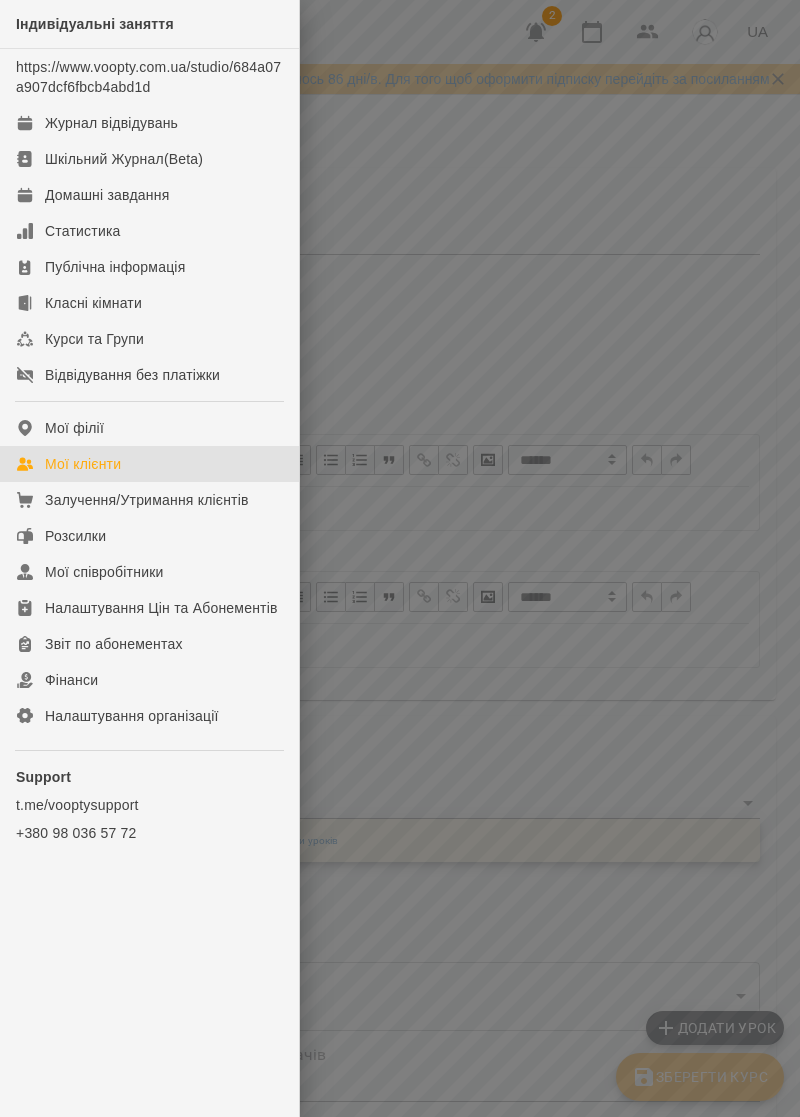 click on "Мої клієнти" at bounding box center [83, 464] 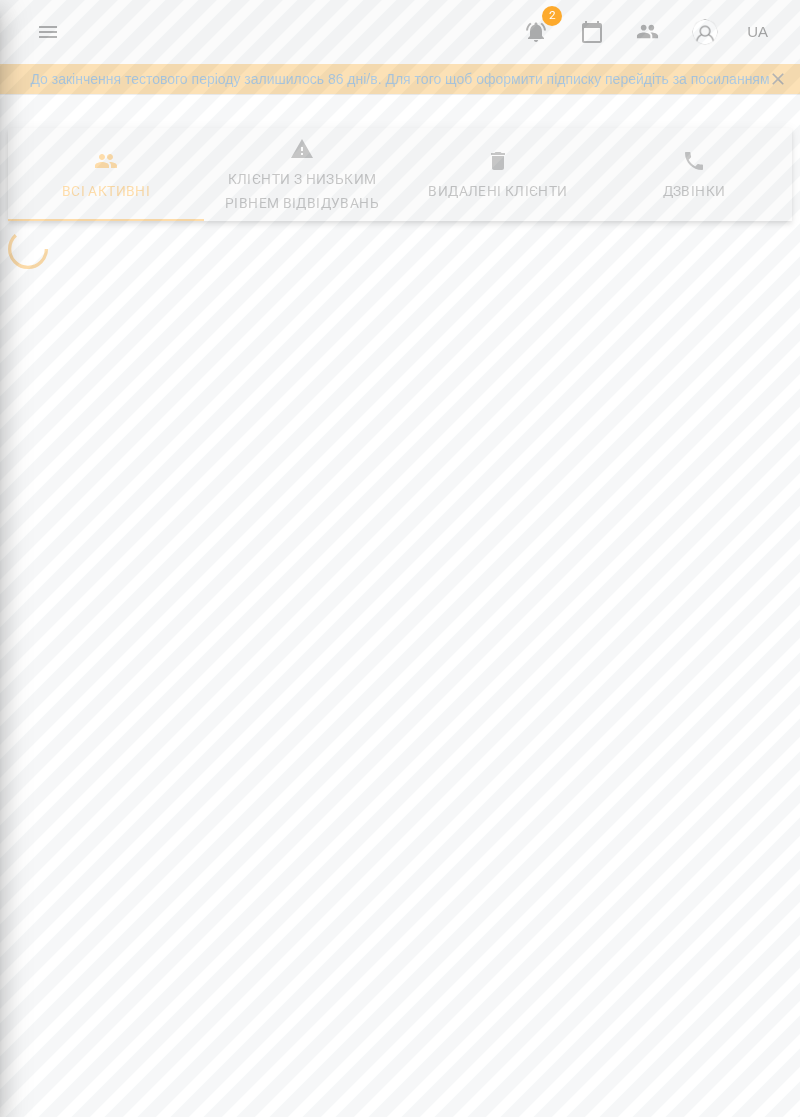 scroll, scrollTop: 0, scrollLeft: 0, axis: both 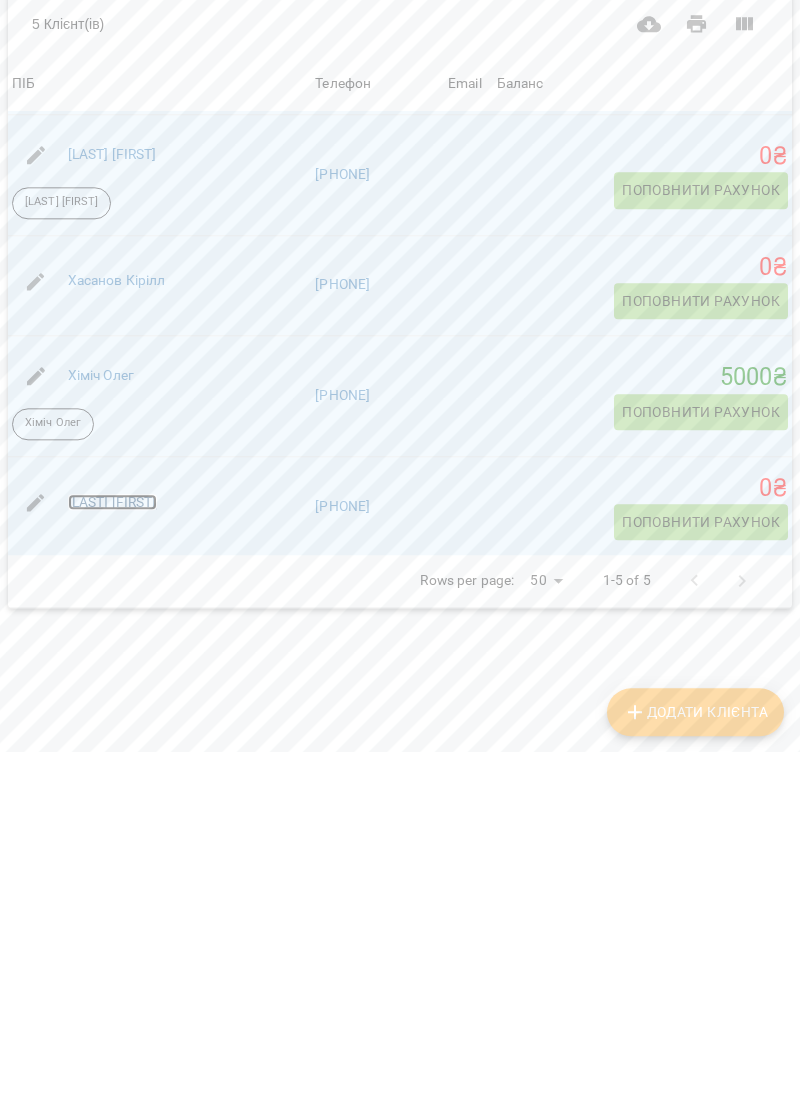 click on "[LAST] [FIRST]" at bounding box center (112, 867) 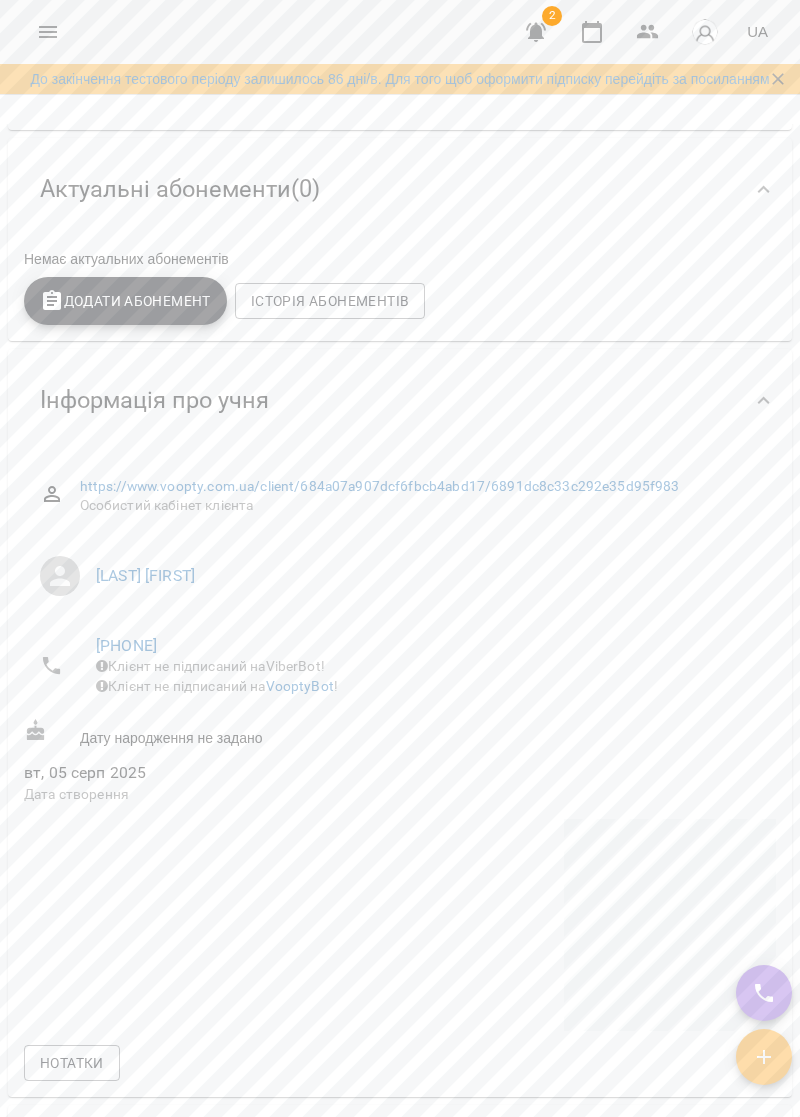 scroll, scrollTop: 265, scrollLeft: 0, axis: vertical 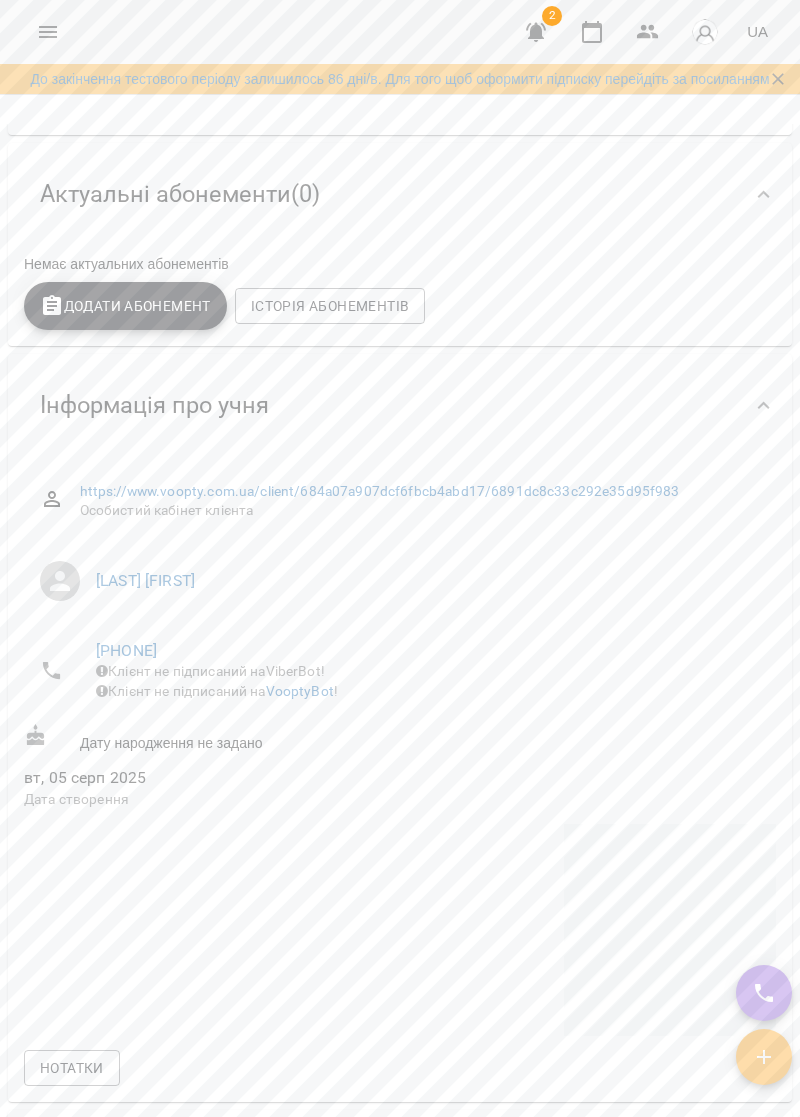click on "Інформація про учня" at bounding box center (382, 405) 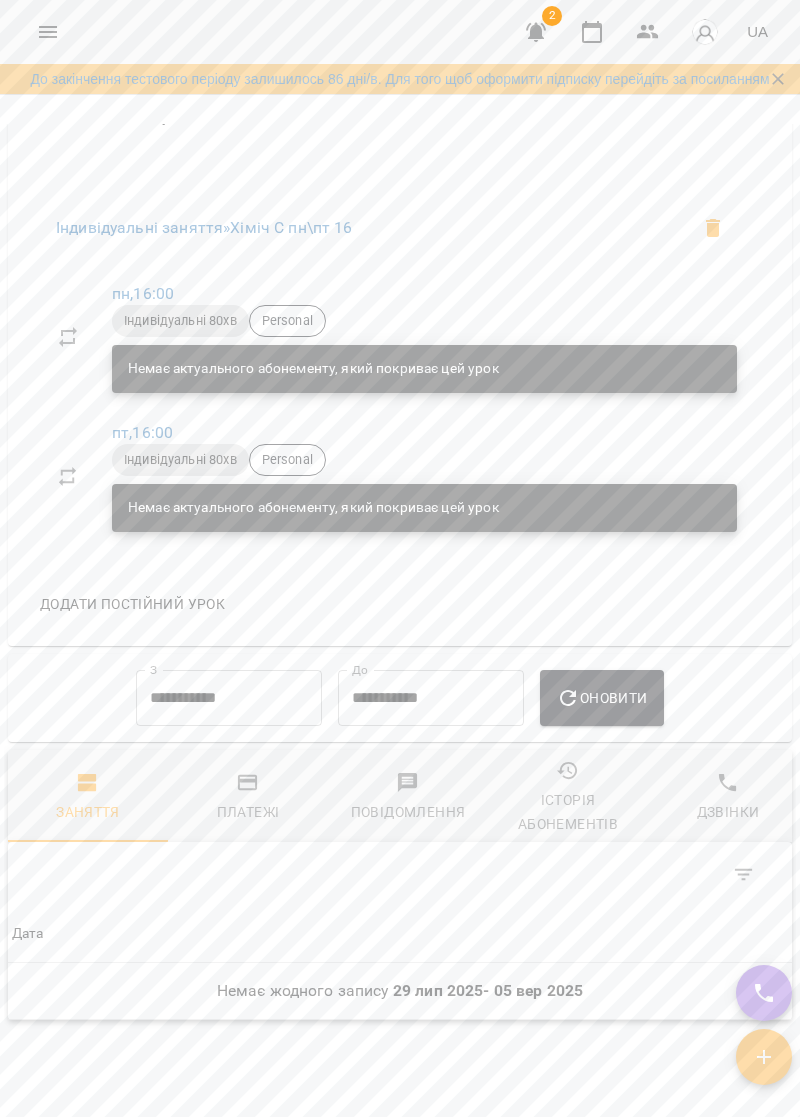 scroll, scrollTop: 694, scrollLeft: 0, axis: vertical 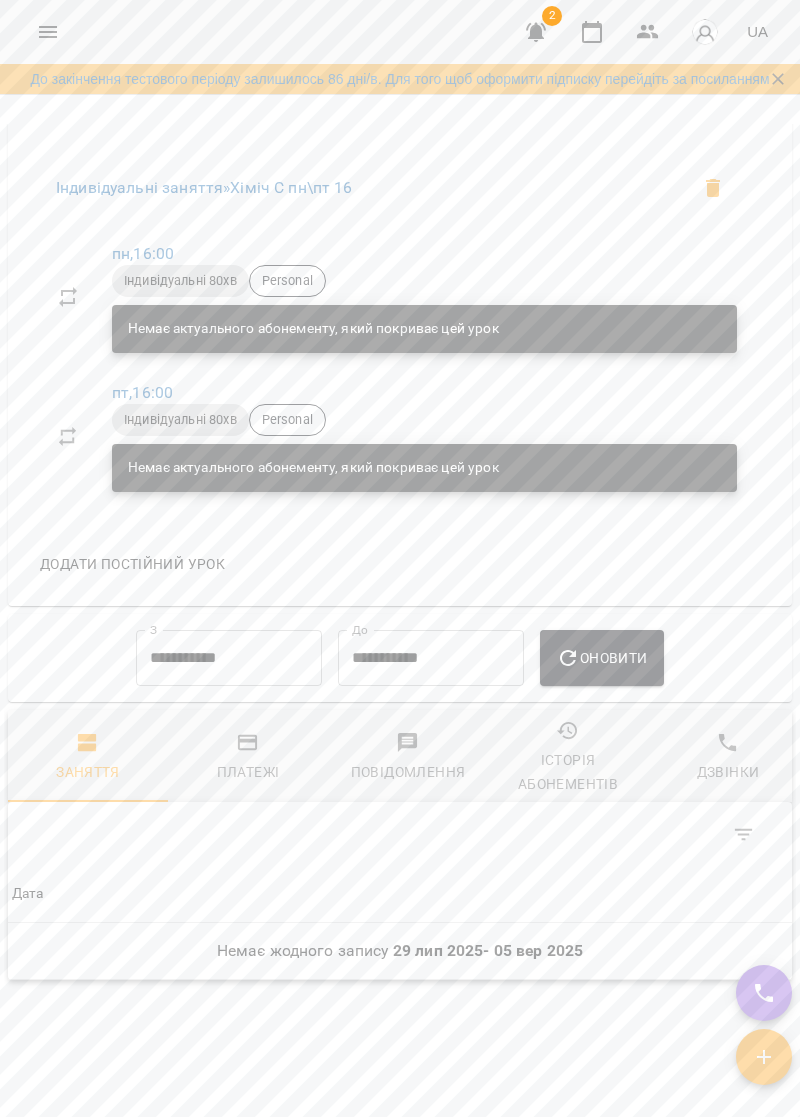 click at bounding box center [48, 32] 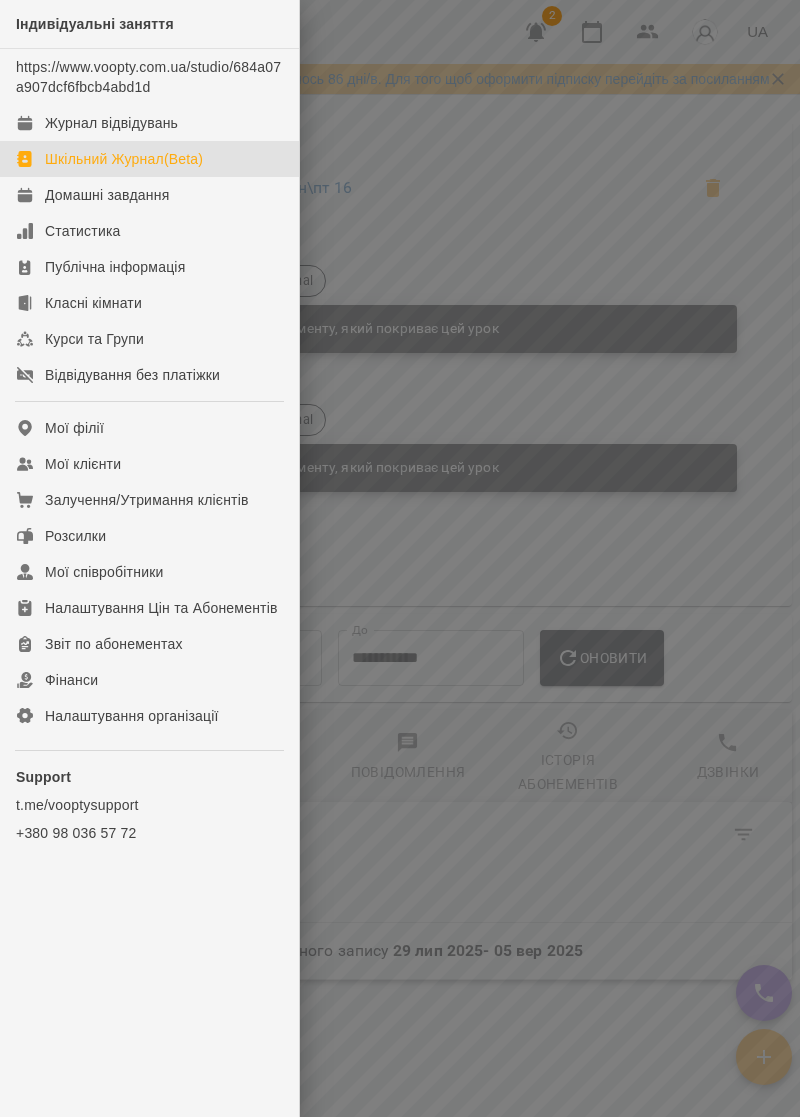 click on "Шкільний Журнал(Beta)" at bounding box center [149, 159] 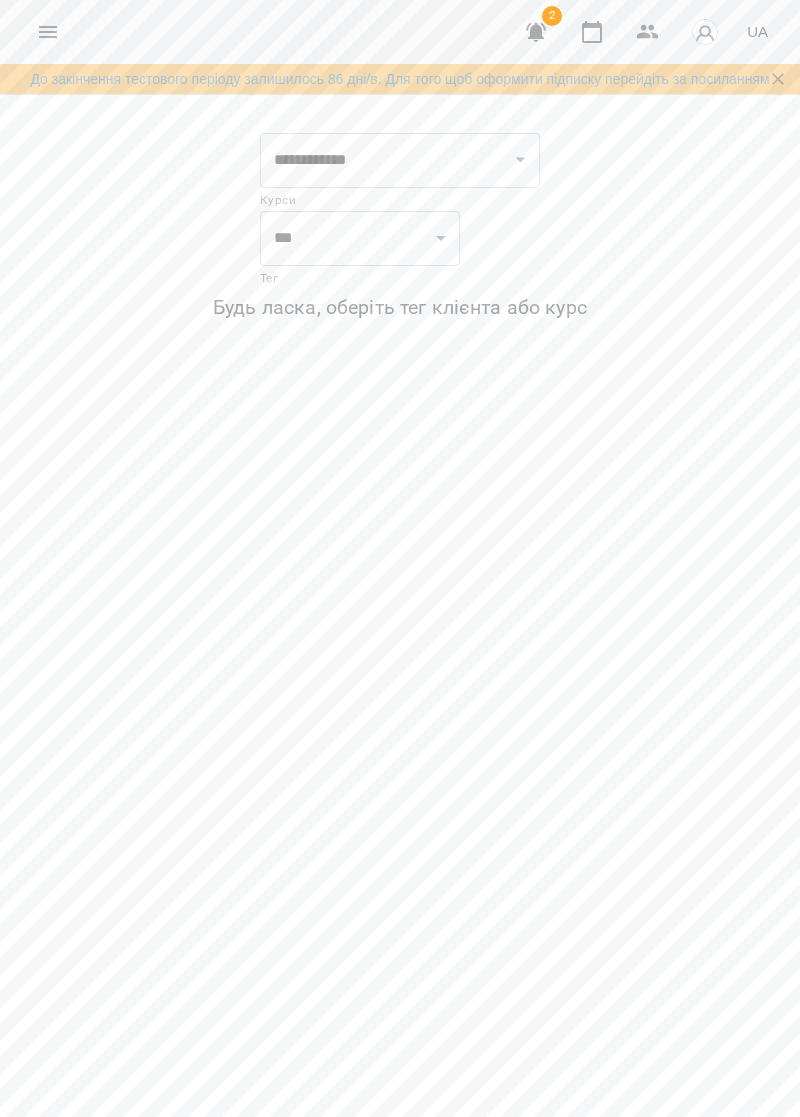 click at bounding box center (48, 32) 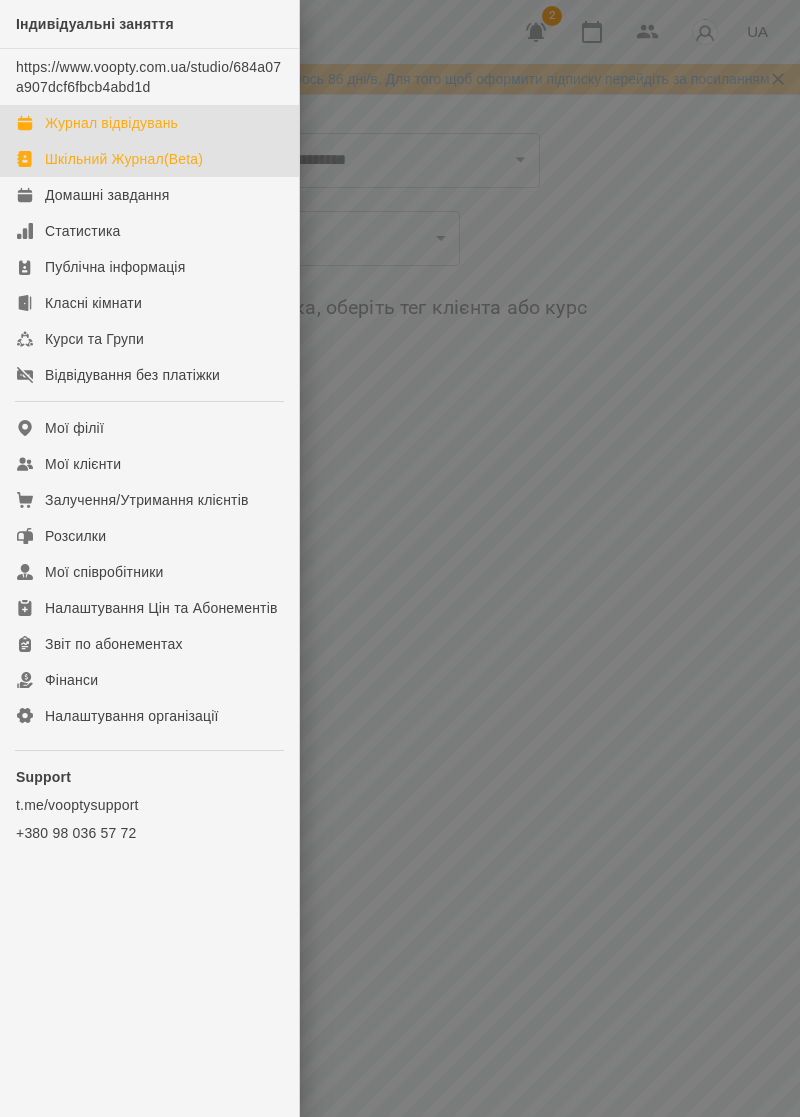 click on "Журнал відвідувань" at bounding box center [111, 123] 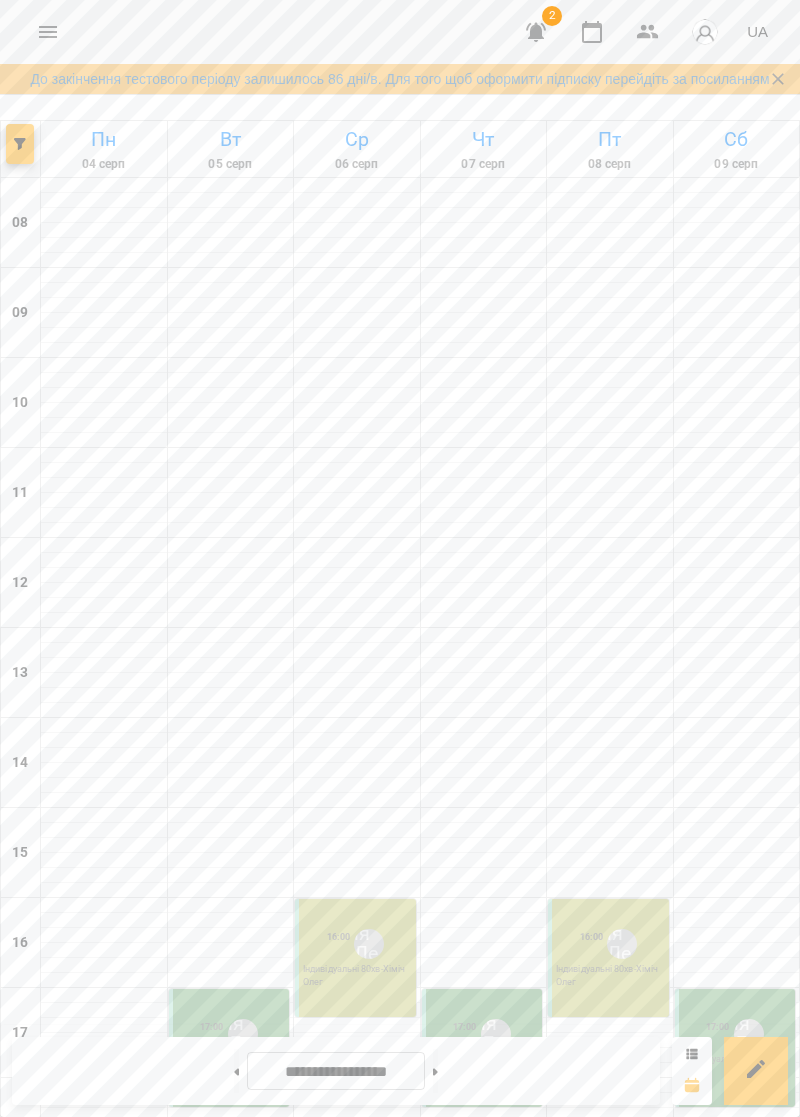 scroll, scrollTop: 230, scrollLeft: 0, axis: vertical 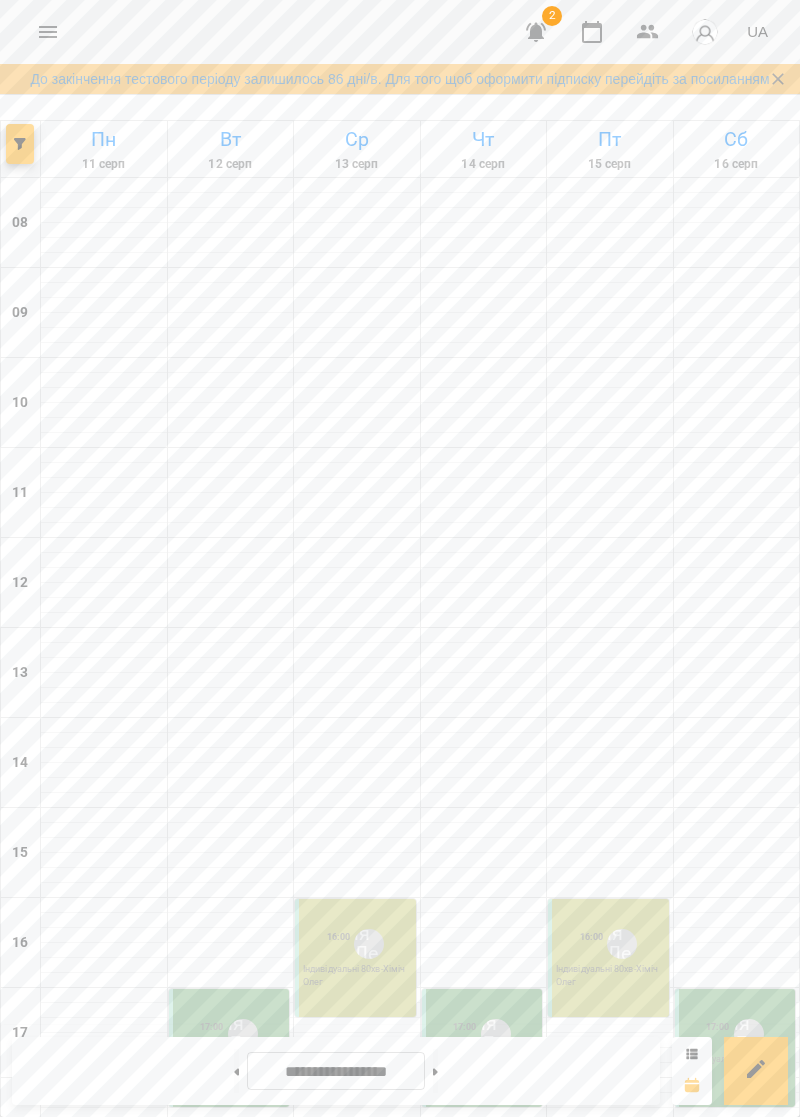 click at bounding box center (236, 1071) 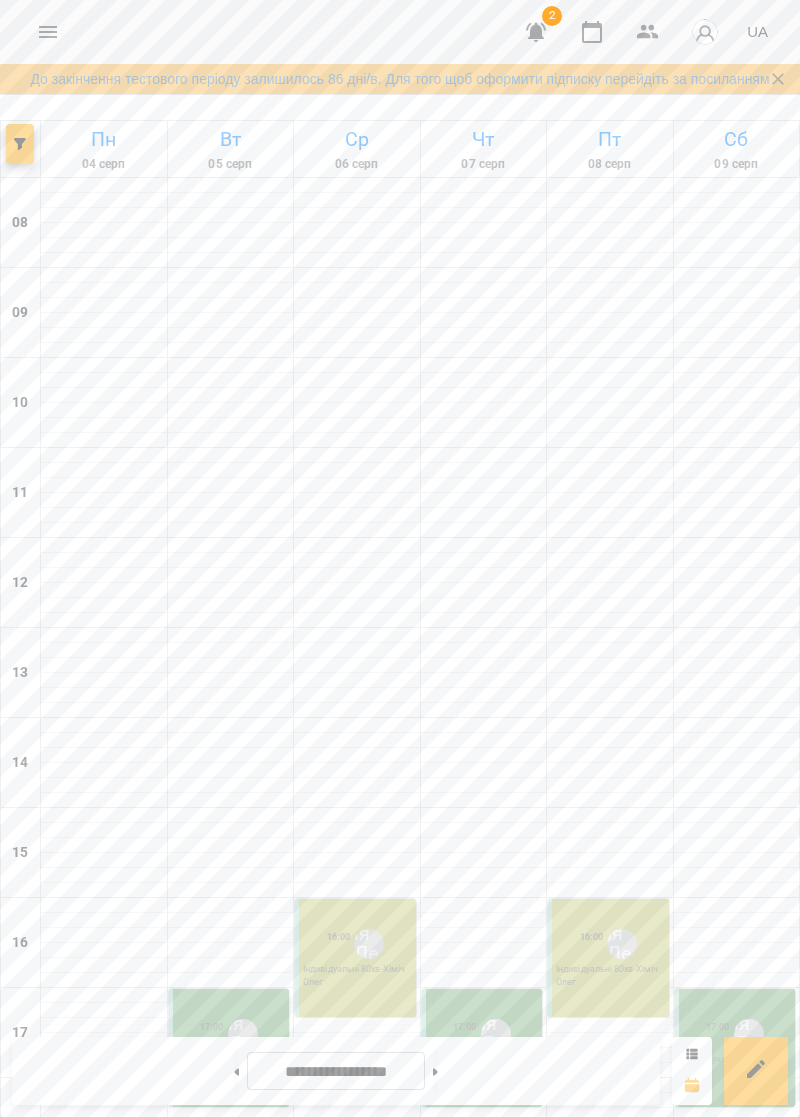 click at bounding box center (756, 1071) 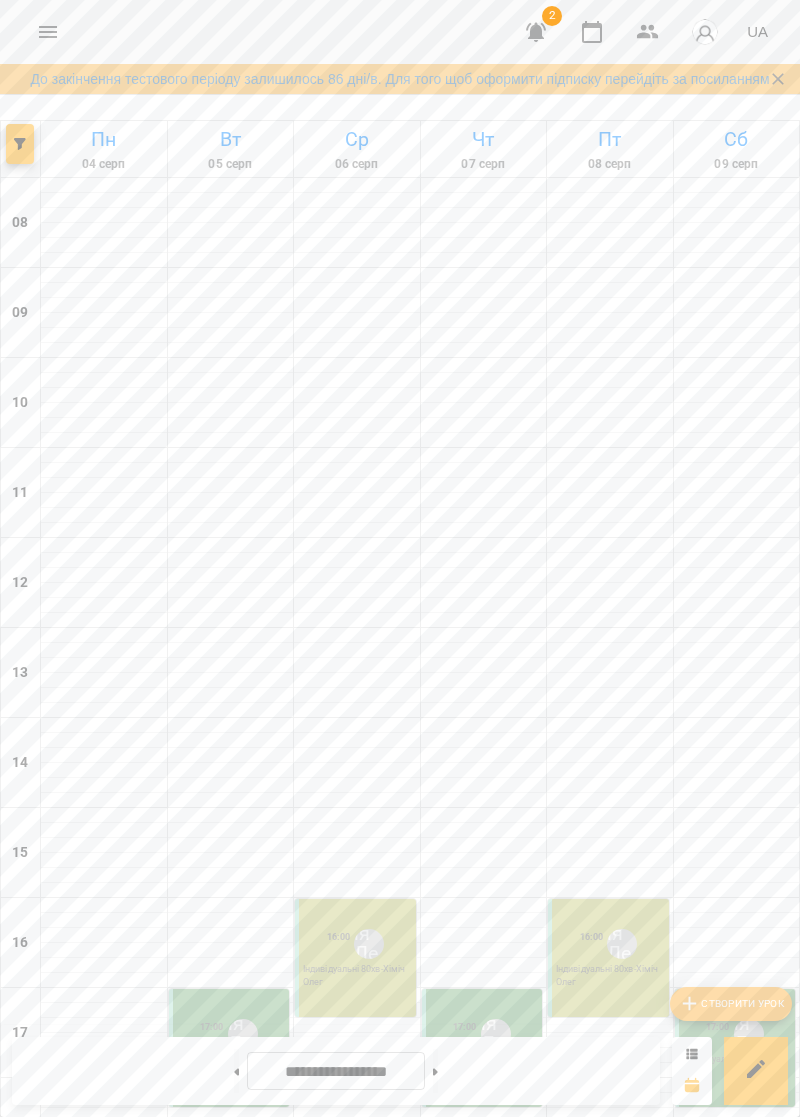 click 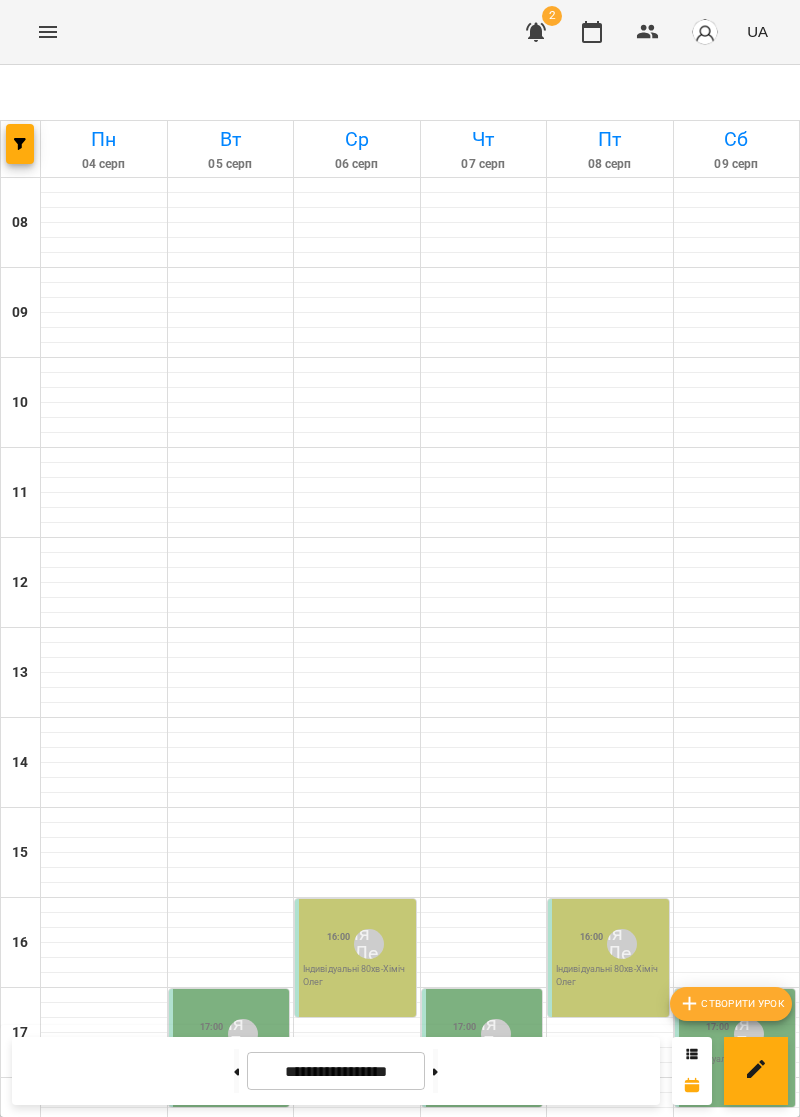 scroll, scrollTop: 174, scrollLeft: 0, axis: vertical 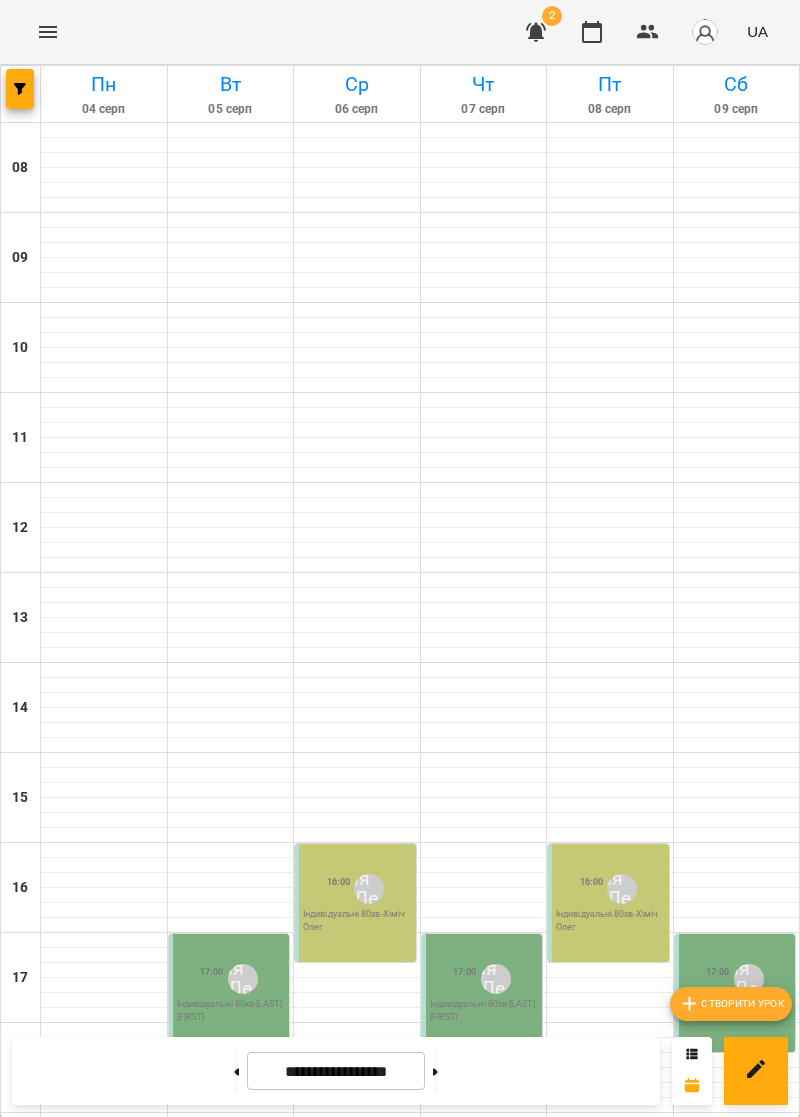 click 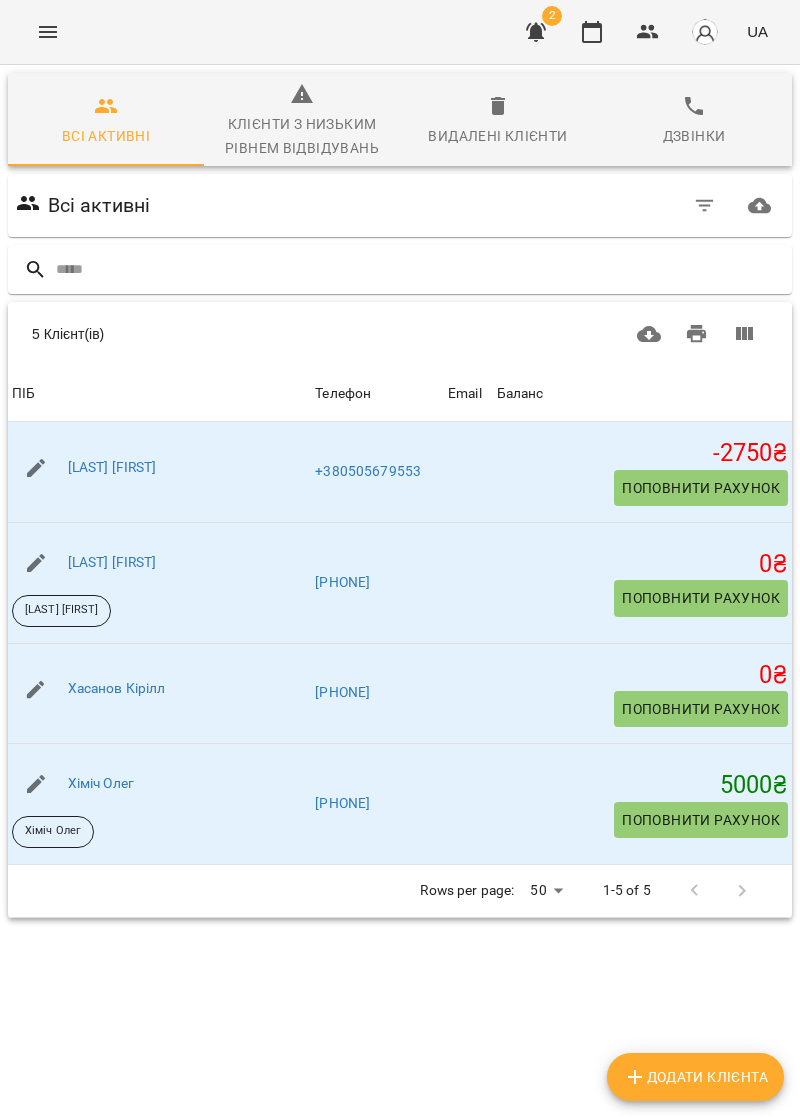 click 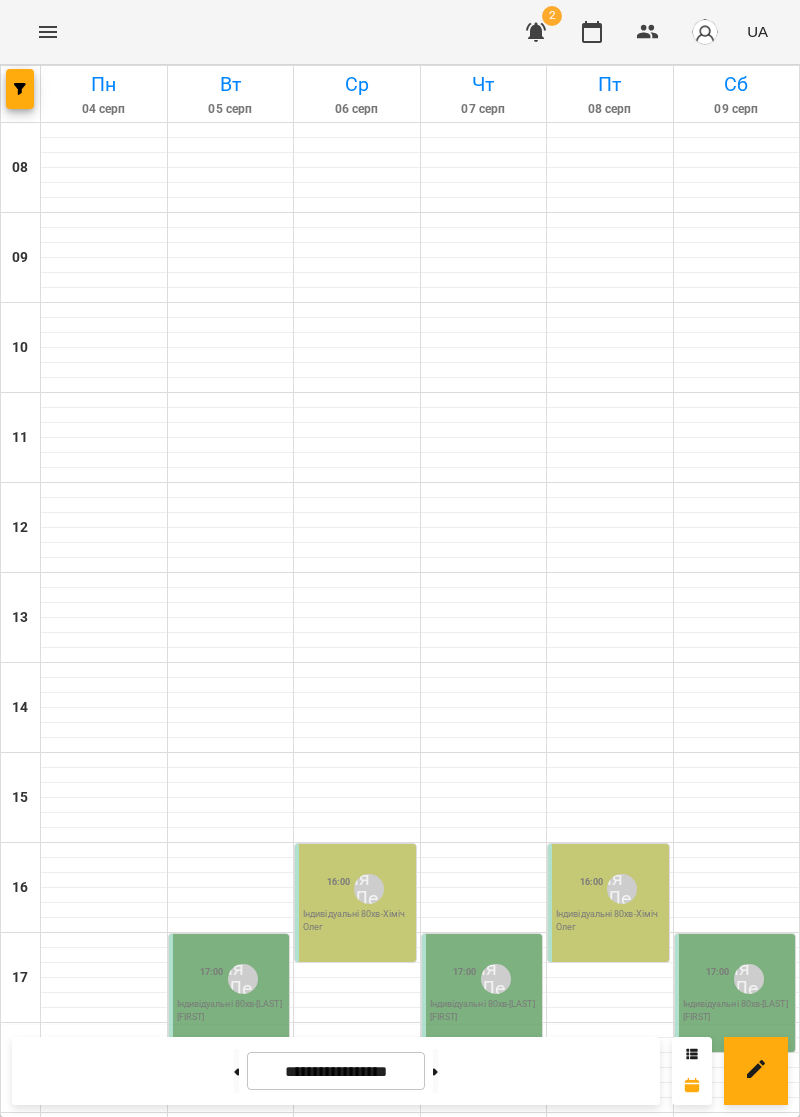 click at bounding box center [20, 89] 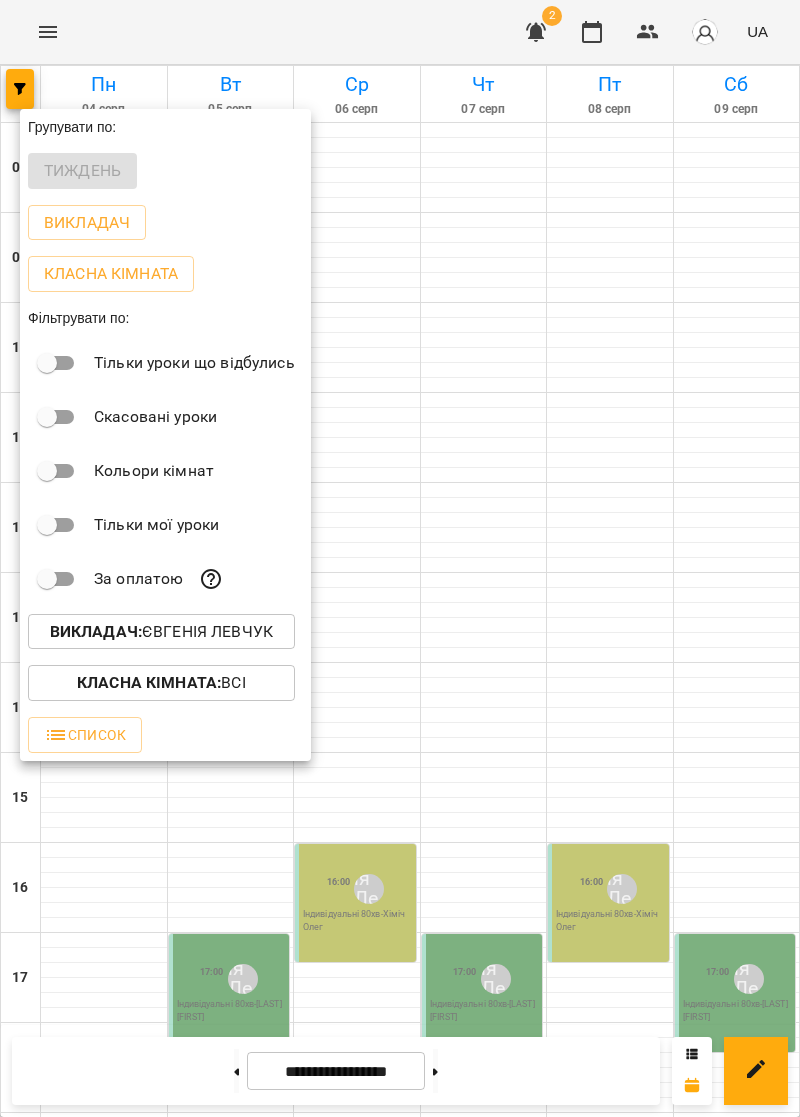 click on "Викладач" at bounding box center [87, 223] 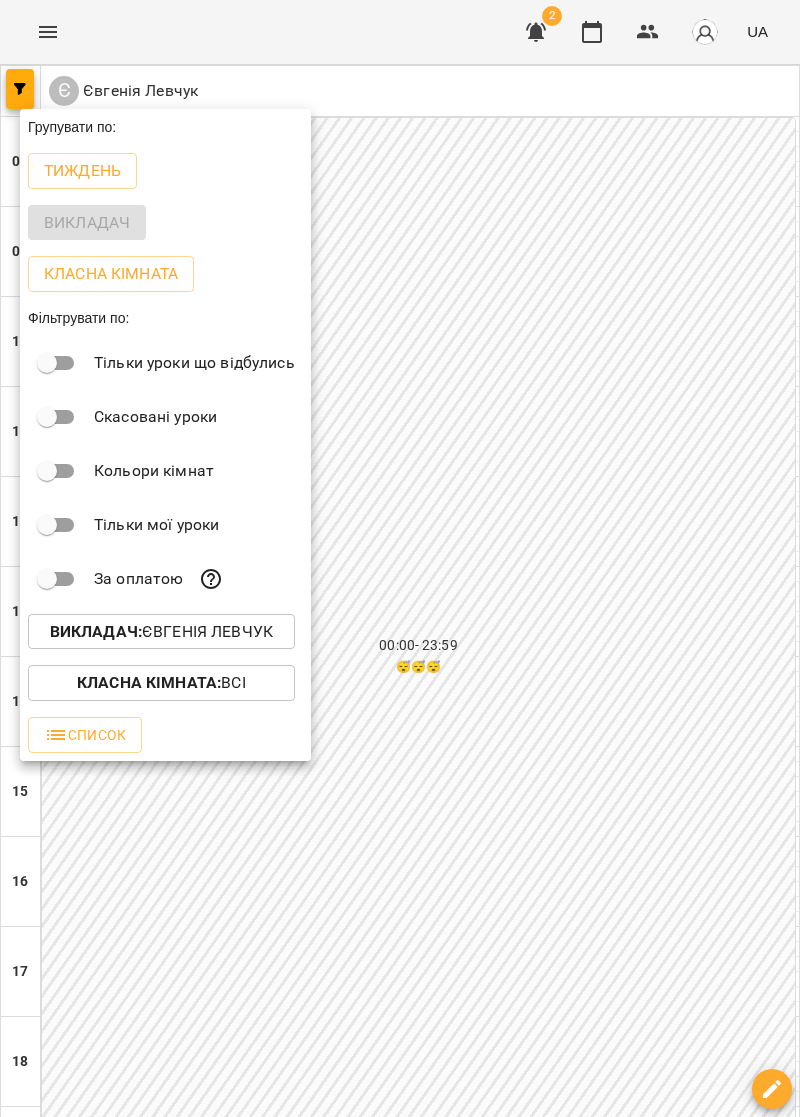 click on "Викладач :  Євгенія Левчук" at bounding box center [161, 632] 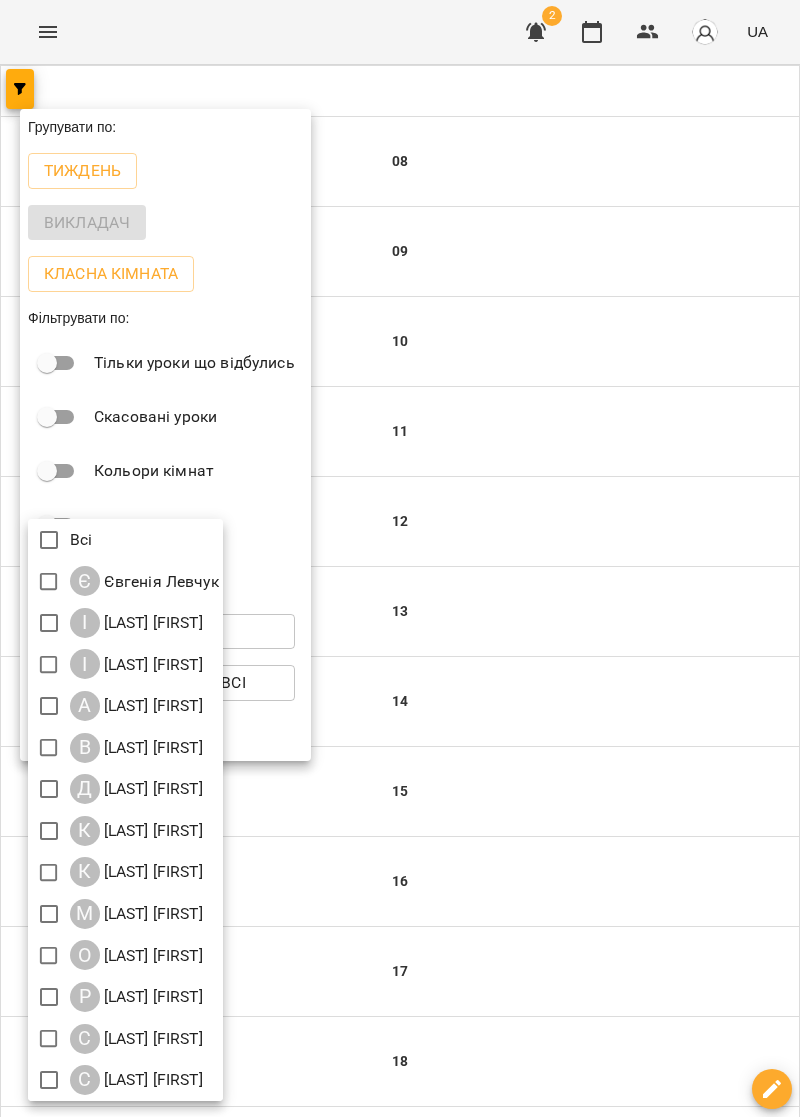 scroll, scrollTop: 4, scrollLeft: 0, axis: vertical 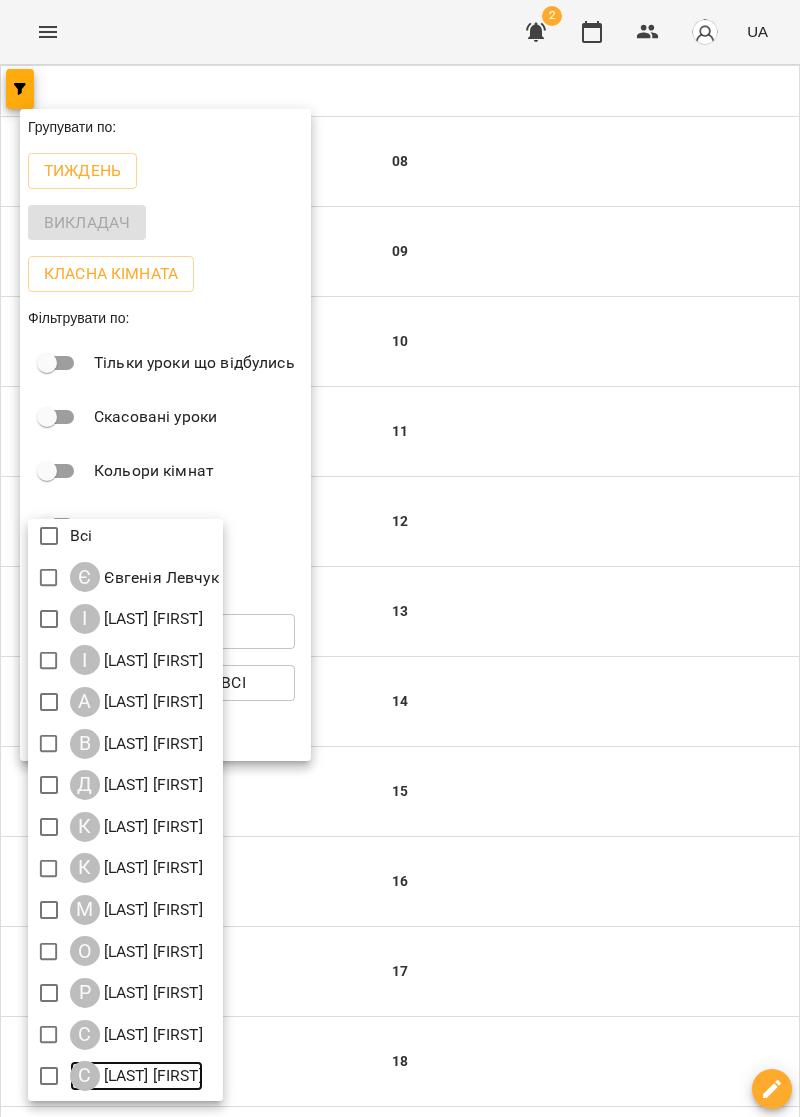 click on "С   Струкало Єлизавета" at bounding box center (136, 1076) 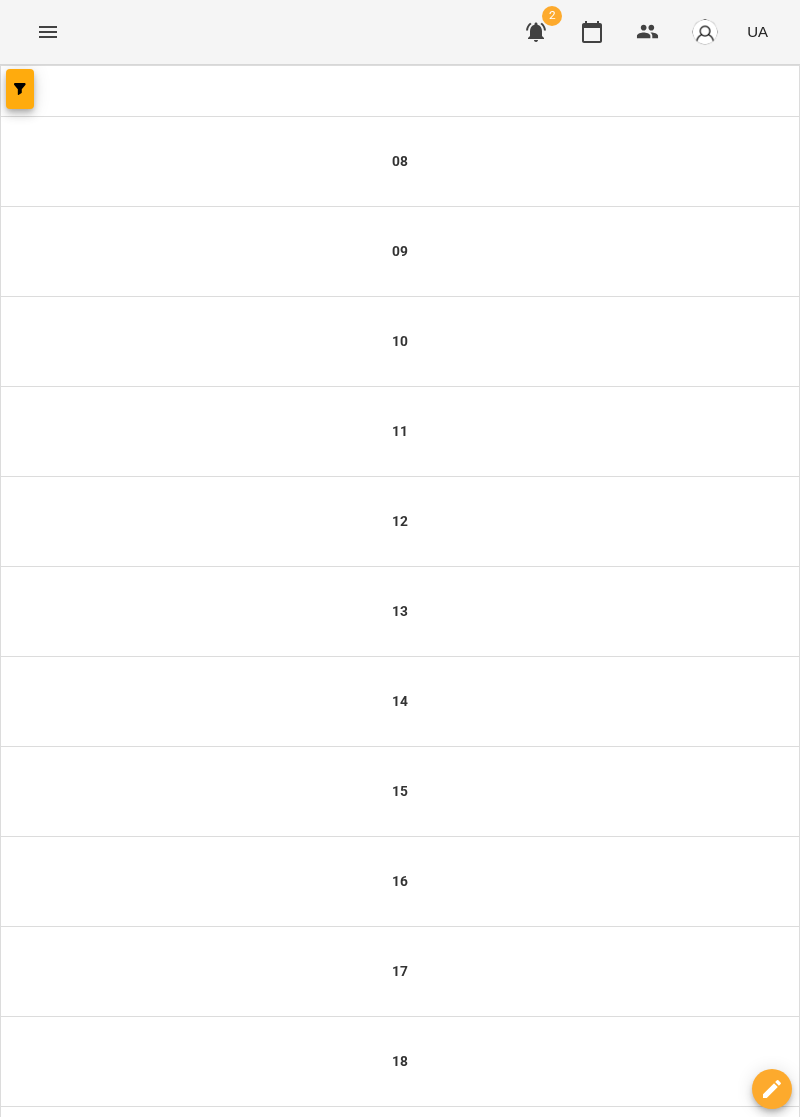 click at bounding box center (20, 89) 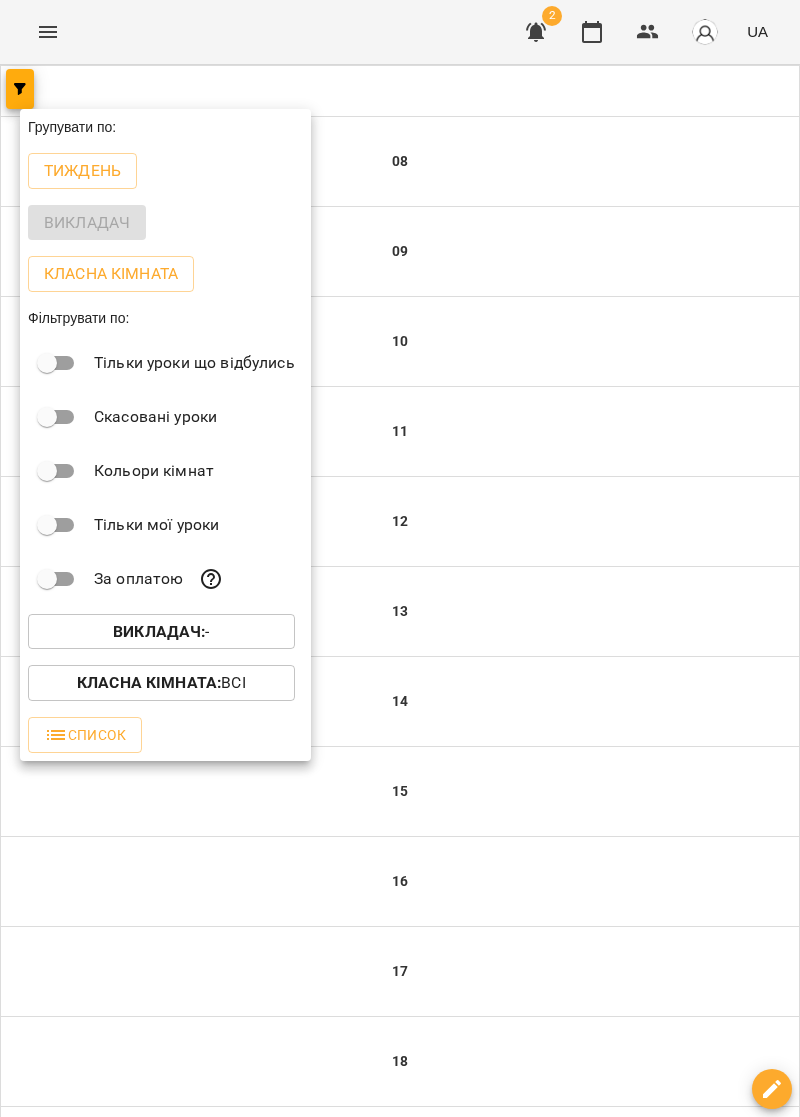 click on "Викладач :  -" at bounding box center [161, 632] 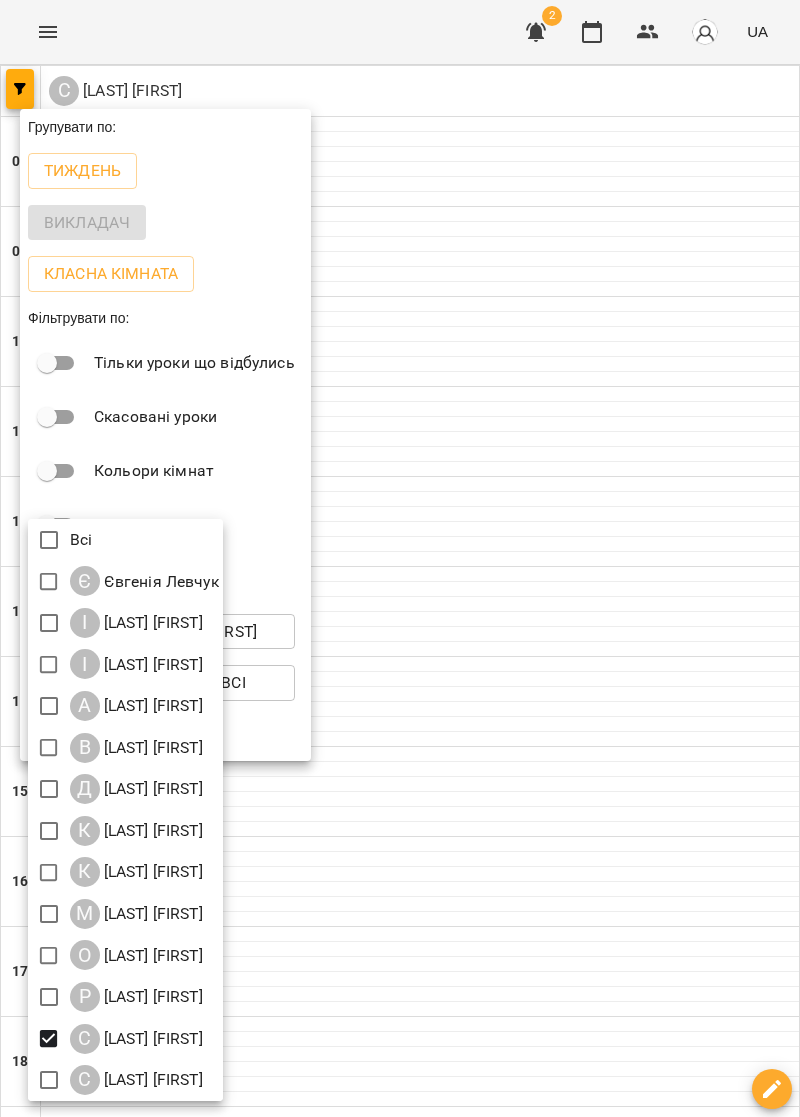 click at bounding box center (400, 558) 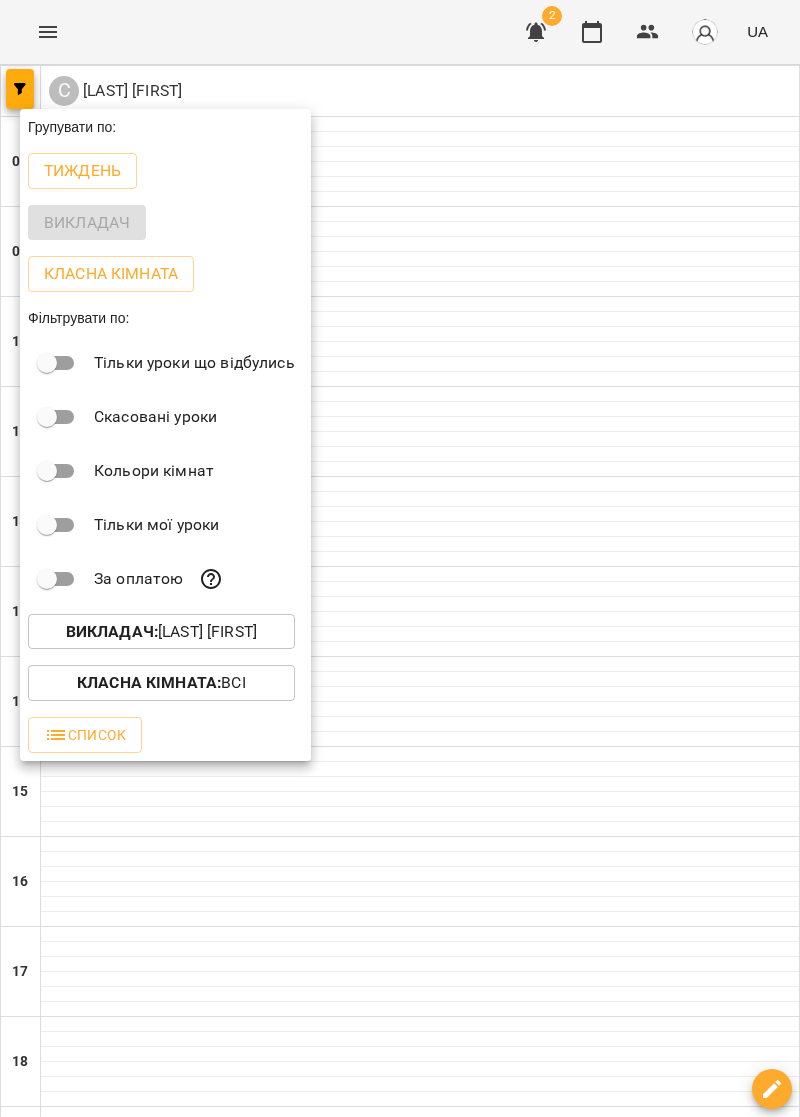 click at bounding box center (400, 558) 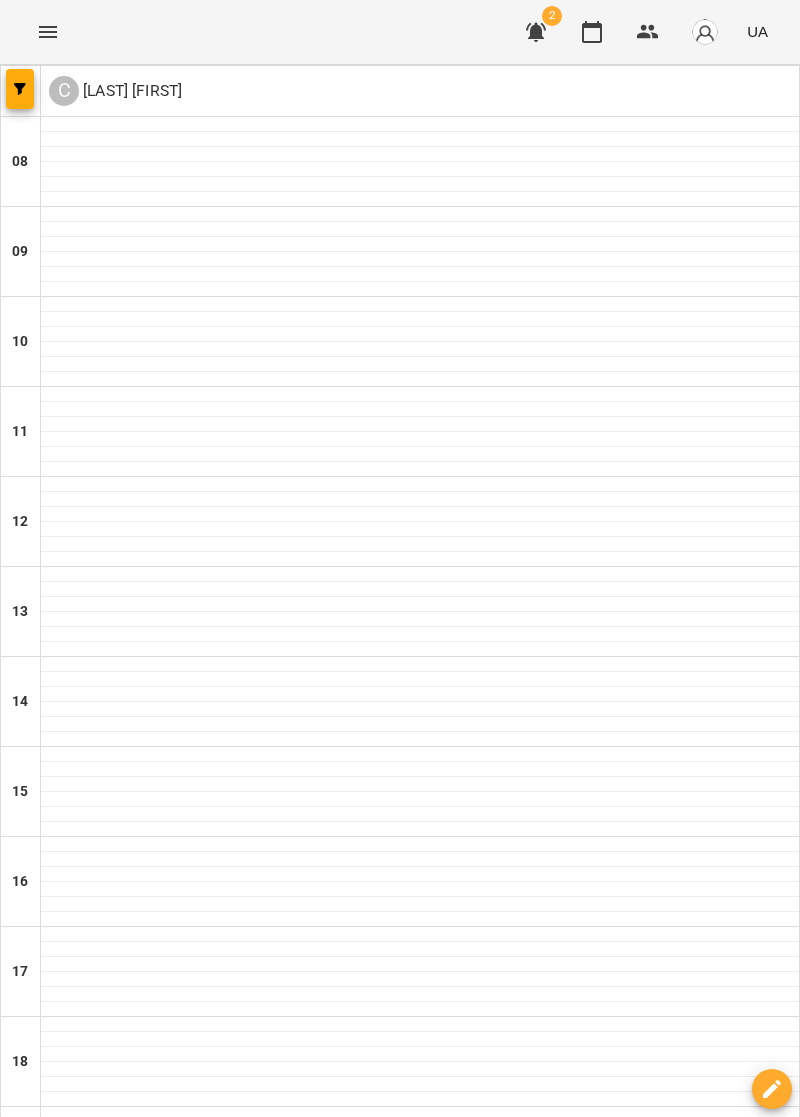 scroll, scrollTop: 190, scrollLeft: 0, axis: vertical 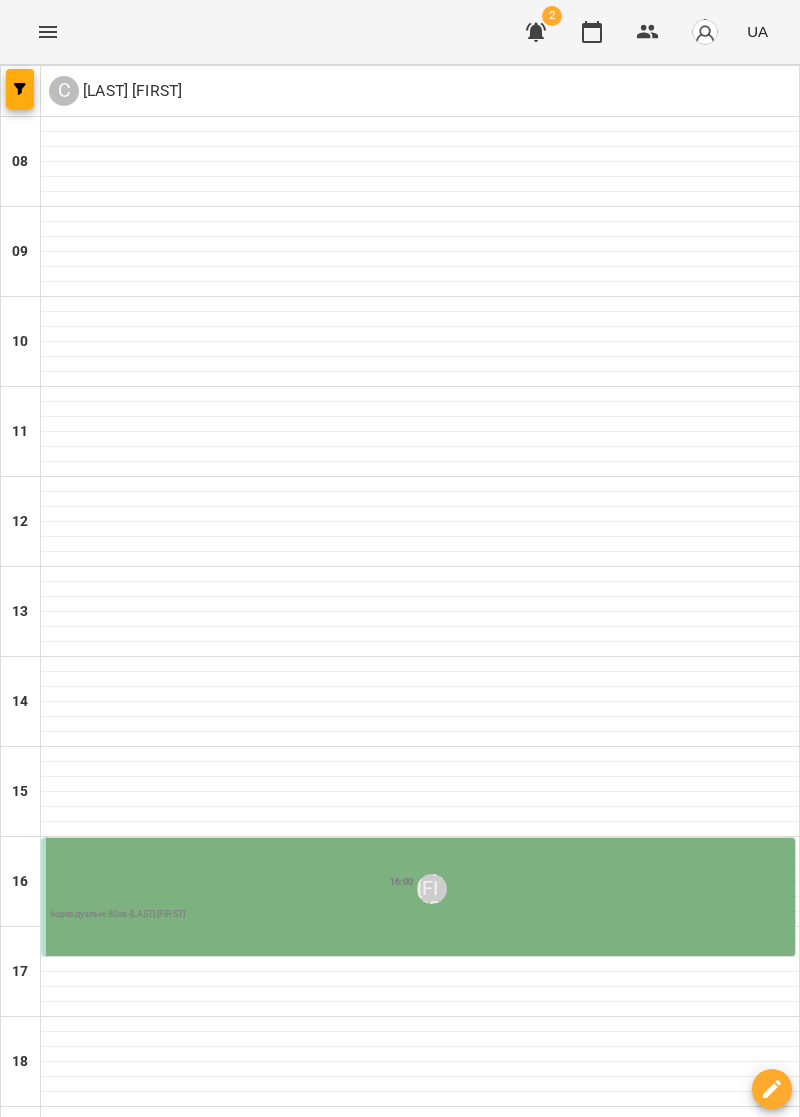 click on "пн 04" at bounding box center [25, 1219] 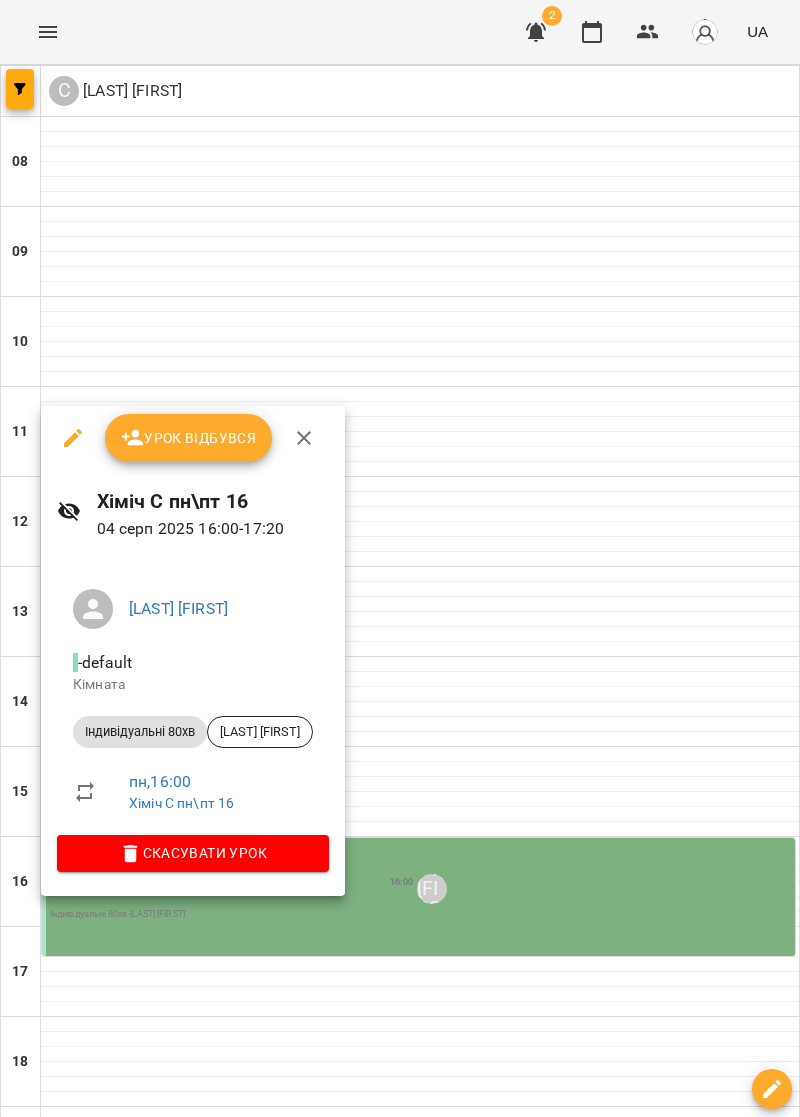click on "Урок відбувся" at bounding box center [189, 438] 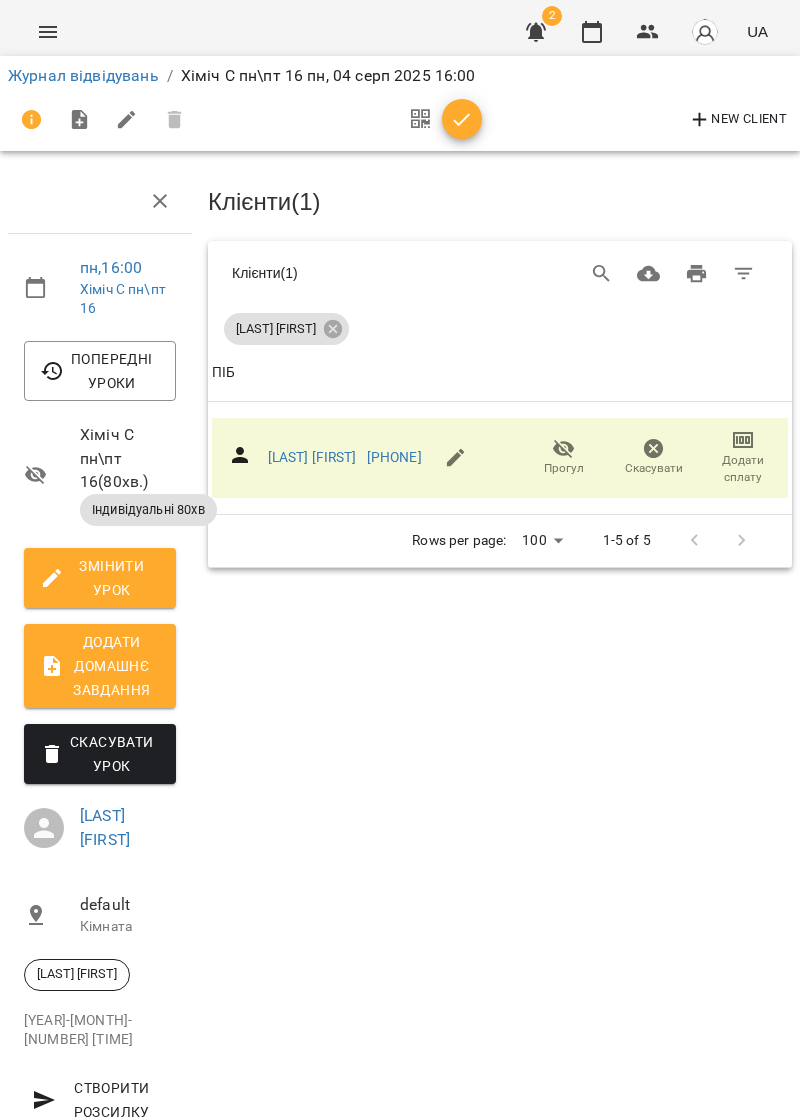 scroll, scrollTop: 0, scrollLeft: 0, axis: both 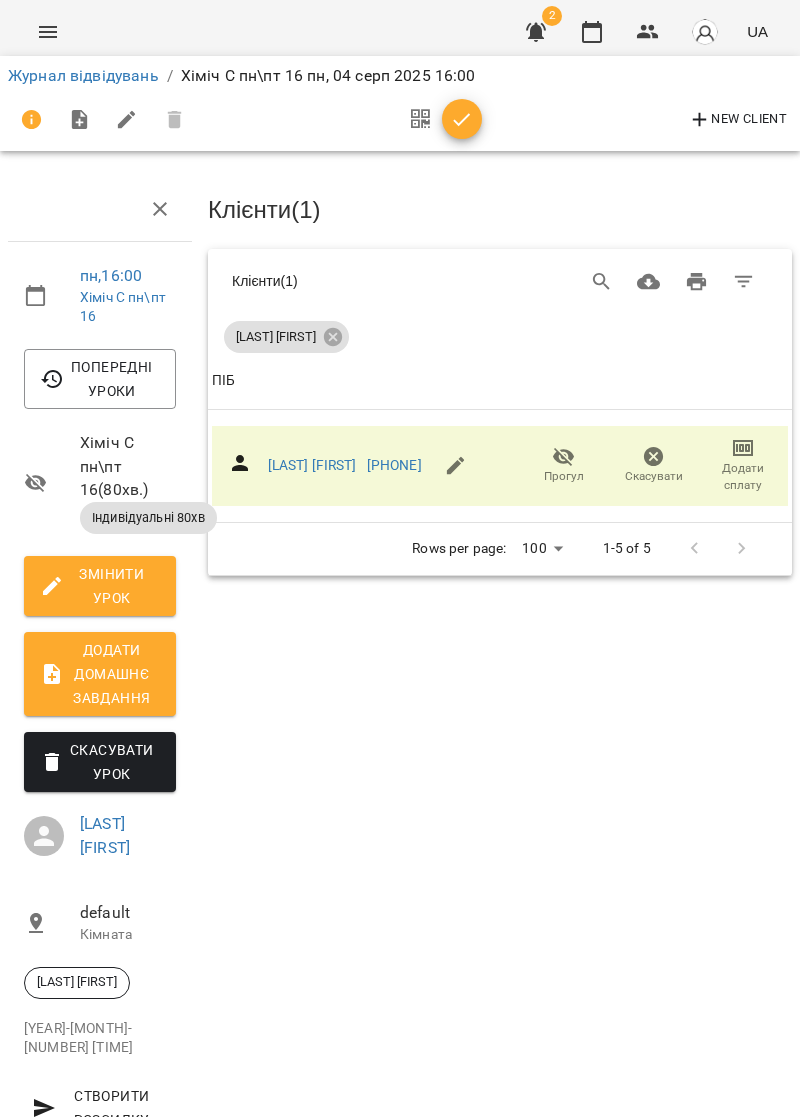 click on "Попередні уроки" at bounding box center [100, 379] 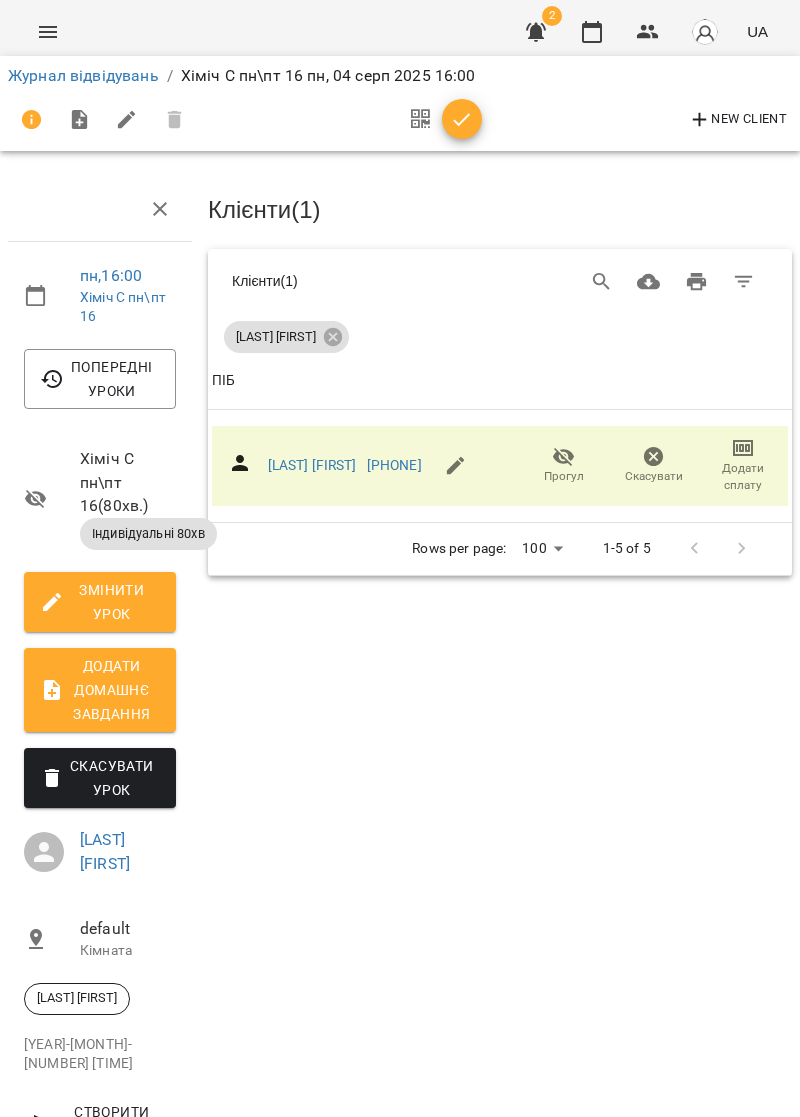 click on "Попередні уроки" at bounding box center [100, 379] 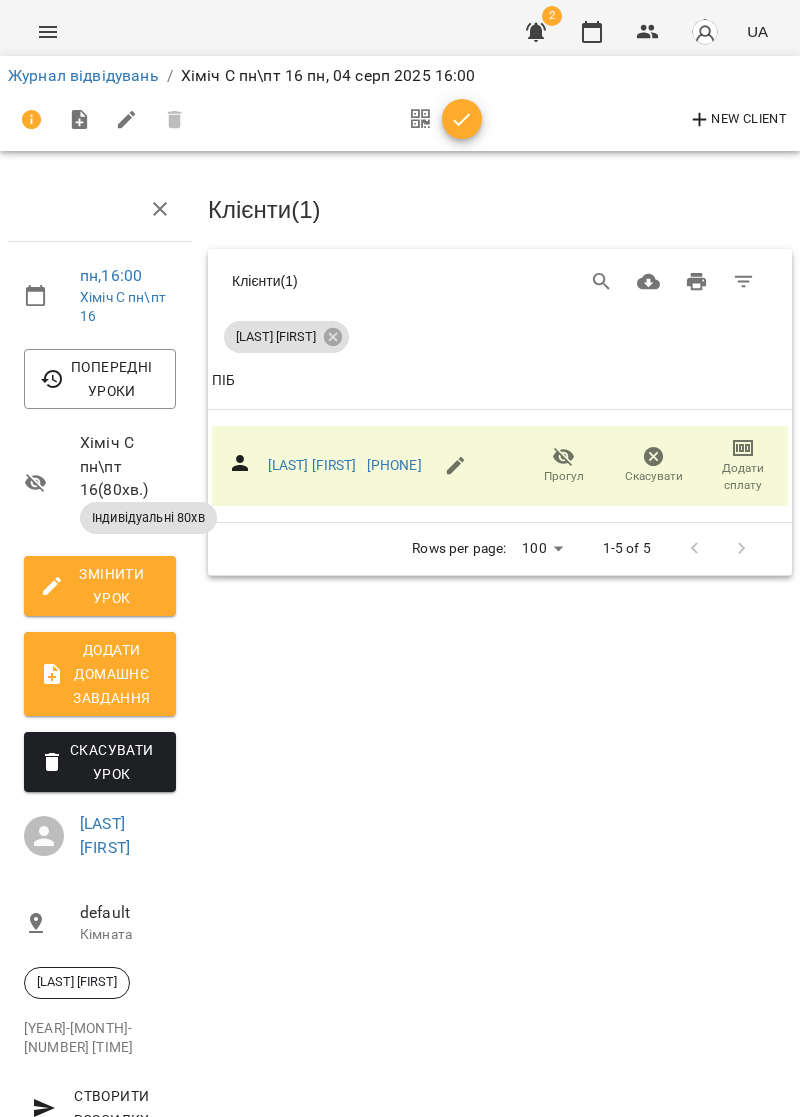 click on "Попередні уроки" at bounding box center (100, 379) 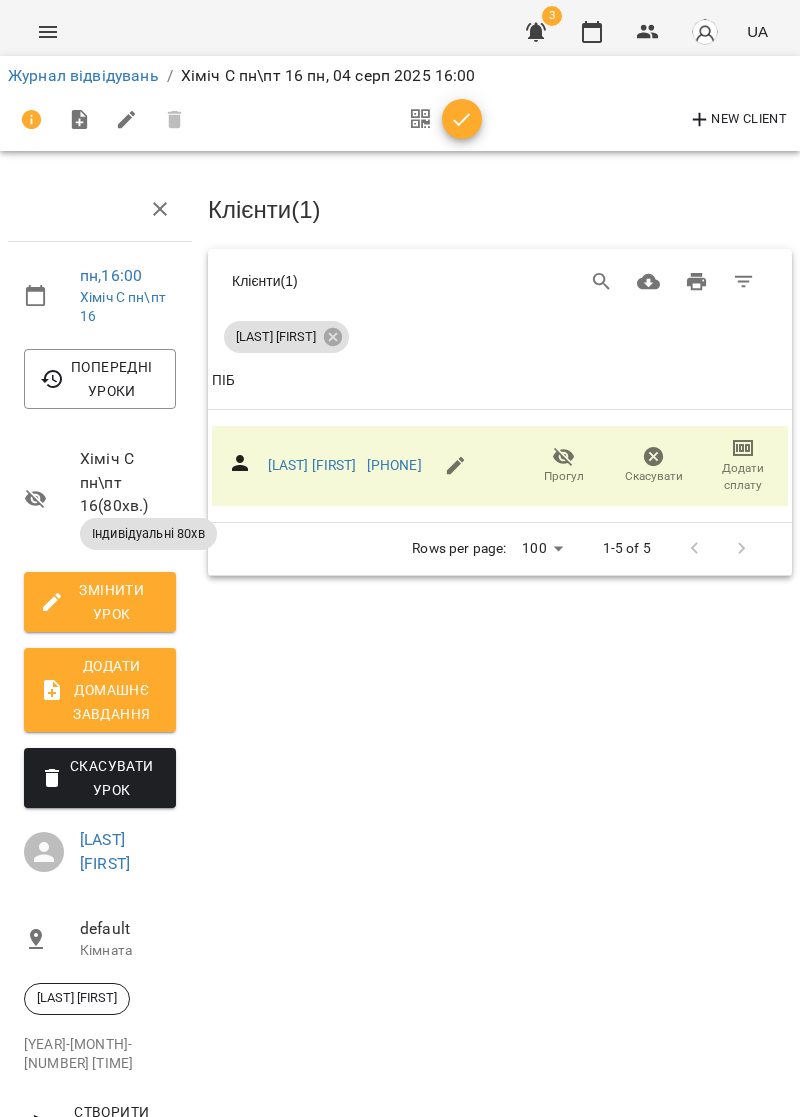 click 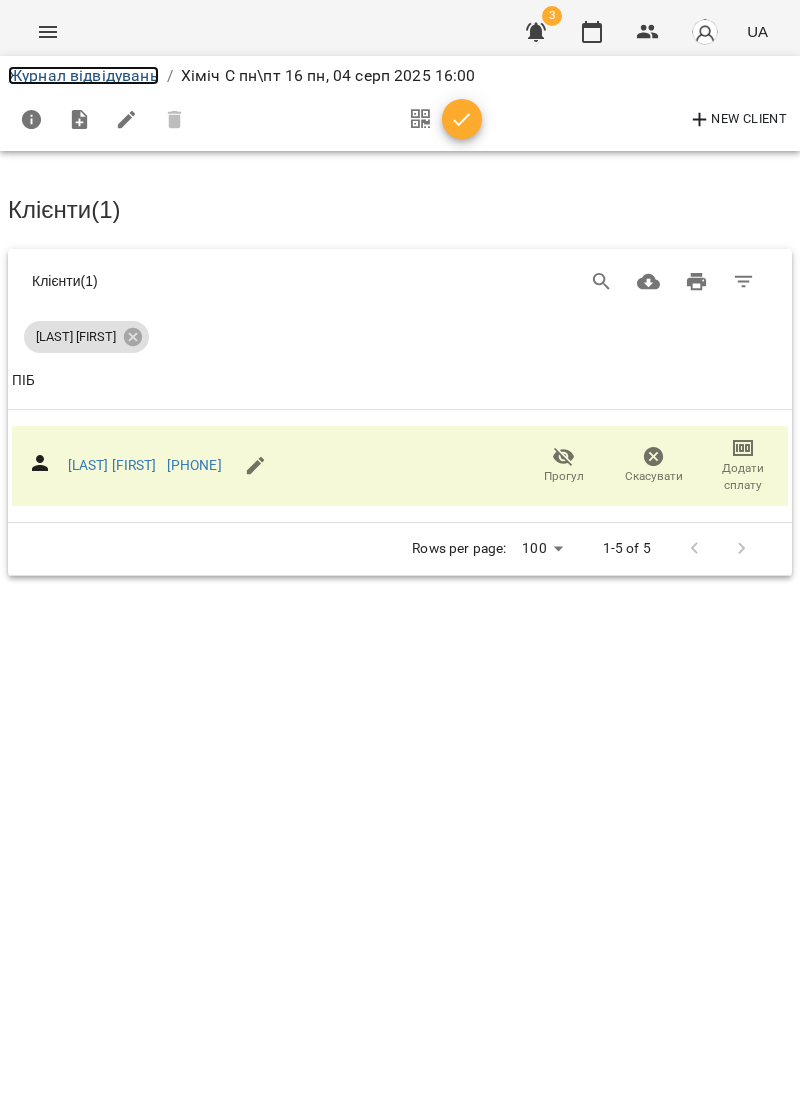 click on "Журнал відвідувань" at bounding box center [83, 75] 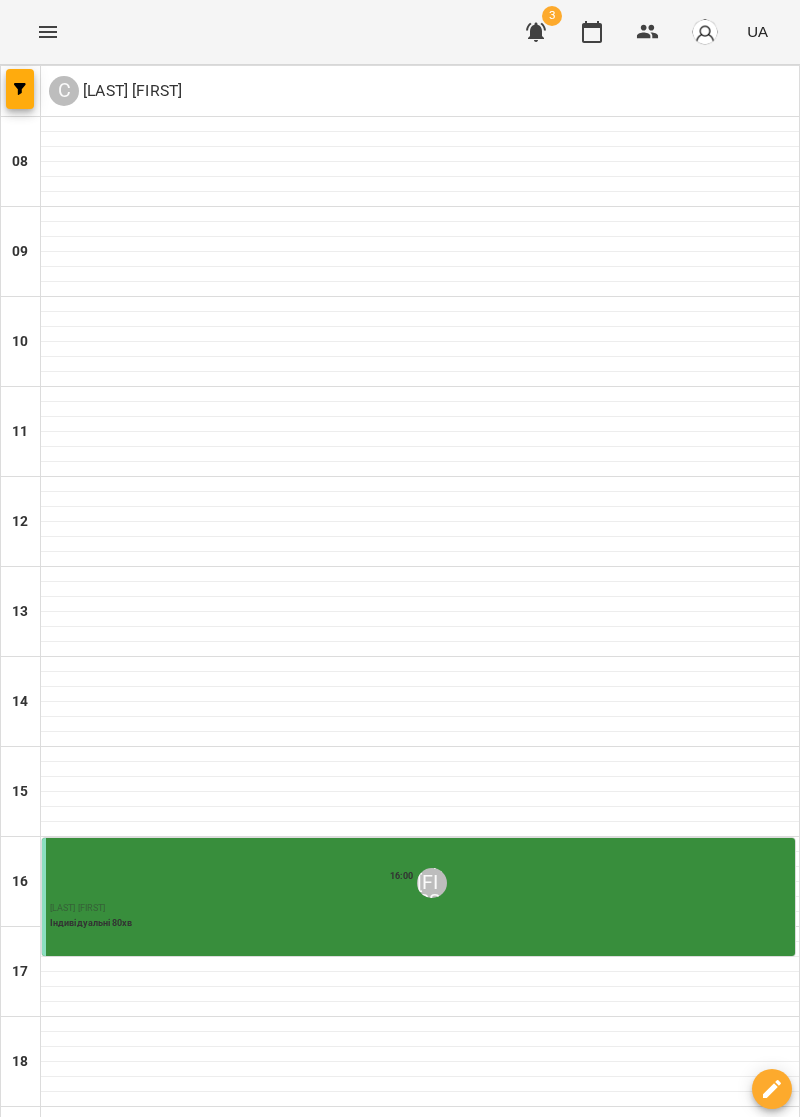 click at bounding box center (300, 1267) 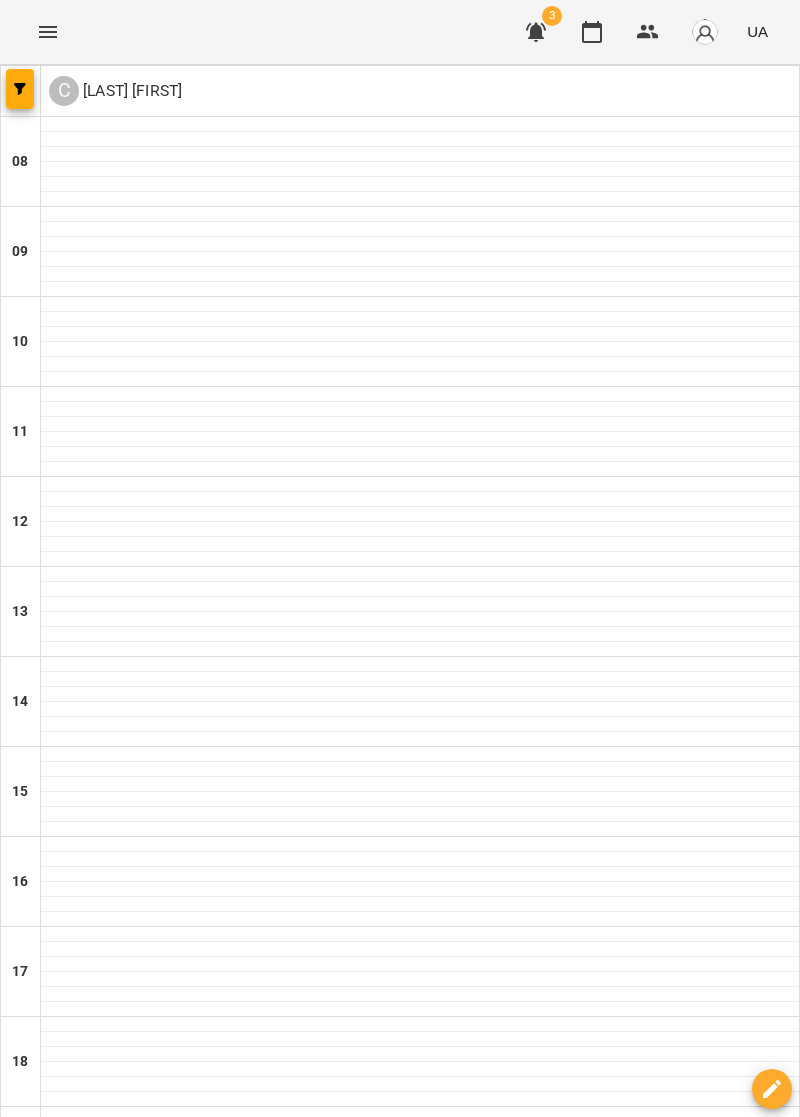 click on "пт 01" at bounding box center (624, 1219) 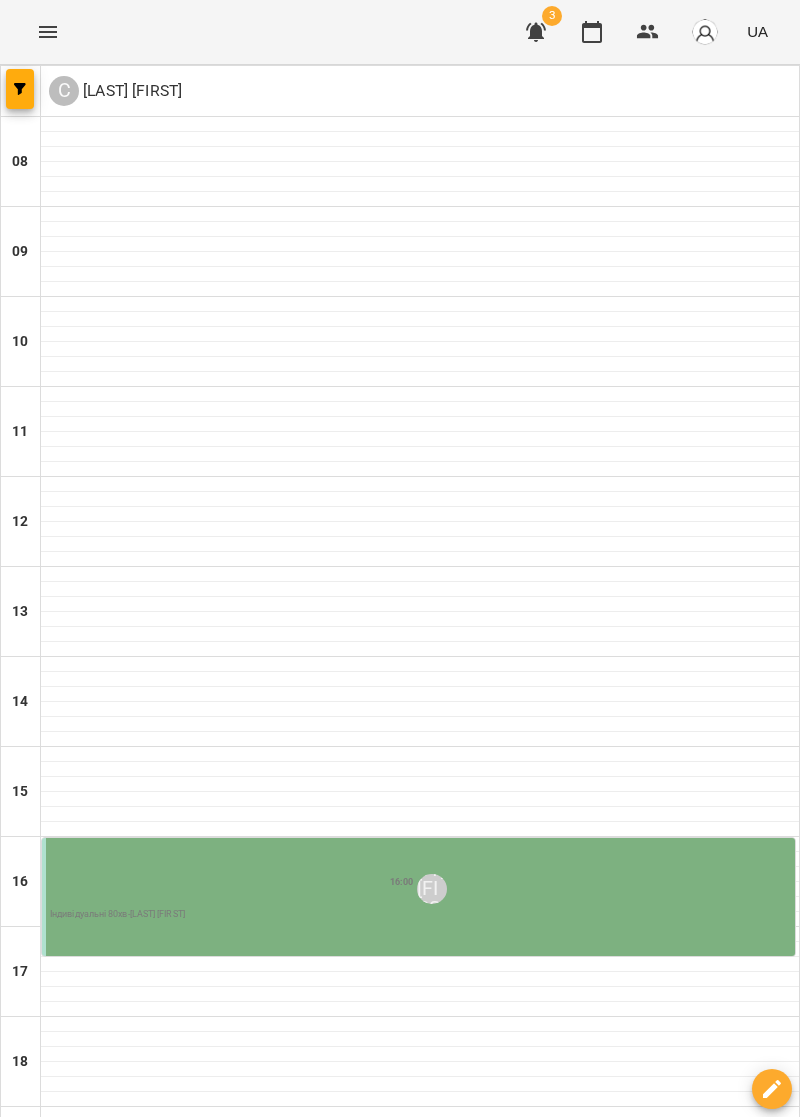 click on "Індивідуальні 80хв - Хіміч Софія" at bounding box center [420, 915] 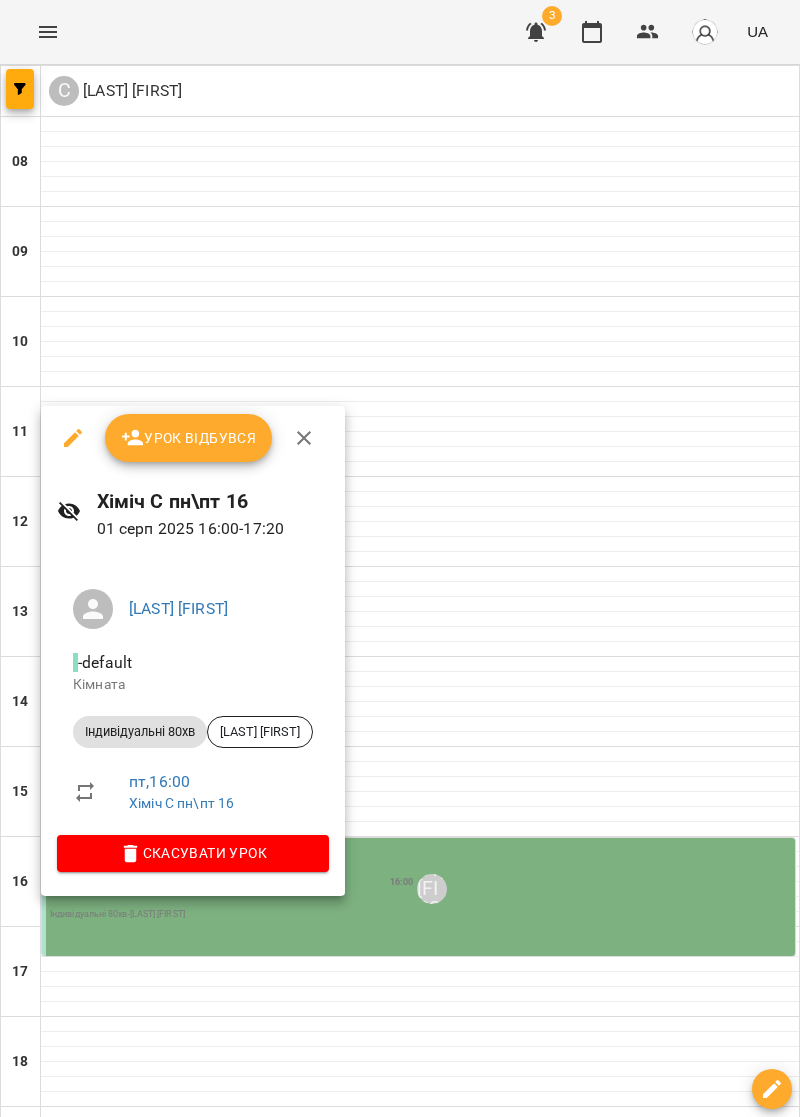 click on "Урок відбувся" at bounding box center [189, 438] 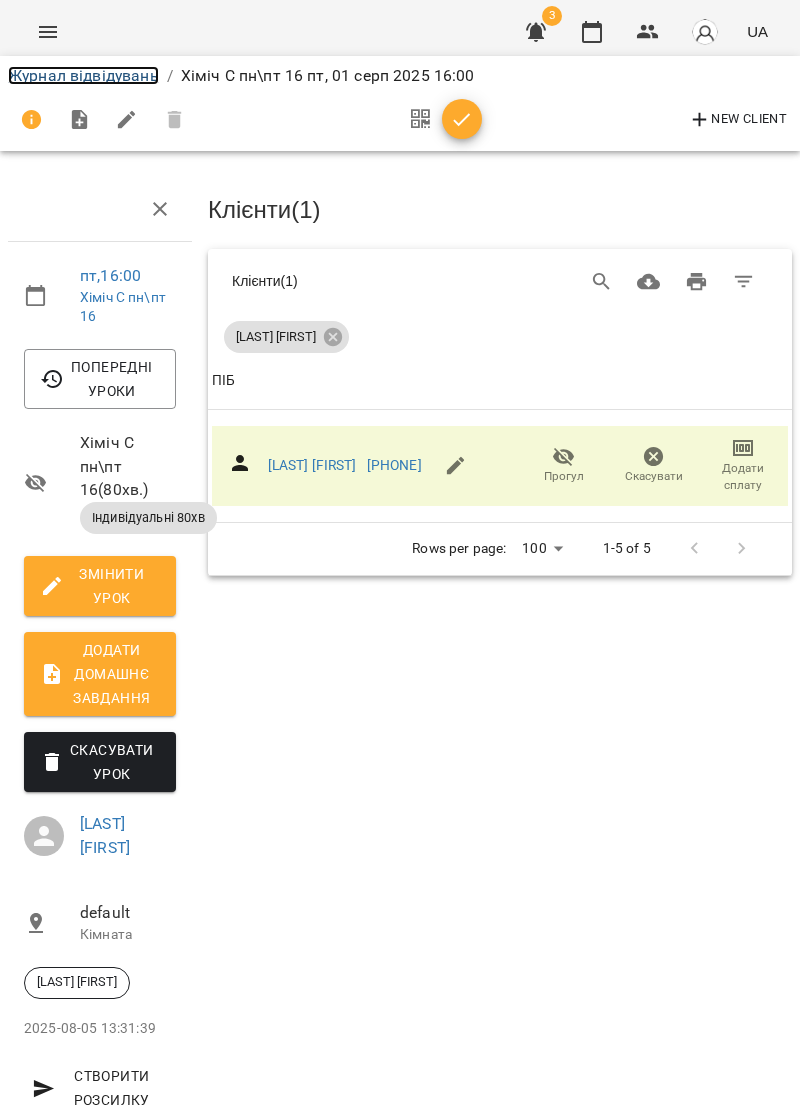 click on "Журнал відвідувань" at bounding box center [83, 75] 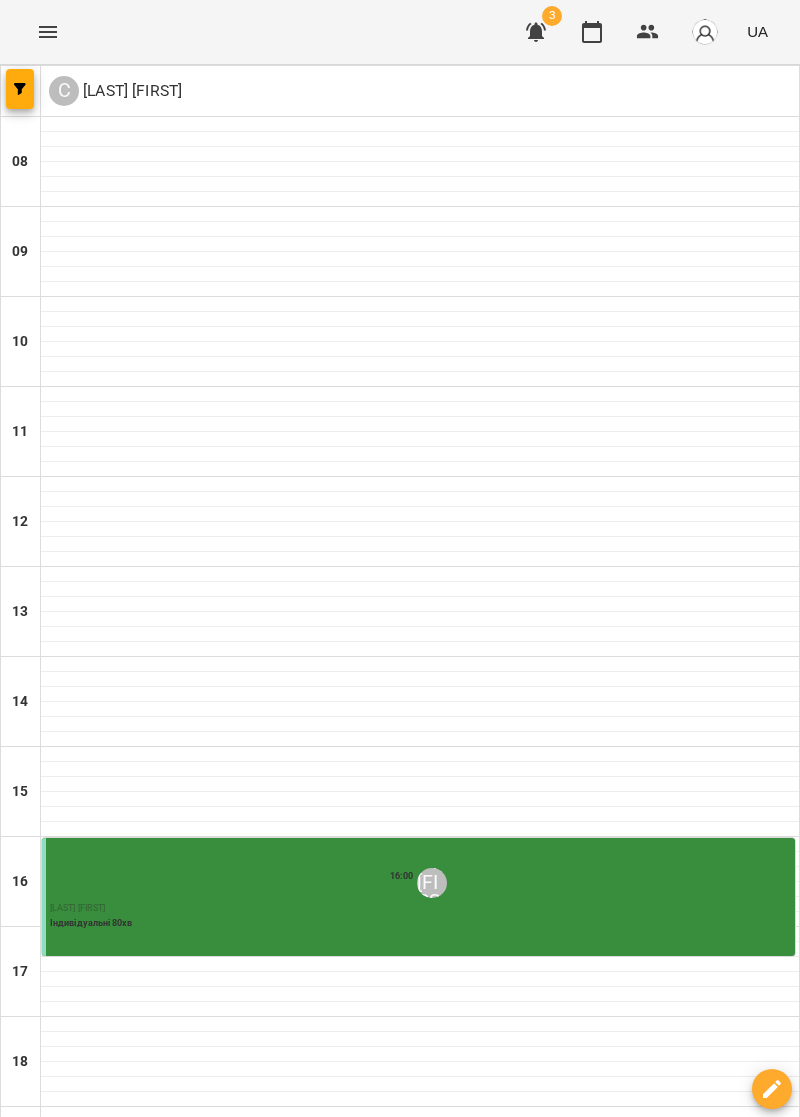click on "пн 28" at bounding box center (25, 1219) 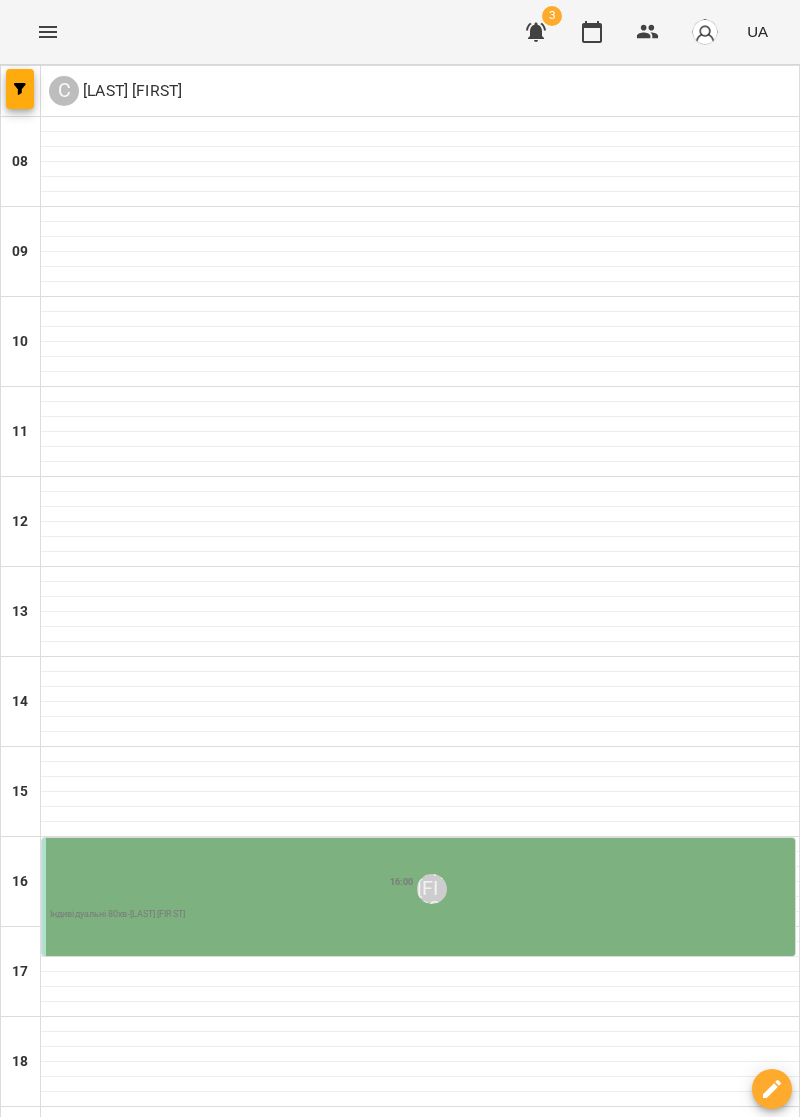 click on "16:00 Сахненко Тетяна" at bounding box center [420, 889] 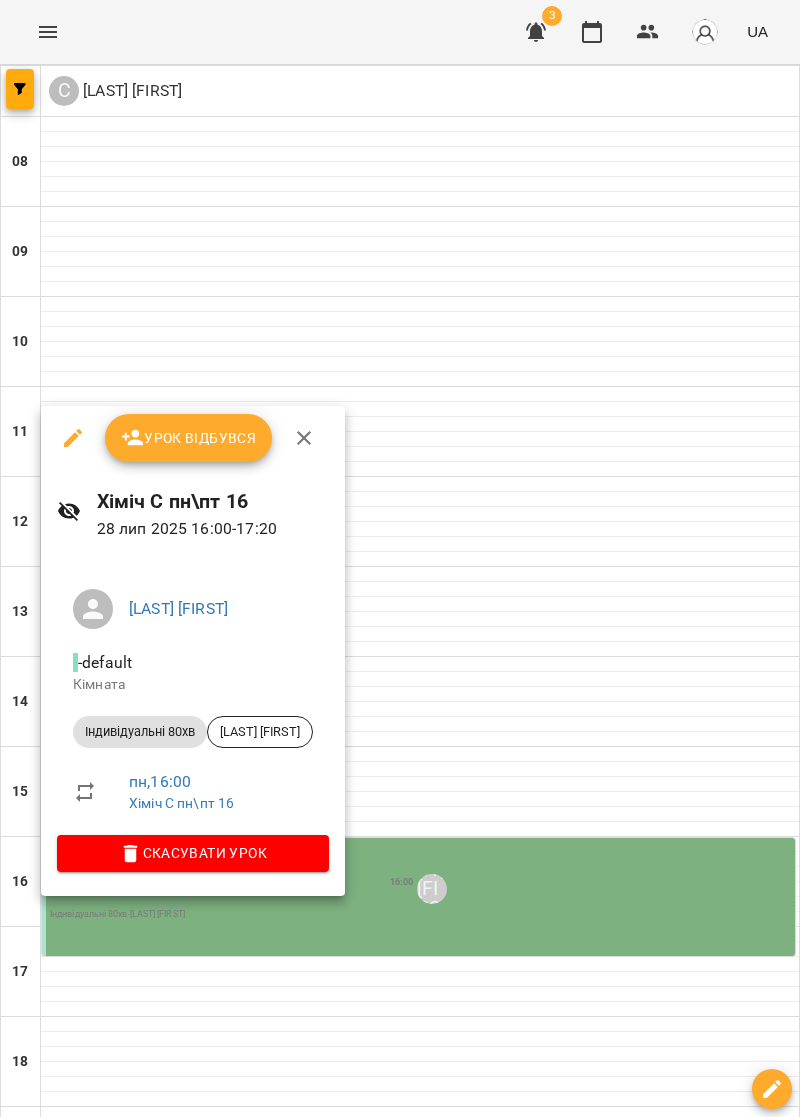 click on "Урок відбувся" at bounding box center (189, 438) 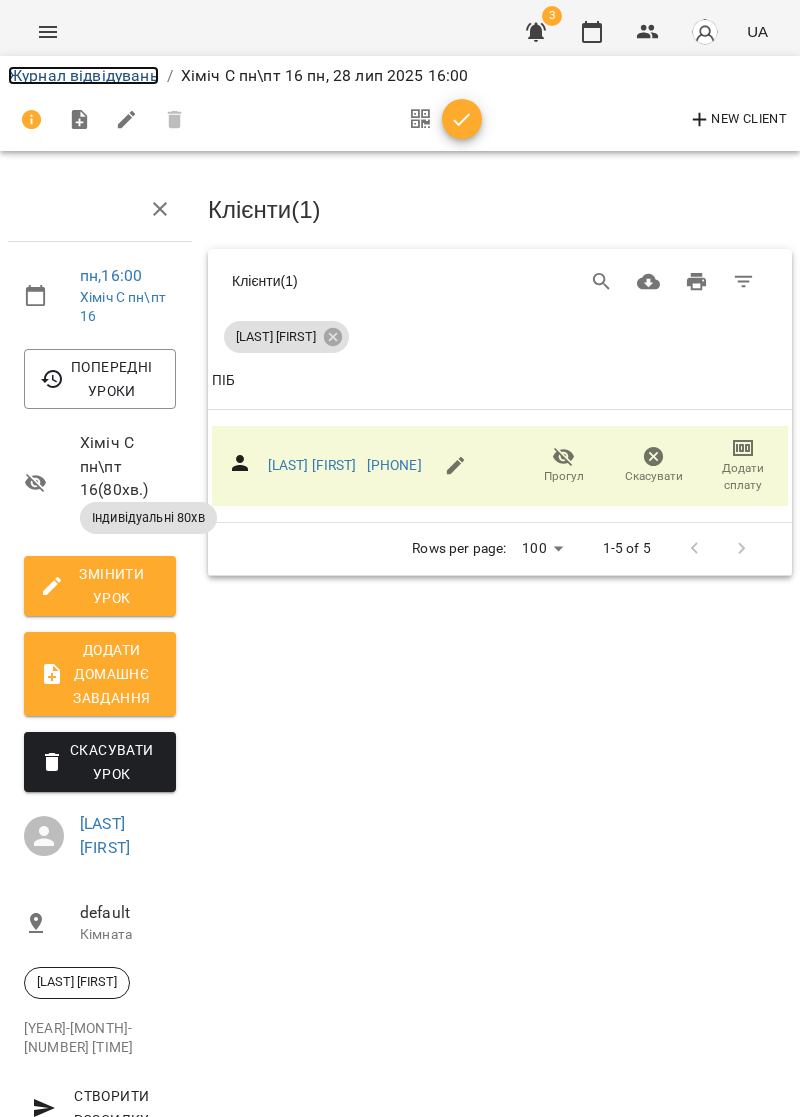 click on "Журнал відвідувань" at bounding box center (83, 75) 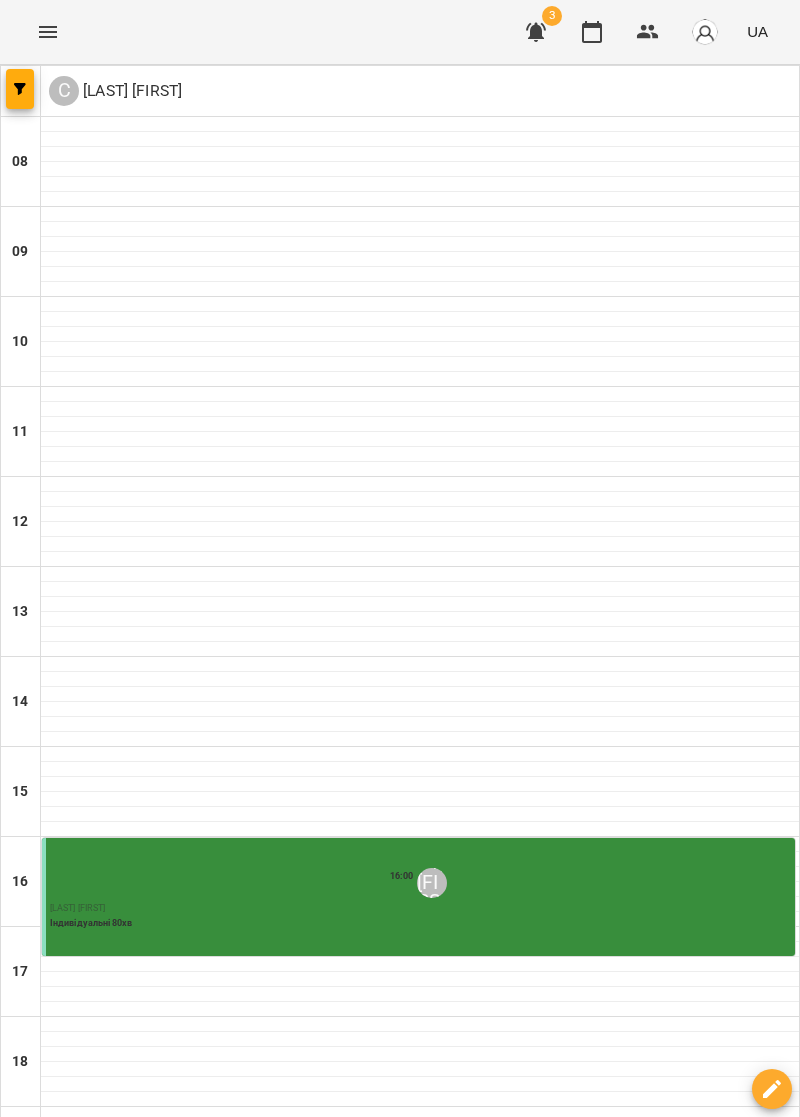 click at bounding box center [300, 1267] 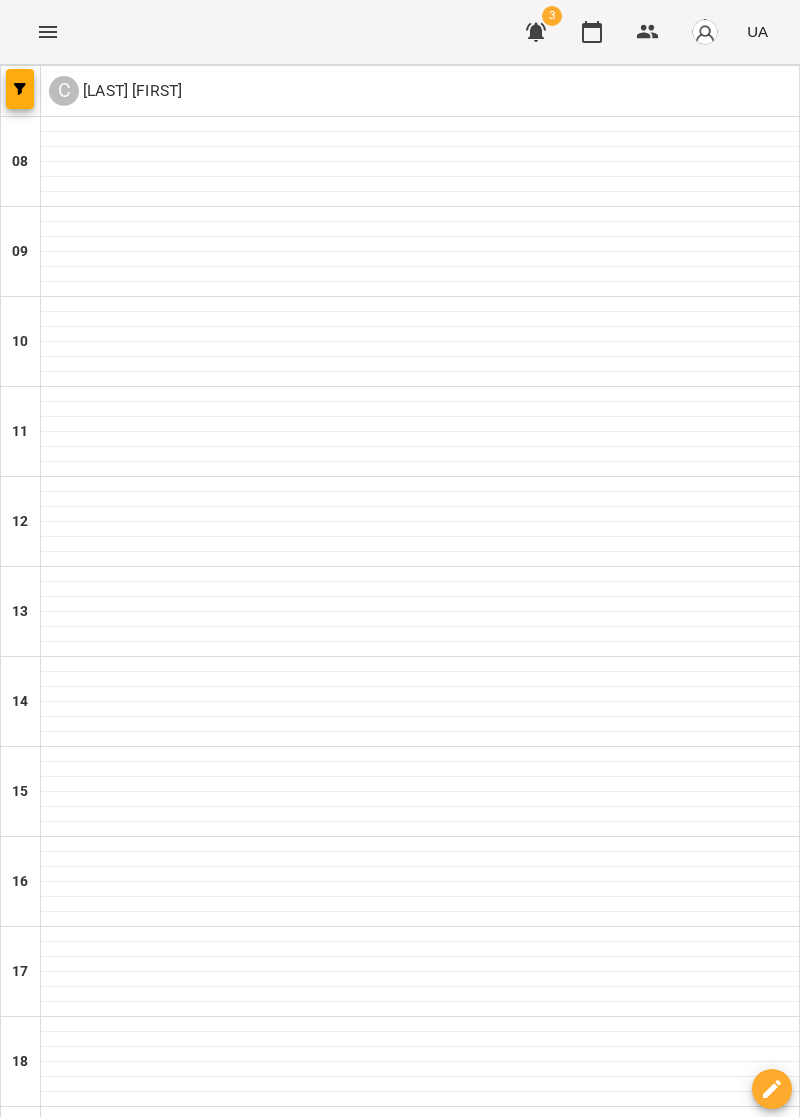 click on "пт 25" at bounding box center (624, 1219) 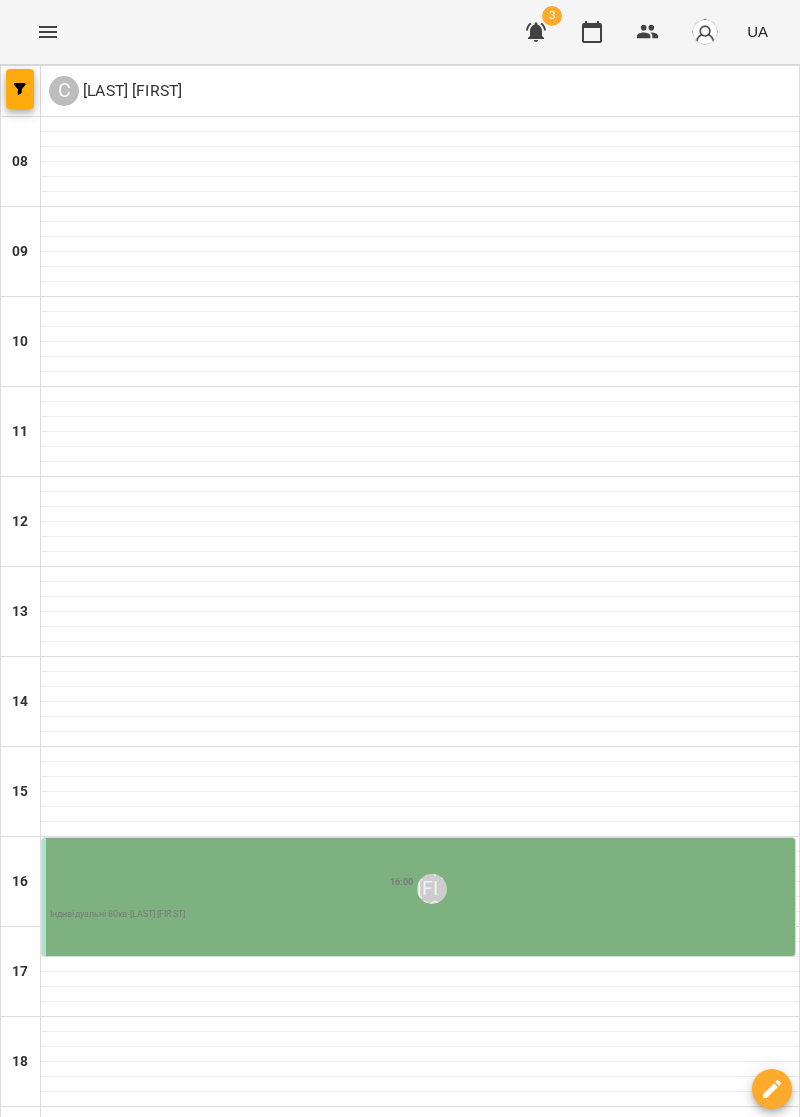 click on "16:00 Сахненко Тетяна" at bounding box center (420, 889) 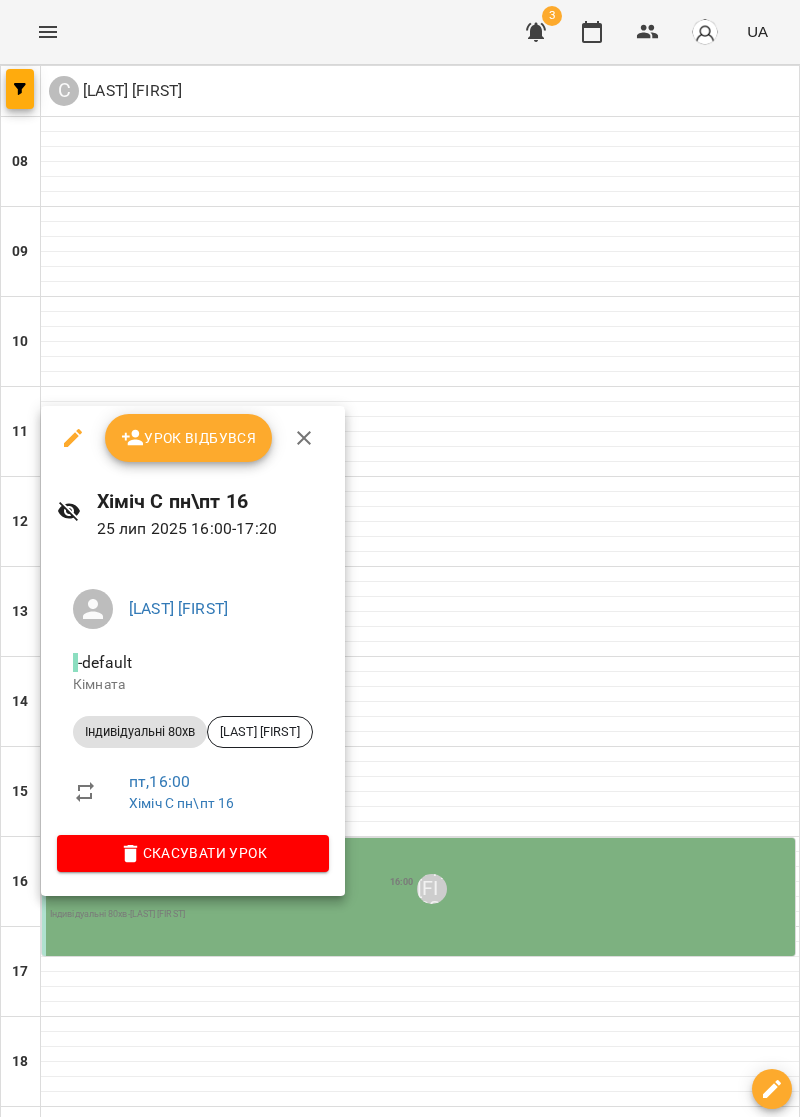 click on "Урок відбувся" at bounding box center [189, 438] 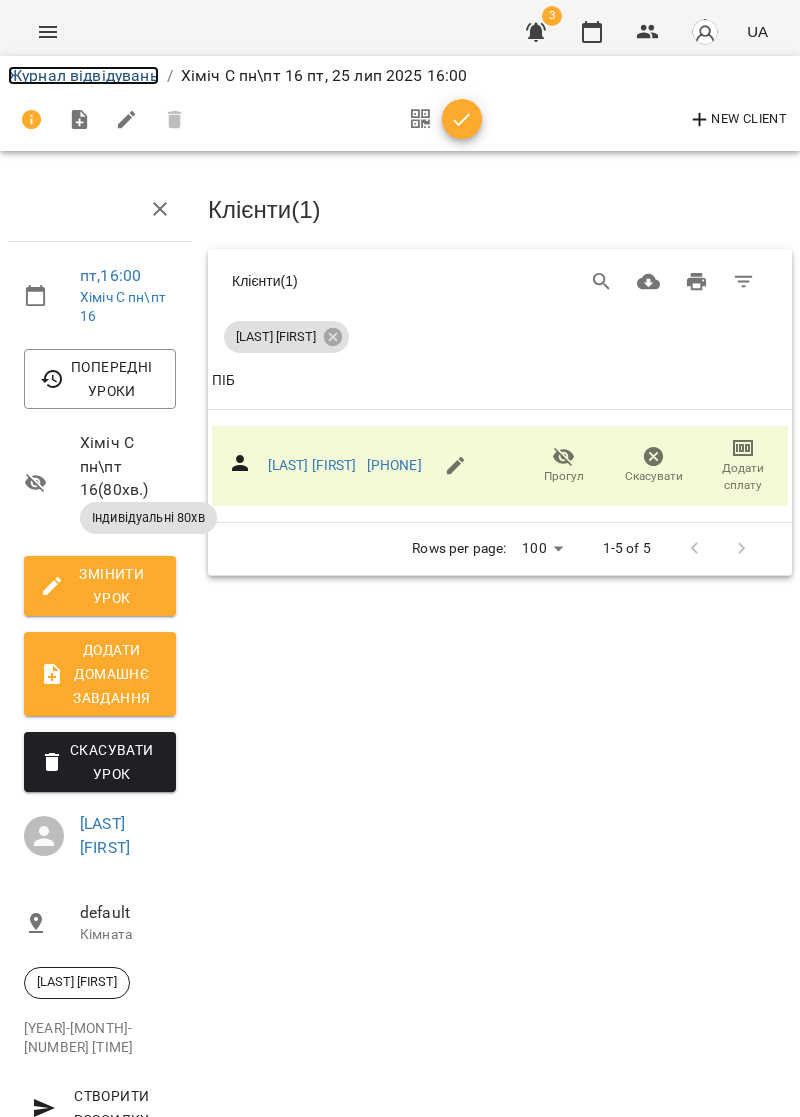 click on "Журнал відвідувань" at bounding box center (83, 75) 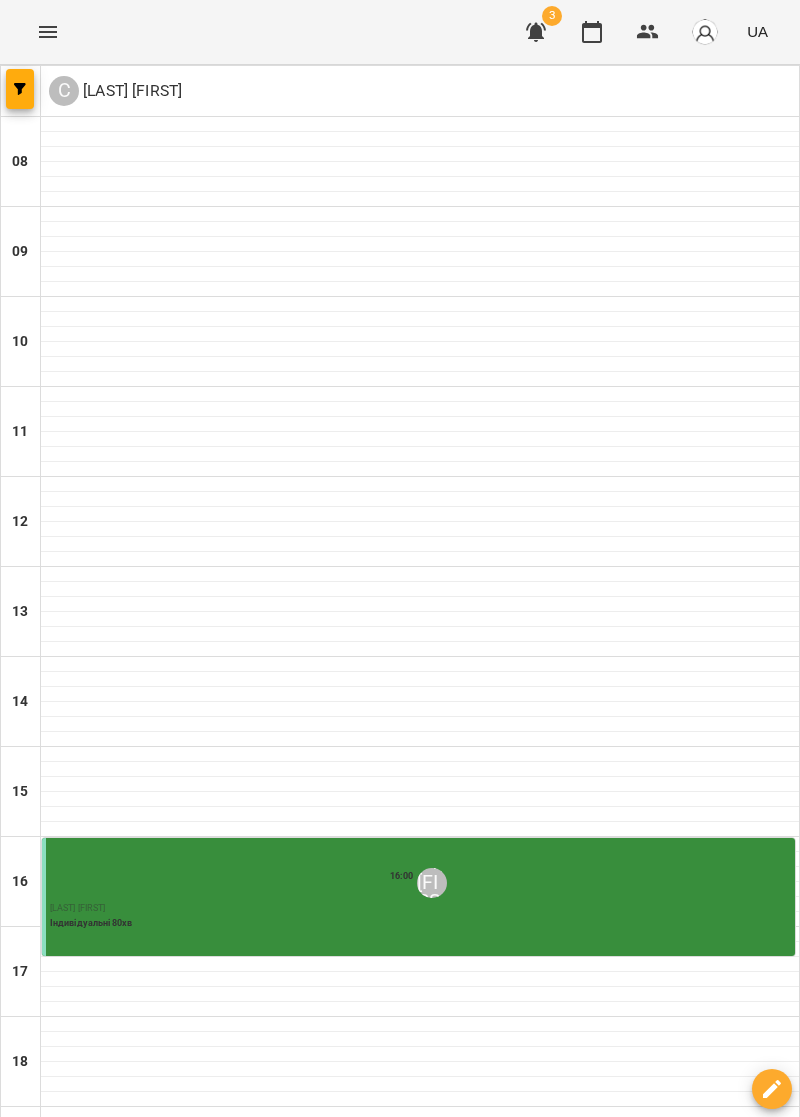 click on "вт 22" at bounding box center (133, 1219) 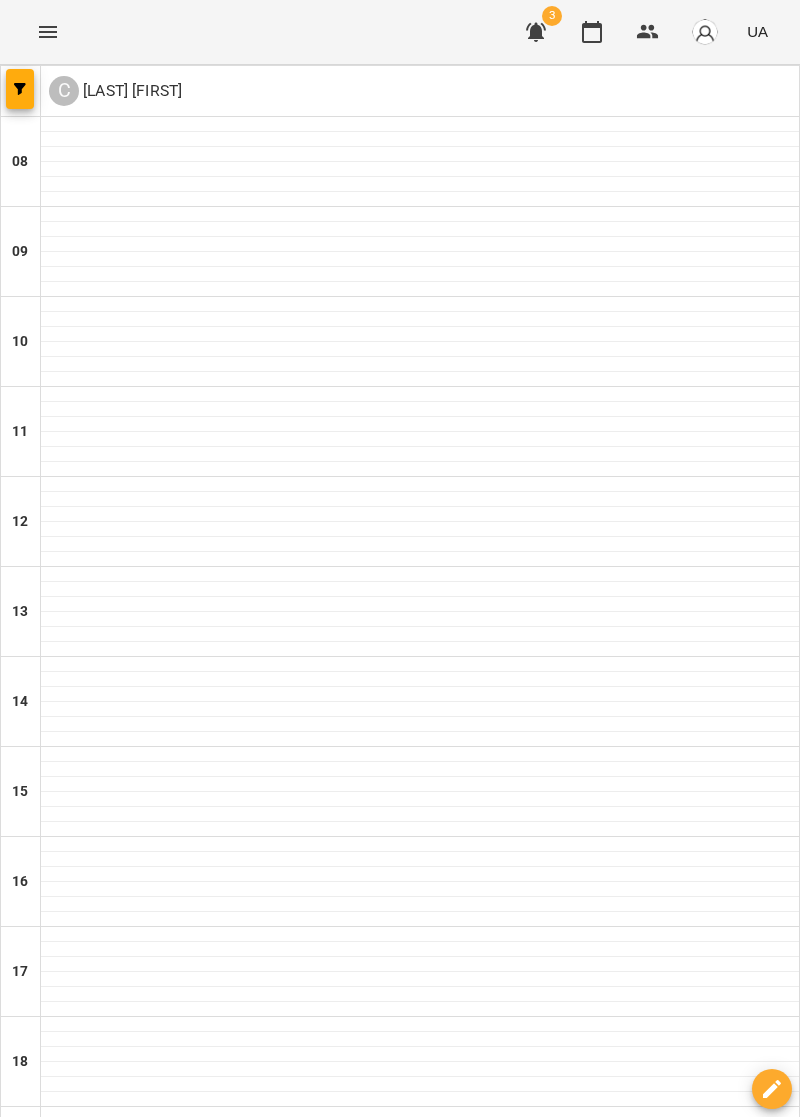 click on "пн 21" at bounding box center [25, 1219] 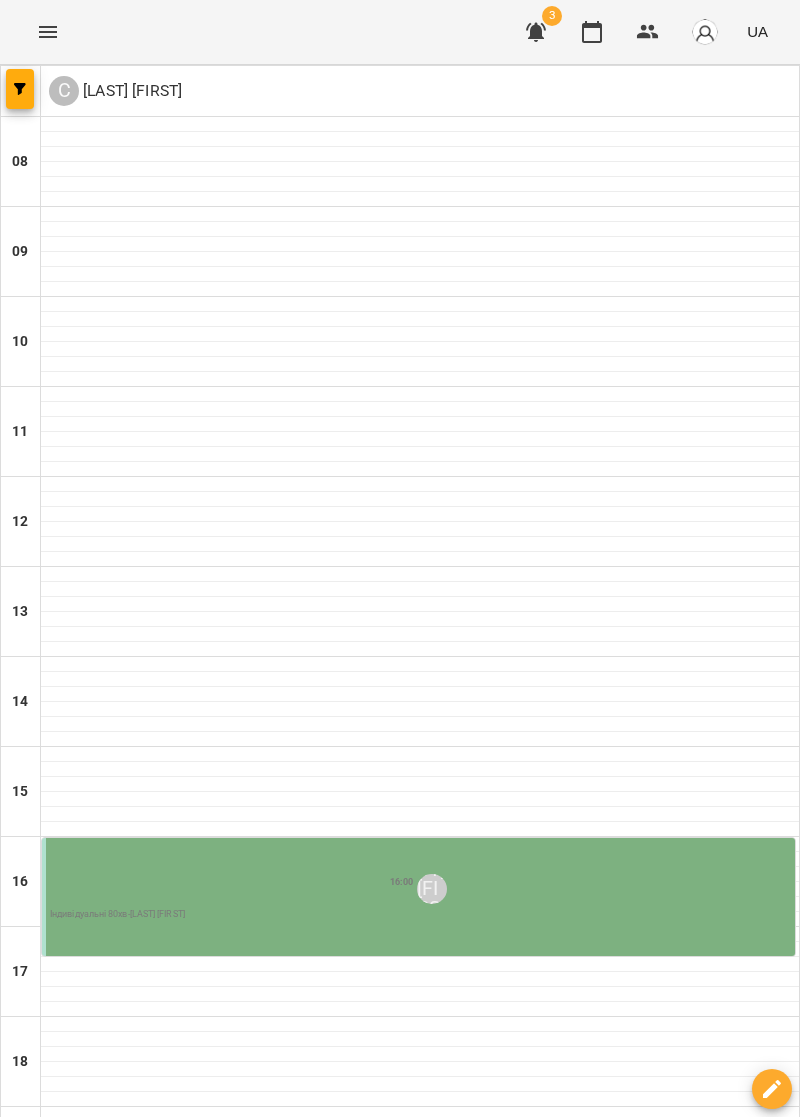 click on "16:00 Сахненко Тетяна" at bounding box center (420, 889) 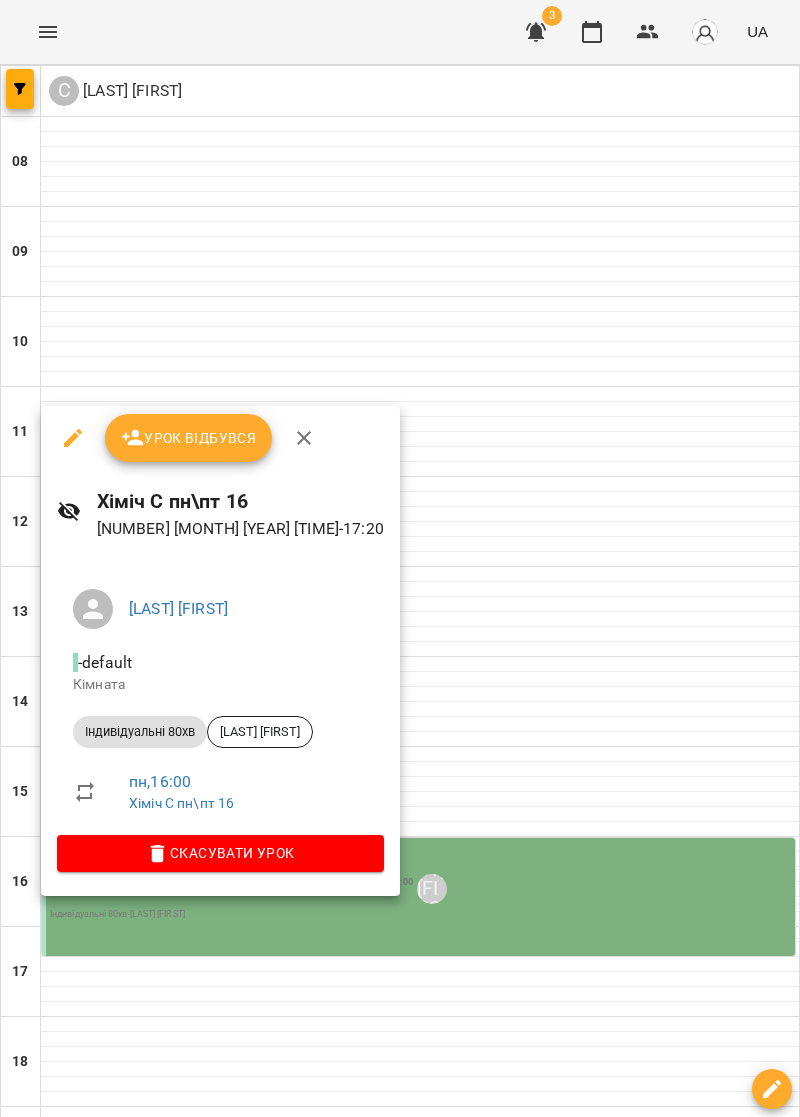 click on "Урок відбувся" at bounding box center [189, 438] 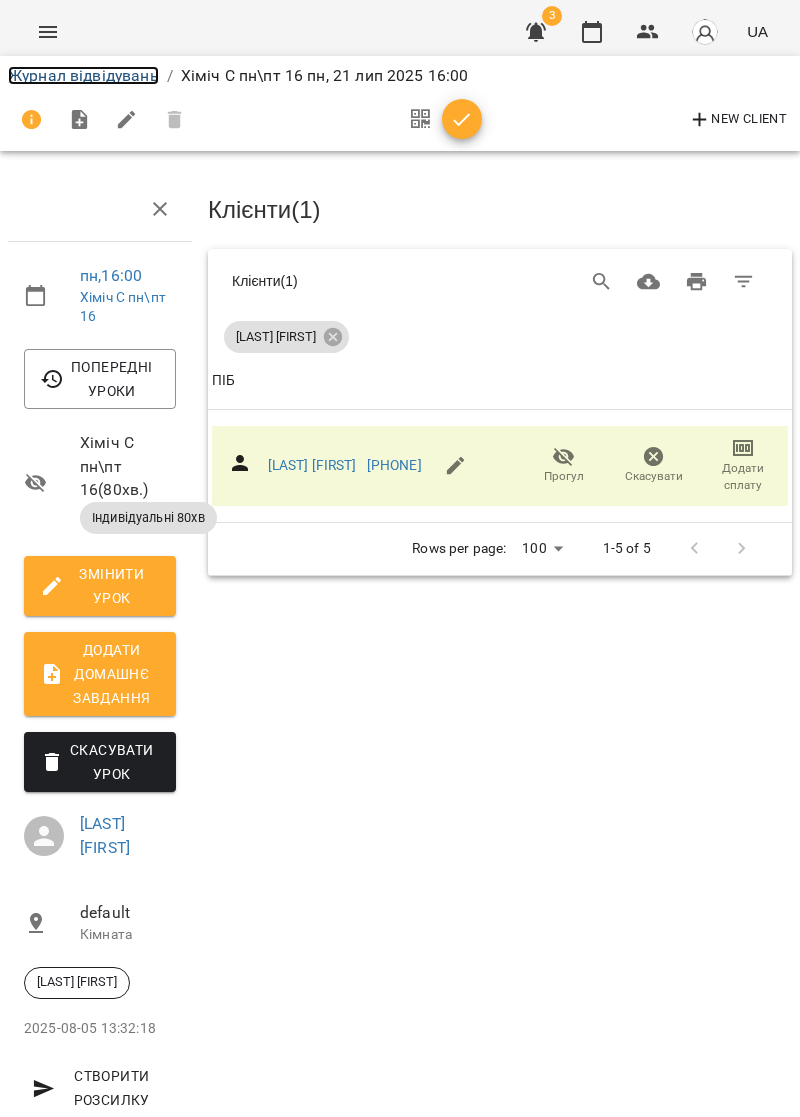 click on "Журнал відвідувань" at bounding box center [83, 75] 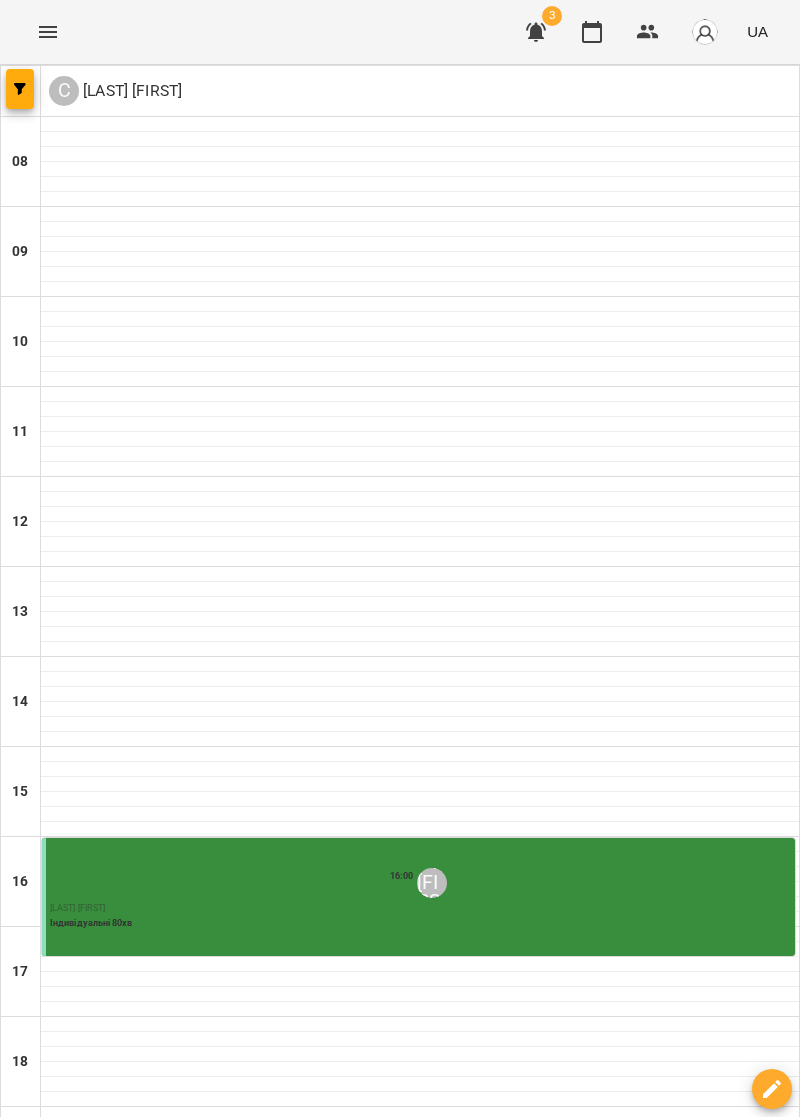 click at bounding box center (300, 1267) 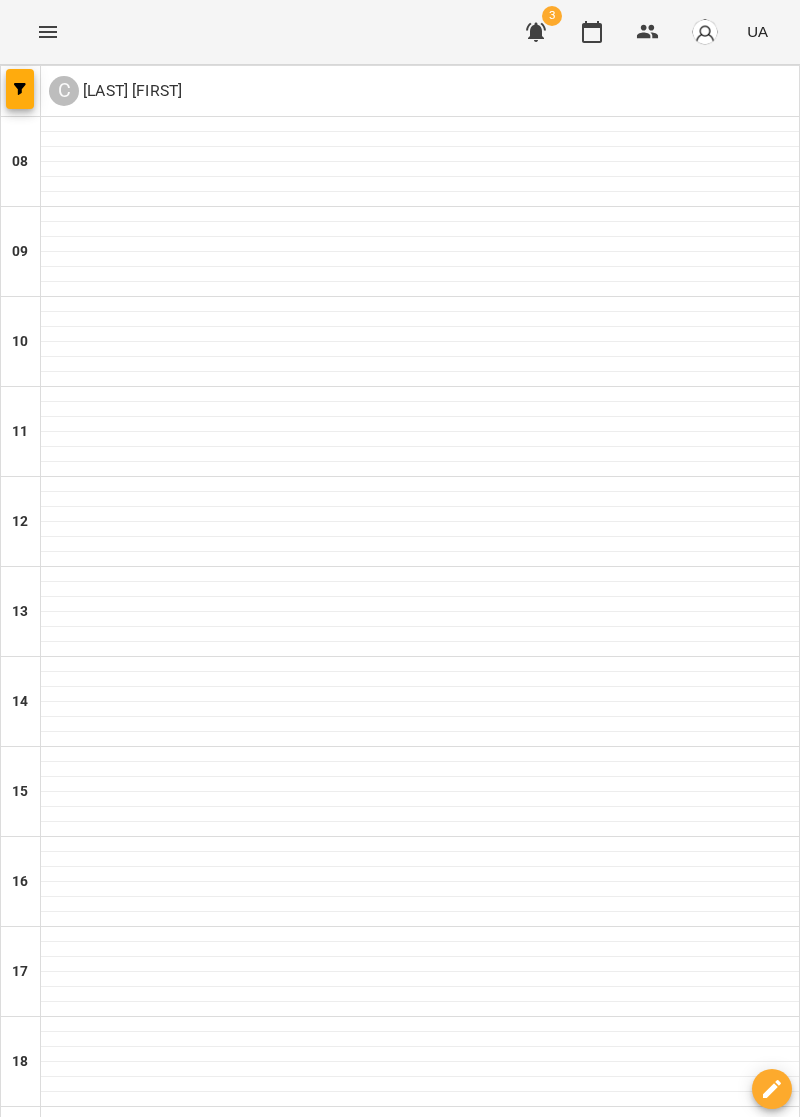click on "пт 18" at bounding box center [624, 1219] 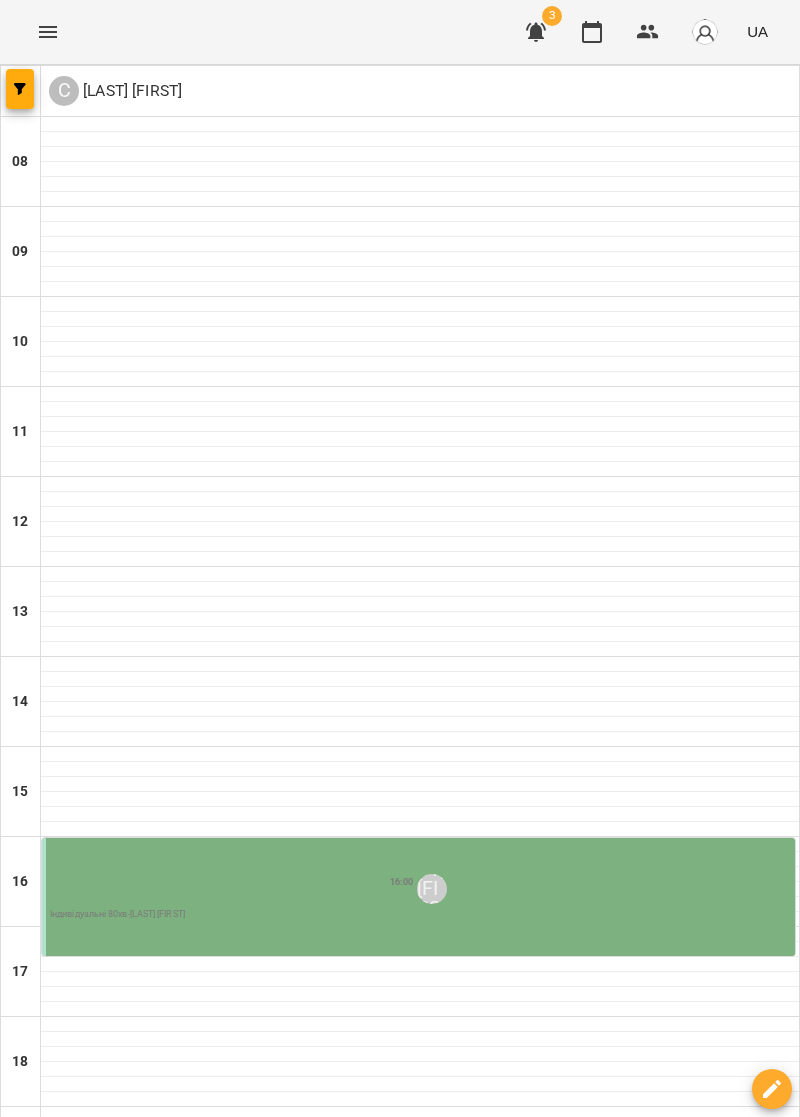 click on "16:00 Сахненко Тетяна" at bounding box center [420, 889] 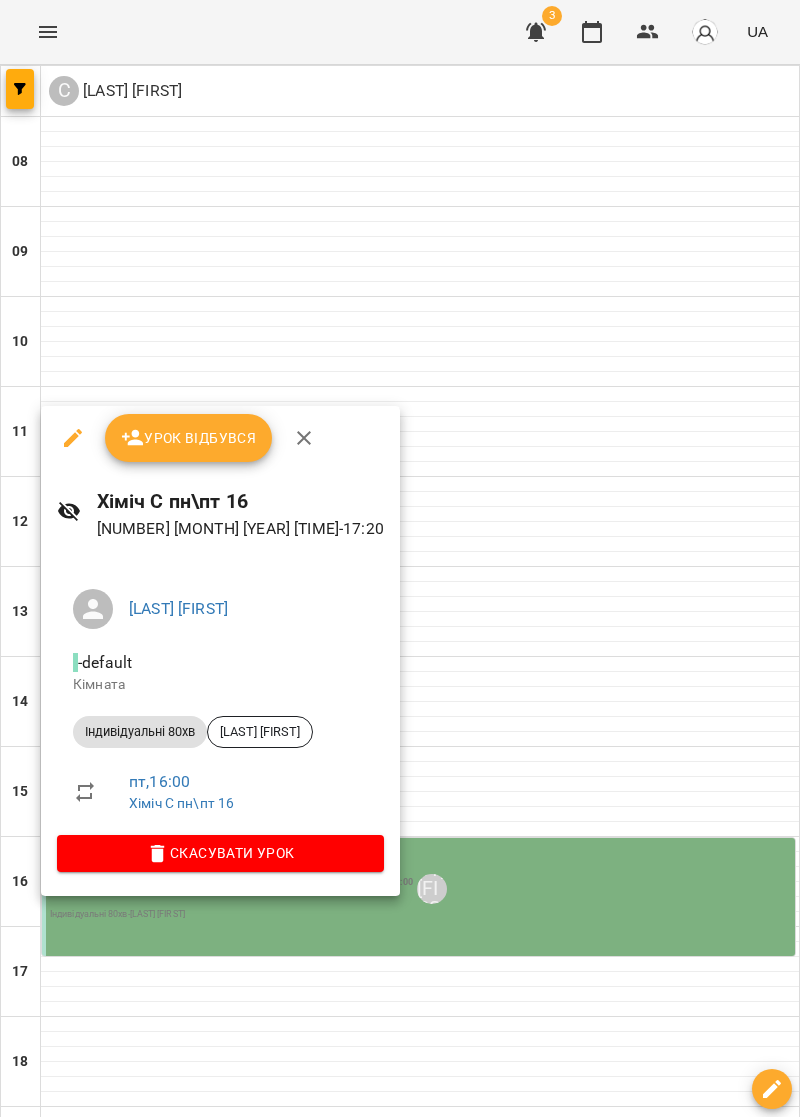 click on "Урок відбувся" at bounding box center [189, 438] 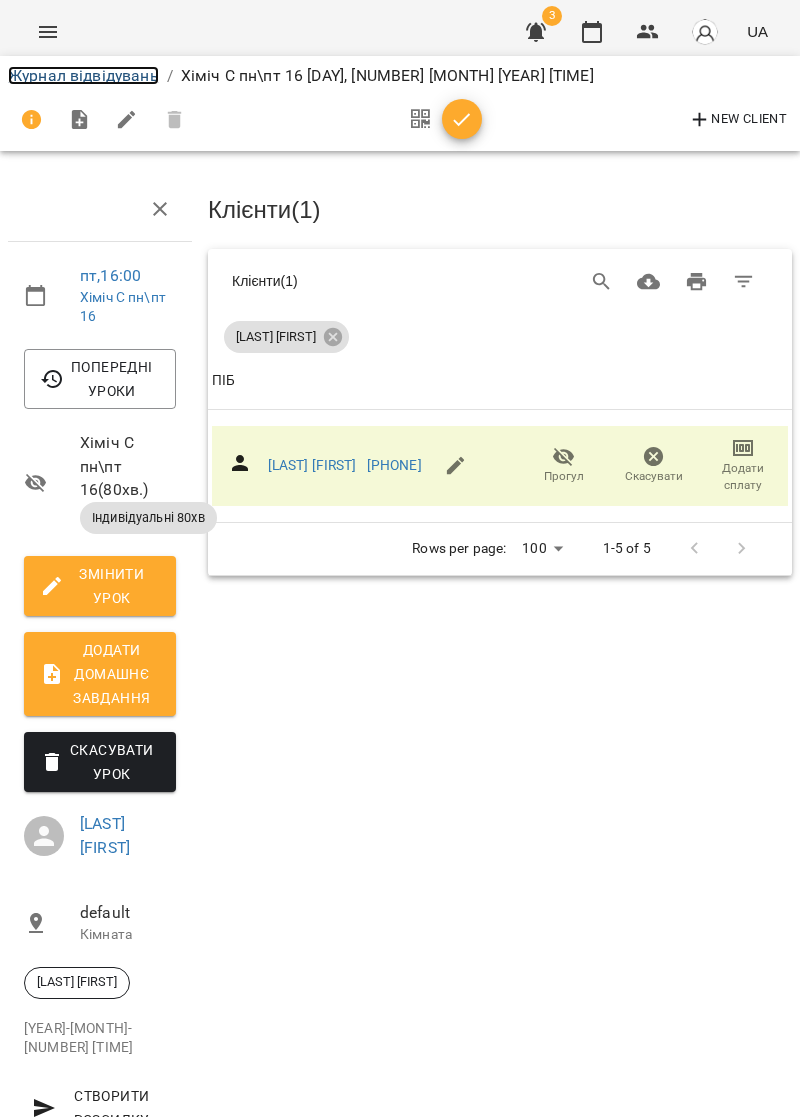 click on "Журнал відвідувань" at bounding box center [83, 75] 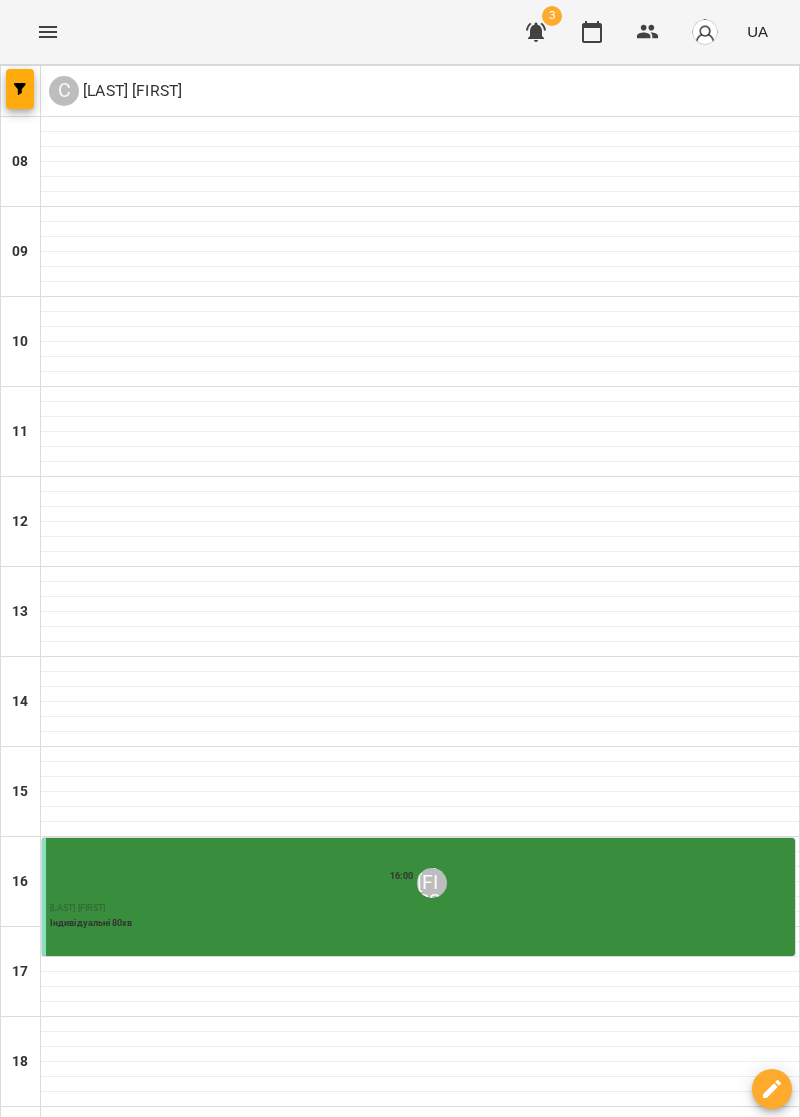 click on "пн 14" at bounding box center (25, 1219) 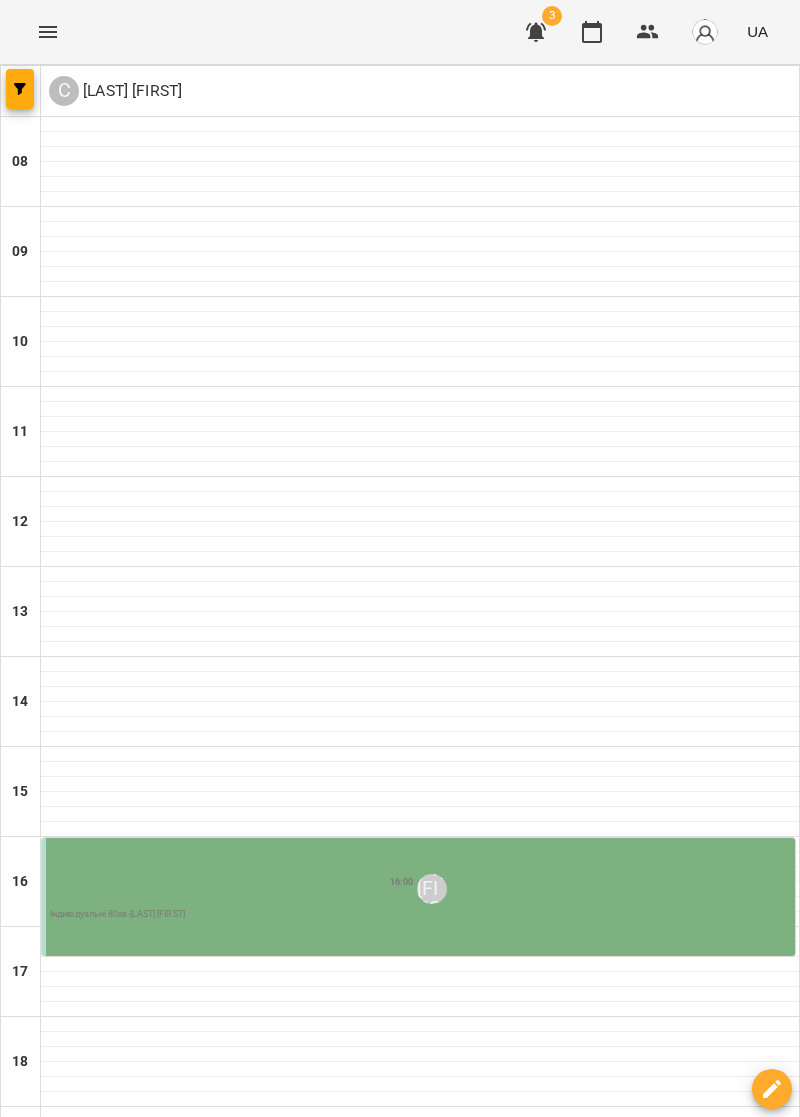 click on "16:00 Сахненко Тетяна" at bounding box center [420, 889] 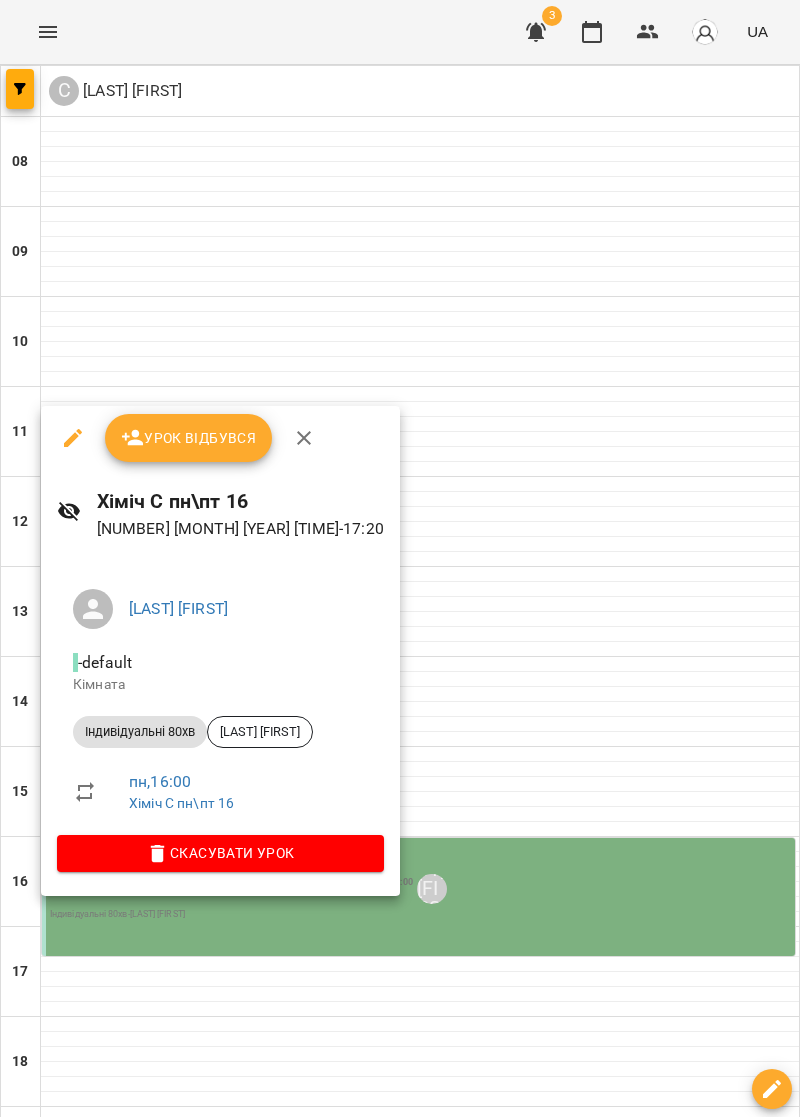click on "Урок відбувся" at bounding box center (189, 438) 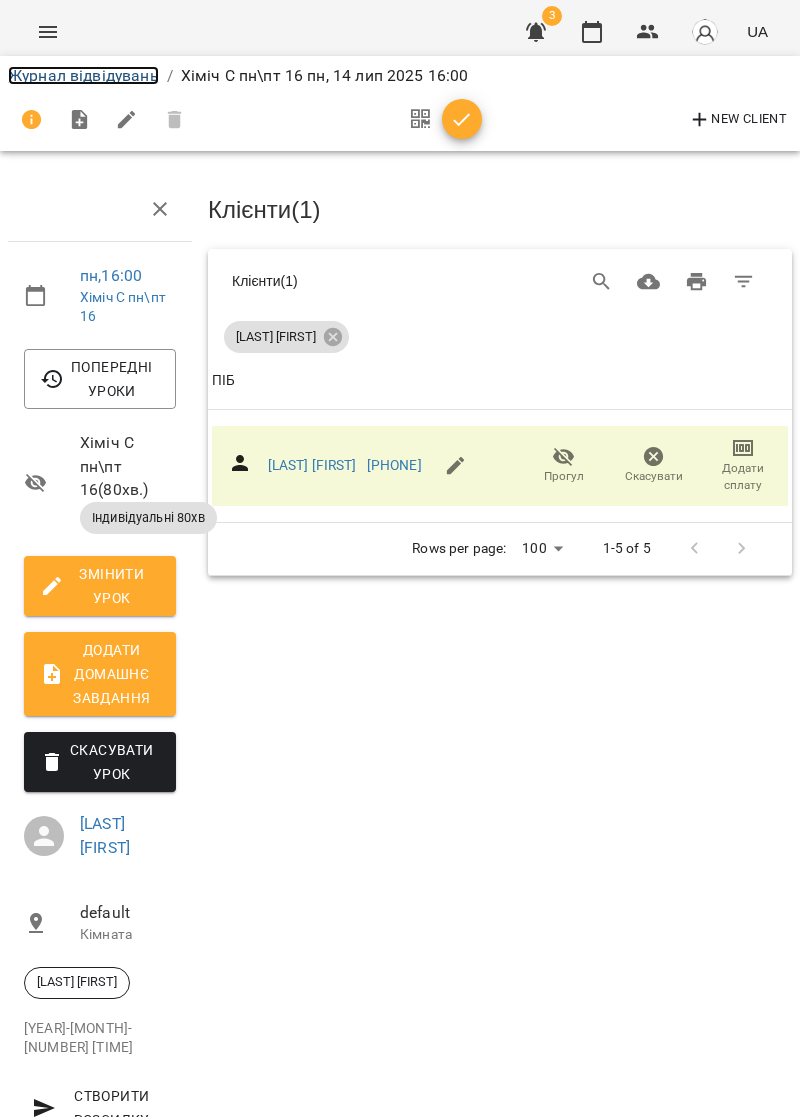 click on "Журнал відвідувань" at bounding box center [83, 75] 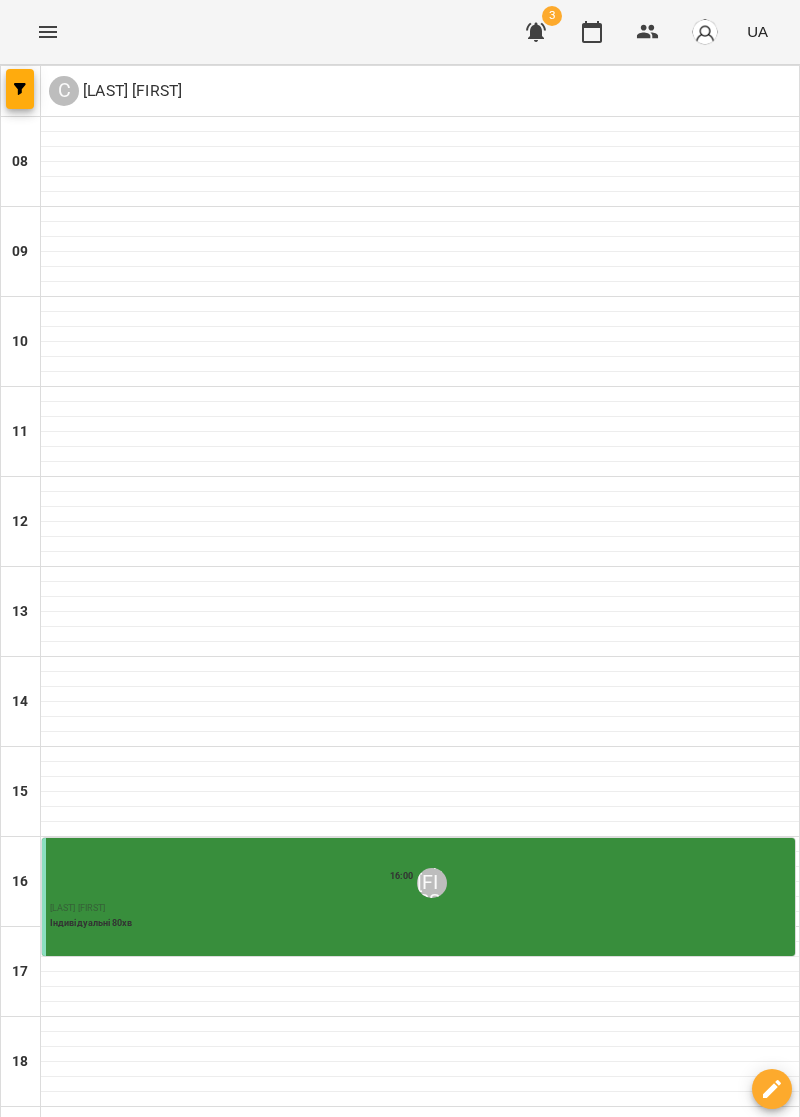 click at bounding box center [300, 1267] 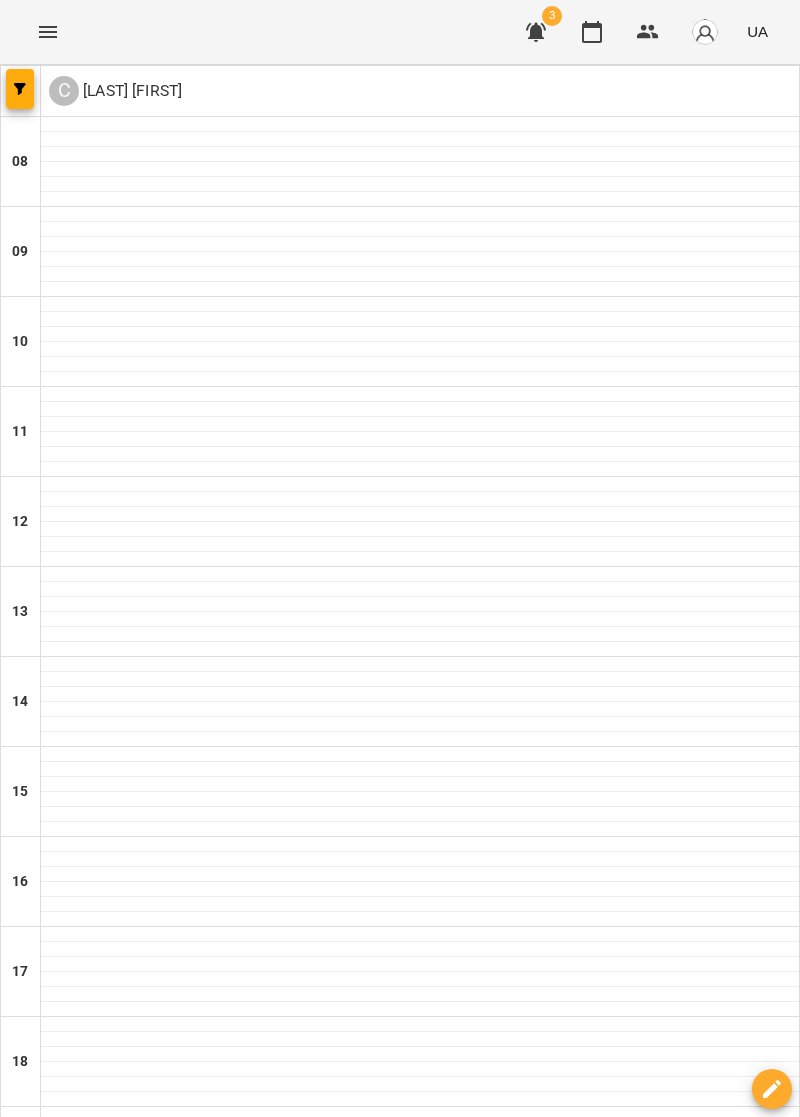 click on "пт 11" at bounding box center [624, 1219] 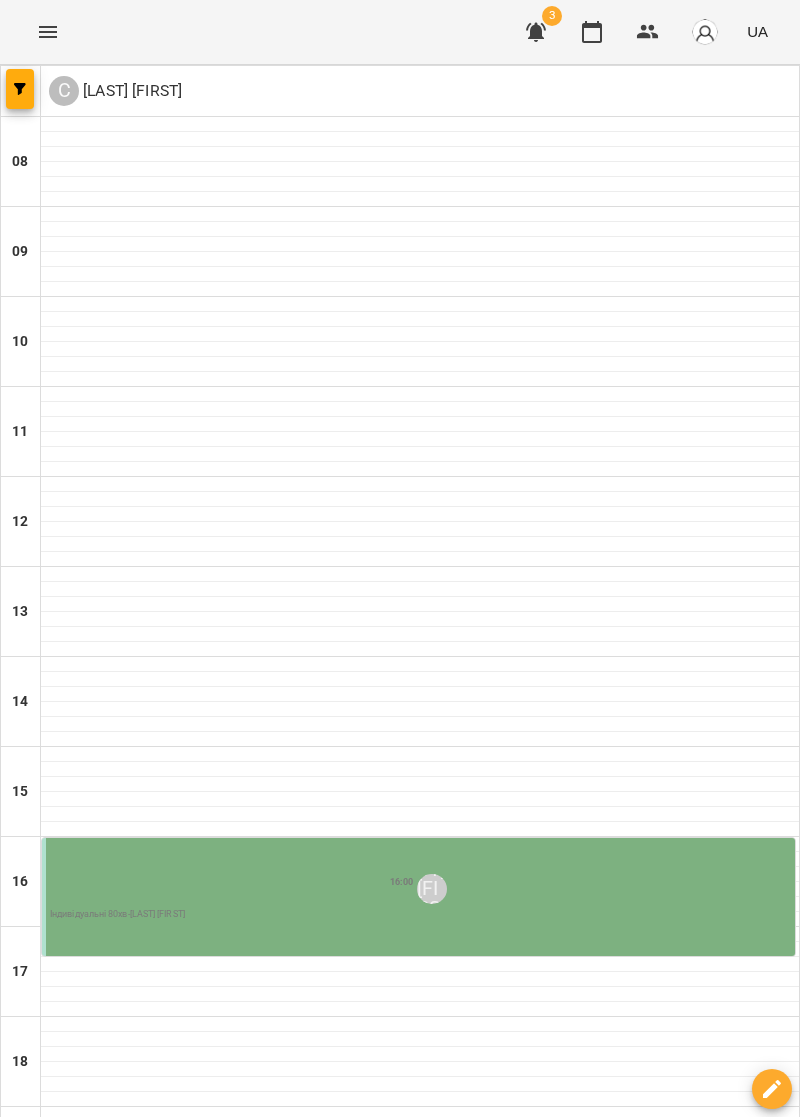 click on "Індивідуальні 80хв - Хіміч Софія" at bounding box center [420, 915] 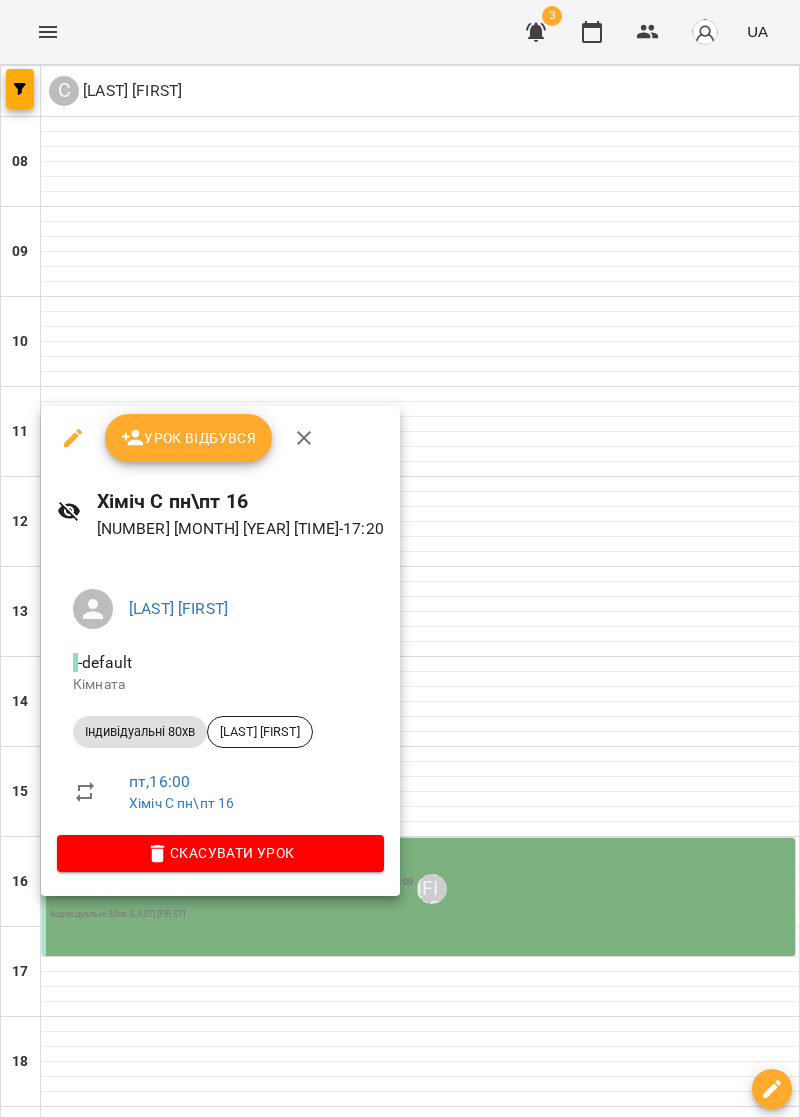 click on "Скасувати Урок" at bounding box center [220, 853] 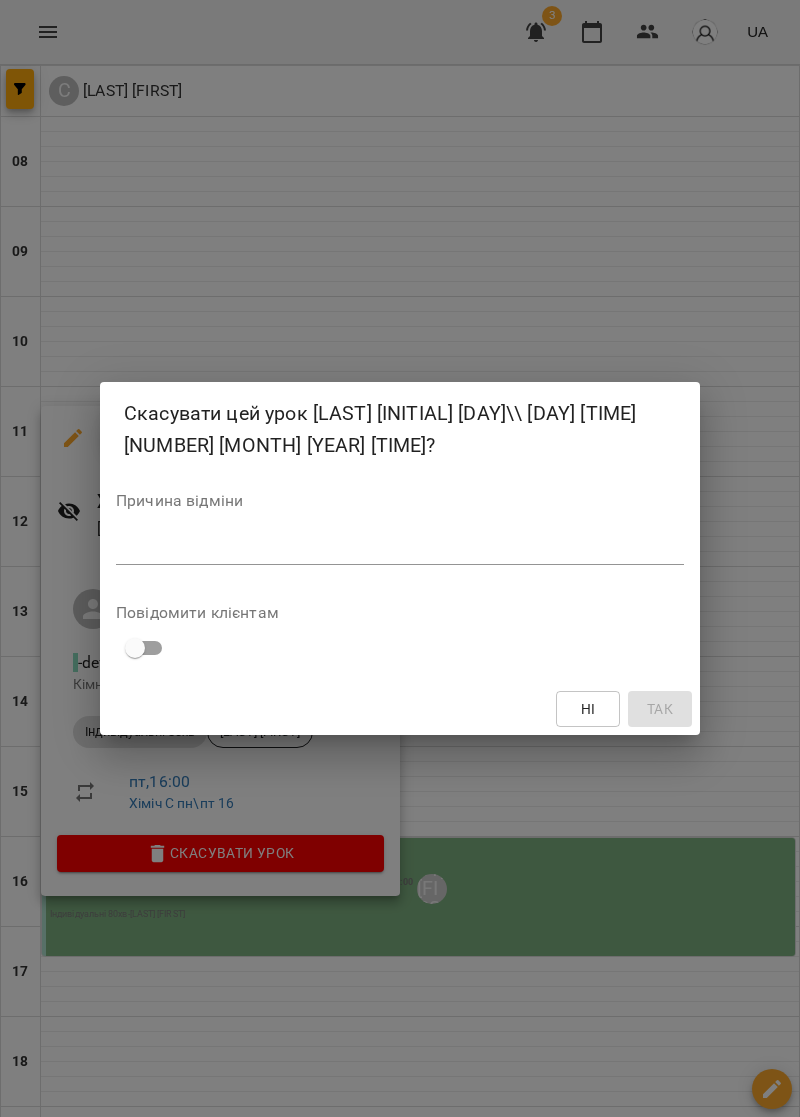 click on "Скасувати цей урок Хіміч С пн\пт 16 11 лип 2025 16:00? Причина відміни * Повідомити клієнтам Ні Так" at bounding box center (400, 558) 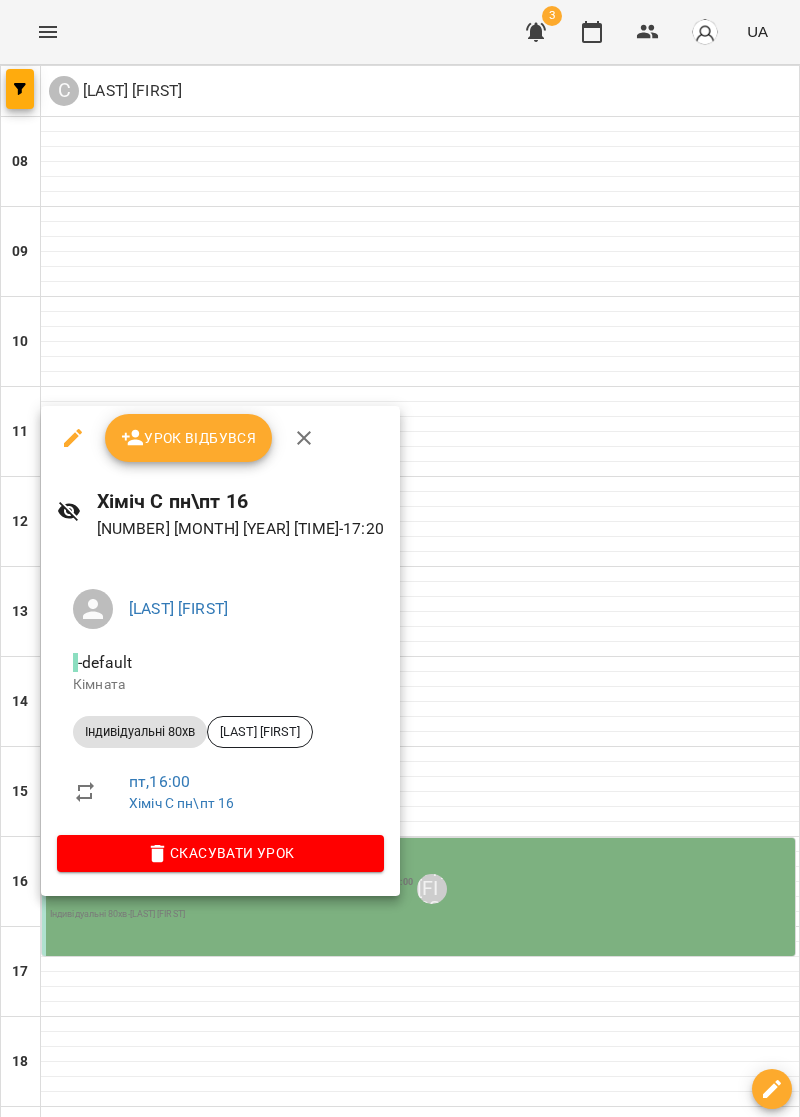 click at bounding box center (400, 558) 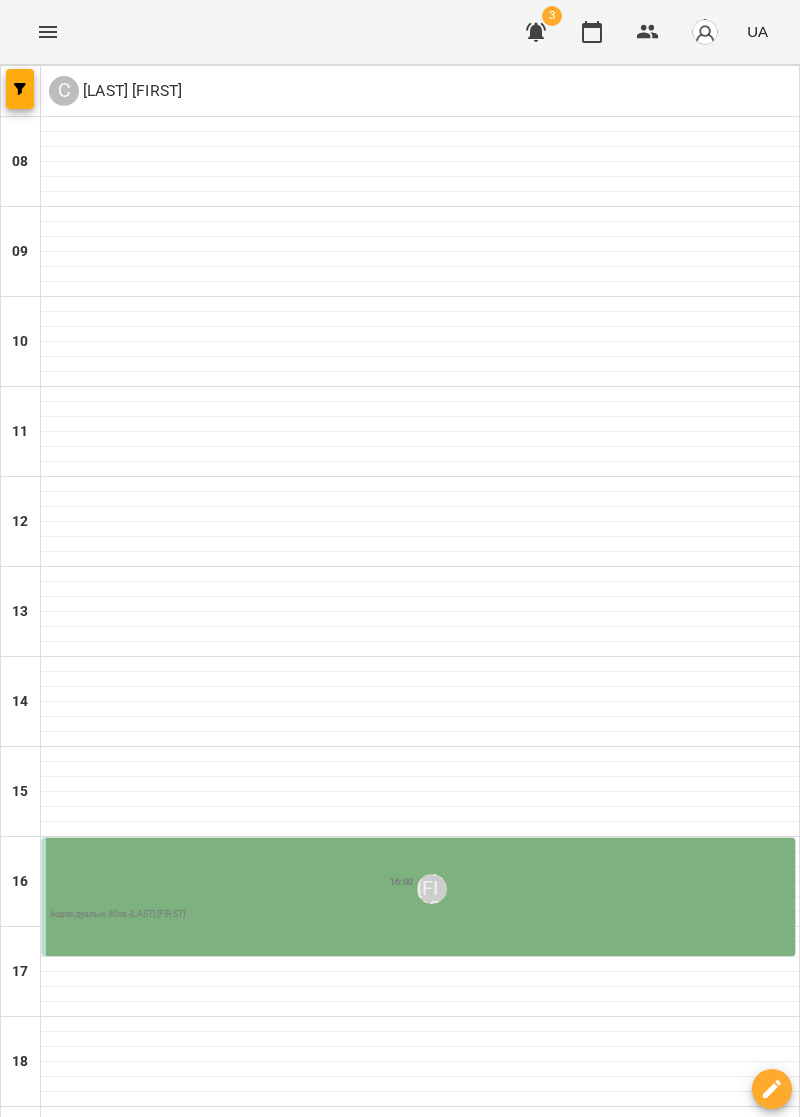 click on "пн 07" at bounding box center [25, 1219] 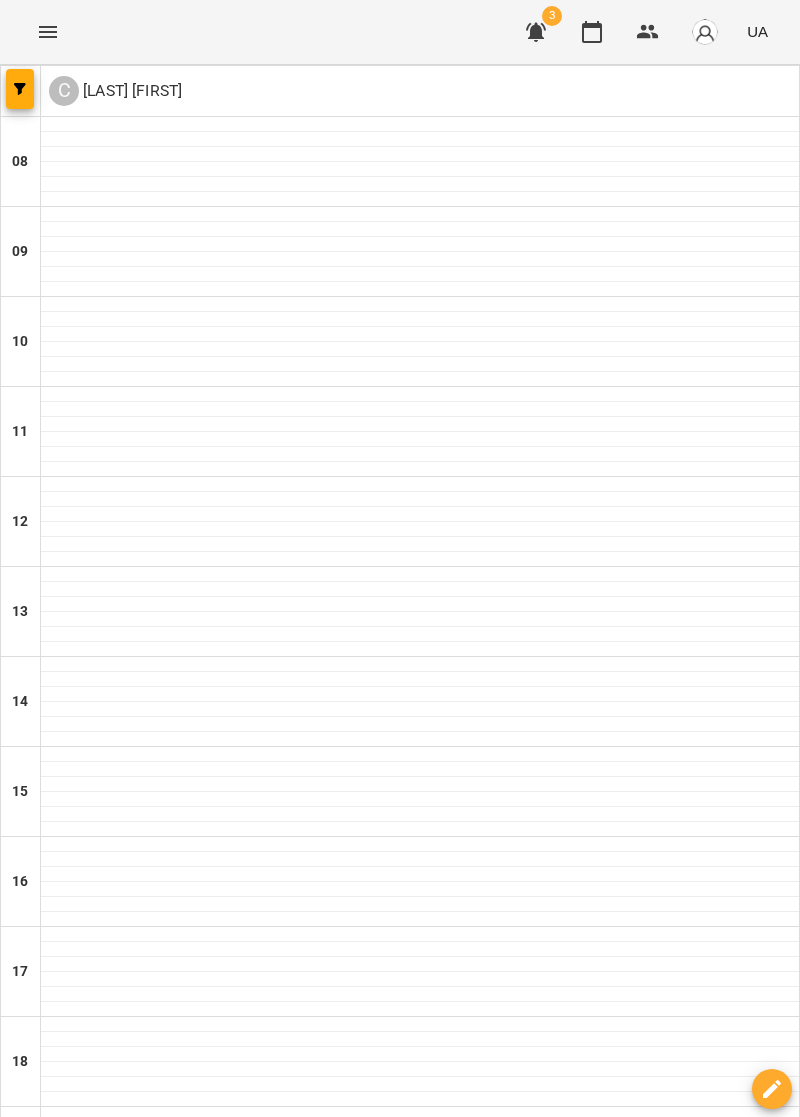 click on "пт 04" at bounding box center (624, 1219) 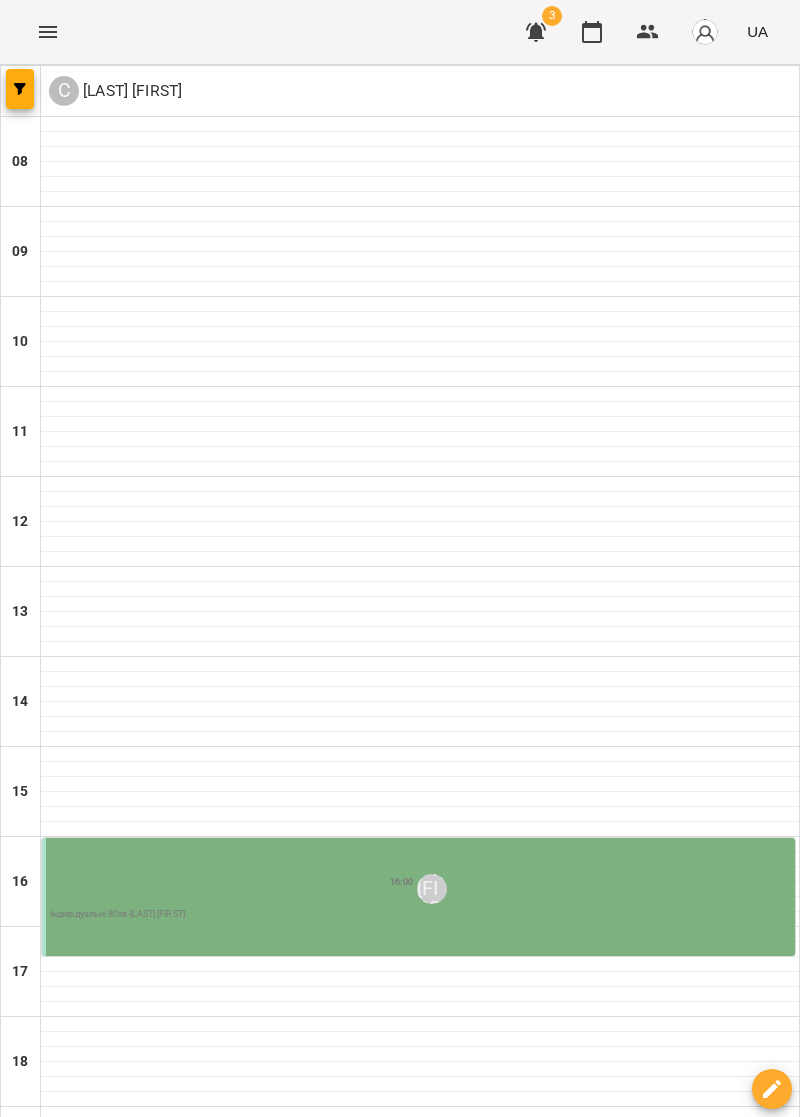 click on "[LAST] [FIRST]" at bounding box center [432, 889] 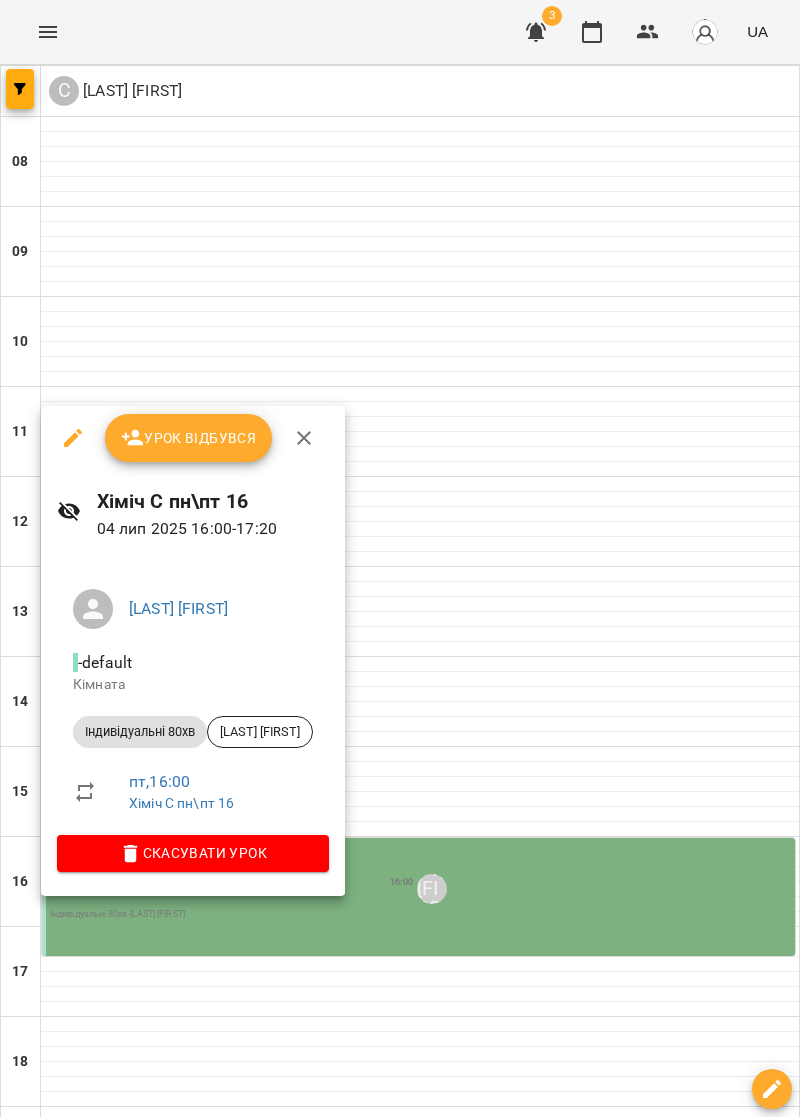 click on "Урок відбувся" at bounding box center [189, 438] 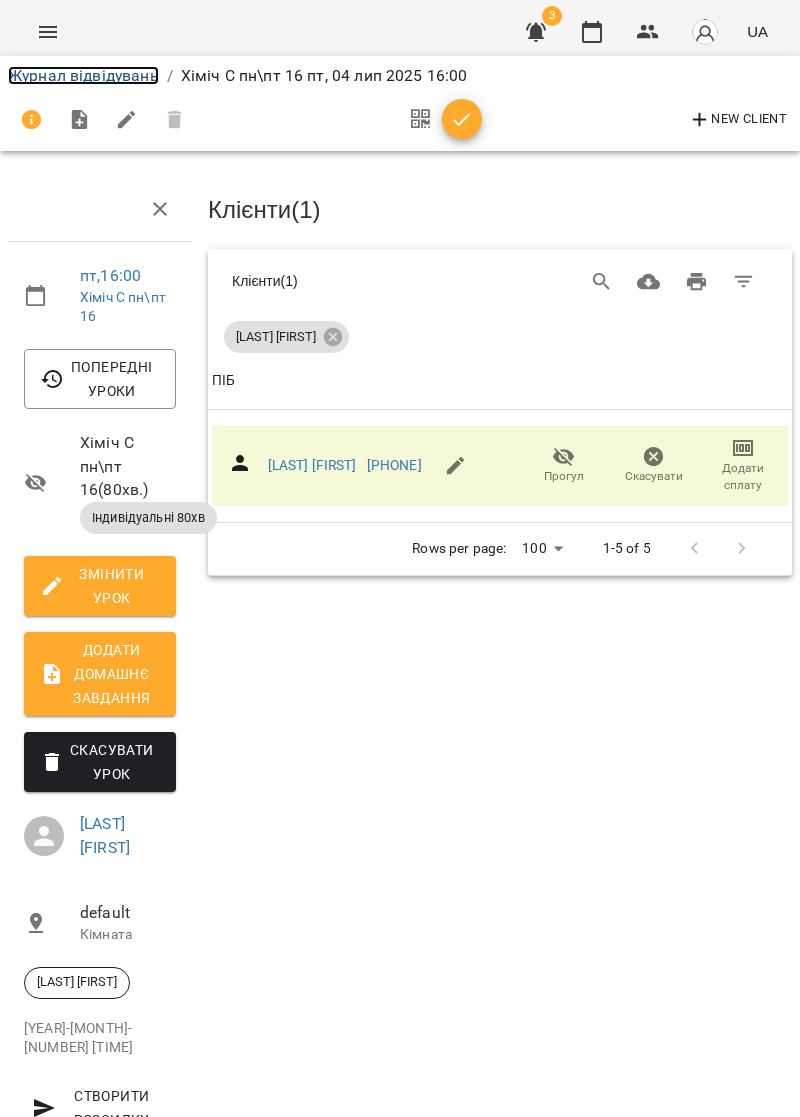 click on "Журнал відвідувань" at bounding box center [83, 75] 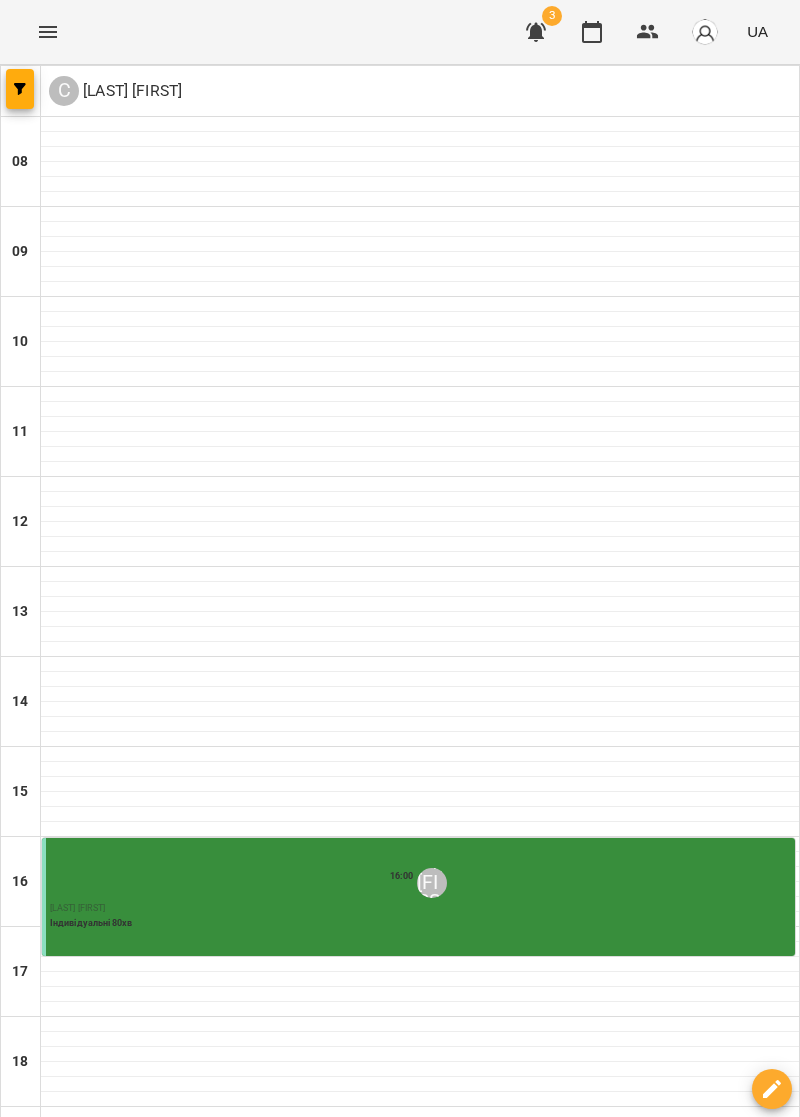 click on "[LAST] [FIRST]" at bounding box center (420, 909) 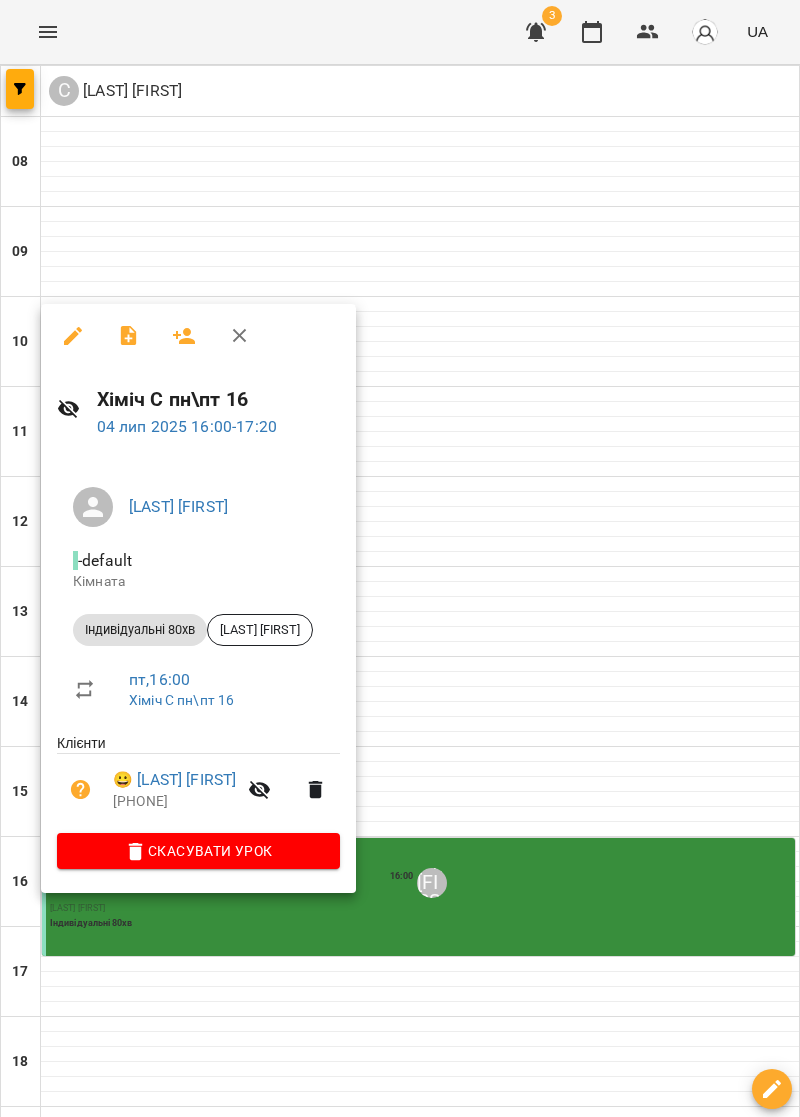 click at bounding box center (400, 558) 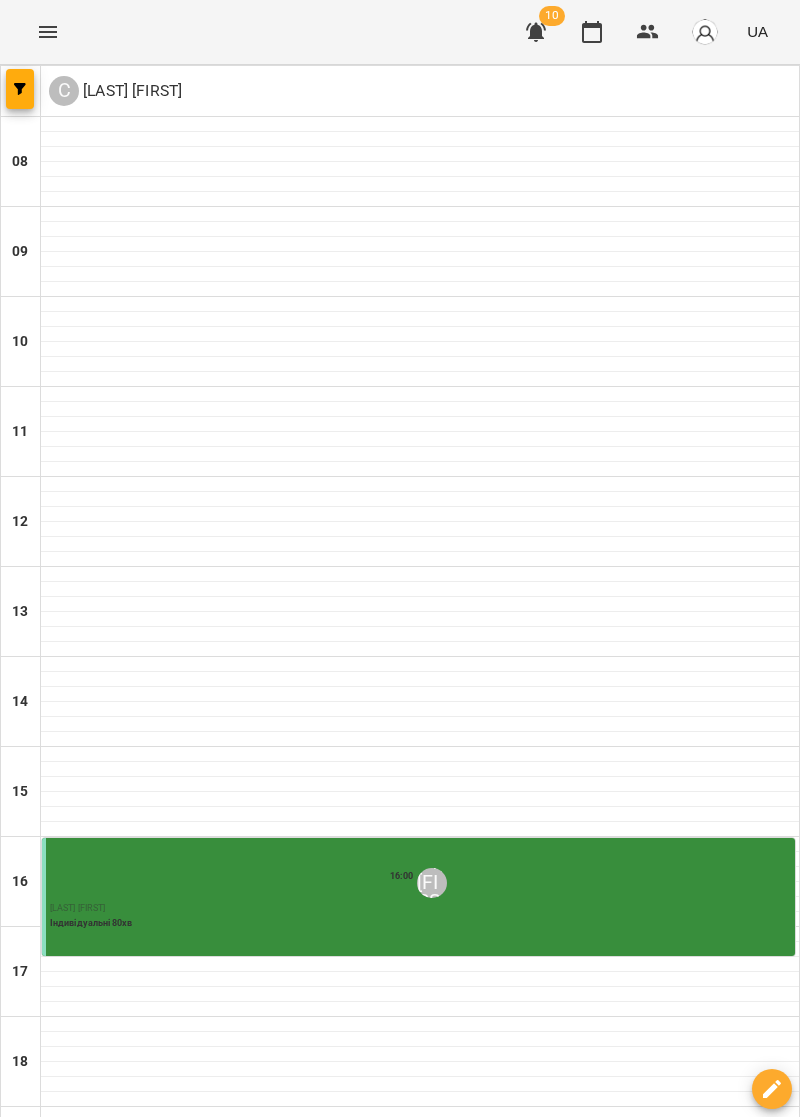 click on "пн 30" at bounding box center (25, 1219) 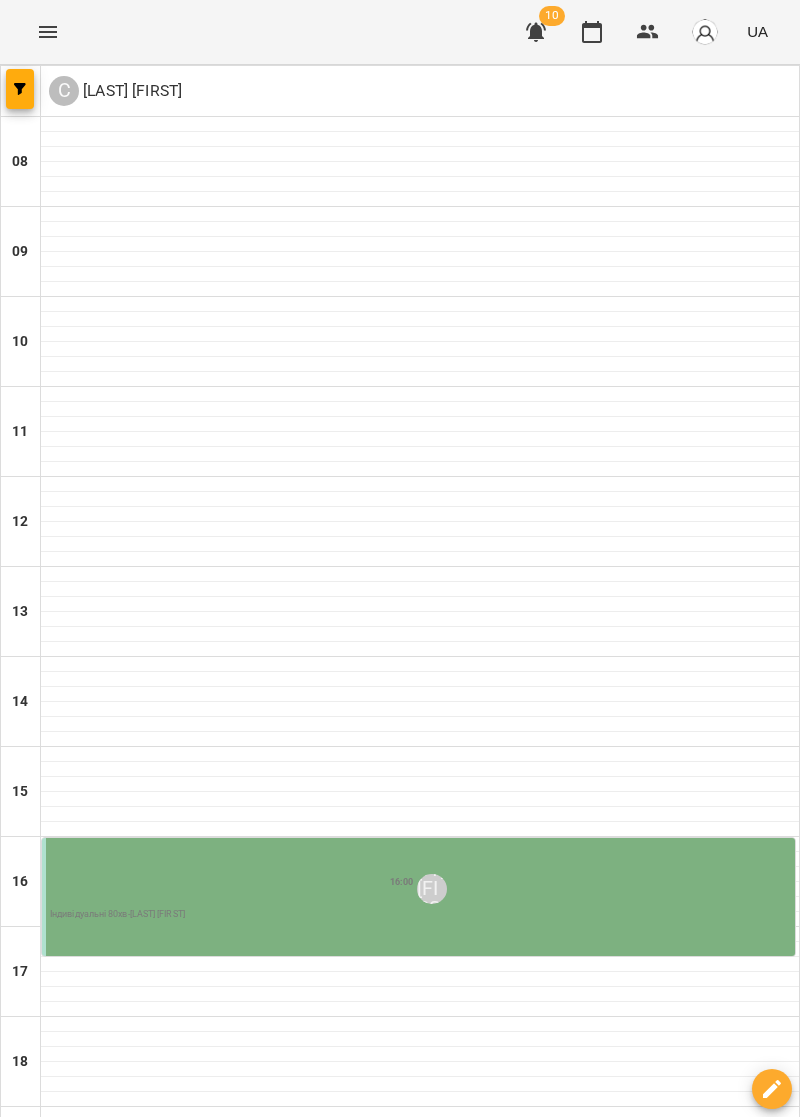 click on "16:00 Сахненко Тетяна" at bounding box center (420, 889) 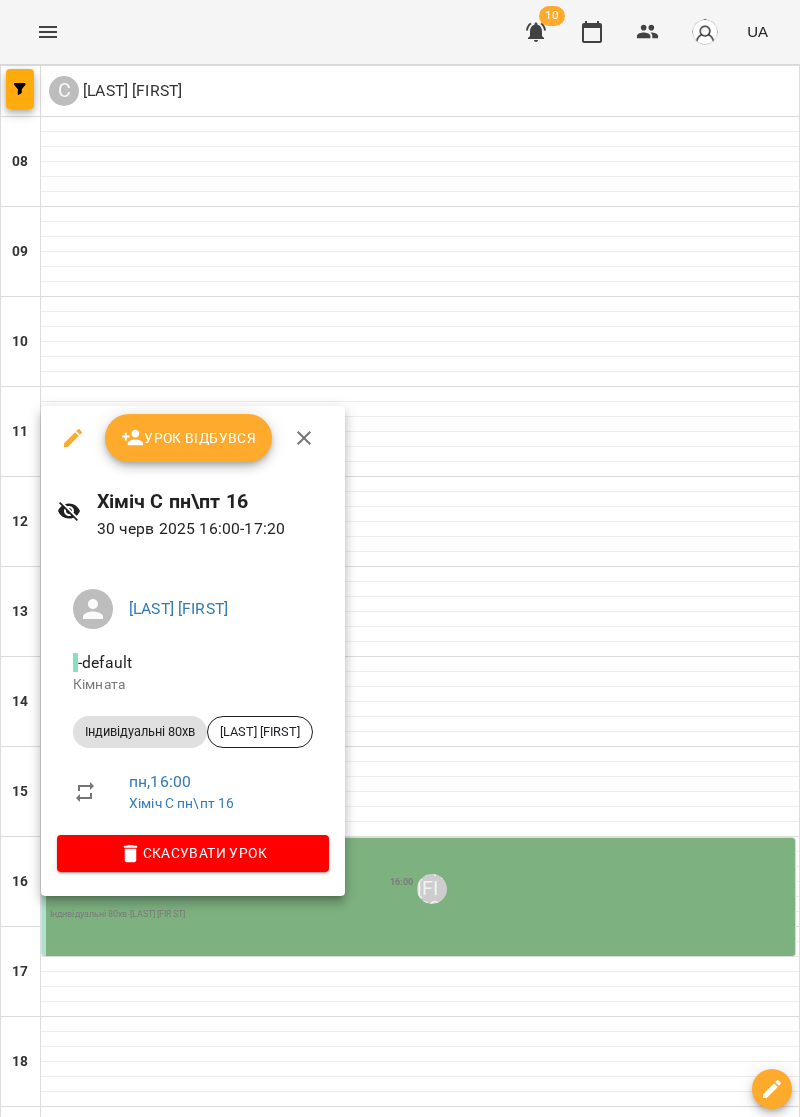 click on "Урок відбувся" at bounding box center [189, 438] 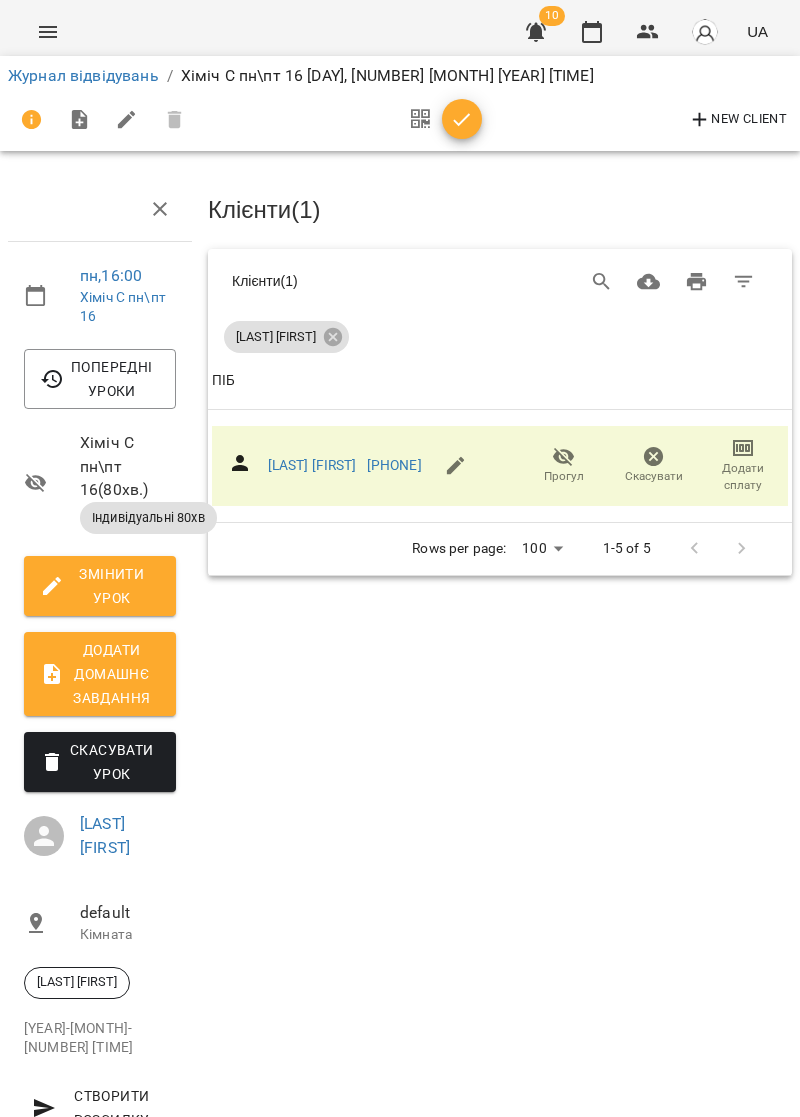 click at bounding box center (48, 32) 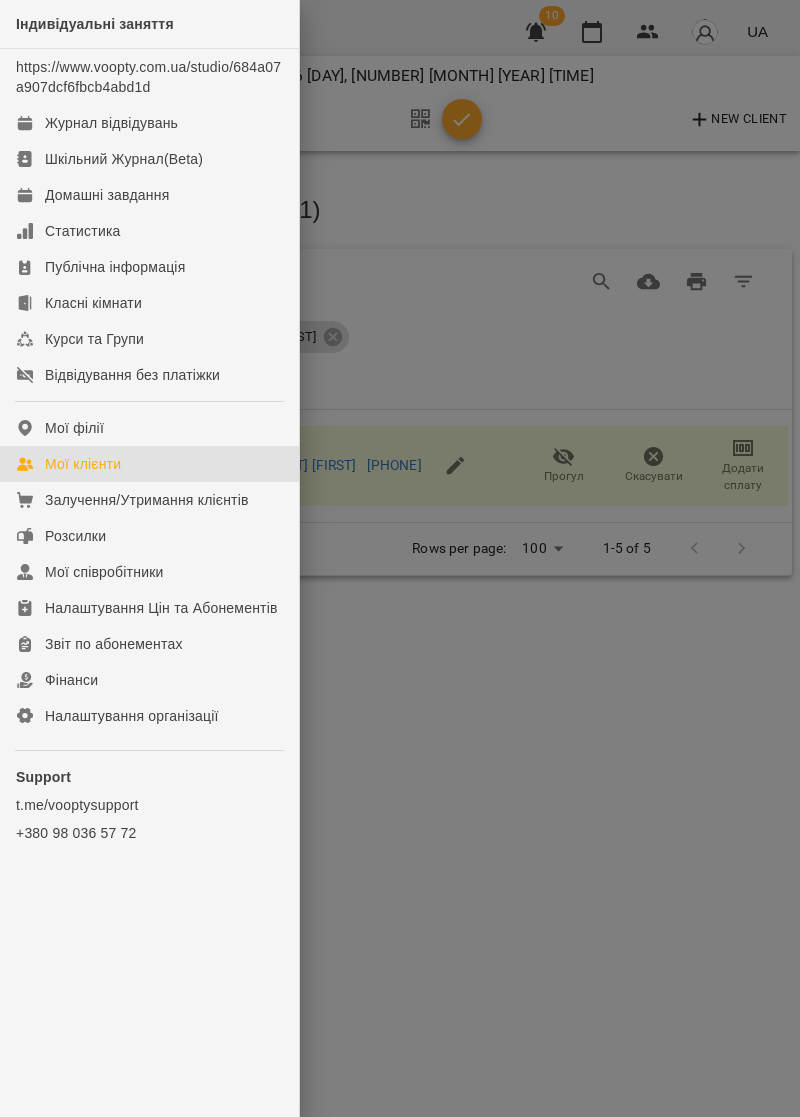 click on "Мої клієнти" at bounding box center [149, 464] 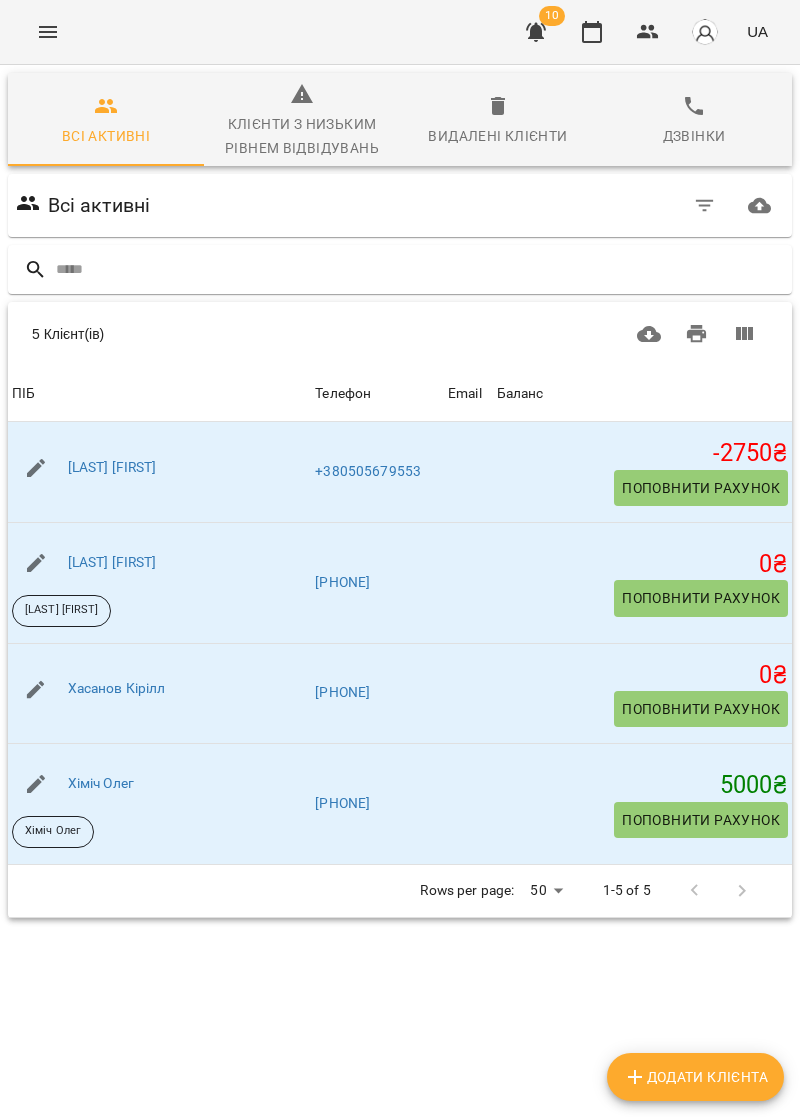 scroll, scrollTop: 98, scrollLeft: 0, axis: vertical 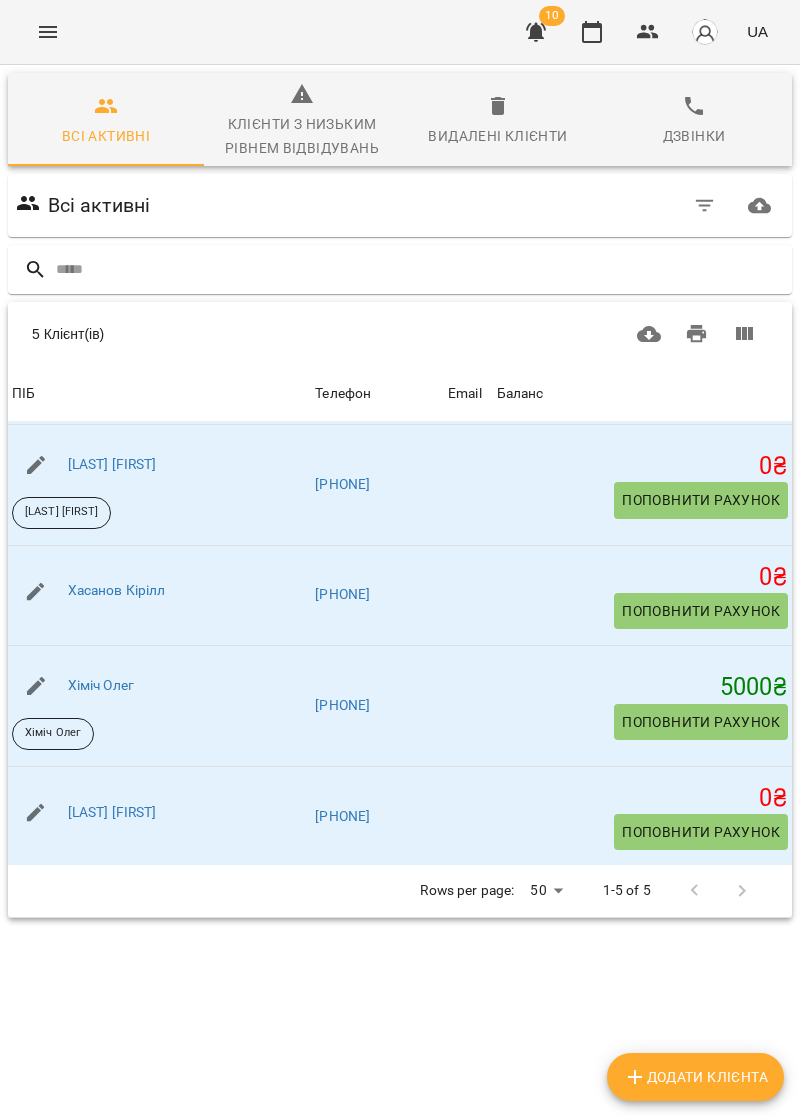 click on "Баланс" at bounding box center [642, 394] 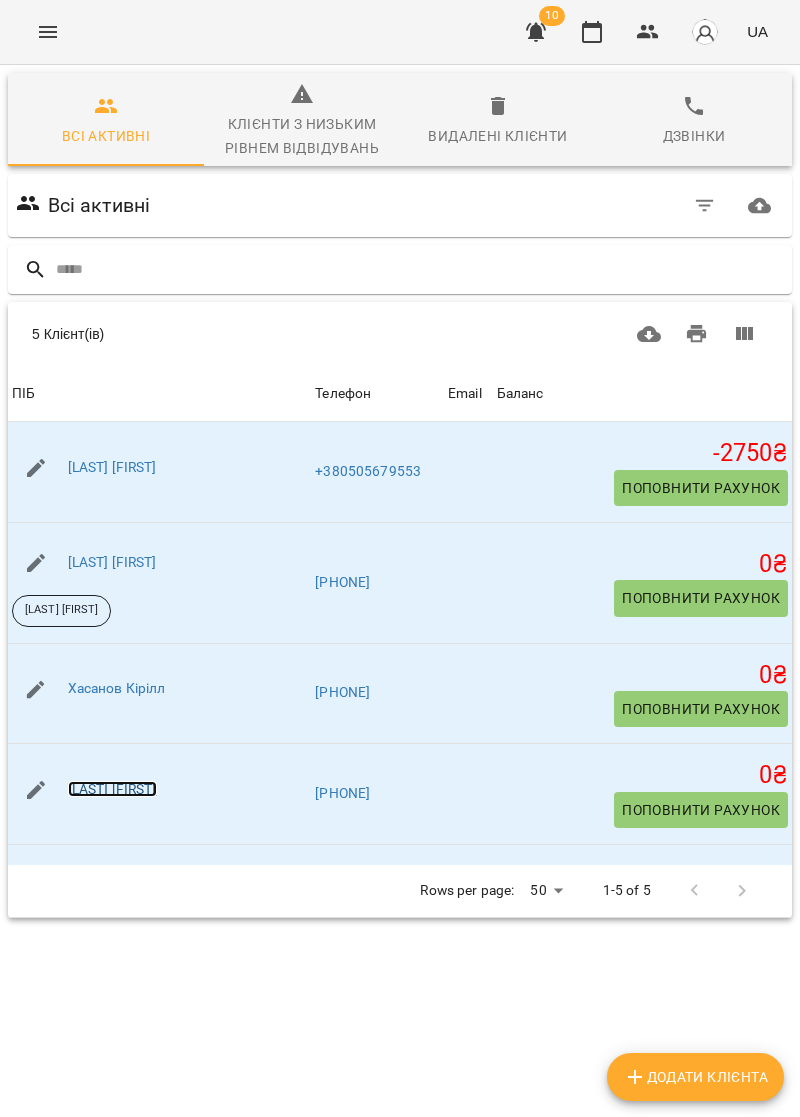 click on "[LAST] [FIRST]" at bounding box center [112, 789] 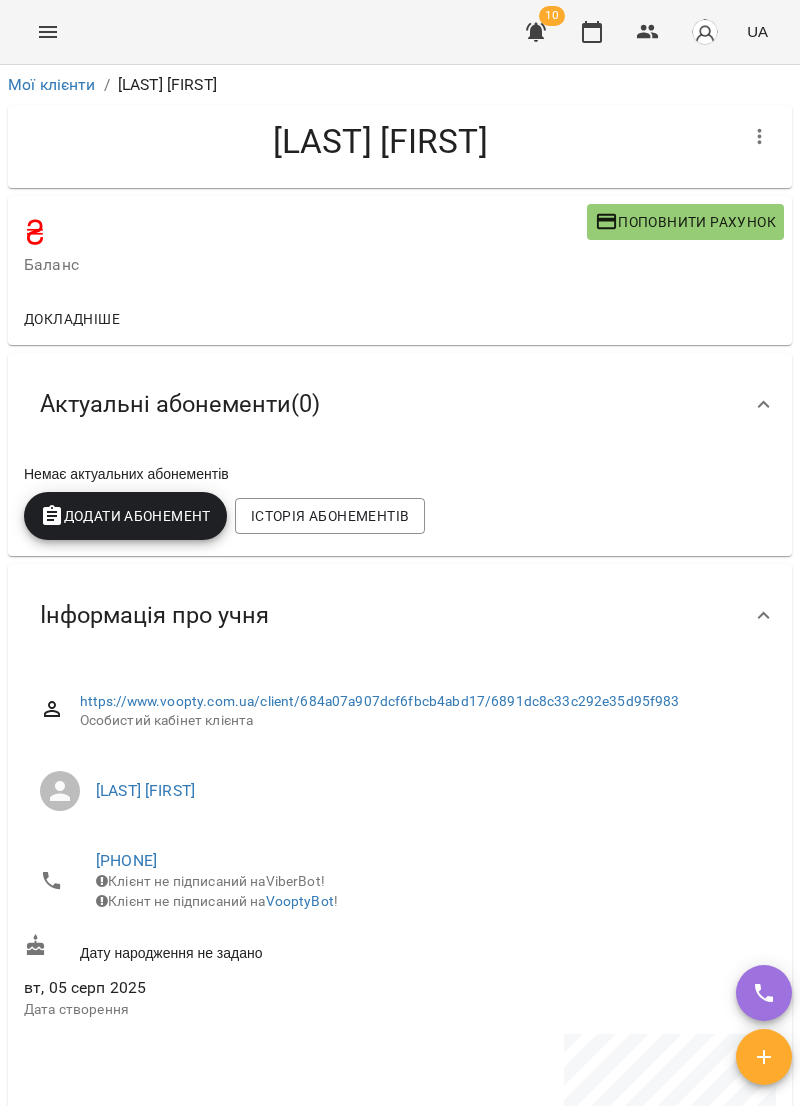 click on "Додати Абонемент" at bounding box center (125, 516) 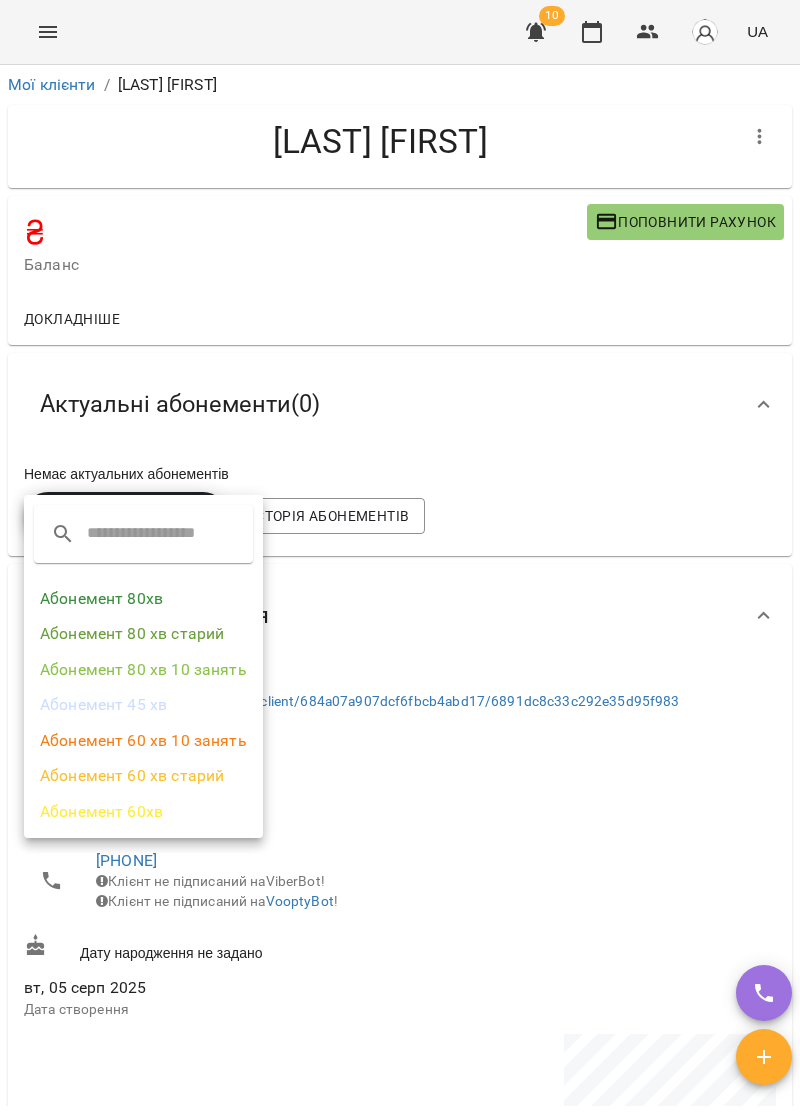 click on "Абонемент 80 хв старий" at bounding box center [143, 634] 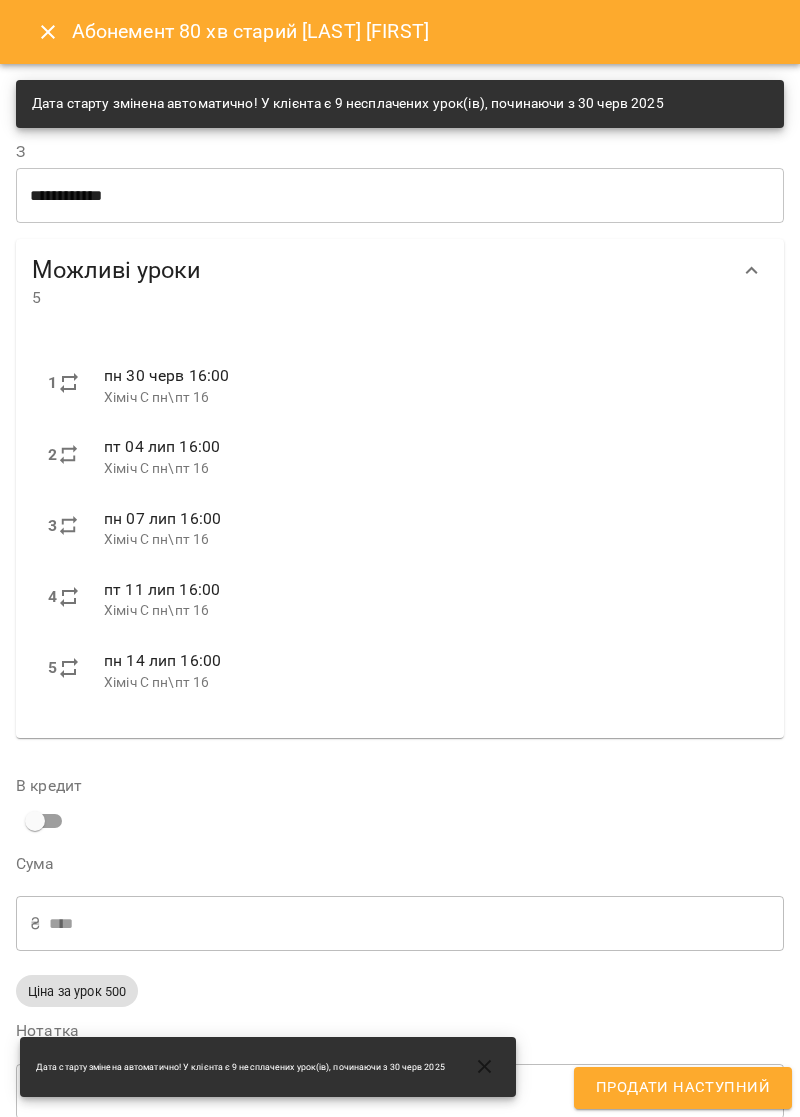 click on "**********" at bounding box center (400, 195) 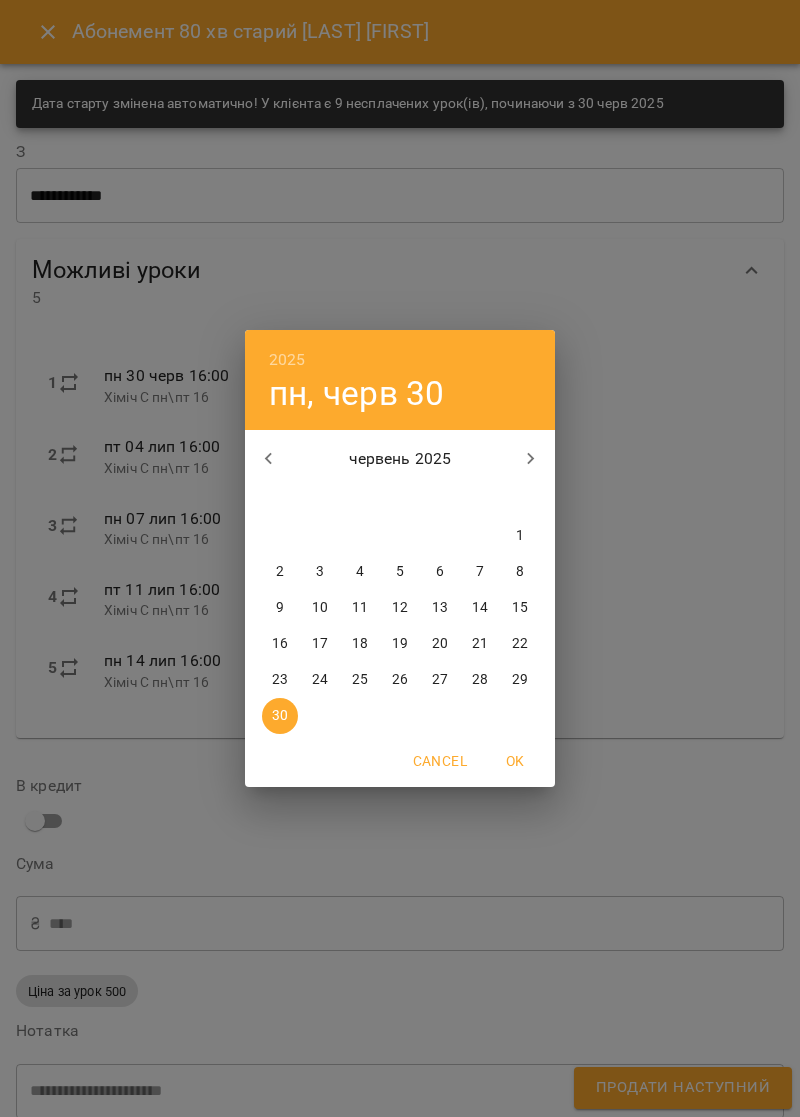 click on "27" at bounding box center (440, 680) 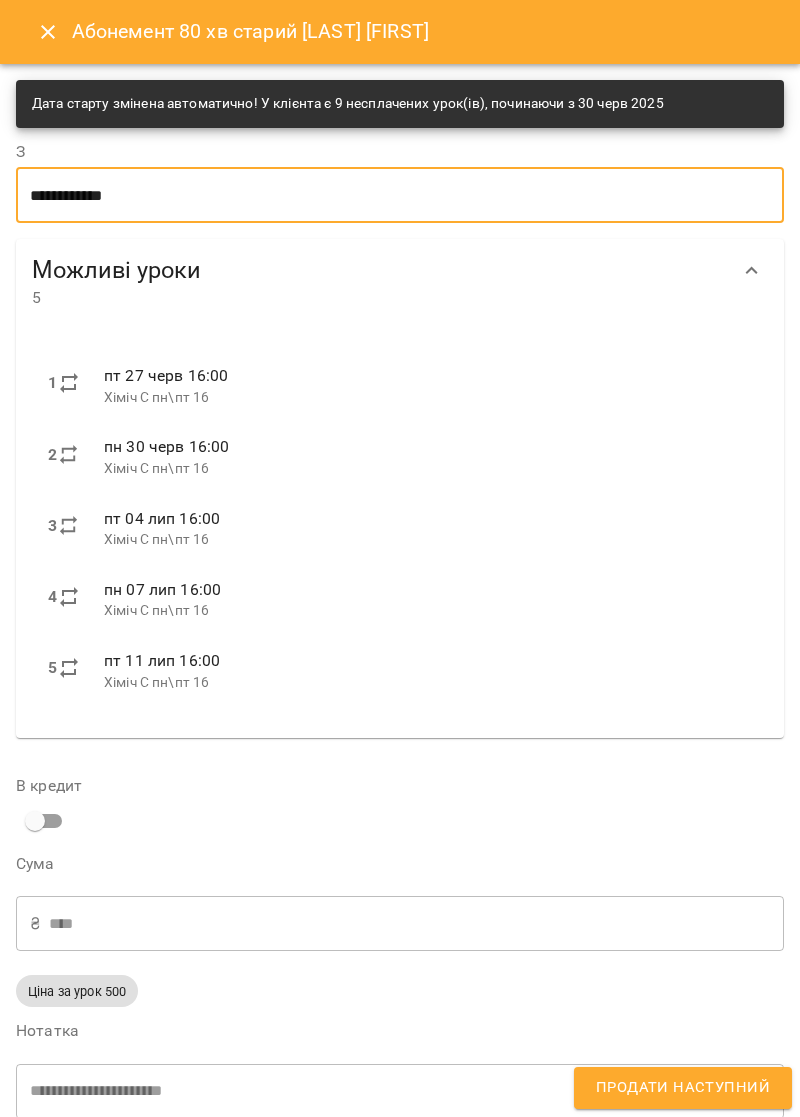 click on "**********" at bounding box center (400, 195) 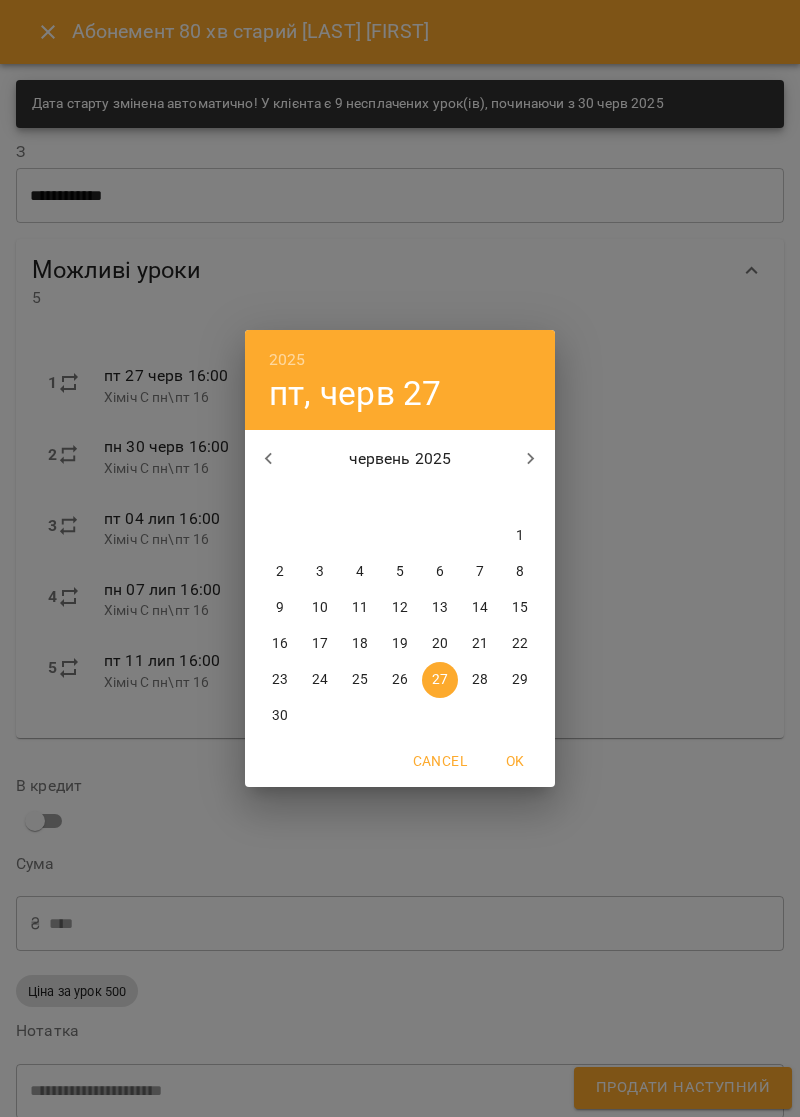 click on "червень 2025" at bounding box center (400, 459) 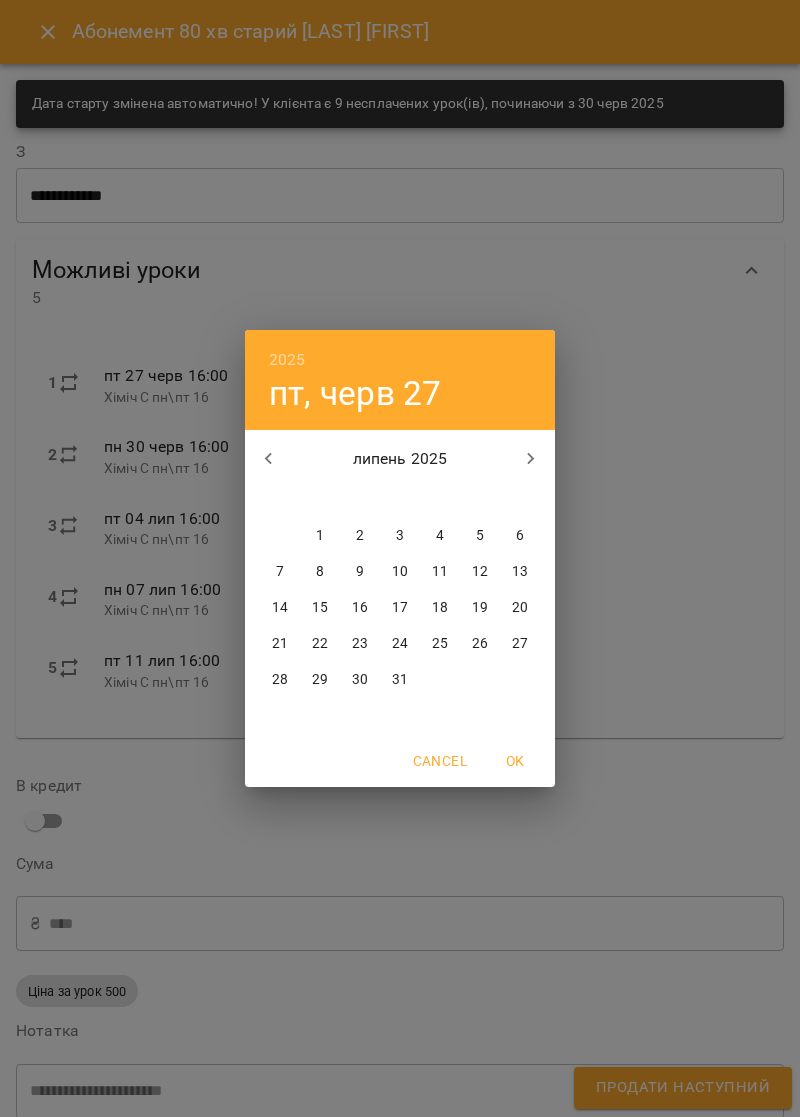 click 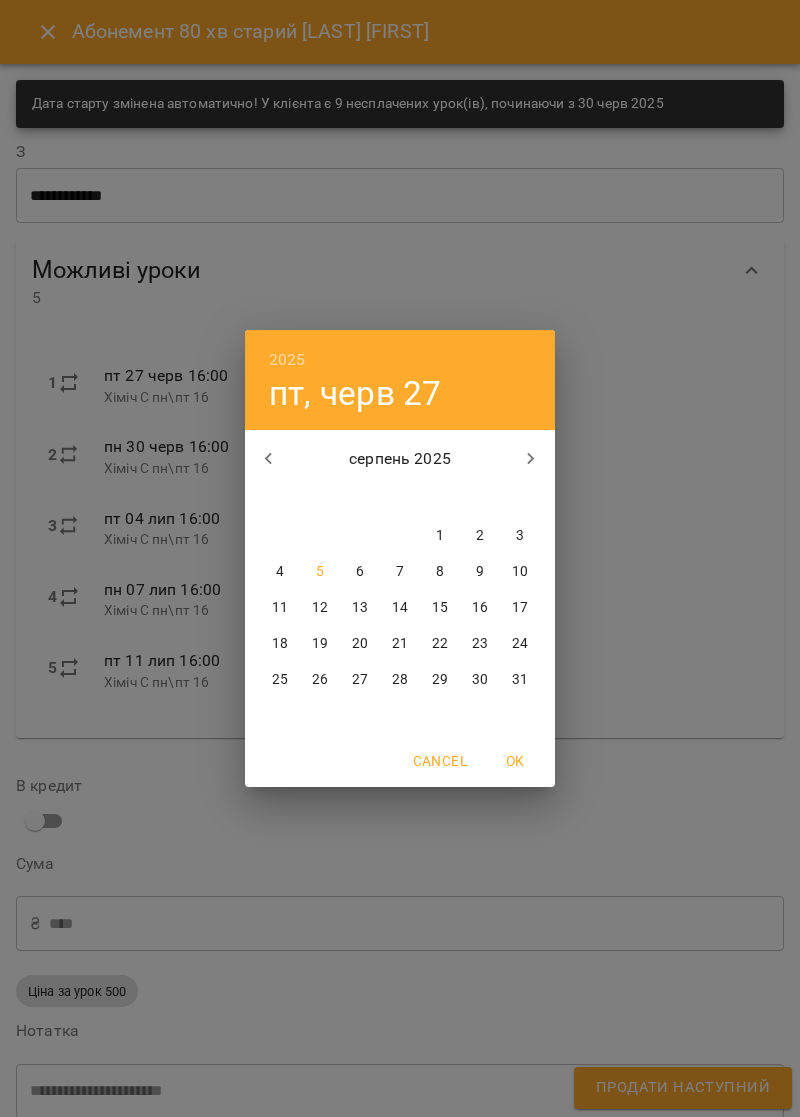 click on "1" at bounding box center [440, 536] 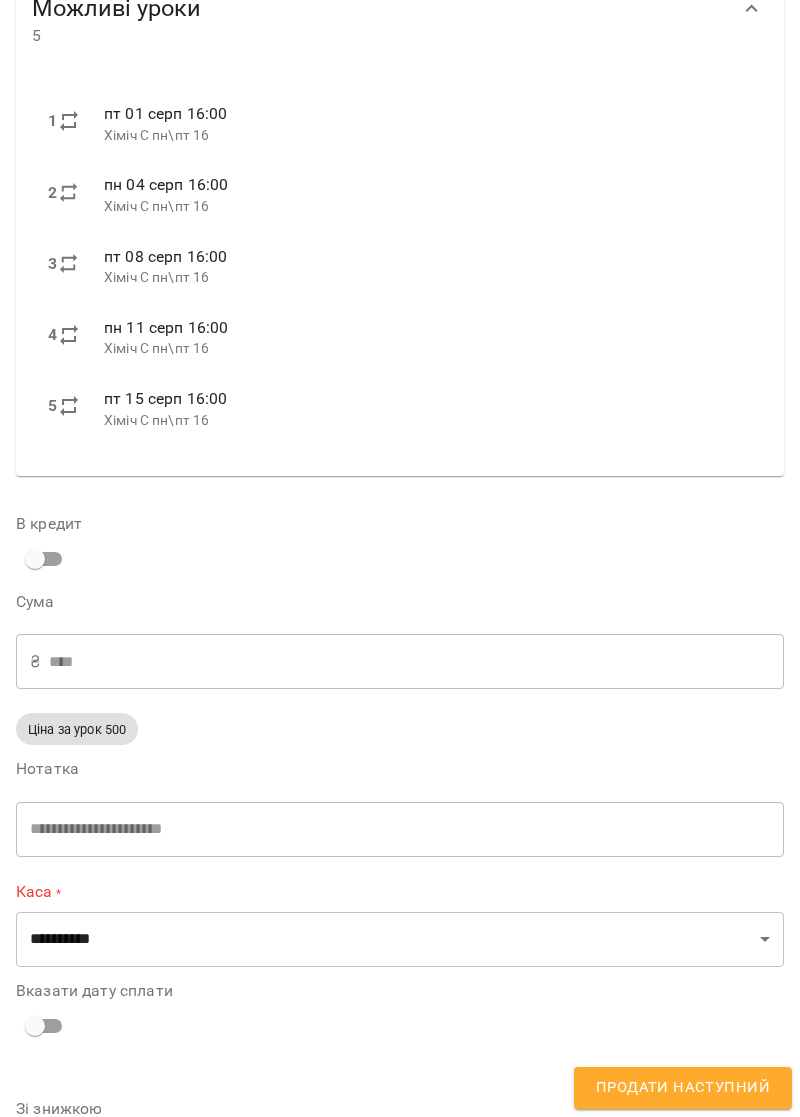 scroll, scrollTop: 275, scrollLeft: 0, axis: vertical 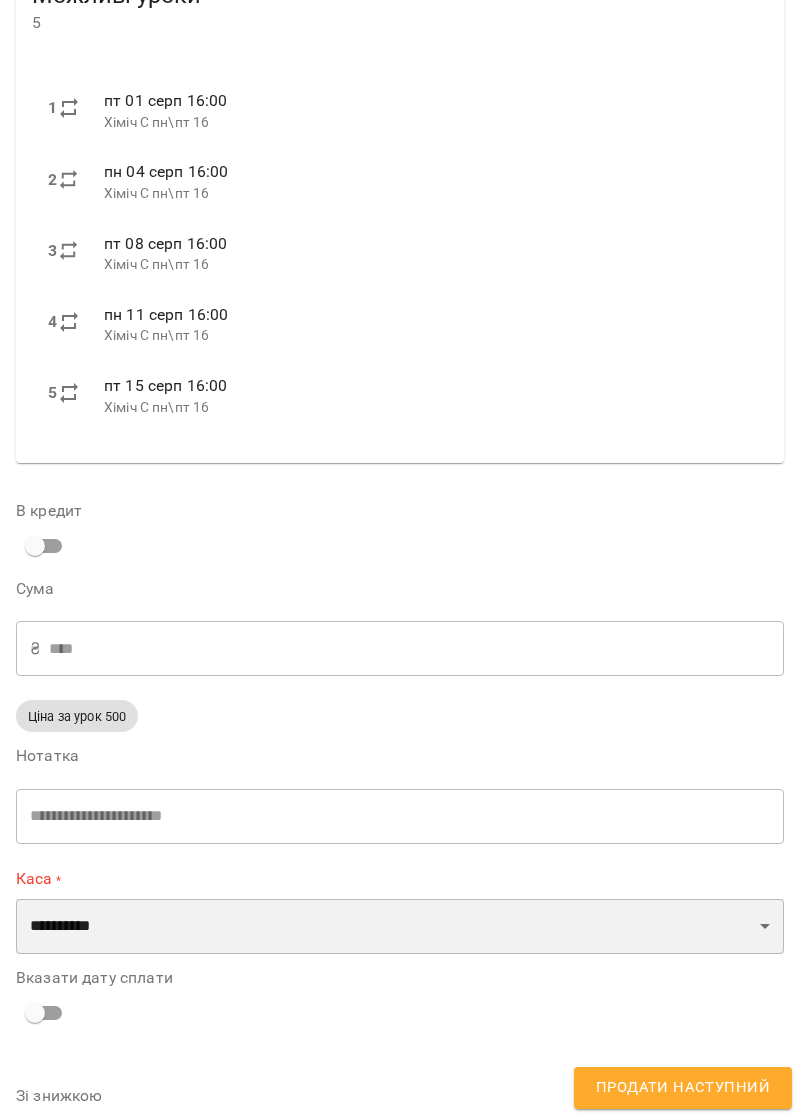 click on "**********" at bounding box center (400, 927) 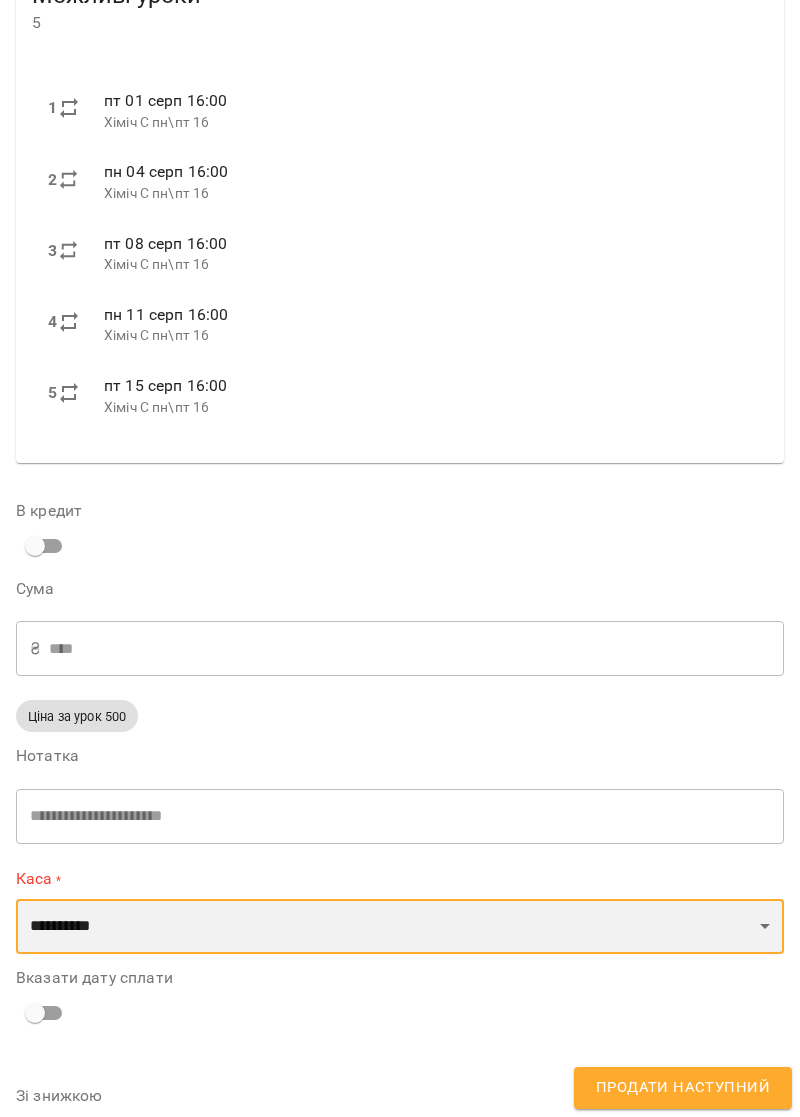select on "*********" 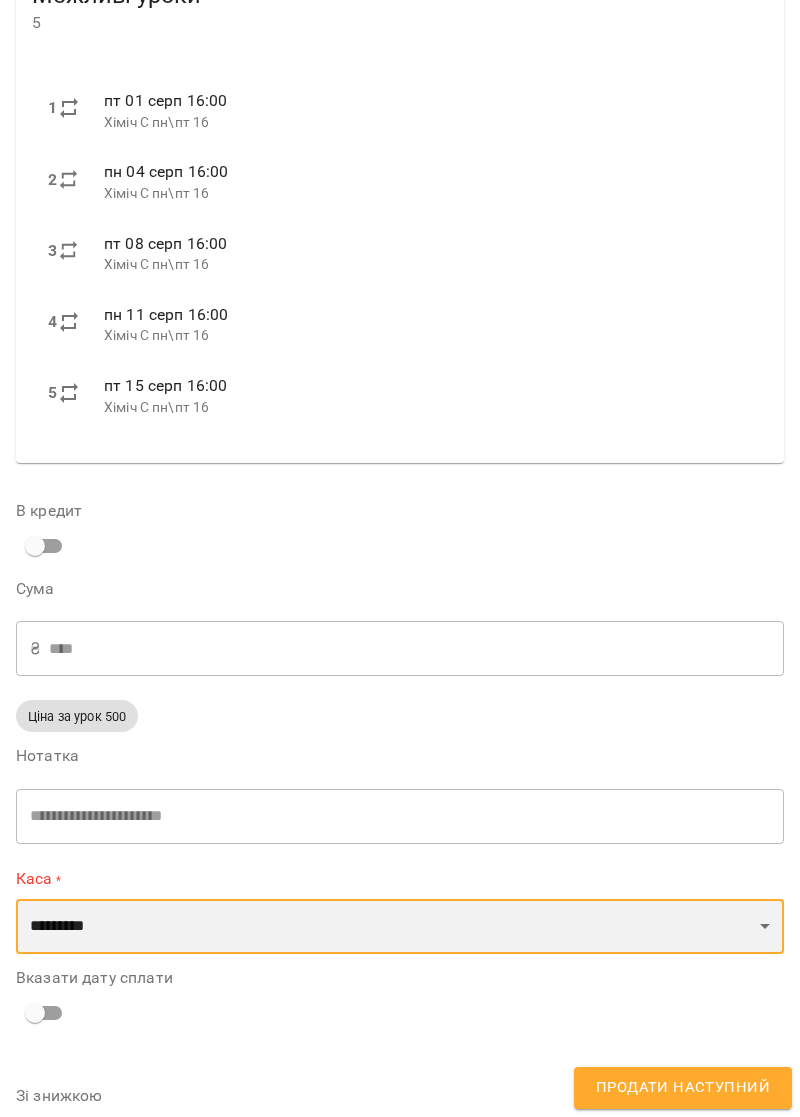 scroll, scrollTop: 268, scrollLeft: 0, axis: vertical 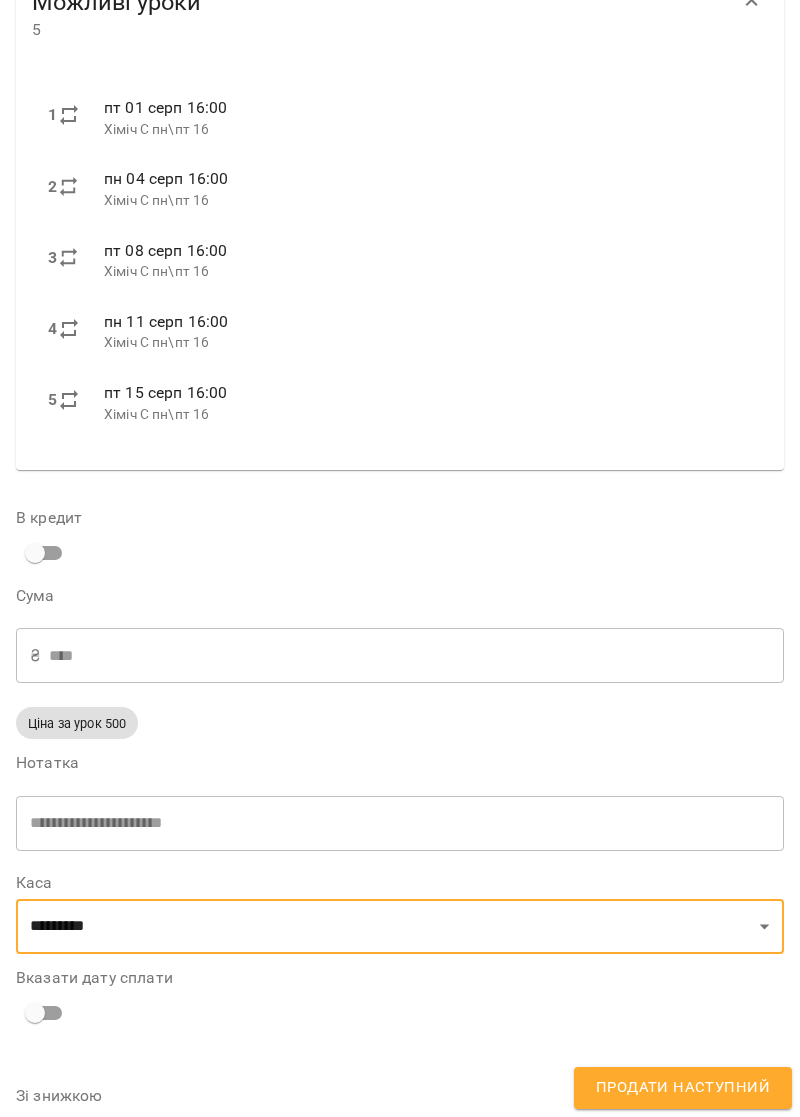 click on "Продати наступний" at bounding box center (683, 1088) 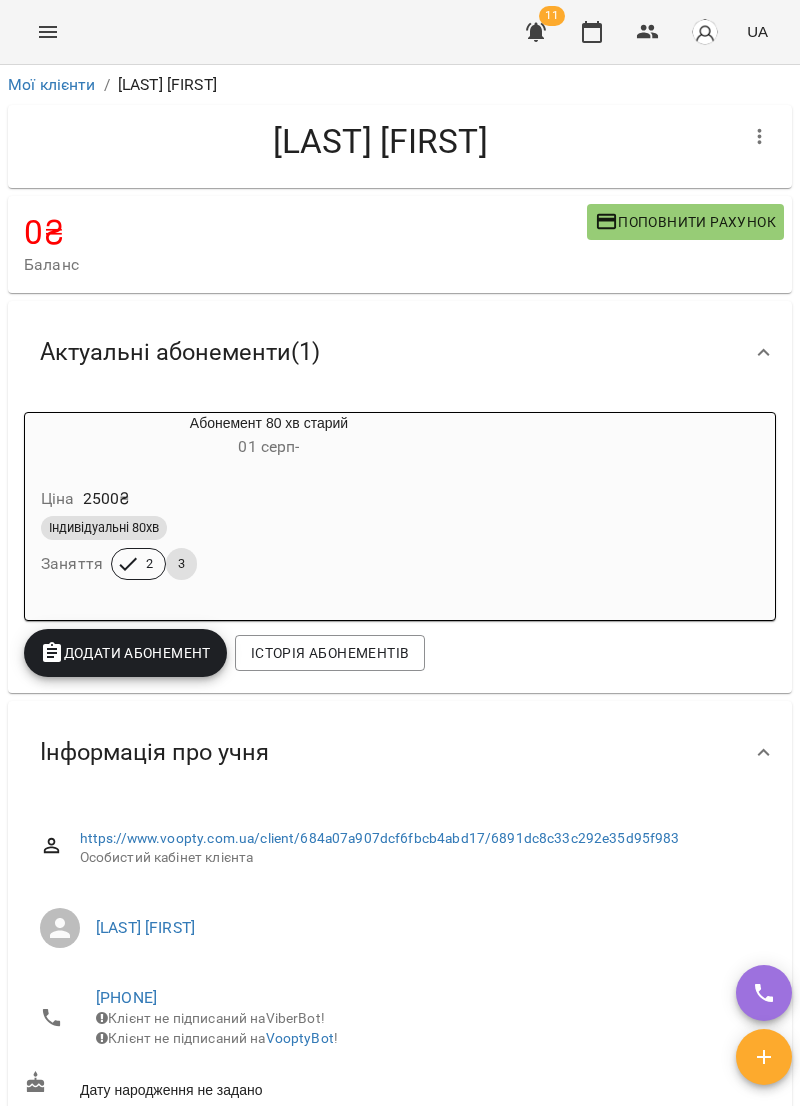 click on "01 серп  -" at bounding box center (269, 447) 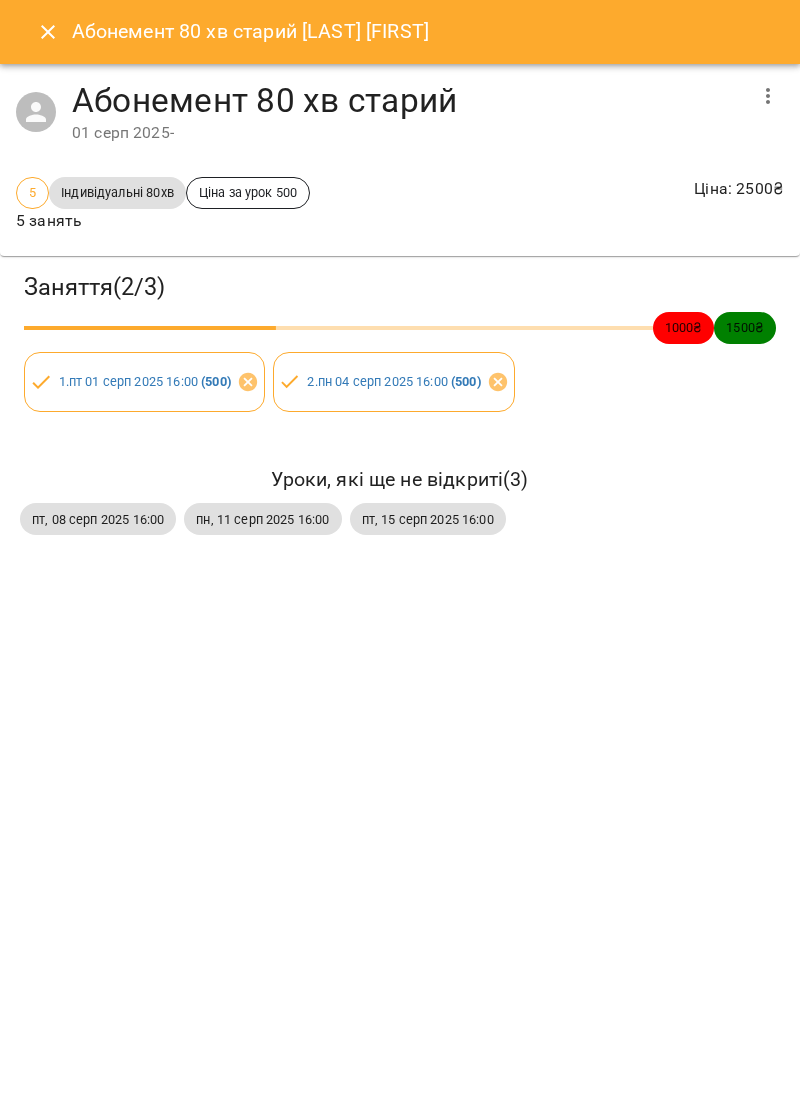 click 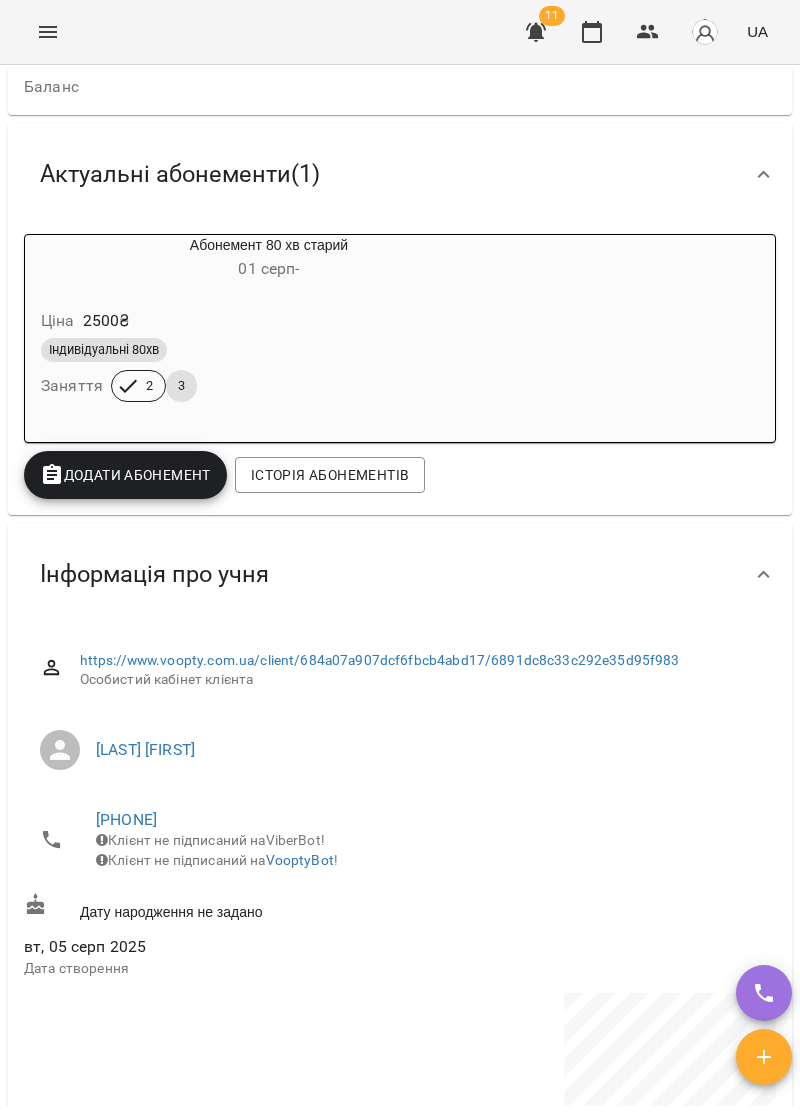 scroll, scrollTop: 0, scrollLeft: 0, axis: both 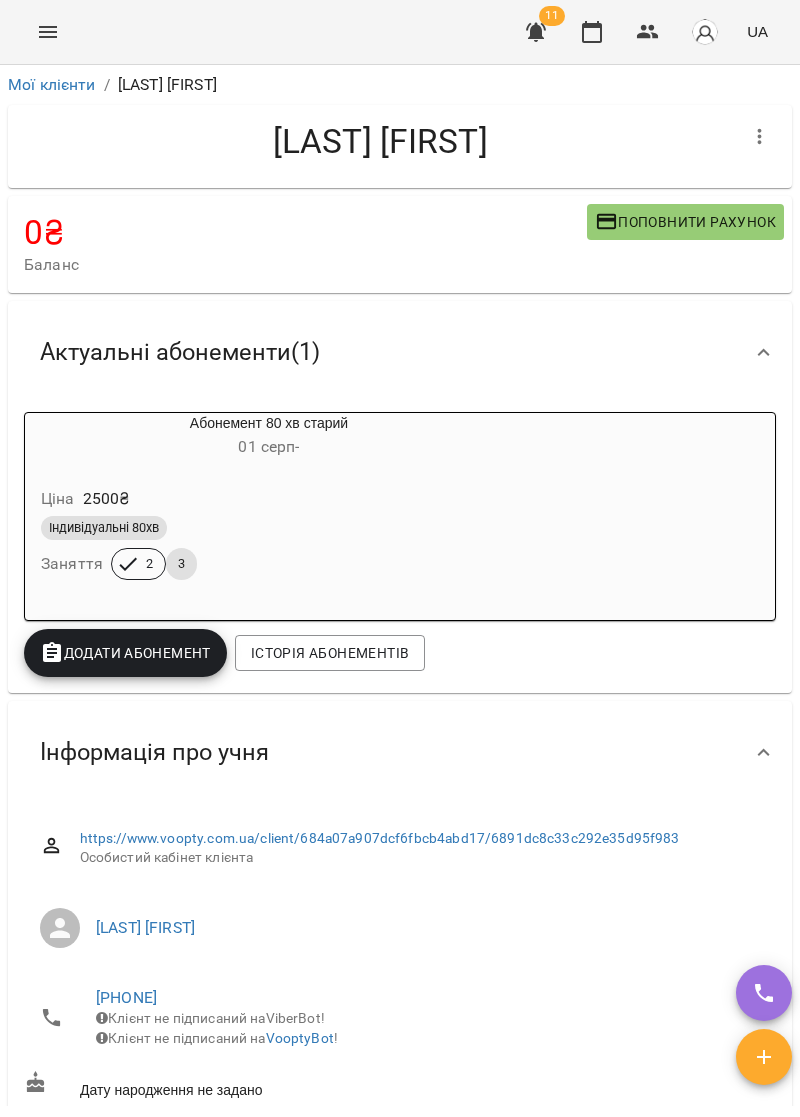 click at bounding box center (48, 32) 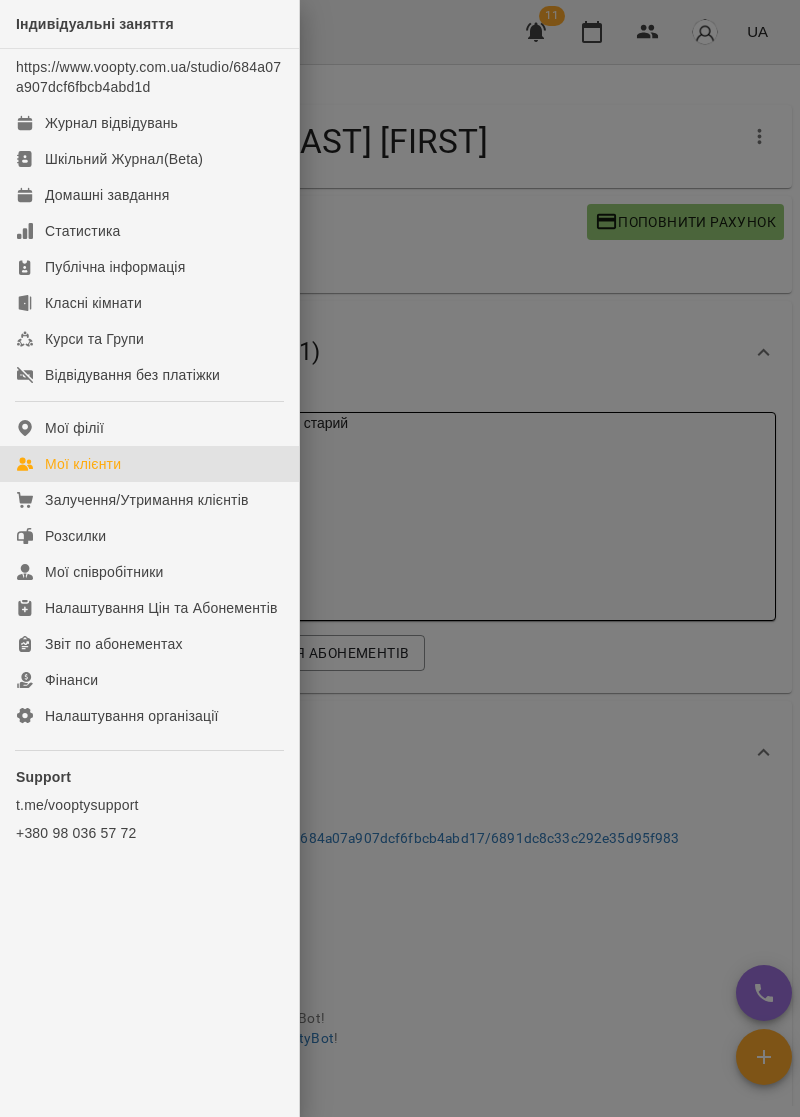click on "Мої клієнти" at bounding box center (149, 464) 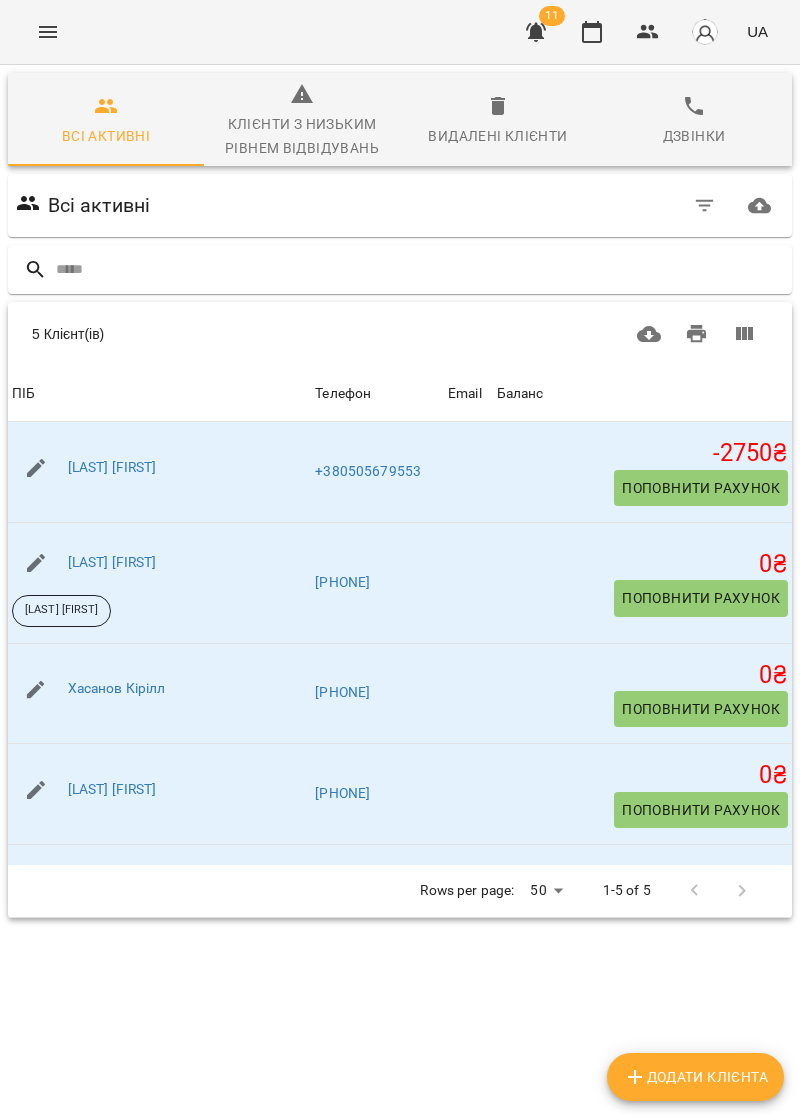 click at bounding box center (566, 334) 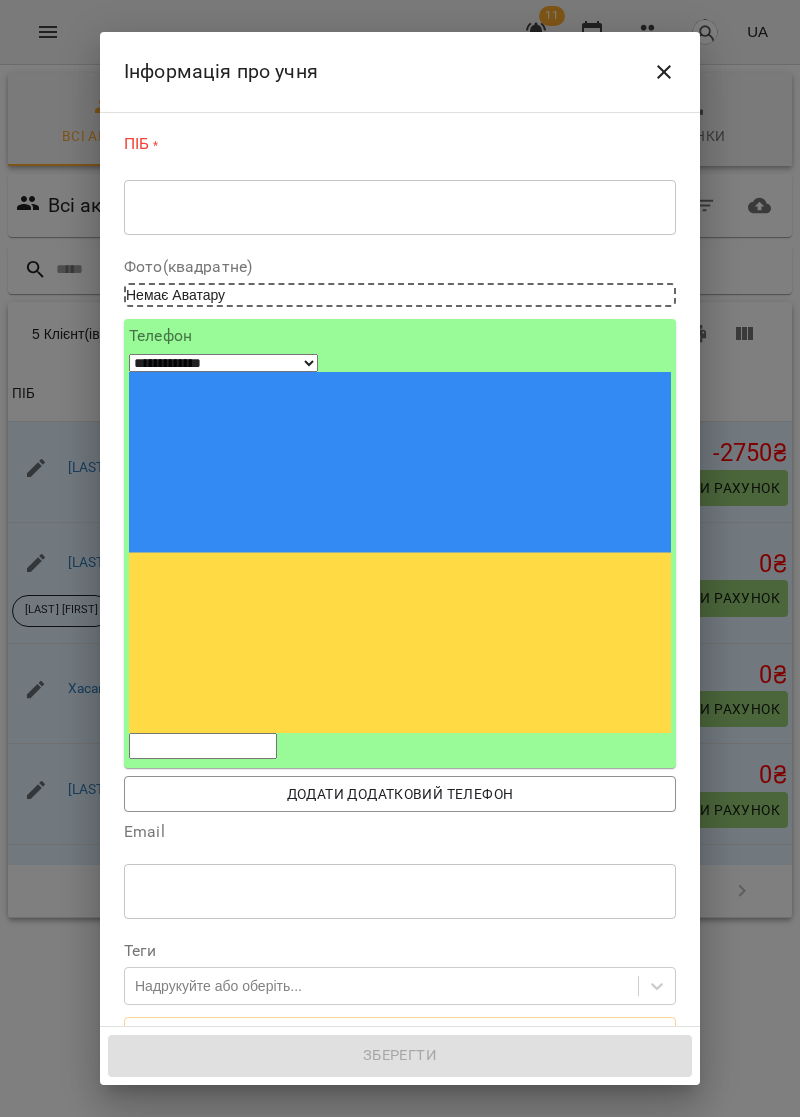 click on "* ​" at bounding box center [400, 207] 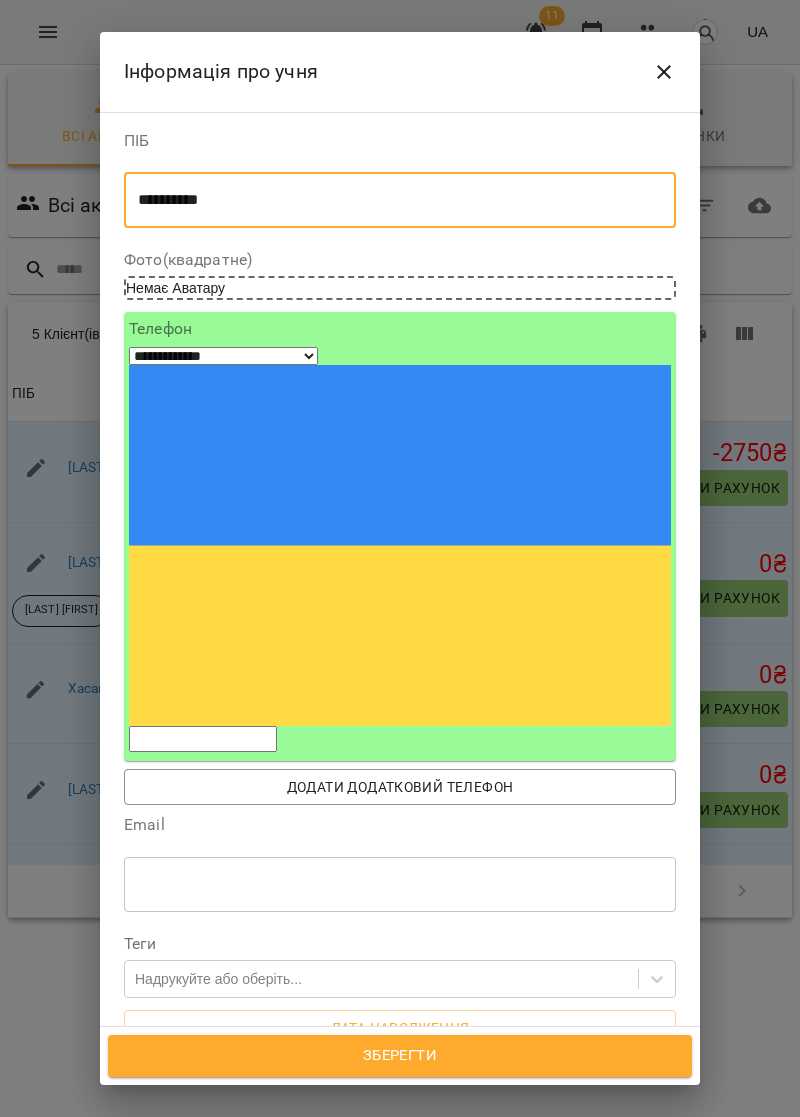 type on "**********" 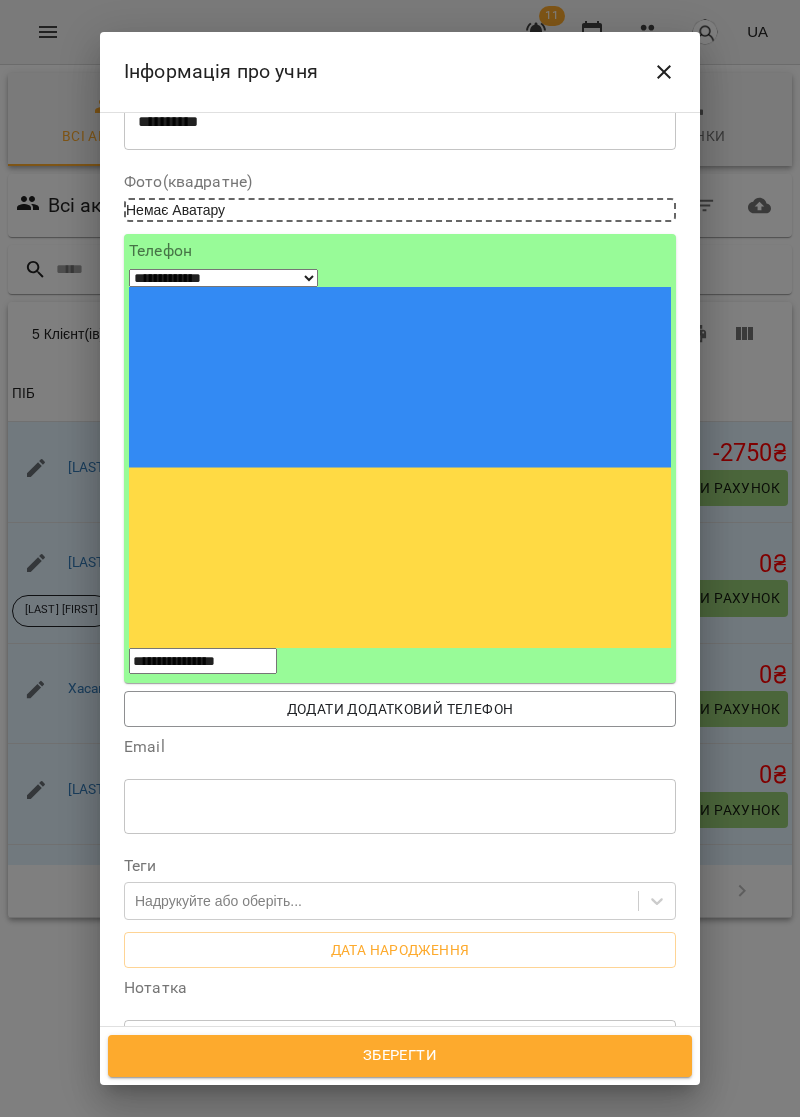 scroll, scrollTop: 136, scrollLeft: 0, axis: vertical 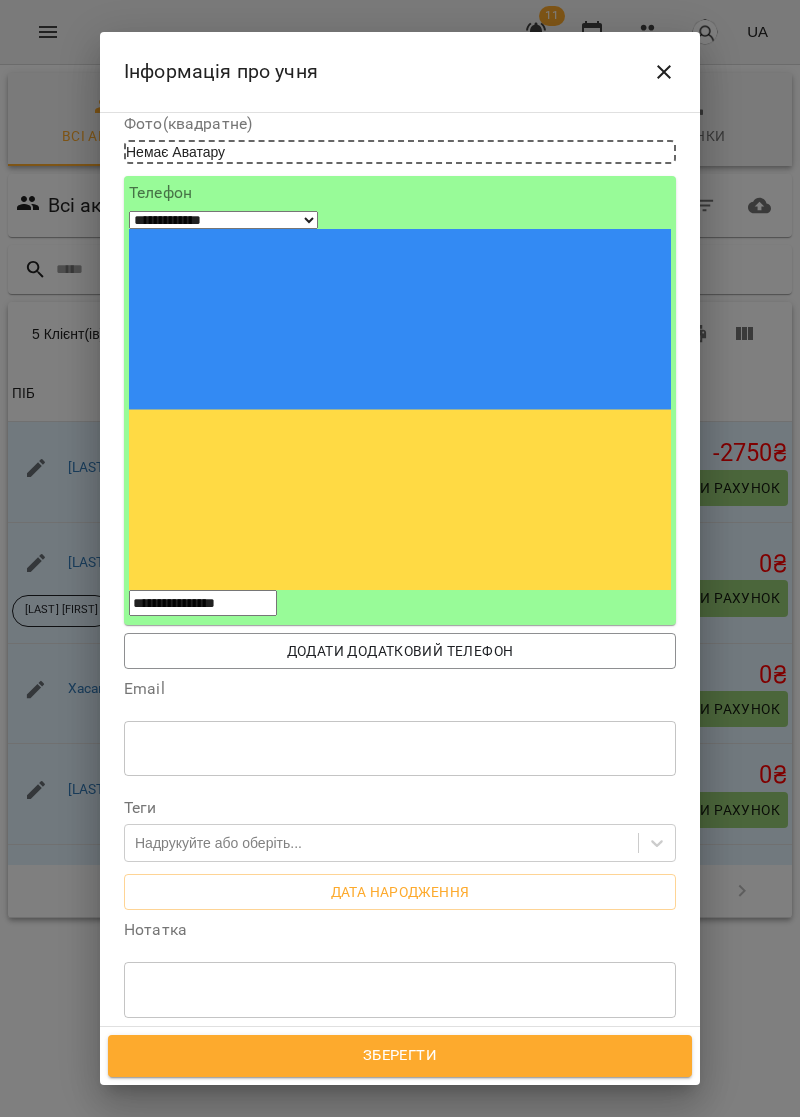 type on "**********" 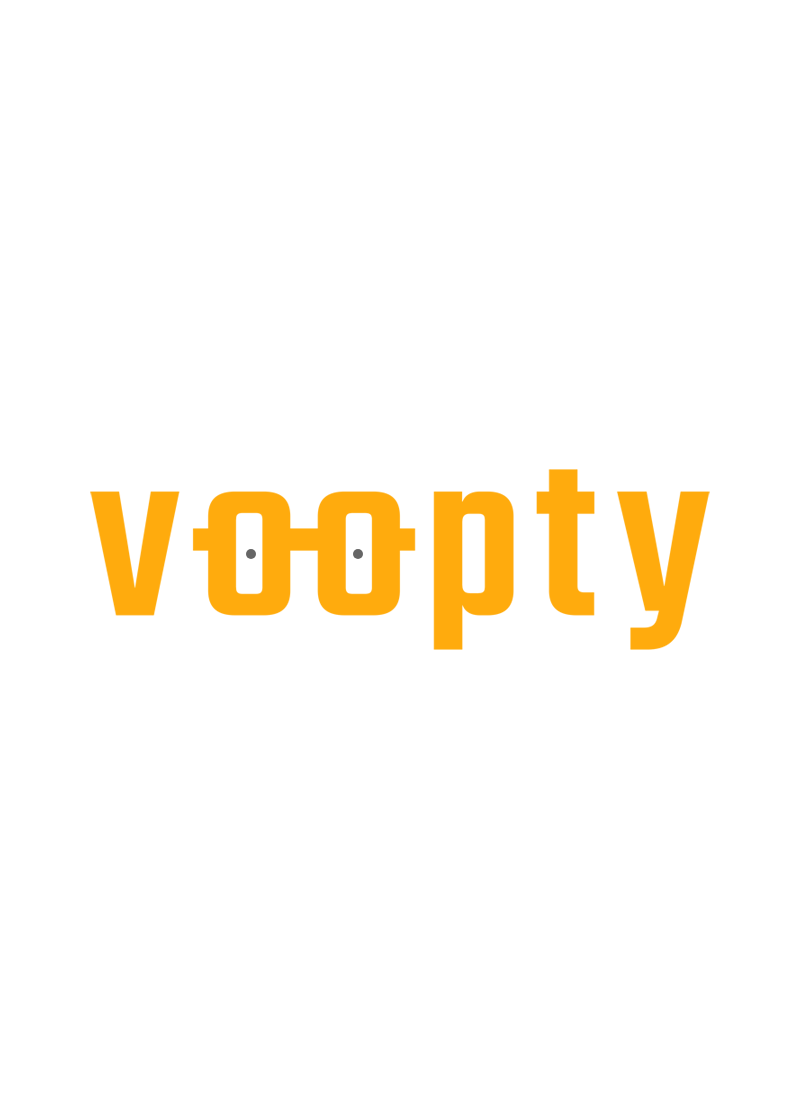 scroll, scrollTop: 0, scrollLeft: 0, axis: both 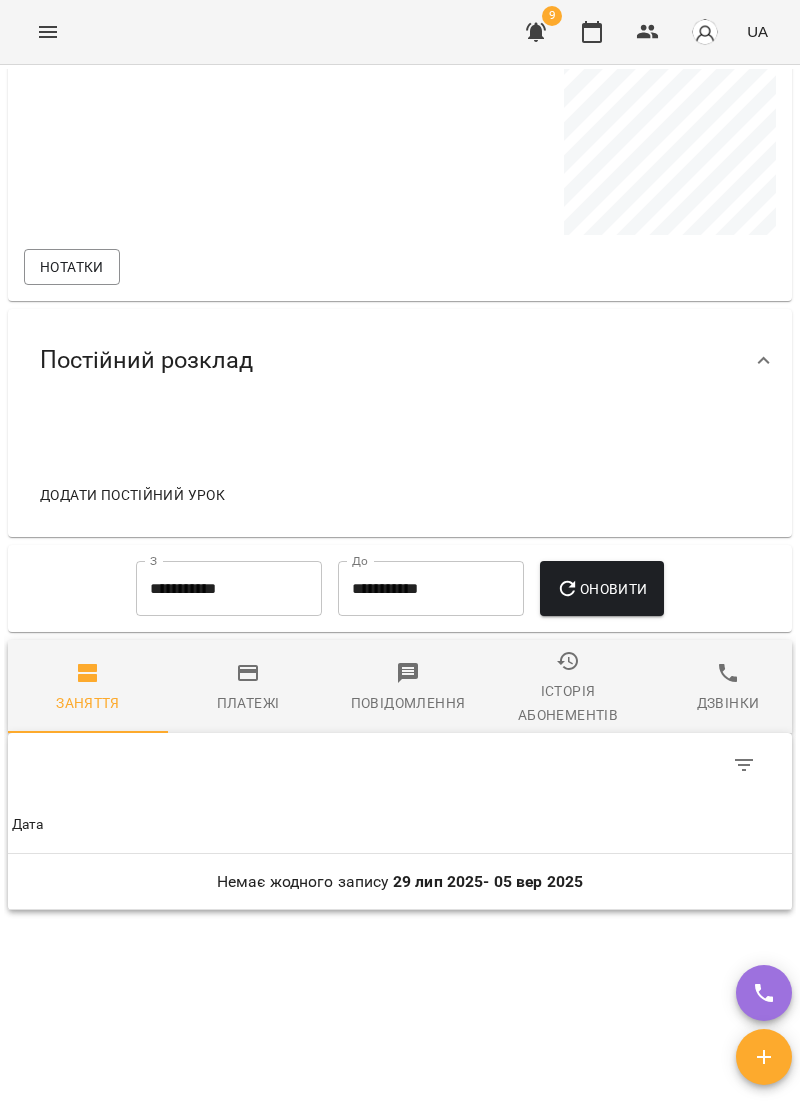 click on "Додати постійний урок" at bounding box center (132, 495) 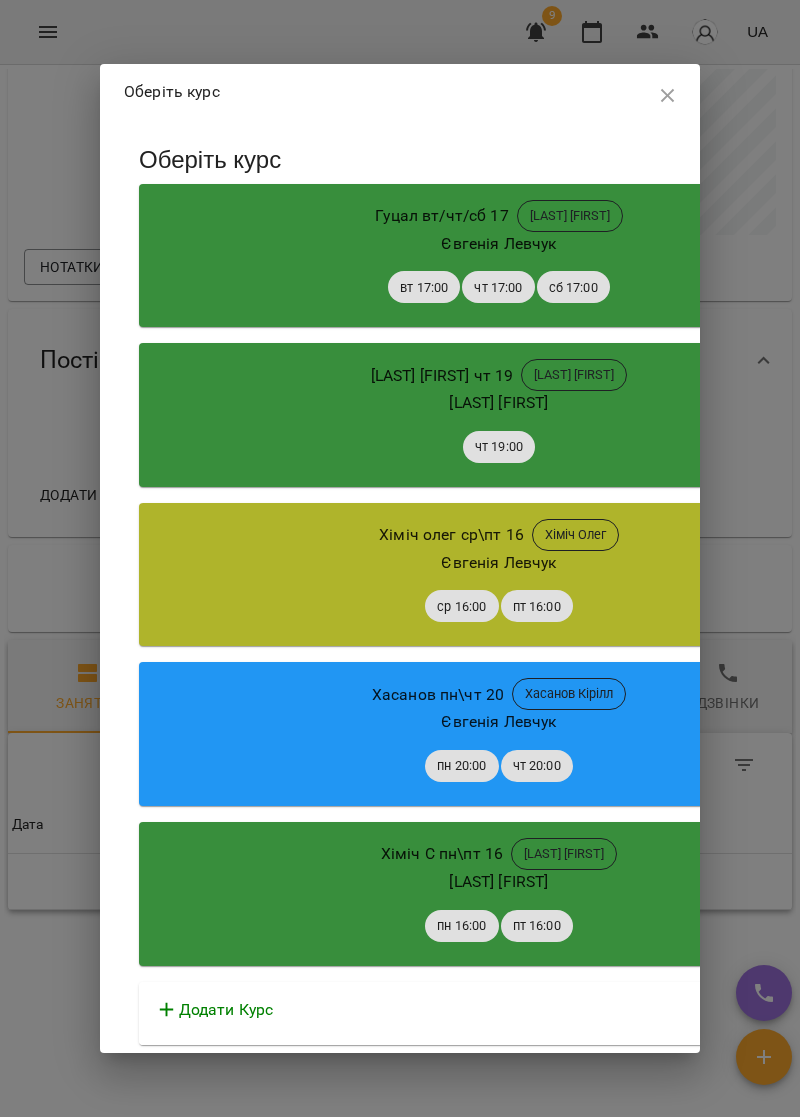 click on "Додати Курс" at bounding box center [499, 1010] 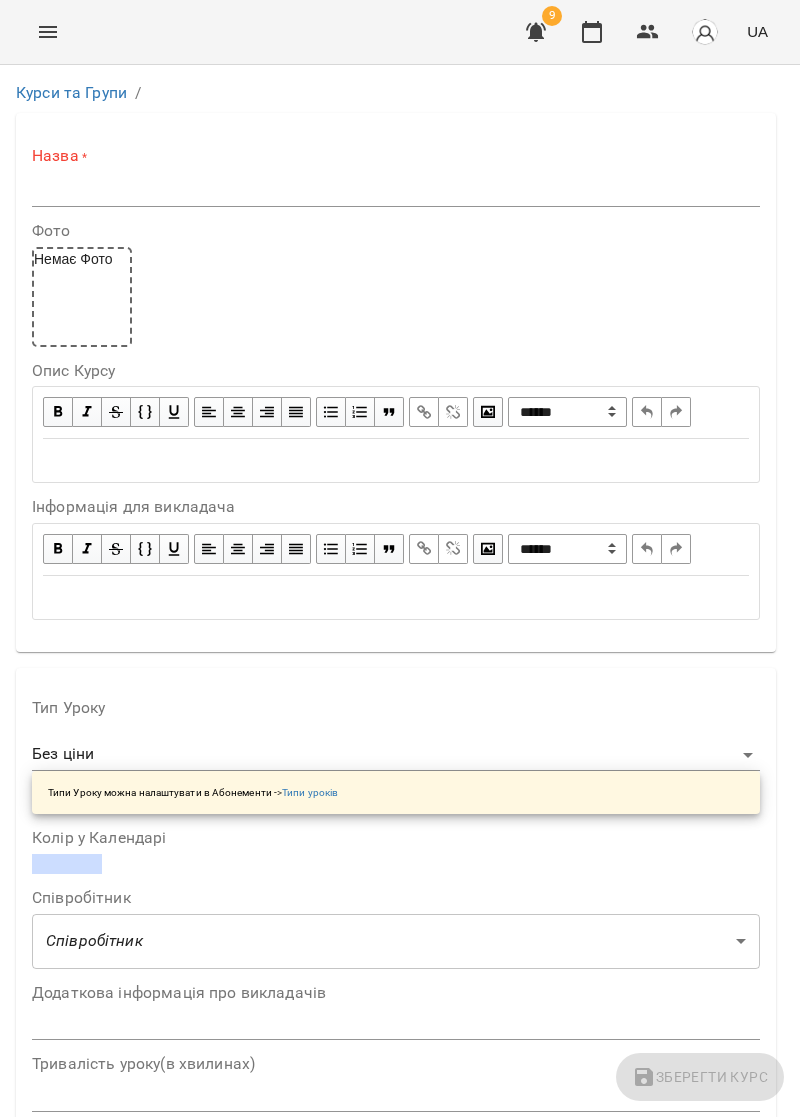 click at bounding box center [396, 191] 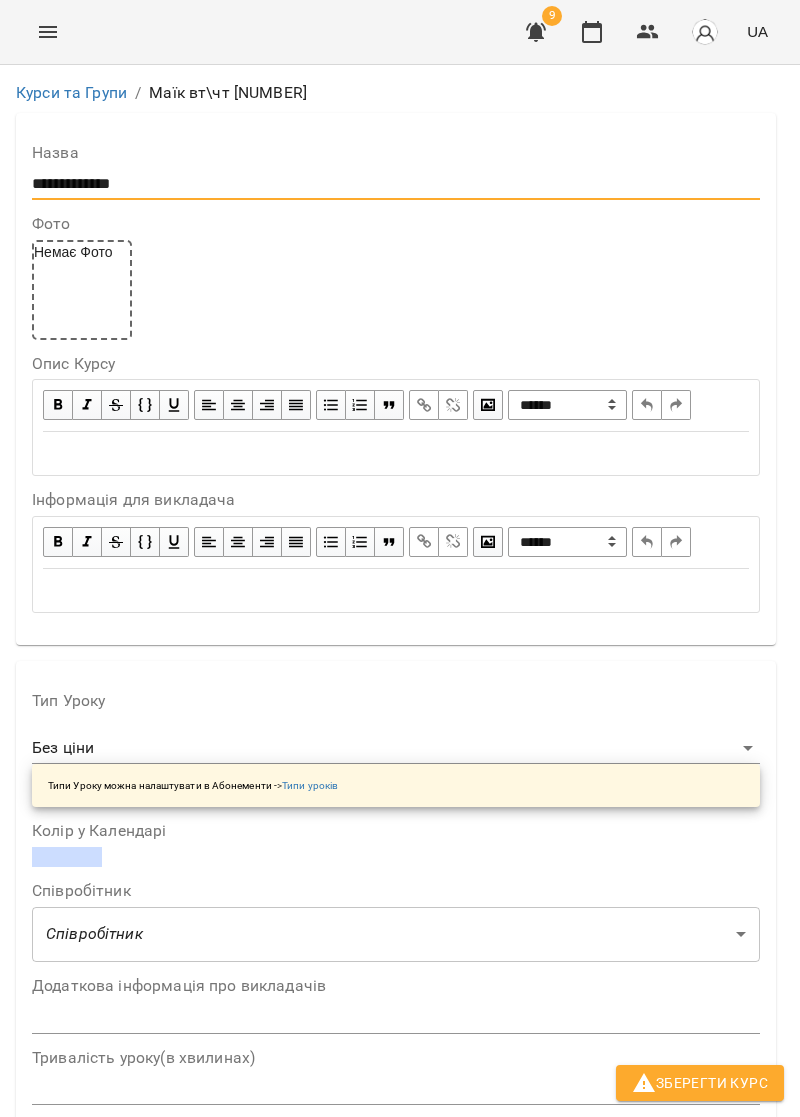scroll, scrollTop: 360, scrollLeft: 0, axis: vertical 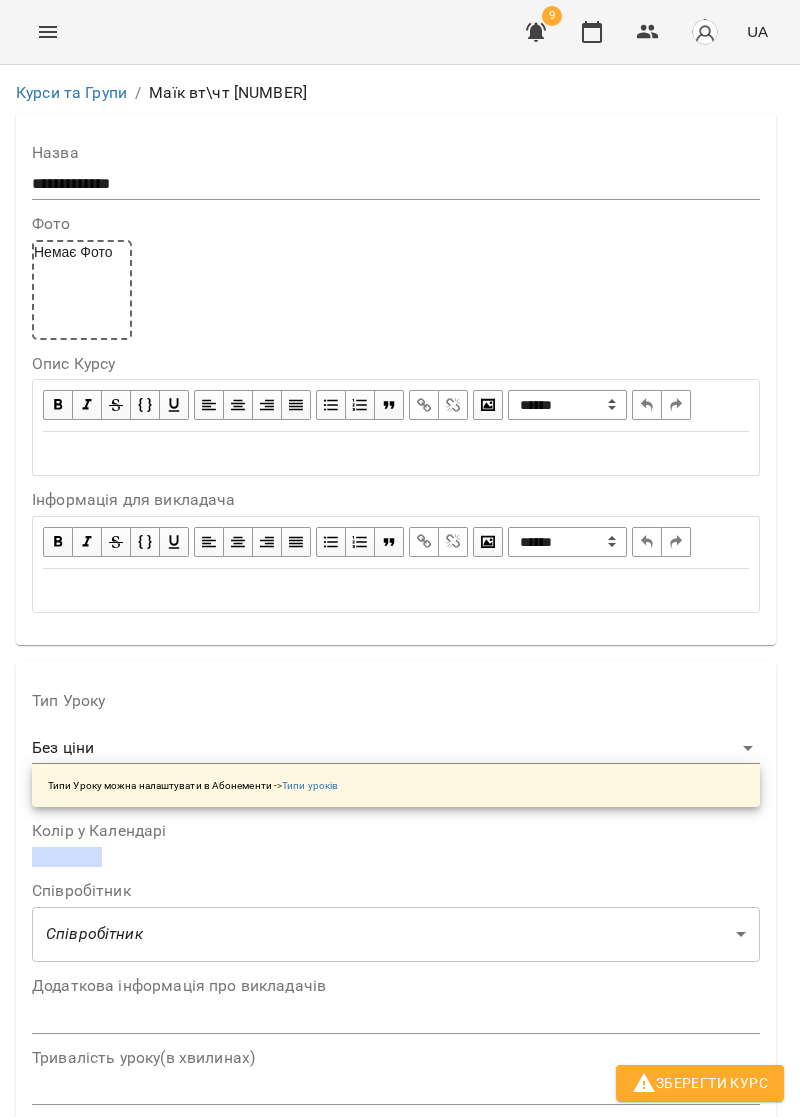 click on "**********" at bounding box center [400, 1160] 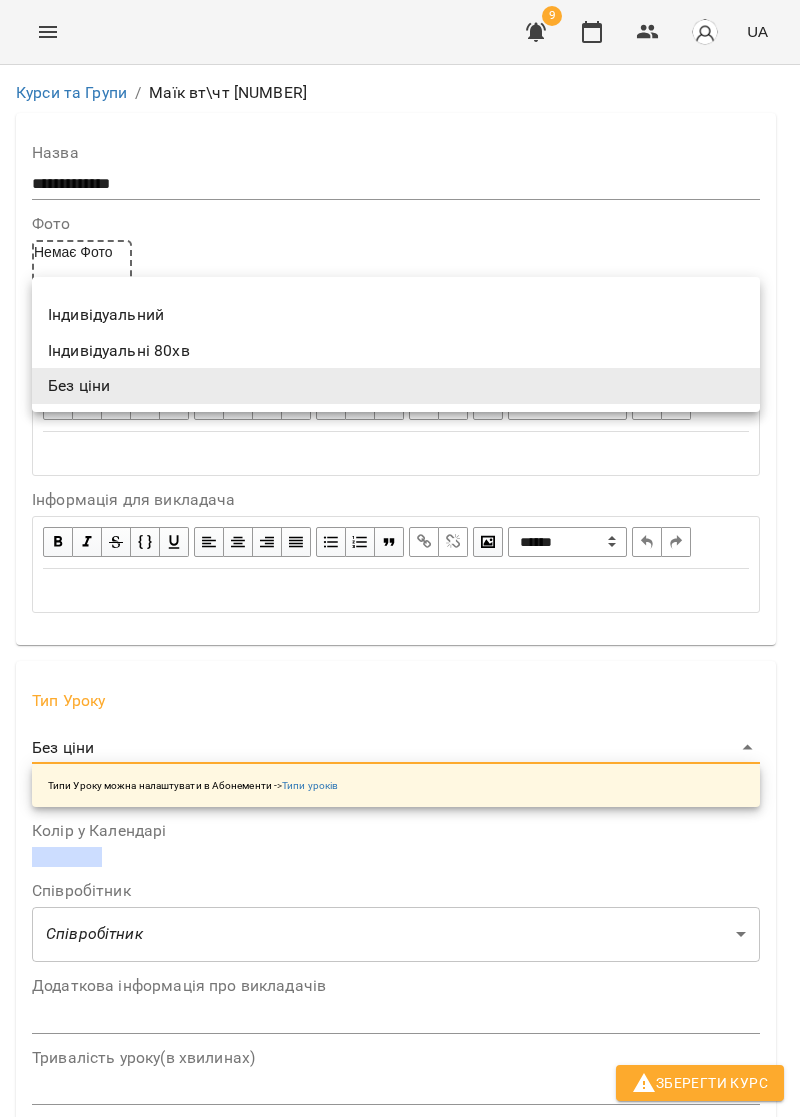 click on "Індивідуальні 80хв" at bounding box center [396, 351] 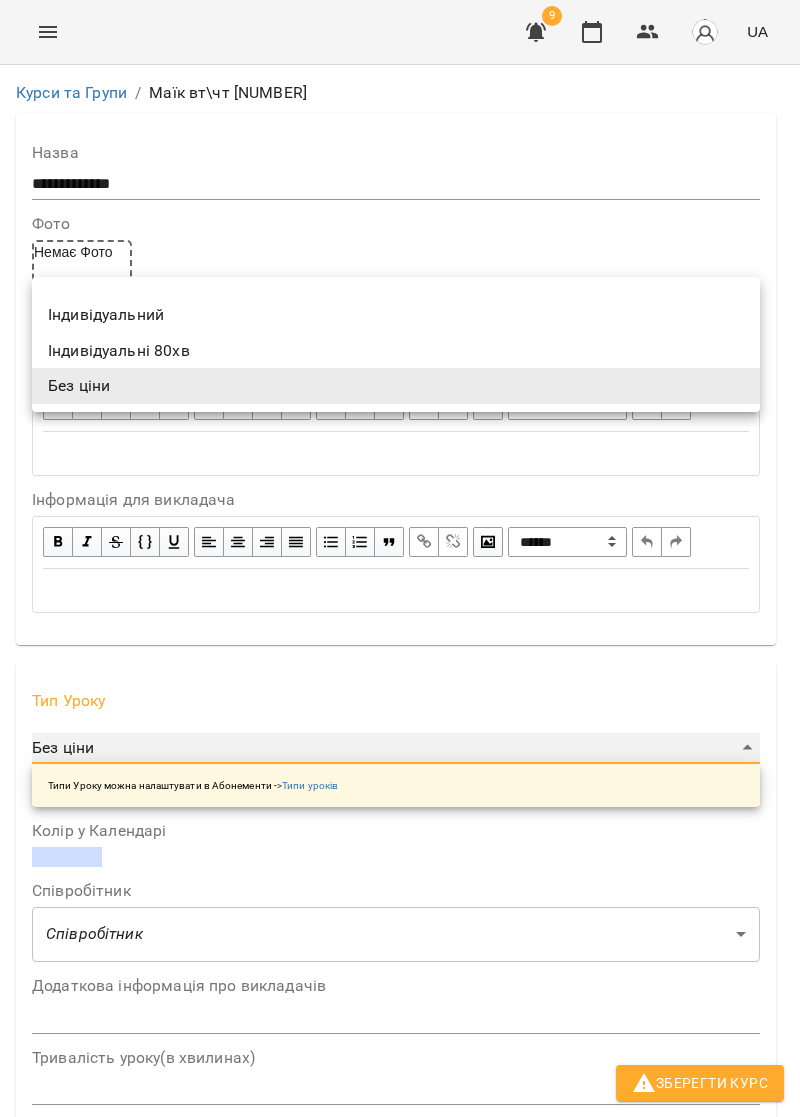 type on "**********" 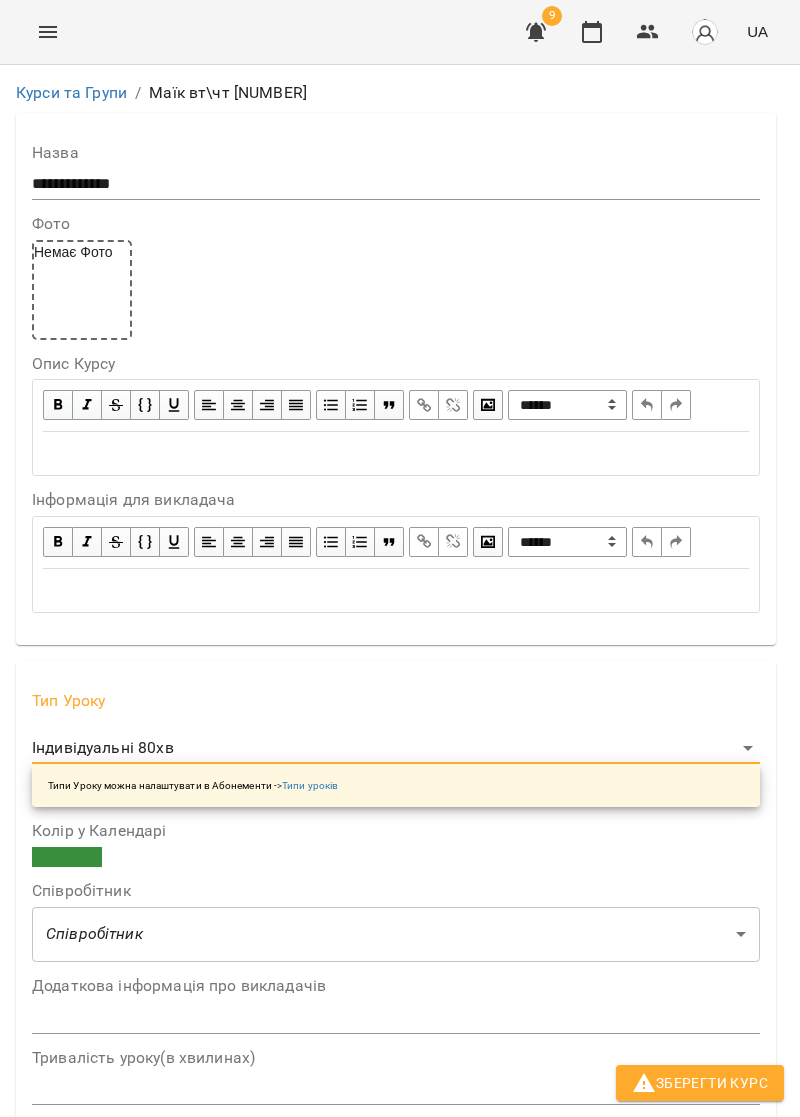 click at bounding box center [67, 857] 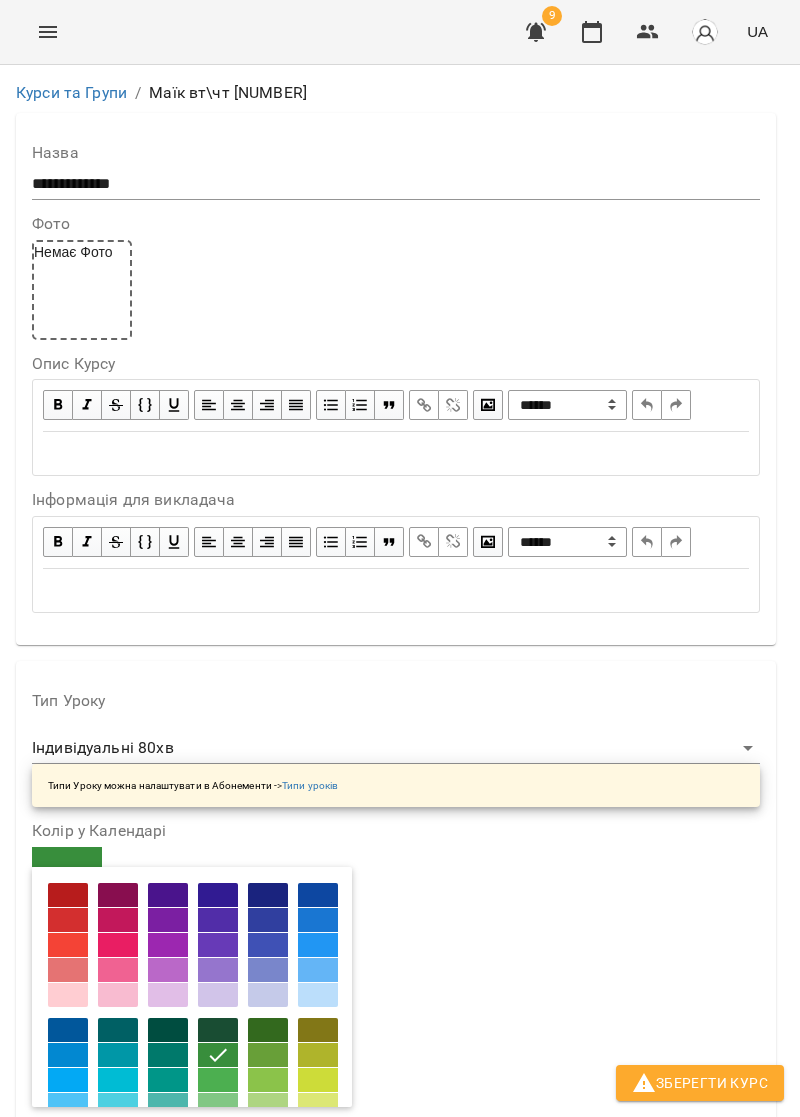 click at bounding box center [318, 895] 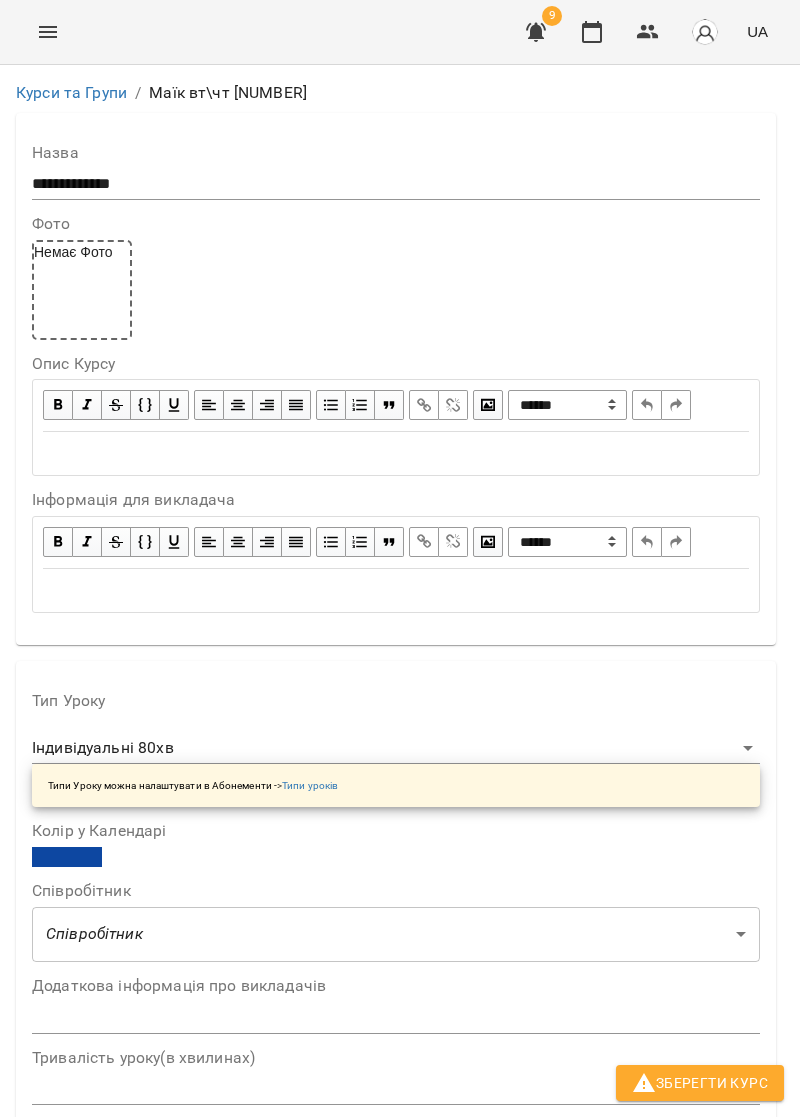 click on "**********" at bounding box center [400, 1160] 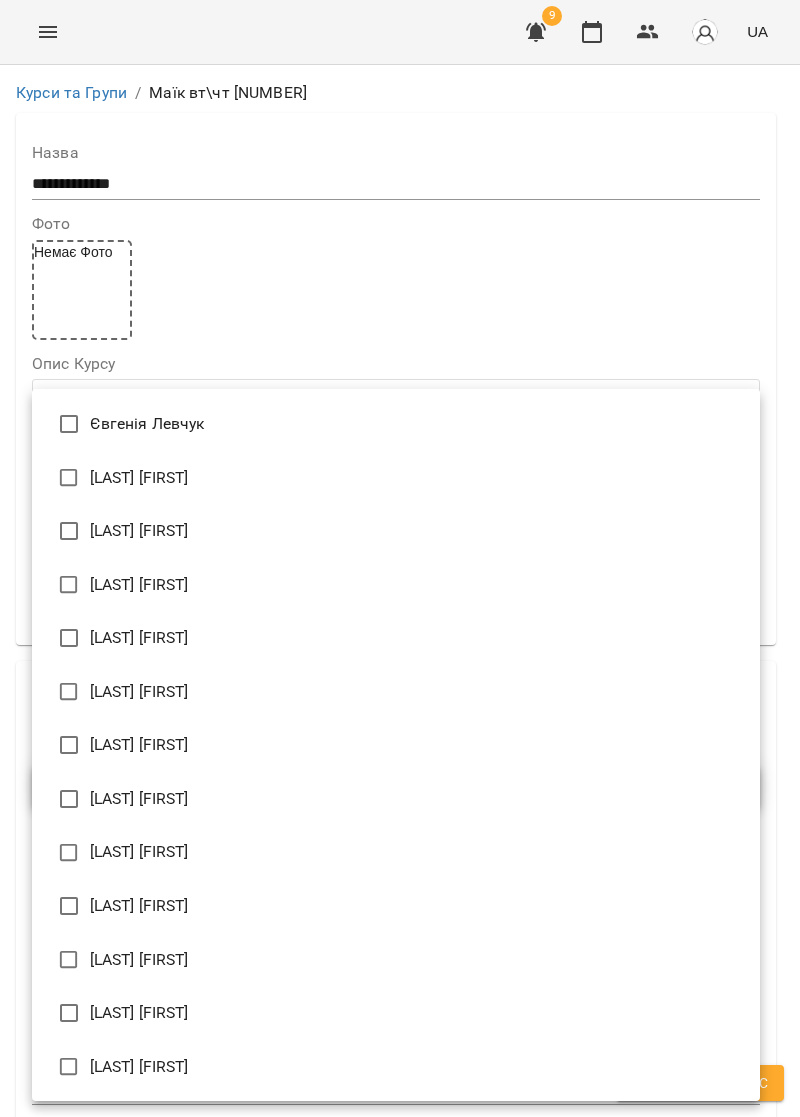click on "Євгенія Левчук" at bounding box center [396, 424] 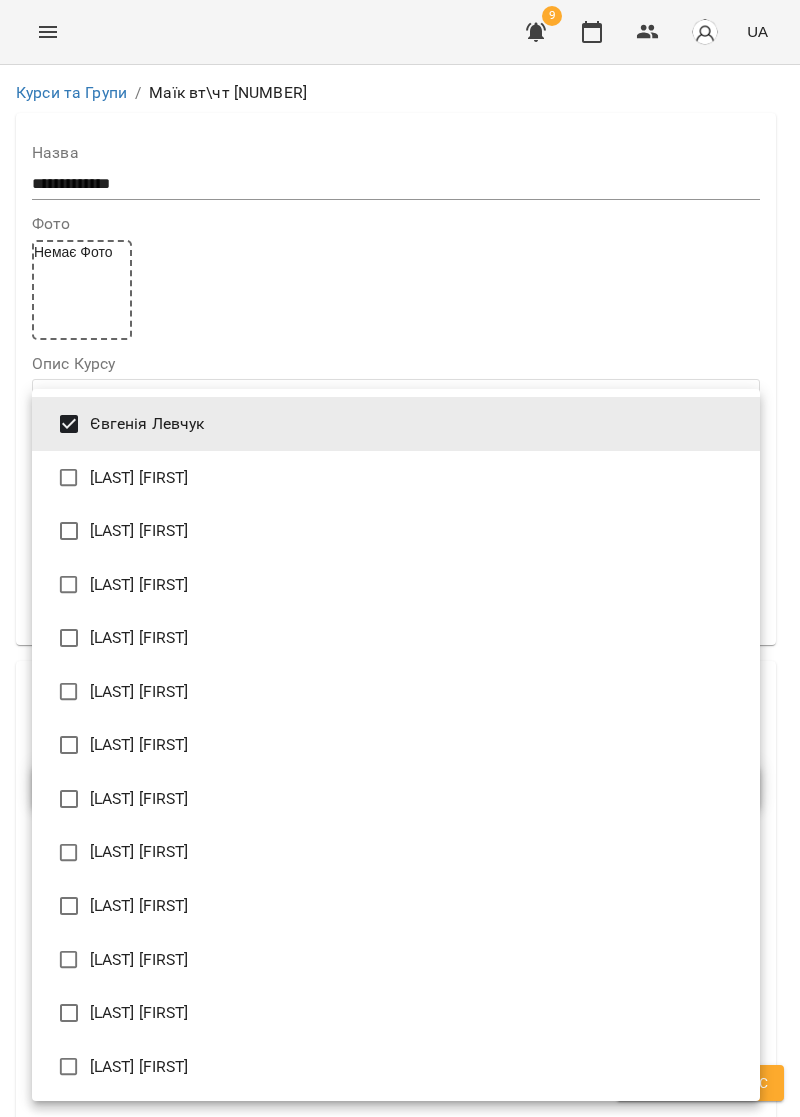 click at bounding box center (400, 558) 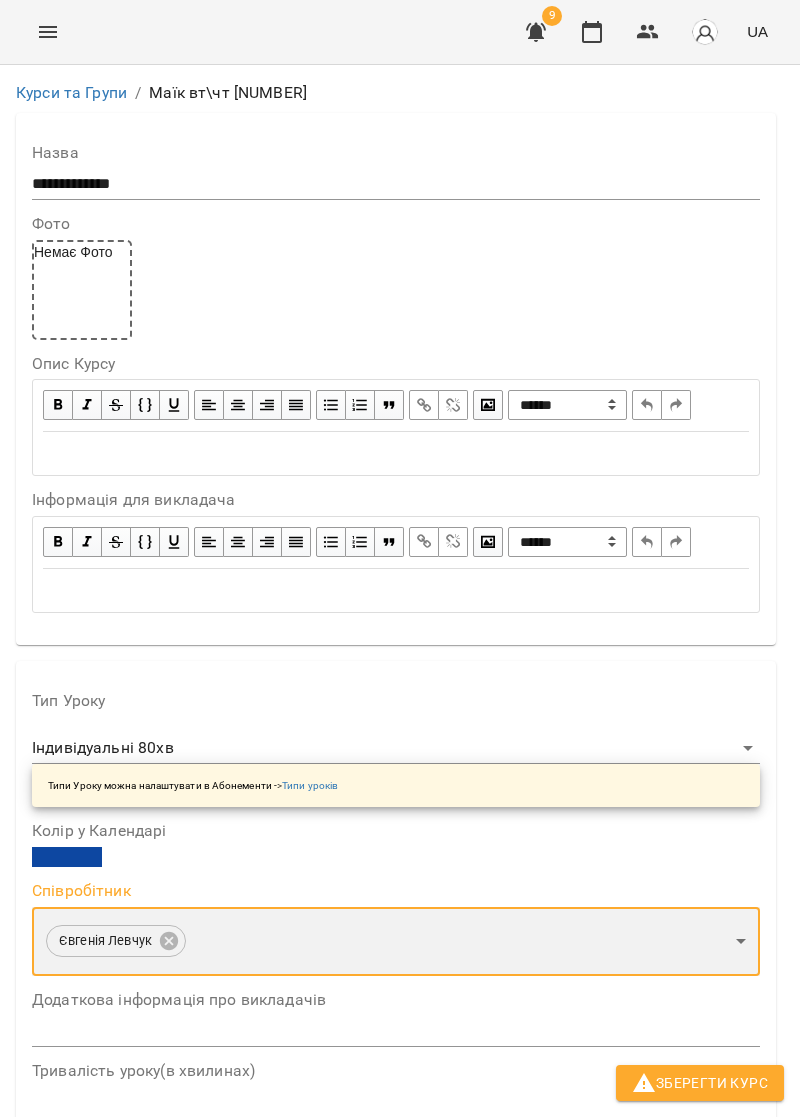 scroll, scrollTop: 1214, scrollLeft: 0, axis: vertical 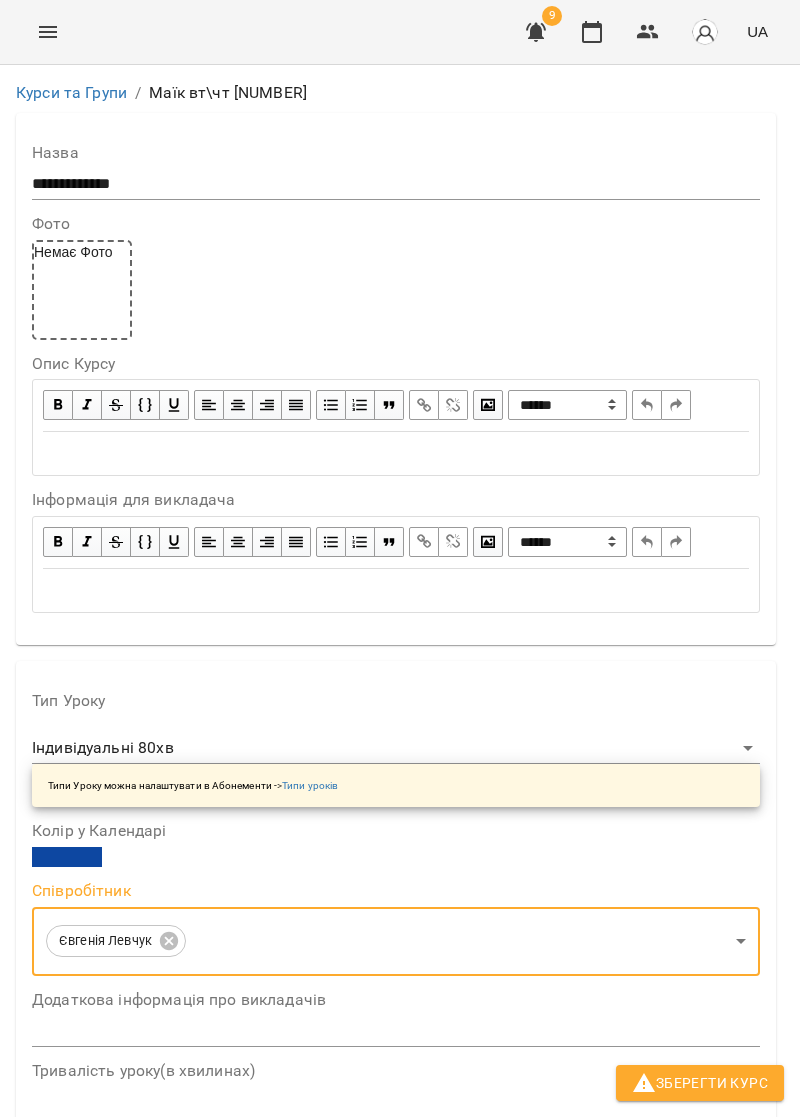 click on "Обрати клієнтів, які це відвідують" at bounding box center [189, 1927] 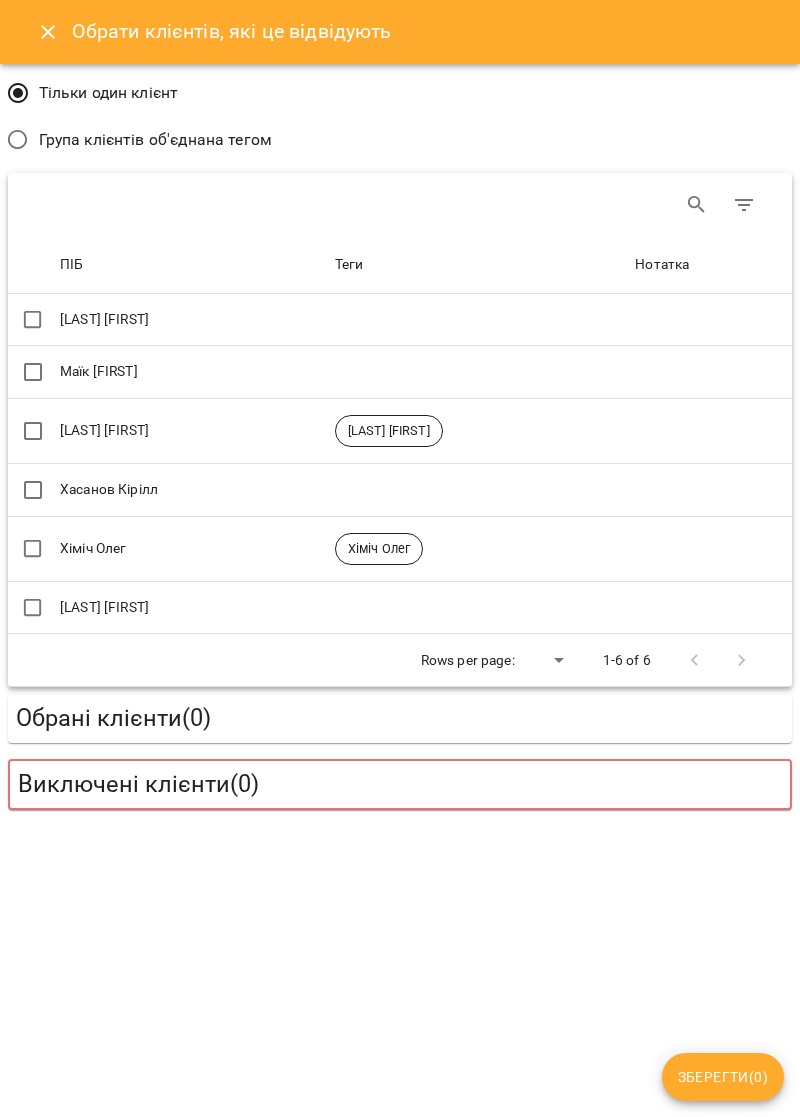 click on "Маїк [FIRST]" at bounding box center (193, 372) 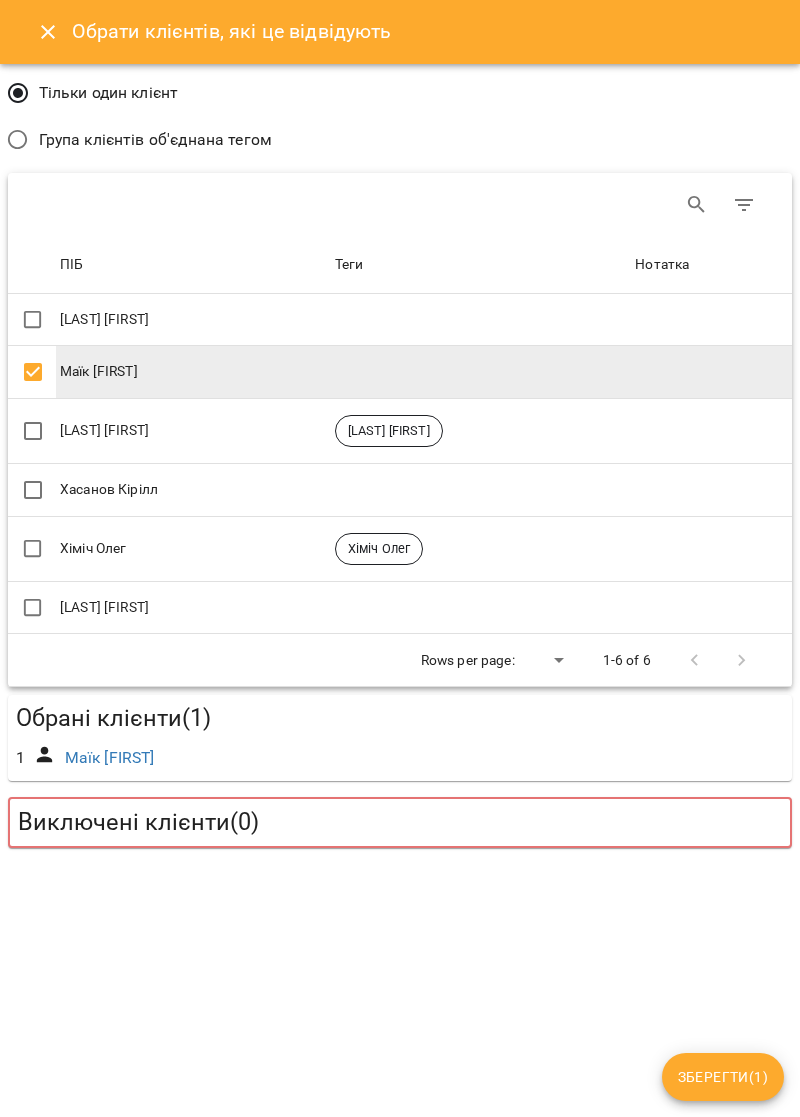 click on "Зберегти ( 1 )" at bounding box center (723, 1077) 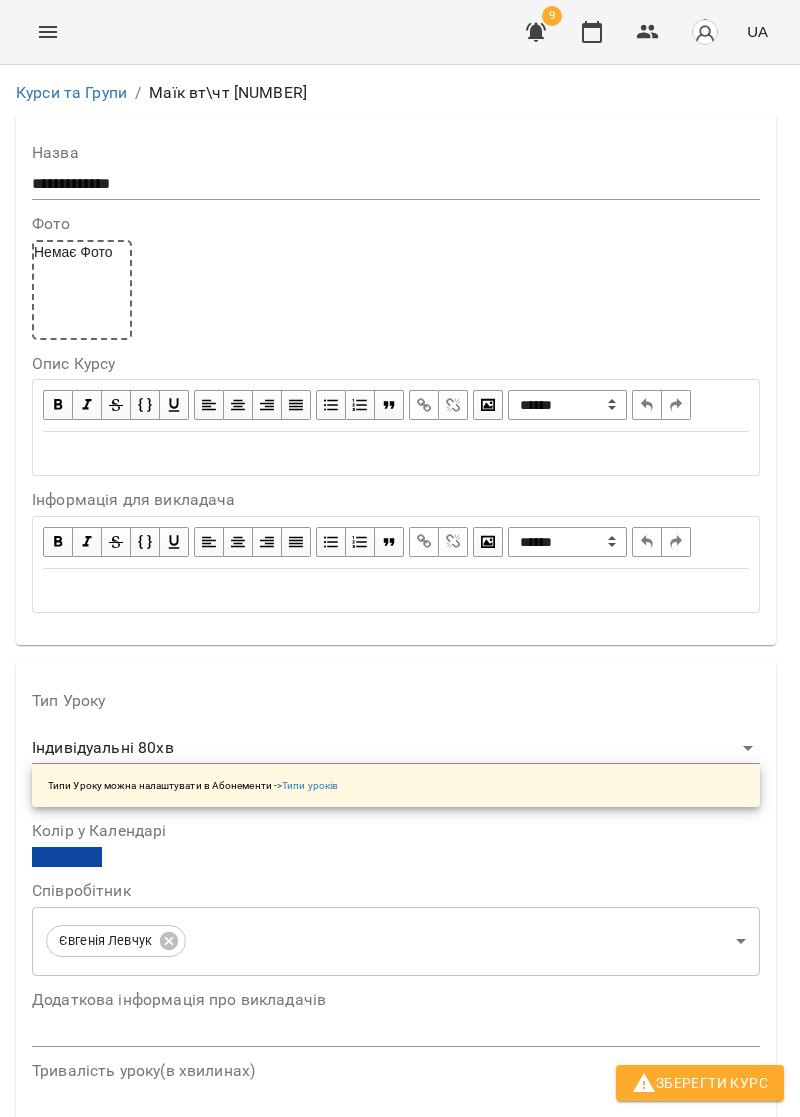 click on "Зберегти Курс" at bounding box center [700, 1083] 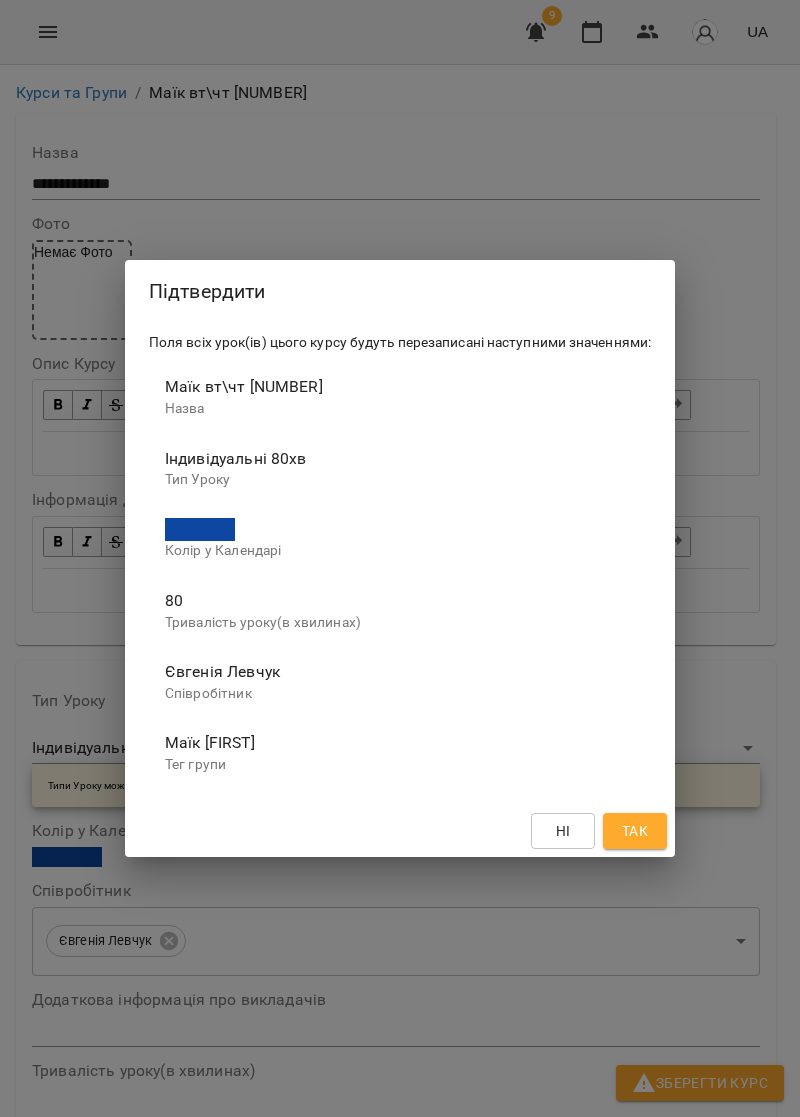 click on "Так" at bounding box center (635, 831) 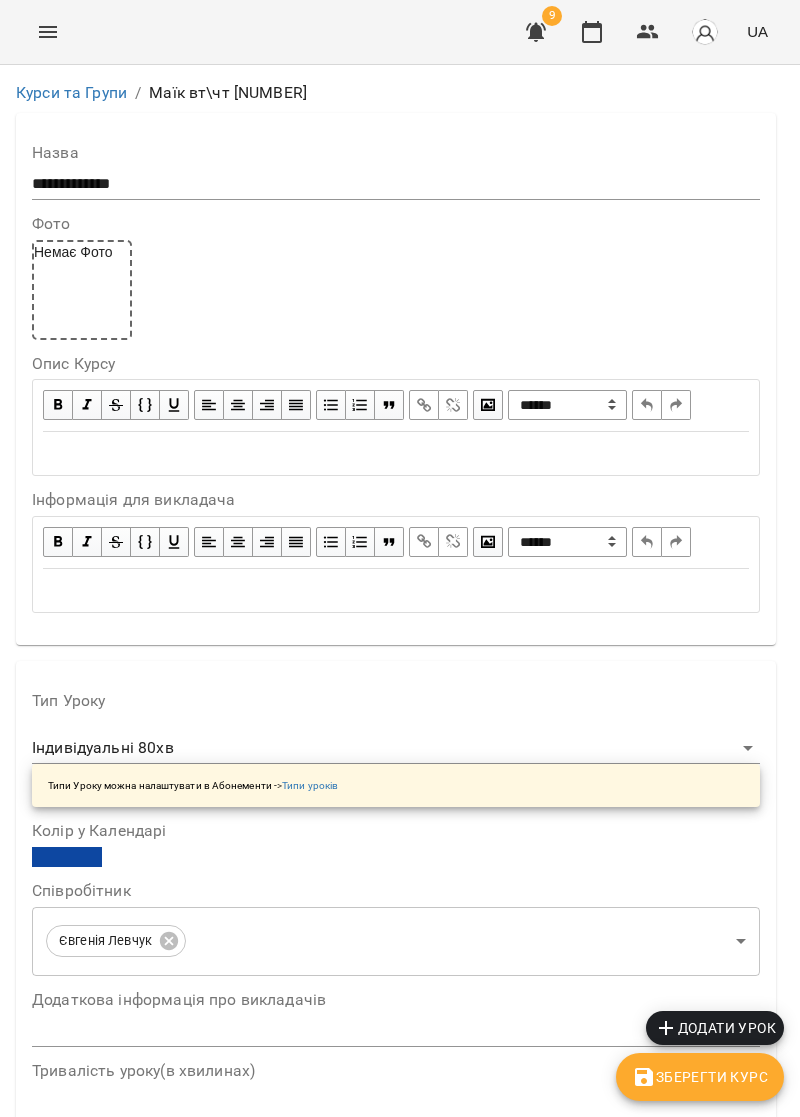 scroll, scrollTop: 1258, scrollLeft: 0, axis: vertical 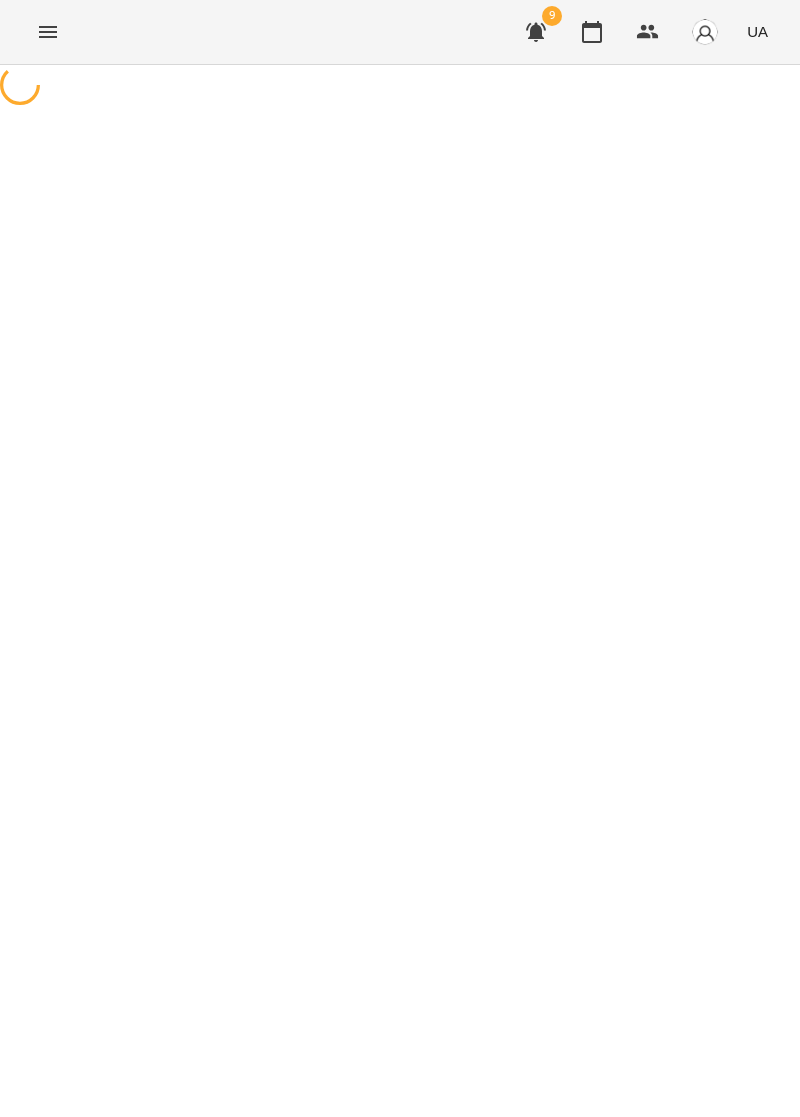 select on "**********" 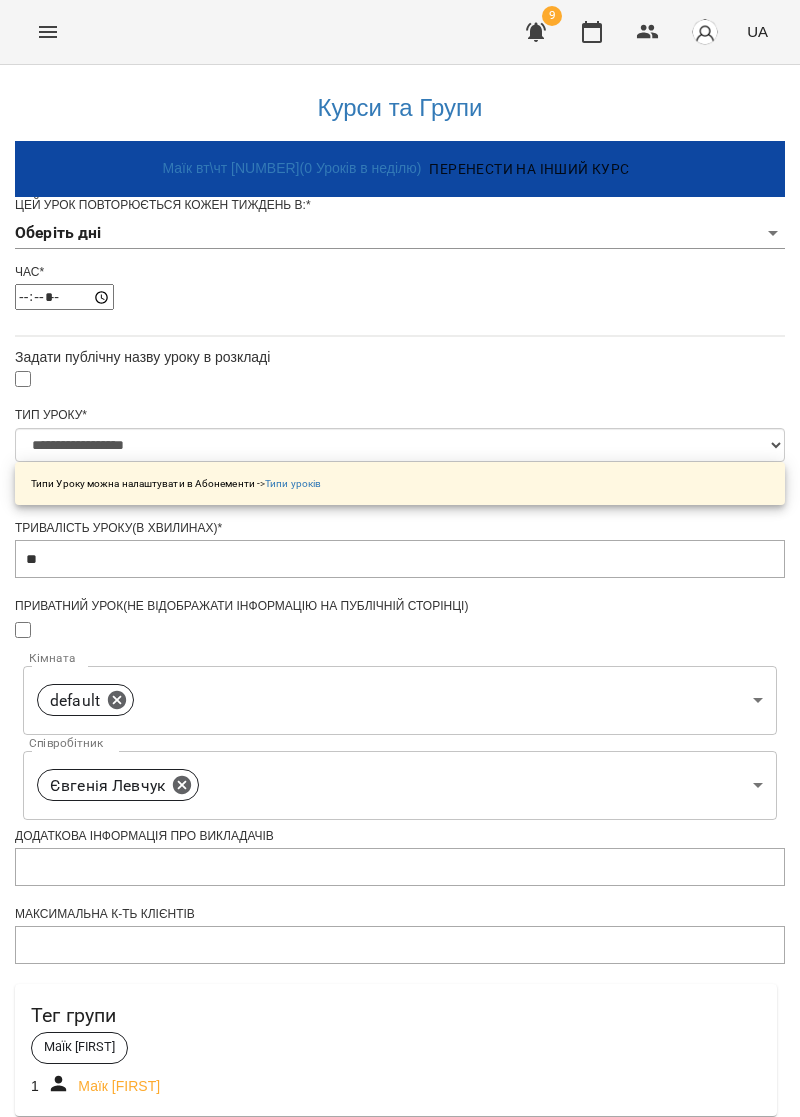 click on "**********" at bounding box center (400, 648) 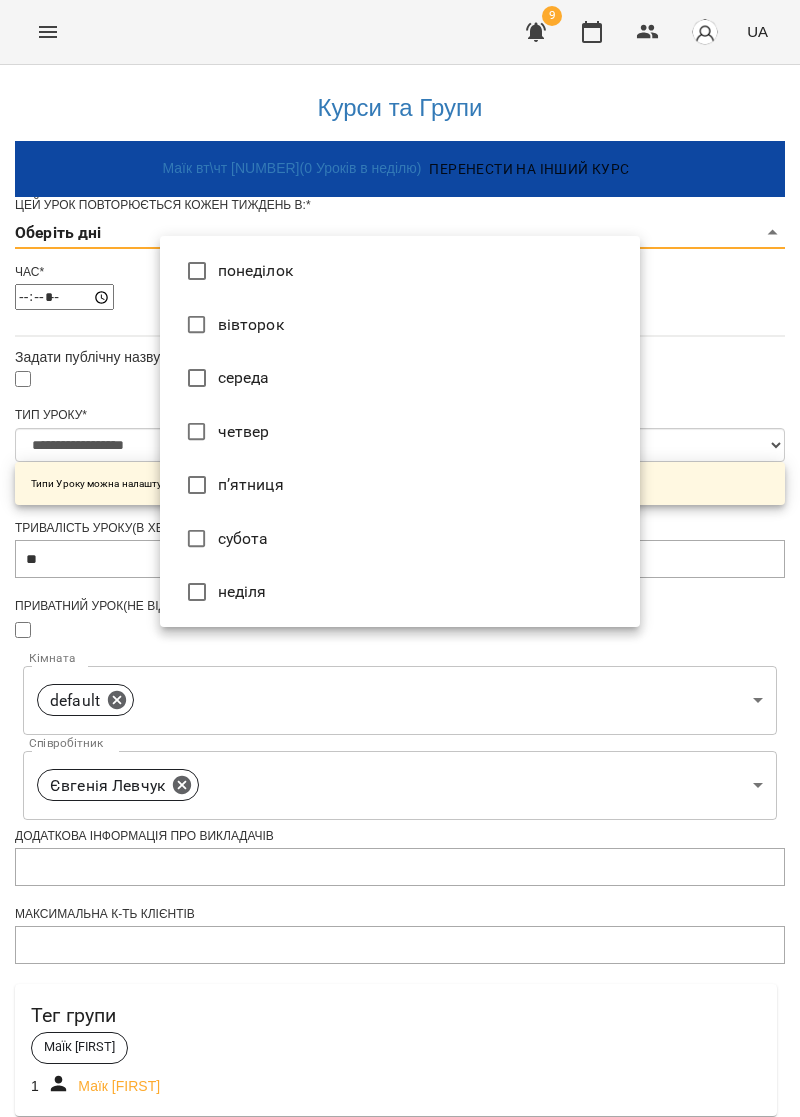 click on "вівторок" at bounding box center [400, 325] 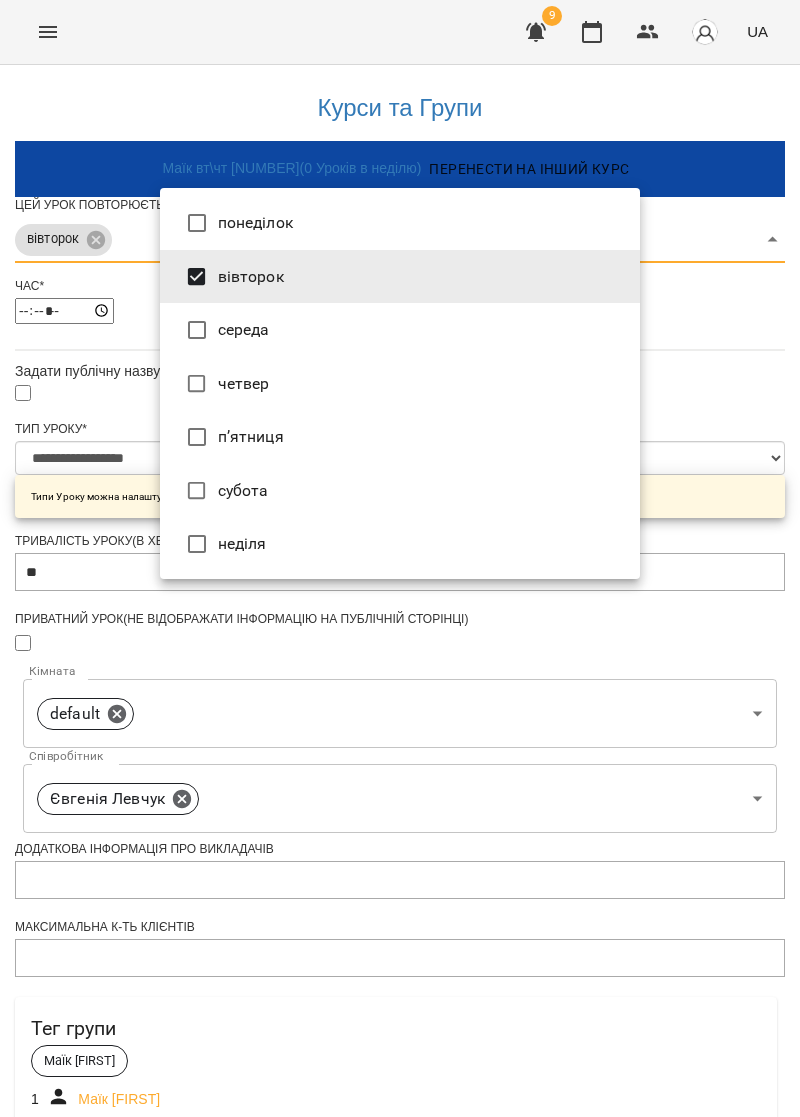 click on "четвер" at bounding box center (400, 384) 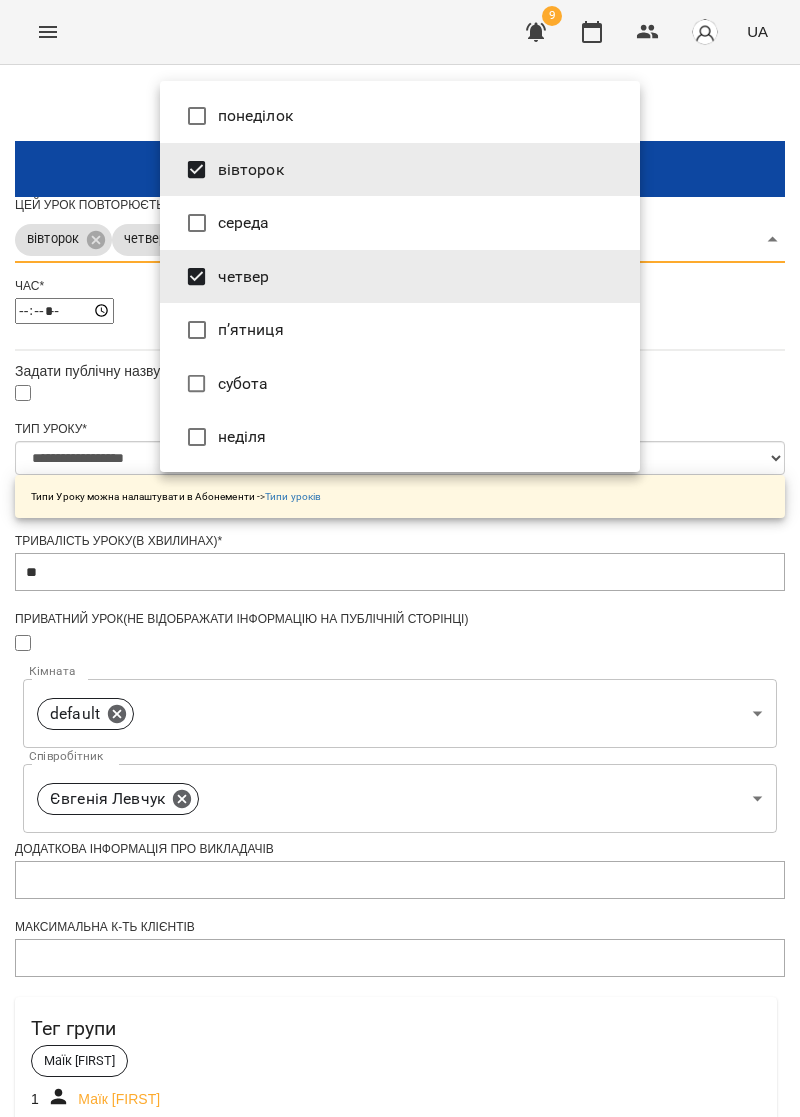 click at bounding box center (400, 558) 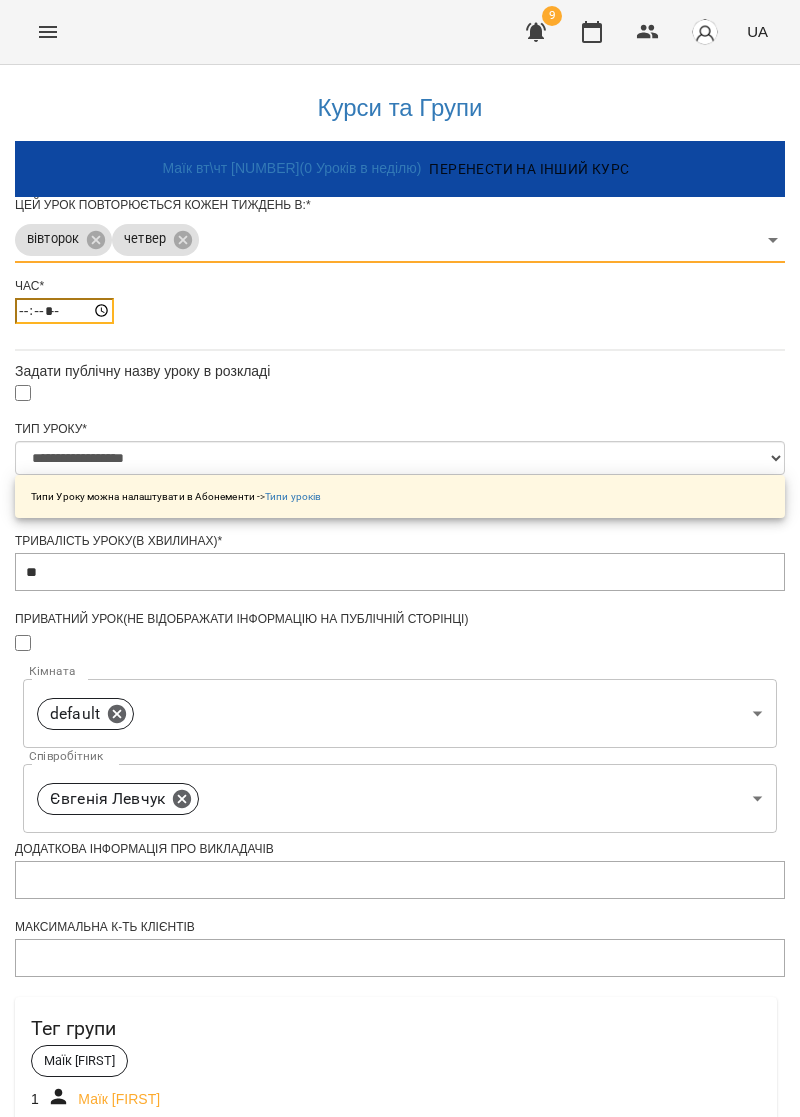 click on "*****" at bounding box center (64, 311) 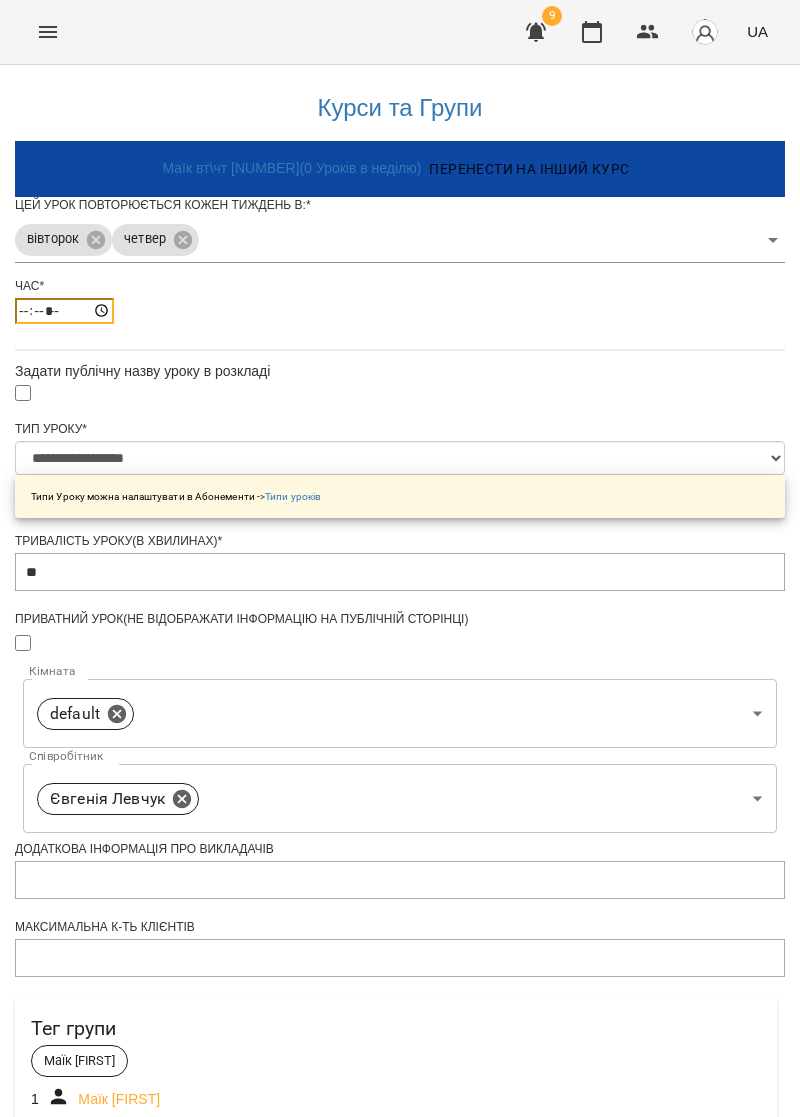 type on "*****" 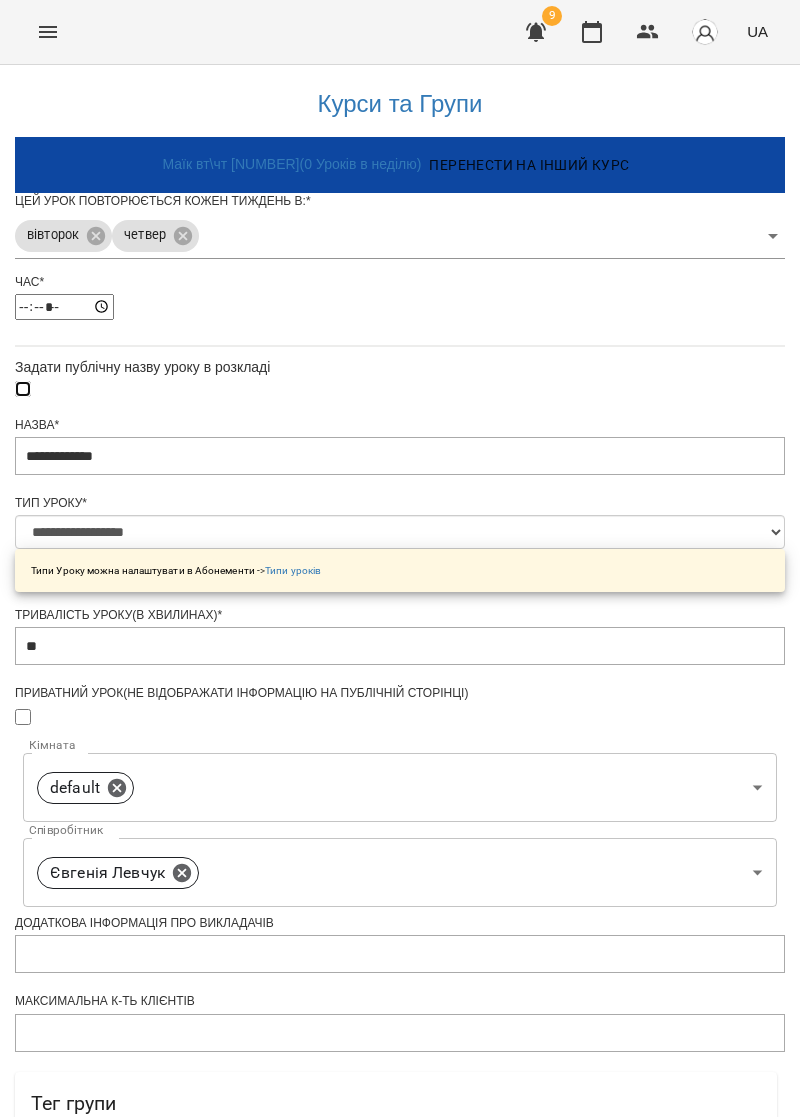 scroll, scrollTop: 367, scrollLeft: 0, axis: vertical 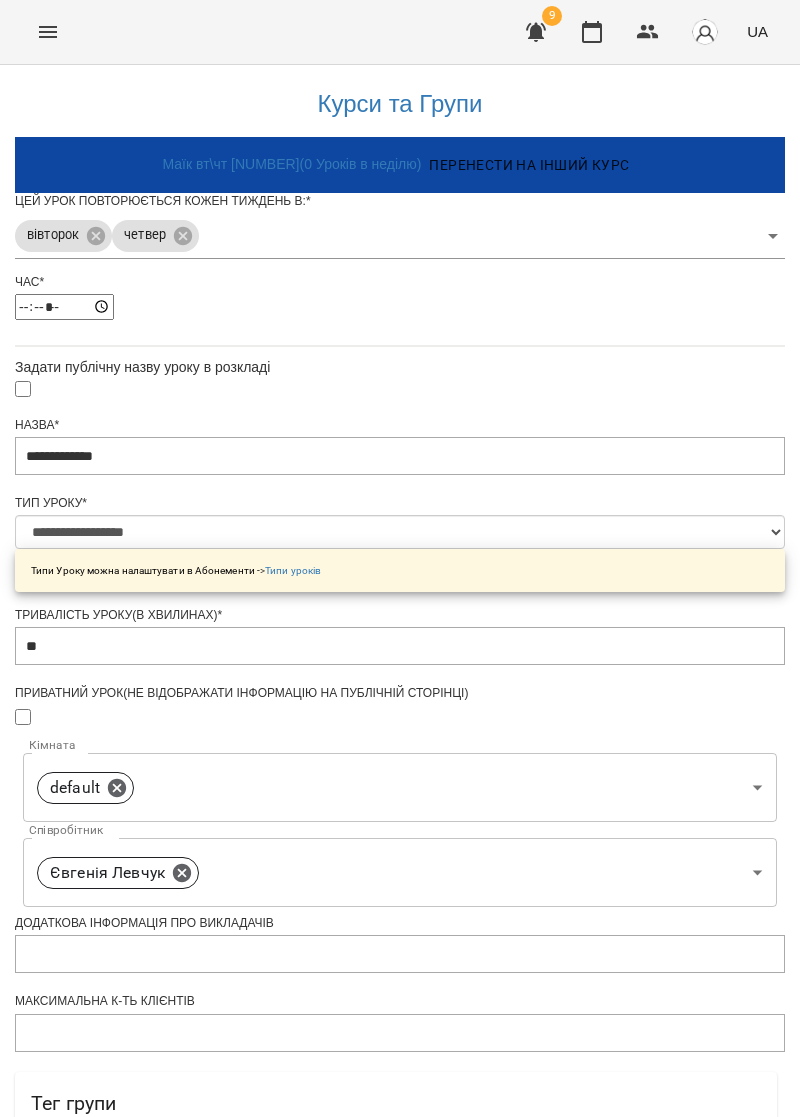 click on "**********" at bounding box center (108, 1308) 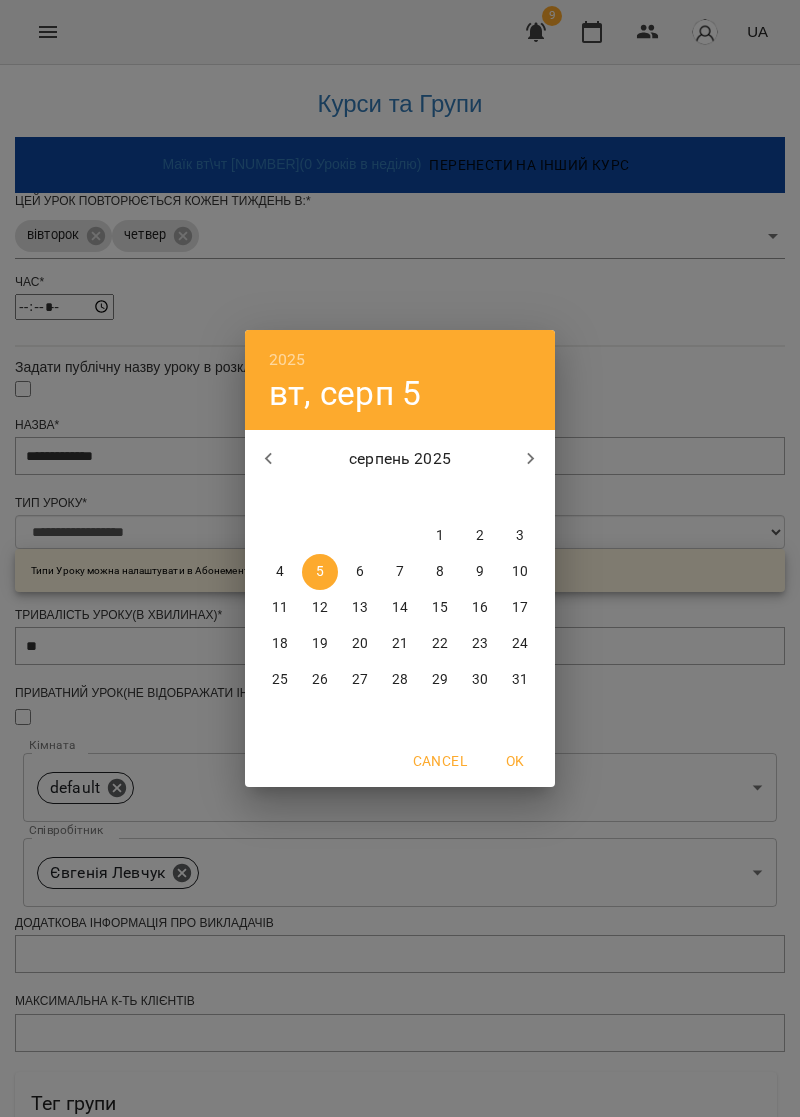 click 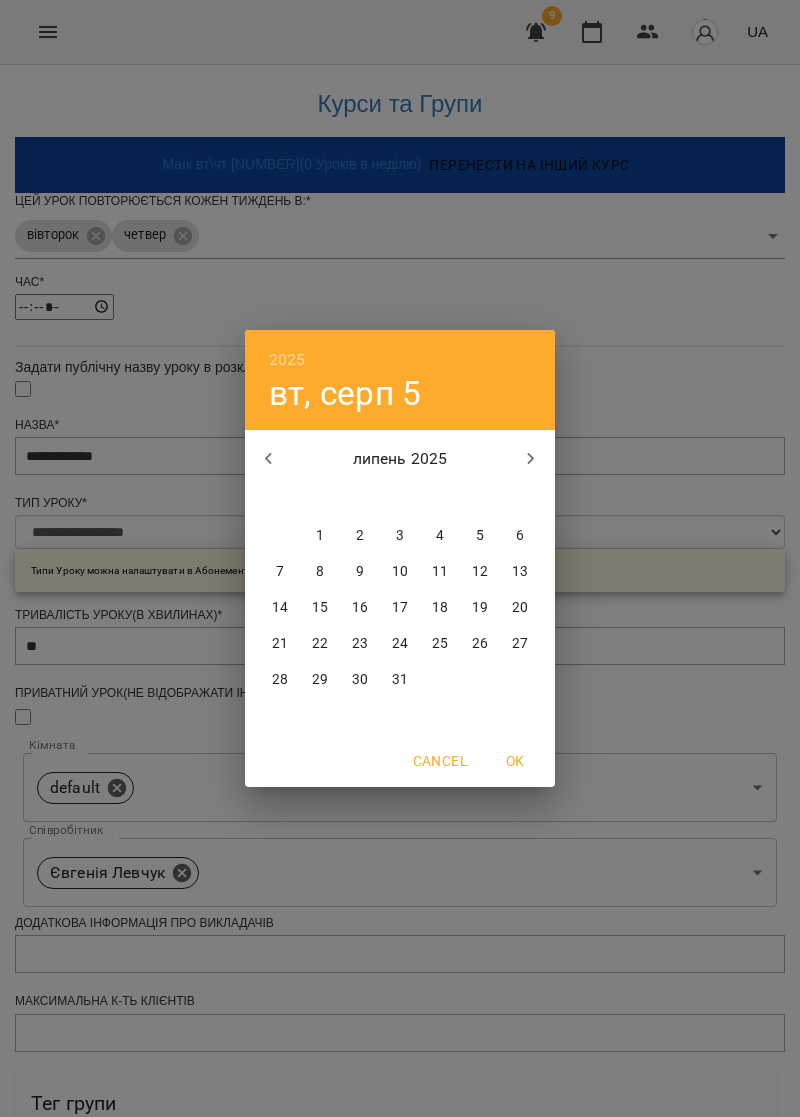 click at bounding box center (269, 459) 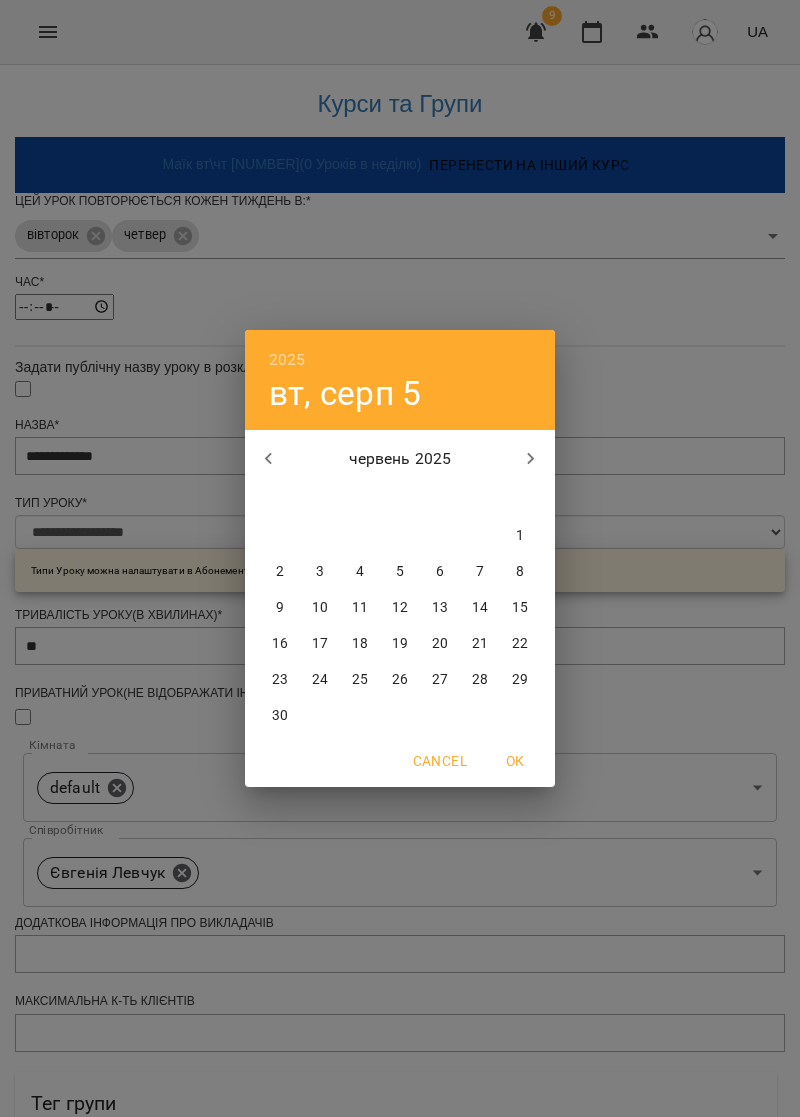 click on "6" at bounding box center (440, 572) 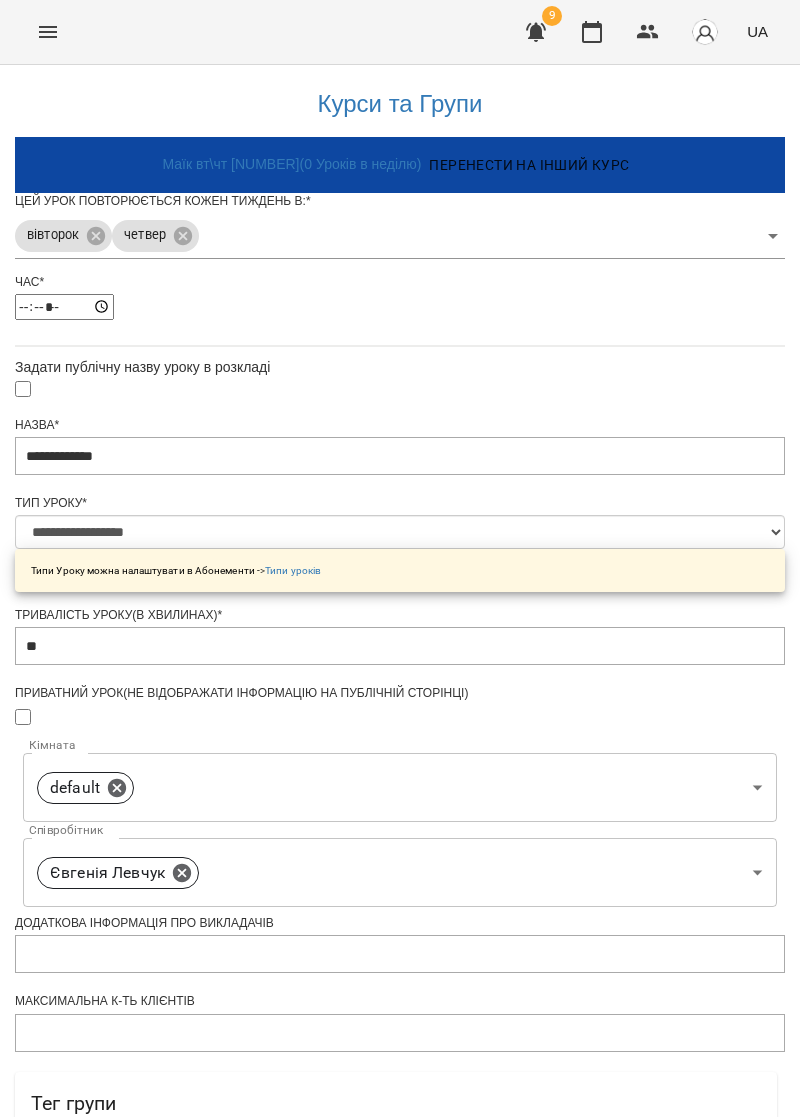 scroll, scrollTop: 422, scrollLeft: 0, axis: vertical 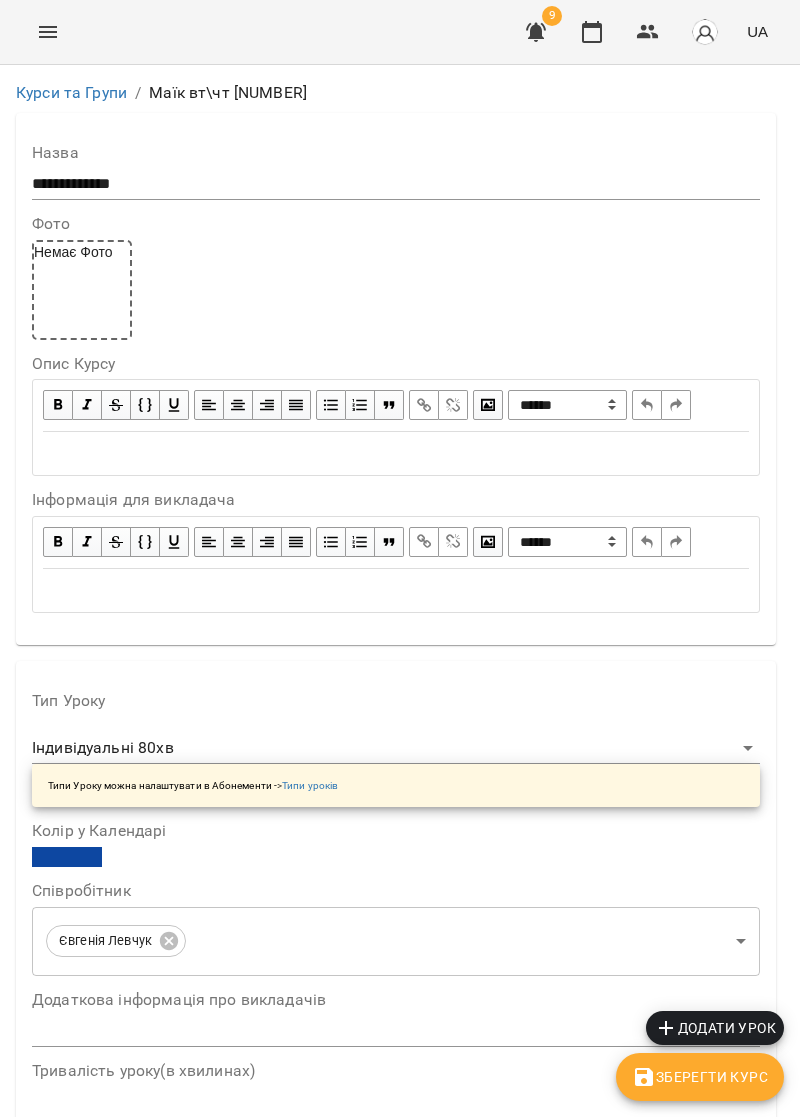 click 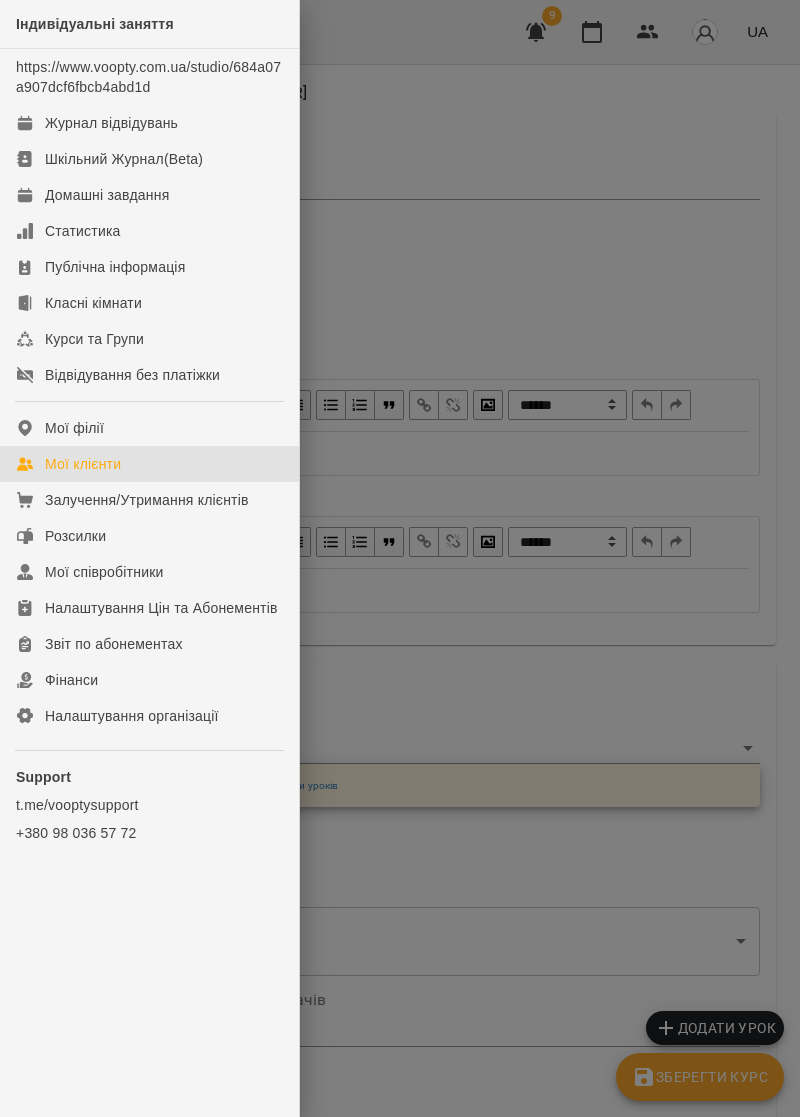click on "Мої клієнти" at bounding box center (83, 464) 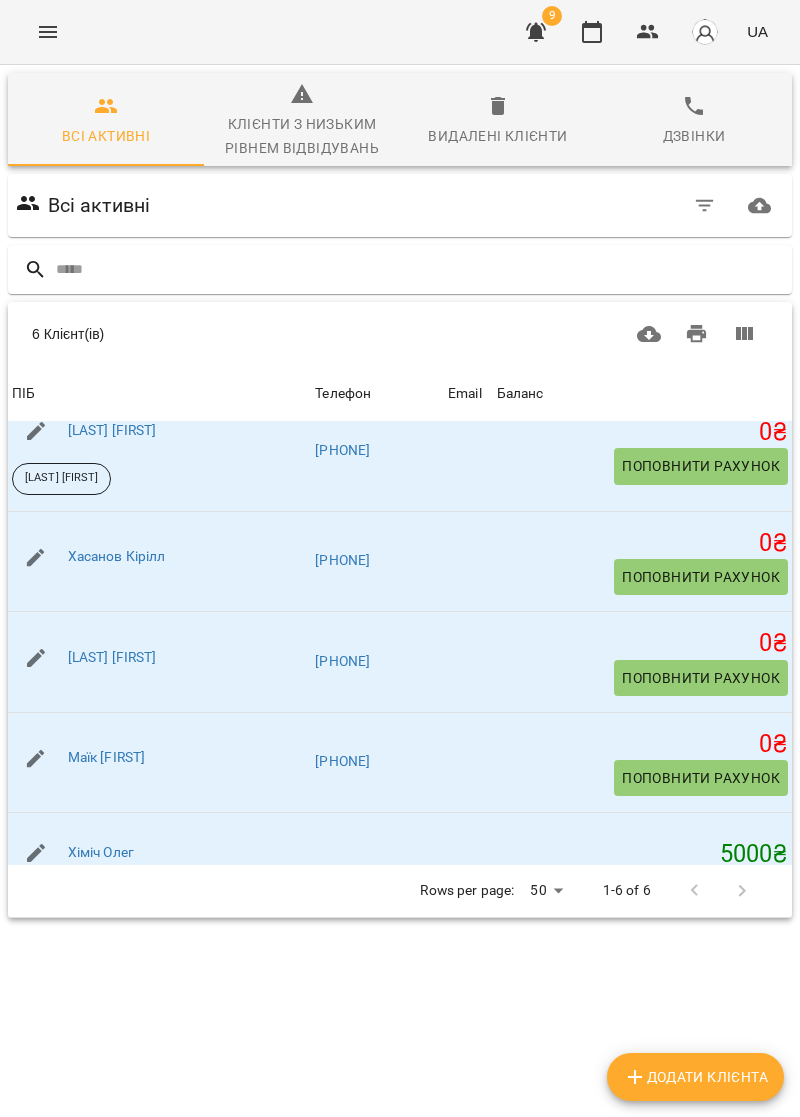 scroll, scrollTop: 198, scrollLeft: 0, axis: vertical 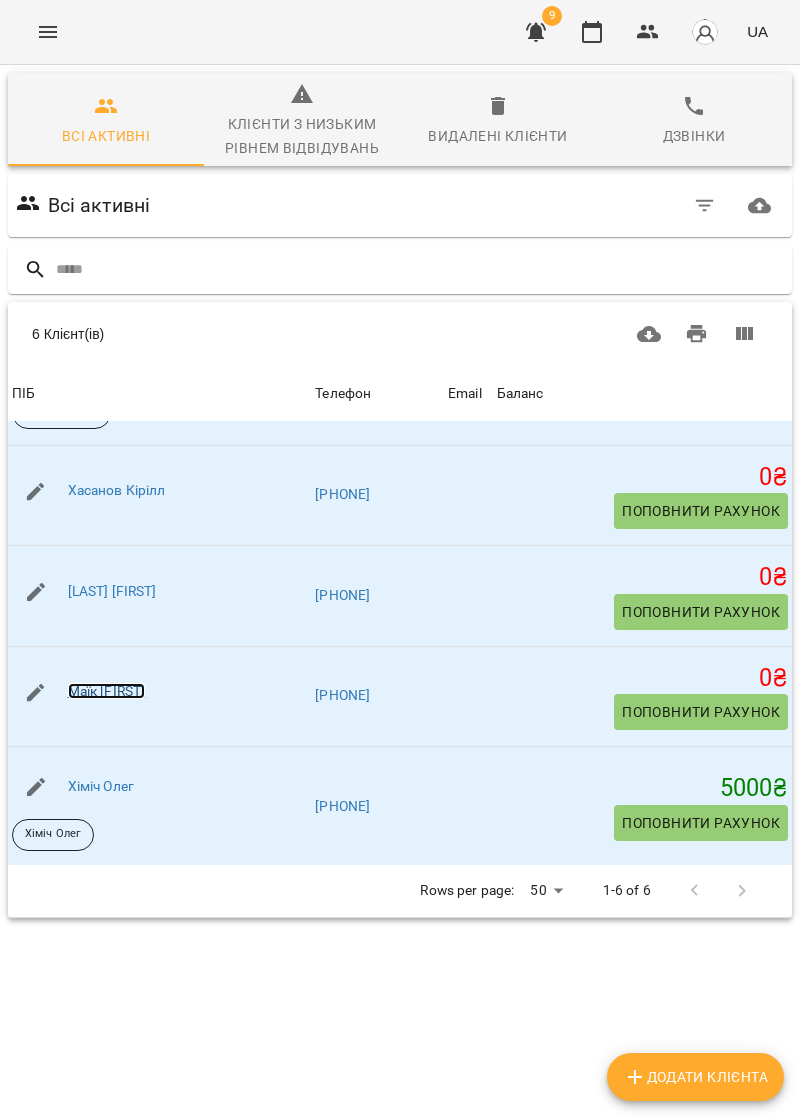click on "Маїк [FIRST]" at bounding box center [107, 691] 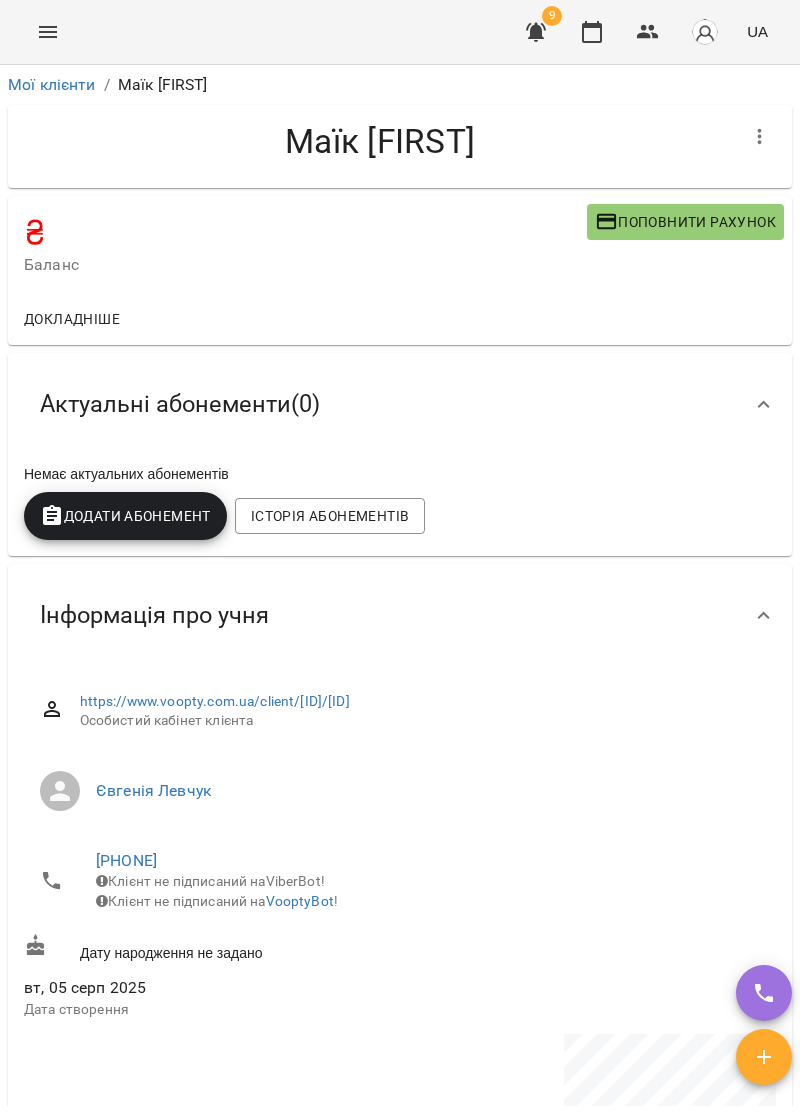 click on "Інформація про учня" at bounding box center [400, 615] 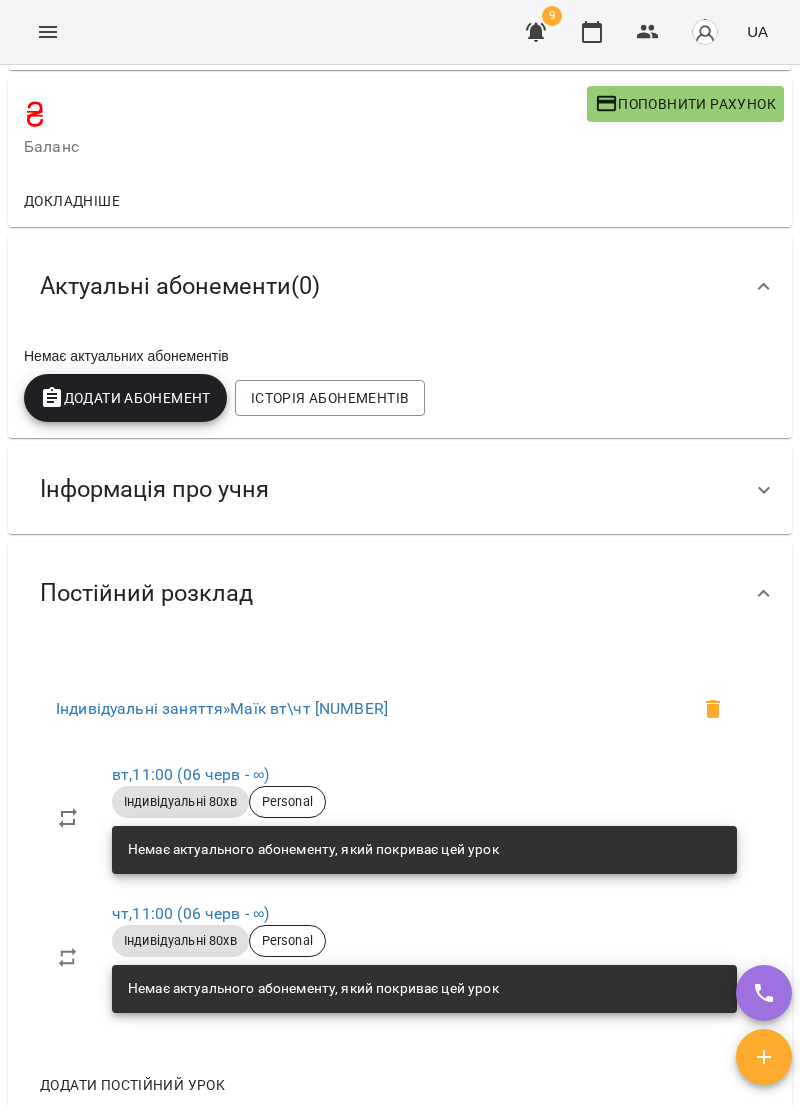 scroll, scrollTop: 0, scrollLeft: 0, axis: both 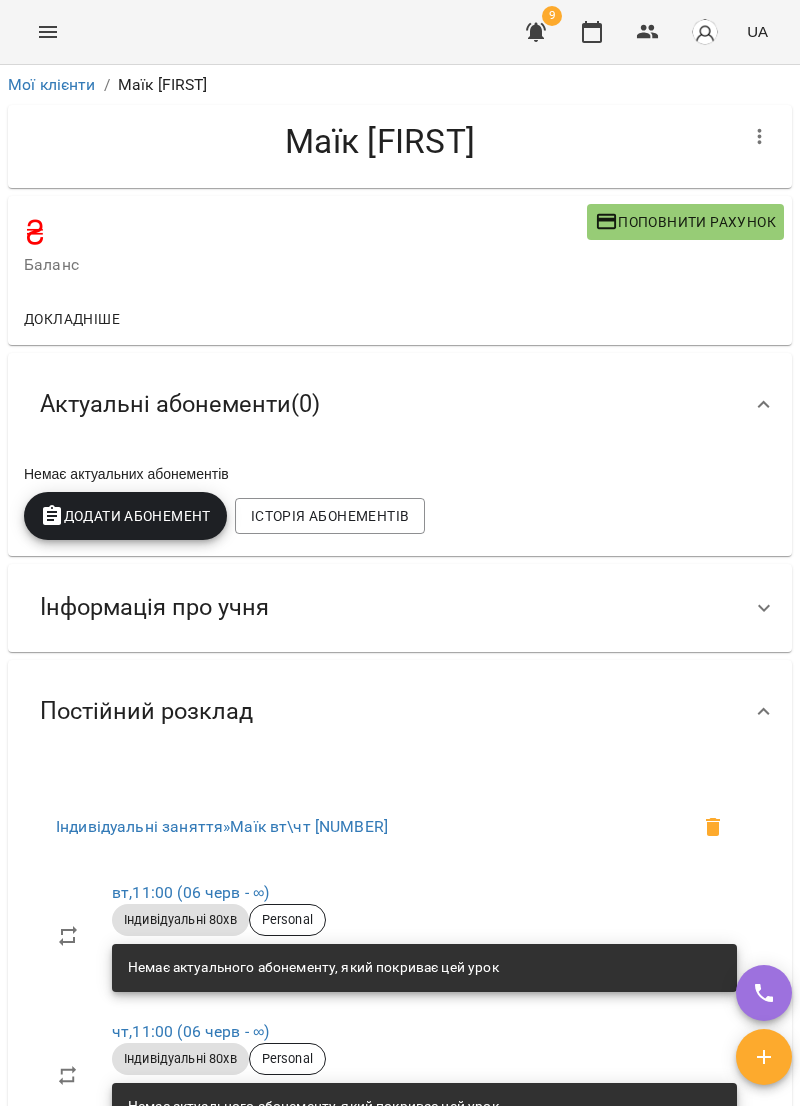 click on "Додати Абонемент" at bounding box center (125, 516) 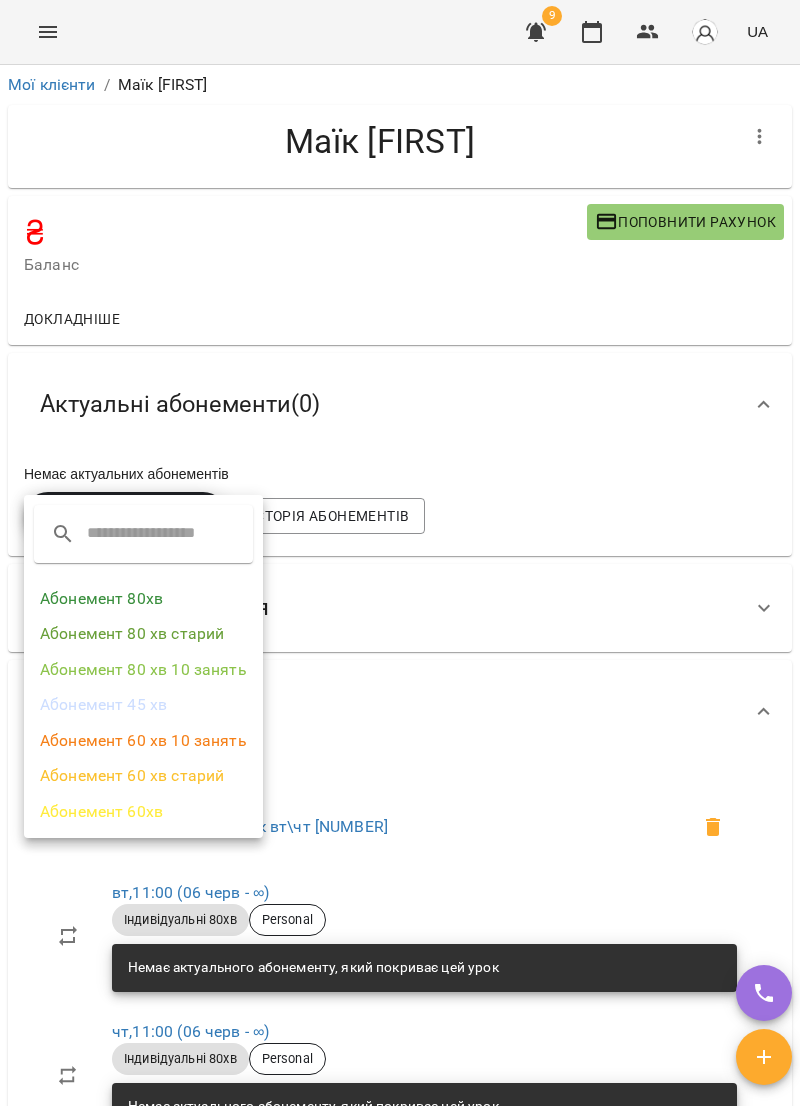 click on "Абонемент 80хв" at bounding box center (143, 599) 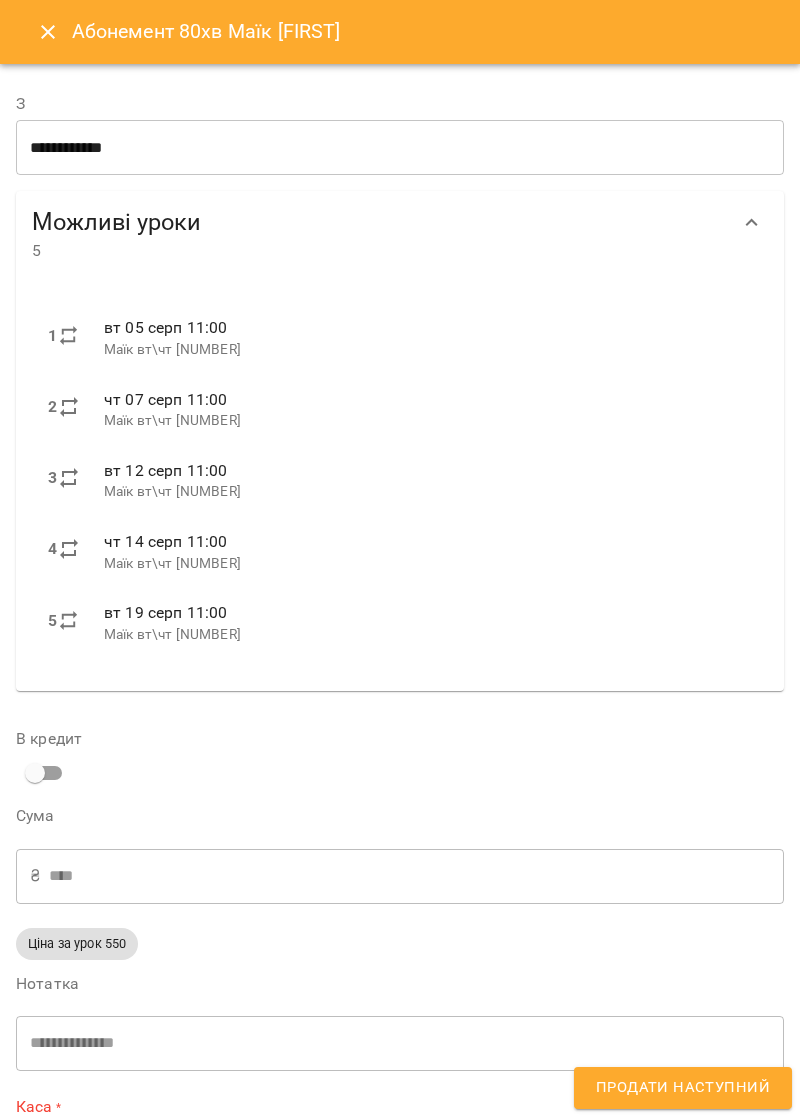 click on "**********" at bounding box center [400, 148] 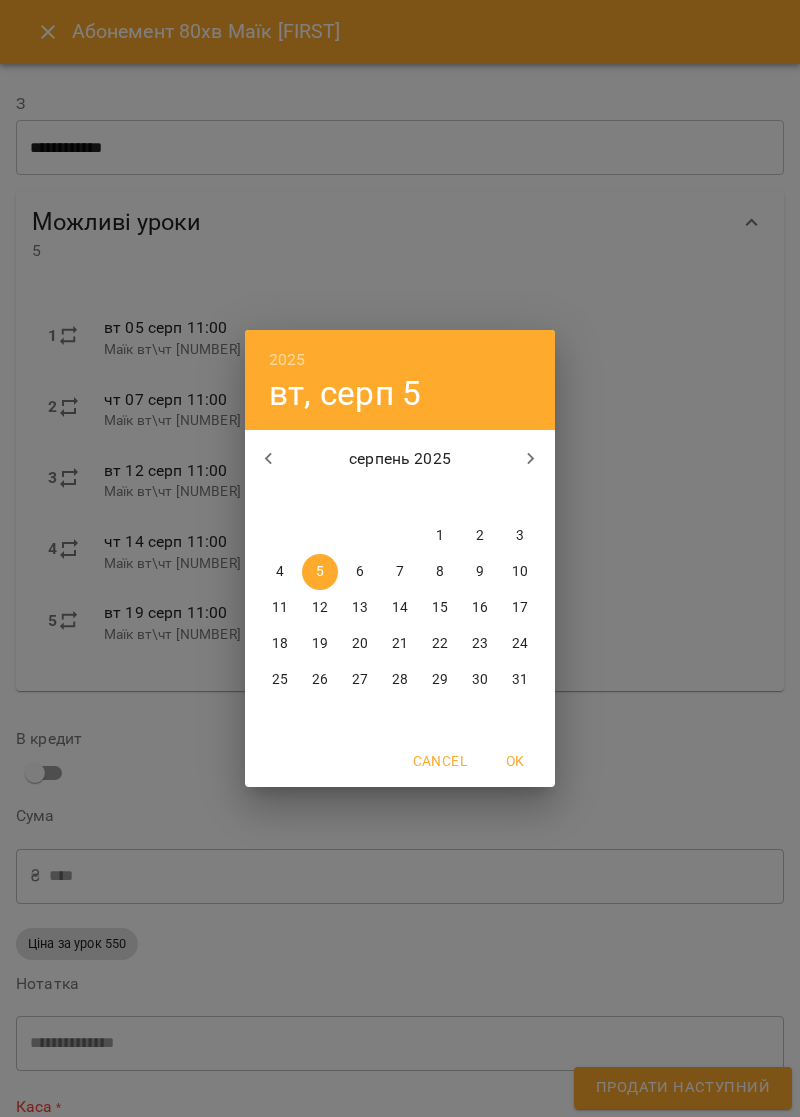 click 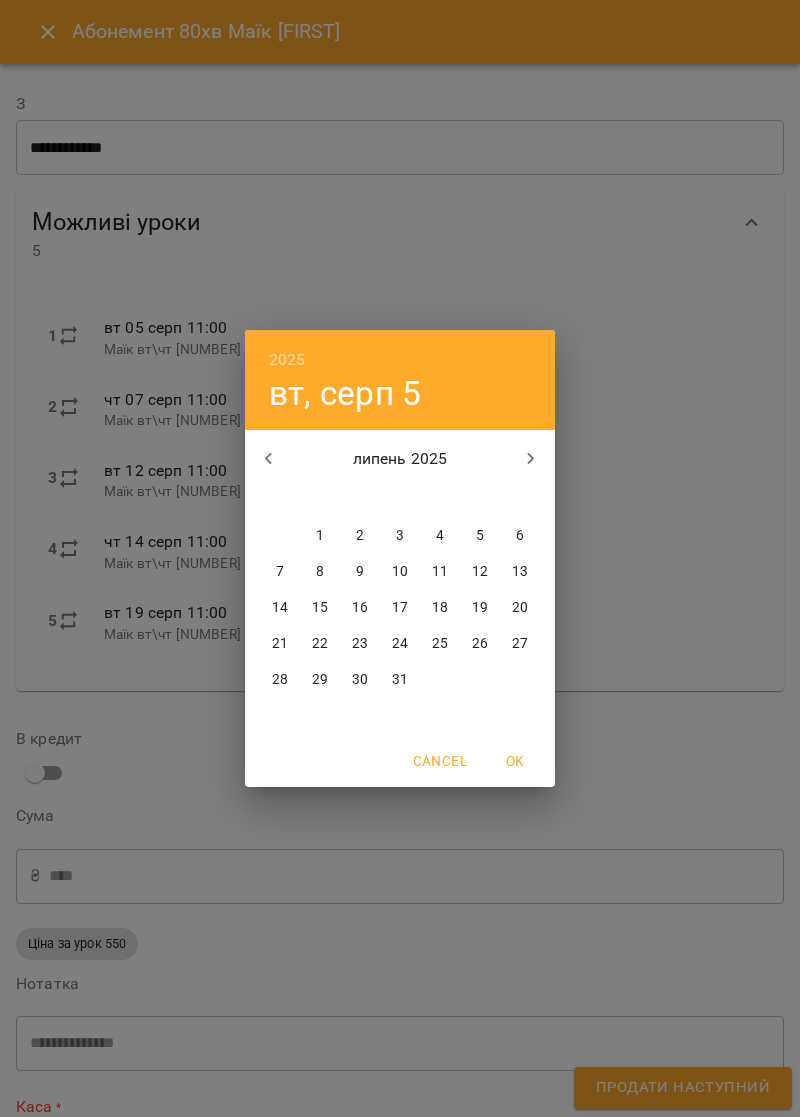 click on "25" at bounding box center [440, 644] 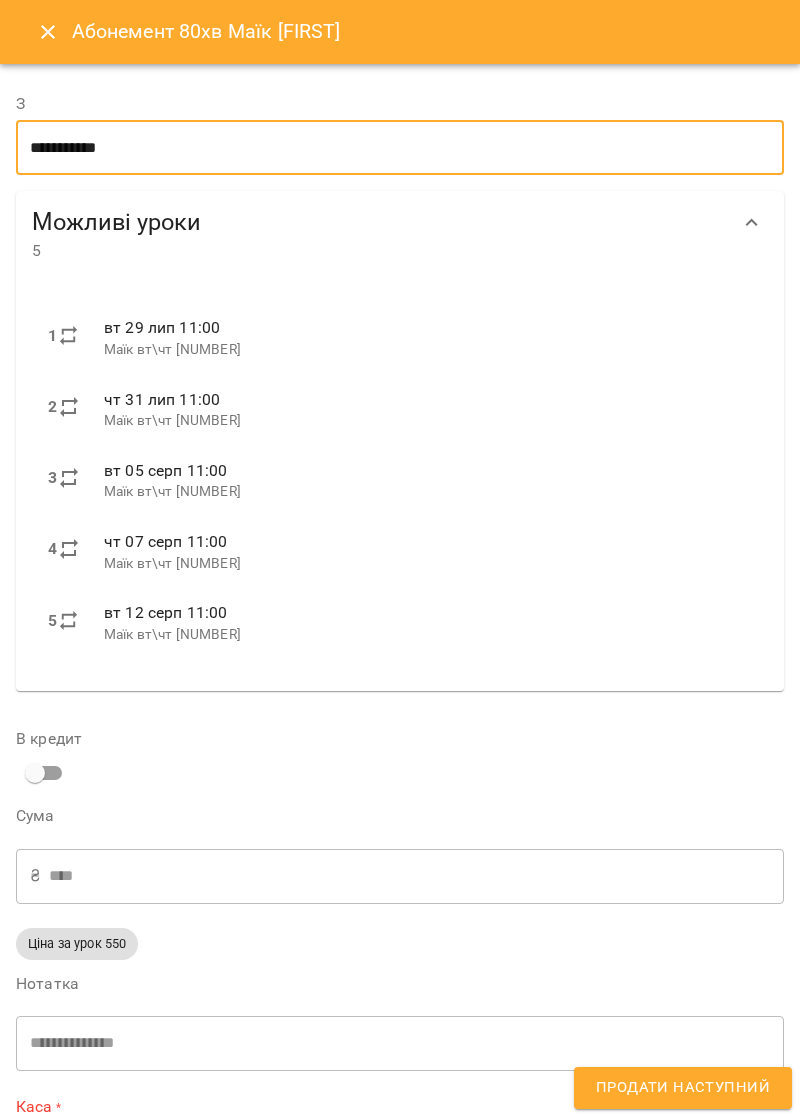click on "**********" at bounding box center [400, 148] 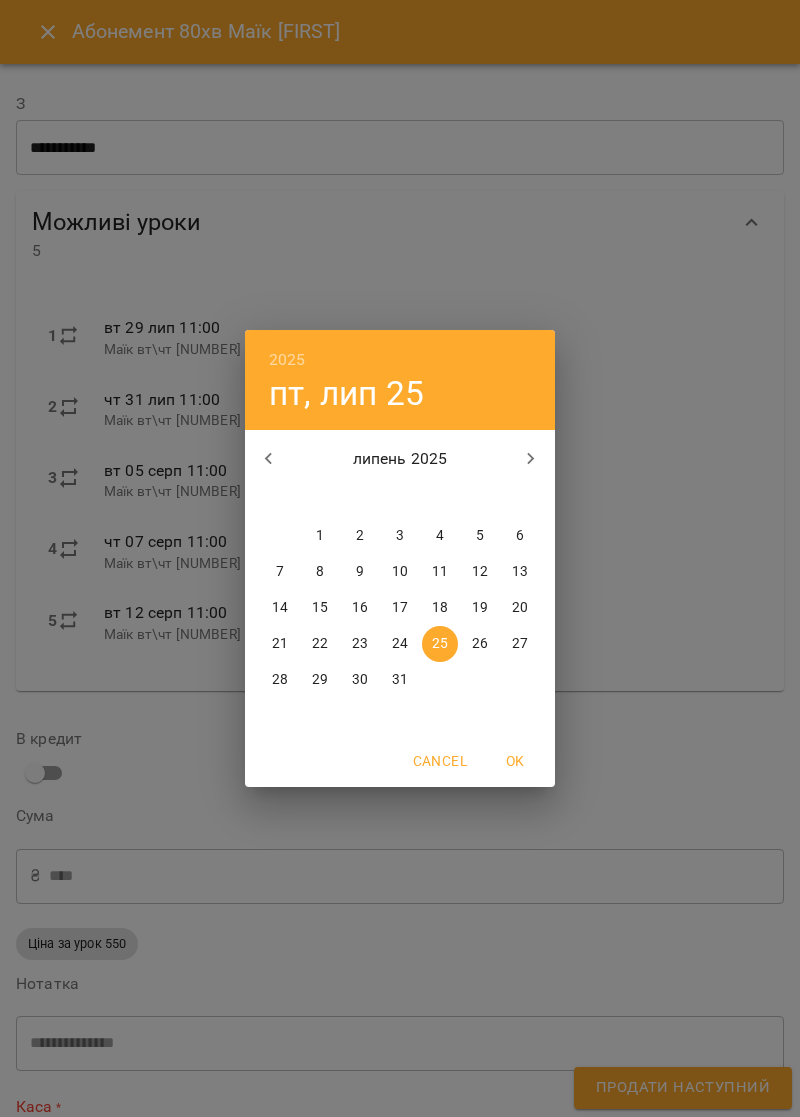 click on "23" at bounding box center [360, 644] 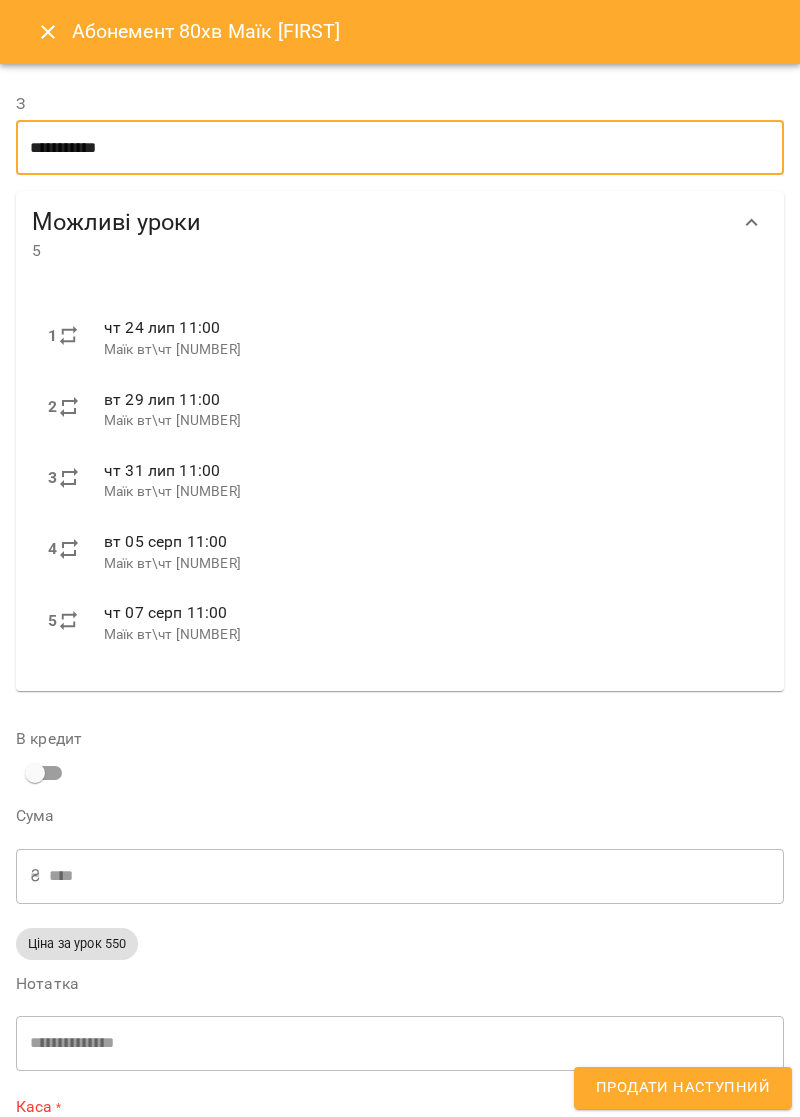 click on "**********" at bounding box center (400, 148) 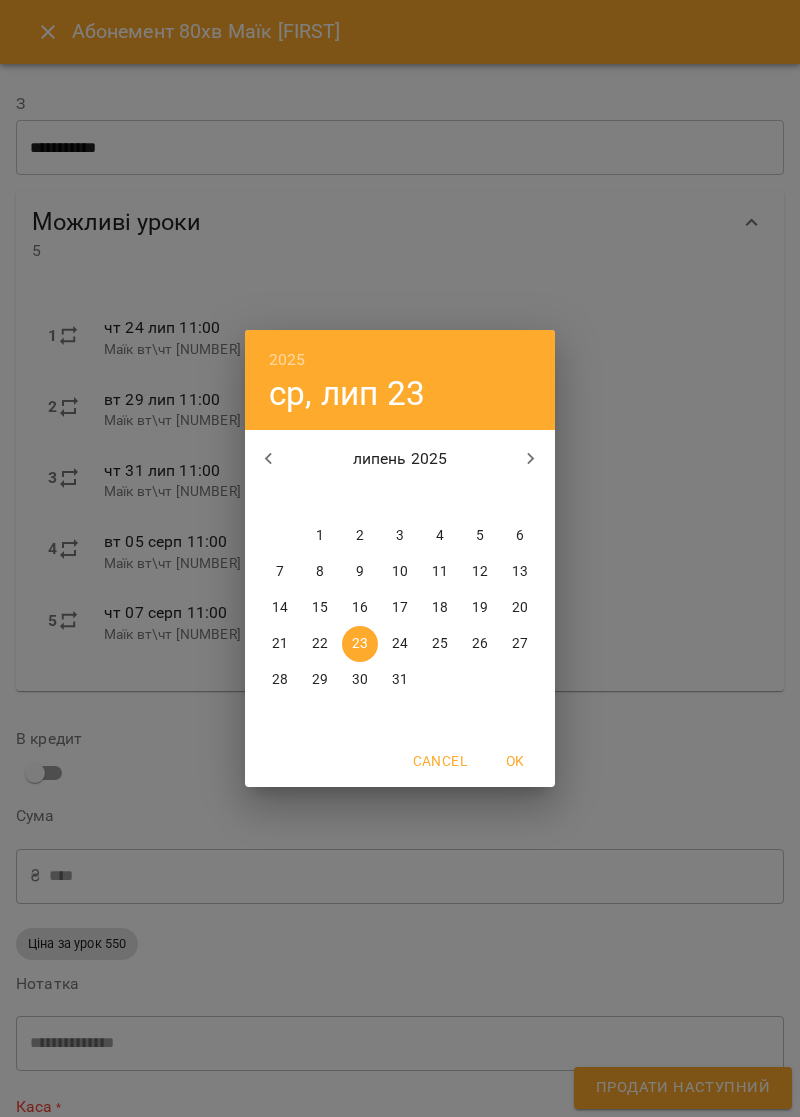 click on "OK" at bounding box center (515, 761) 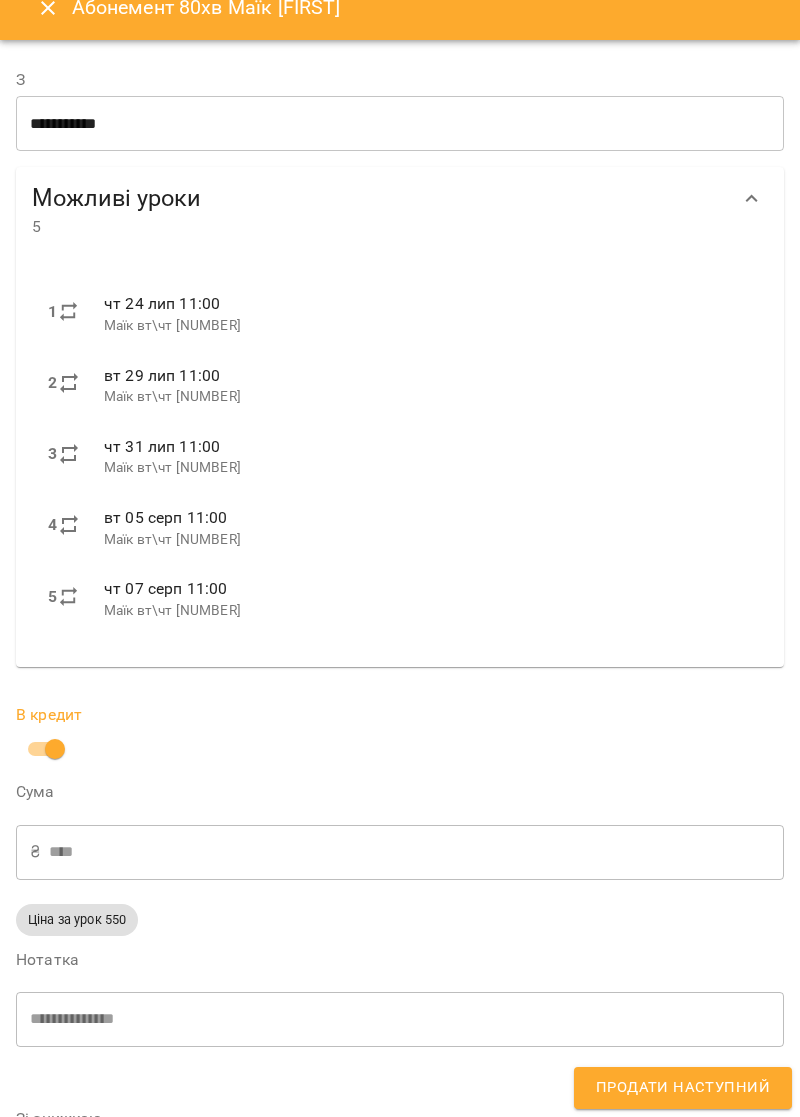 scroll, scrollTop: 48, scrollLeft: 0, axis: vertical 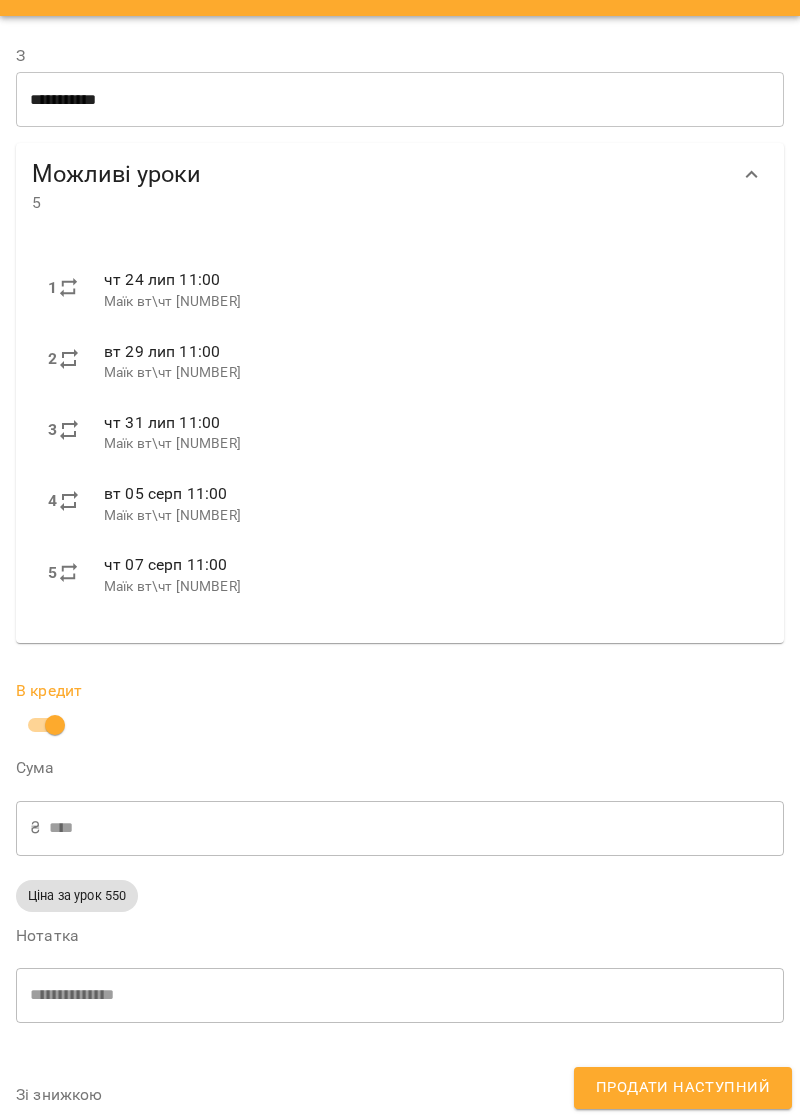 click on "Продати наступний" at bounding box center [683, 1088] 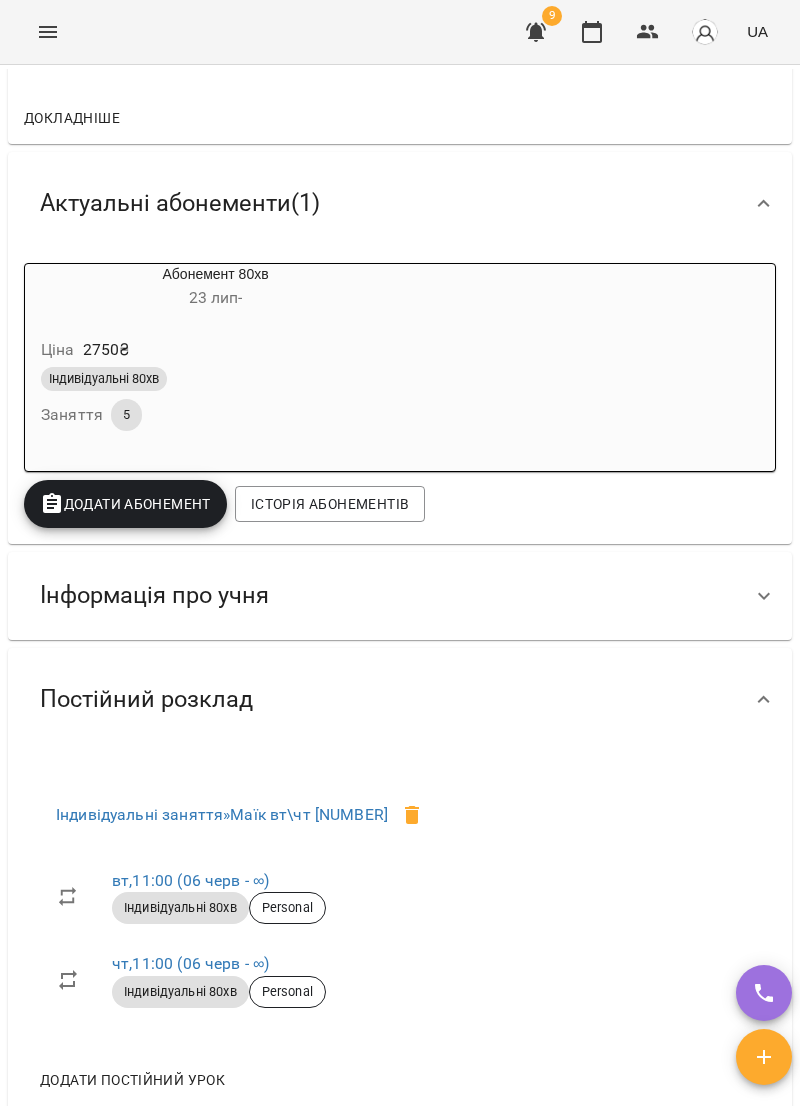 scroll, scrollTop: 771, scrollLeft: 0, axis: vertical 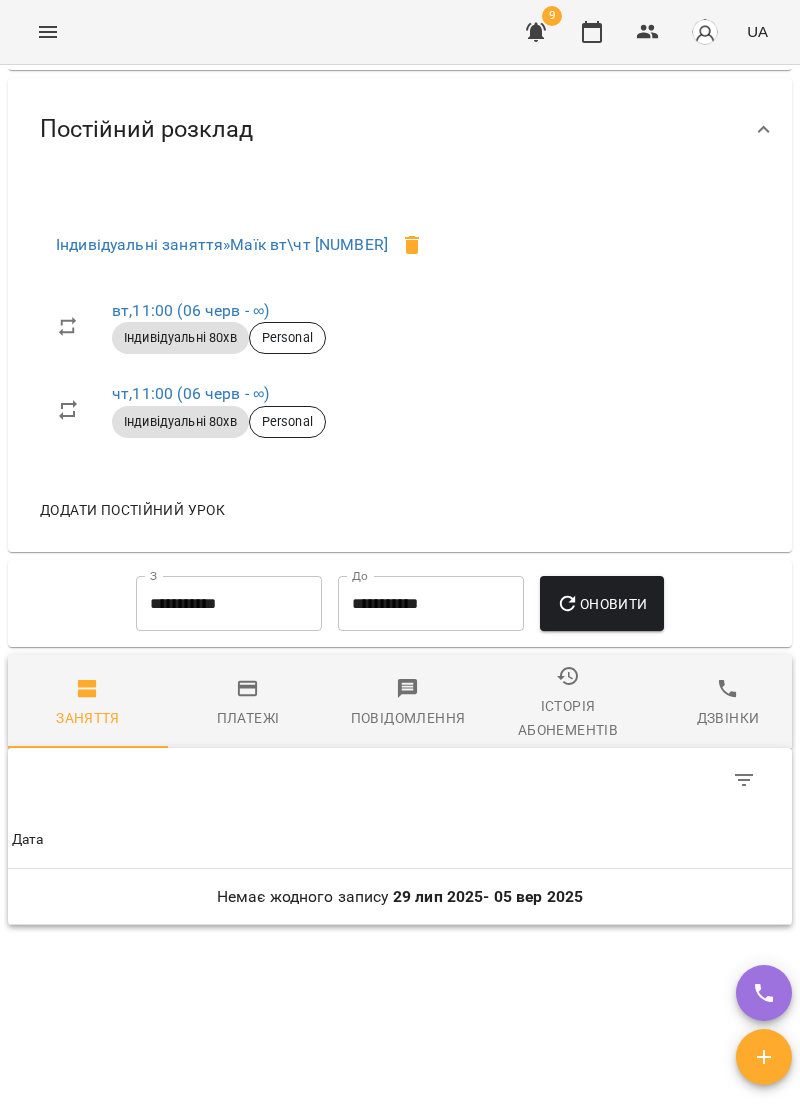 click 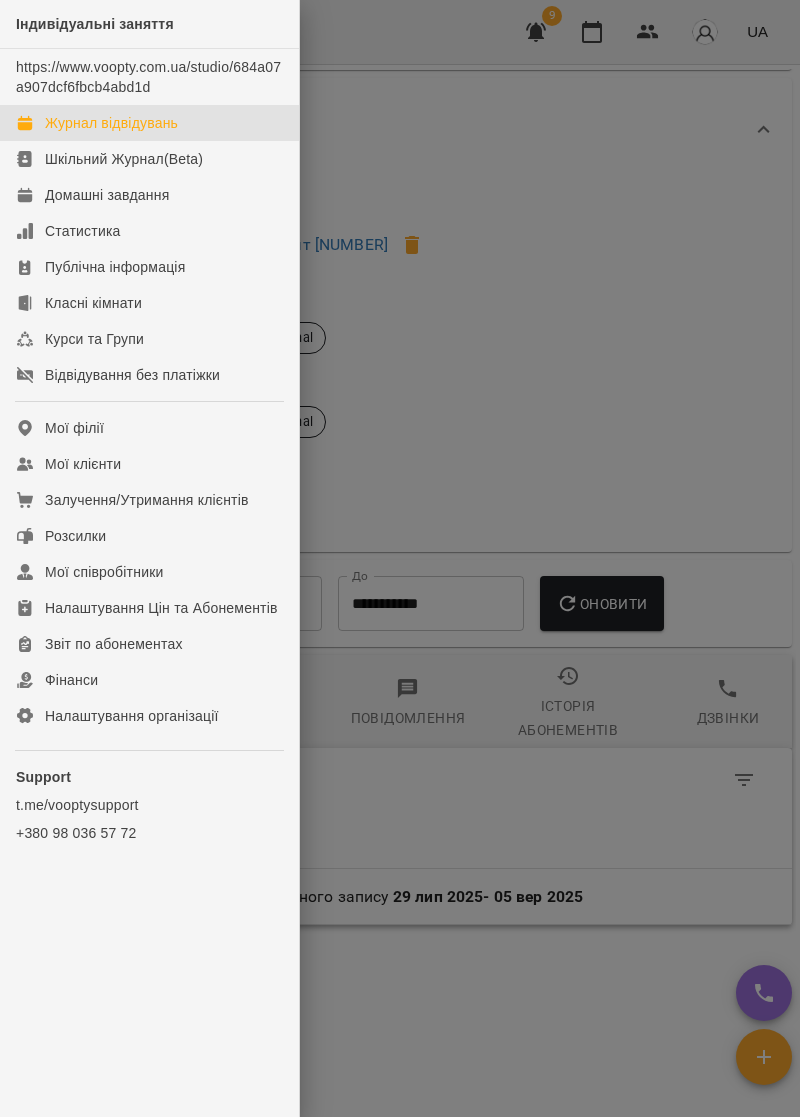 click on "Журнал відвідувань" at bounding box center [111, 123] 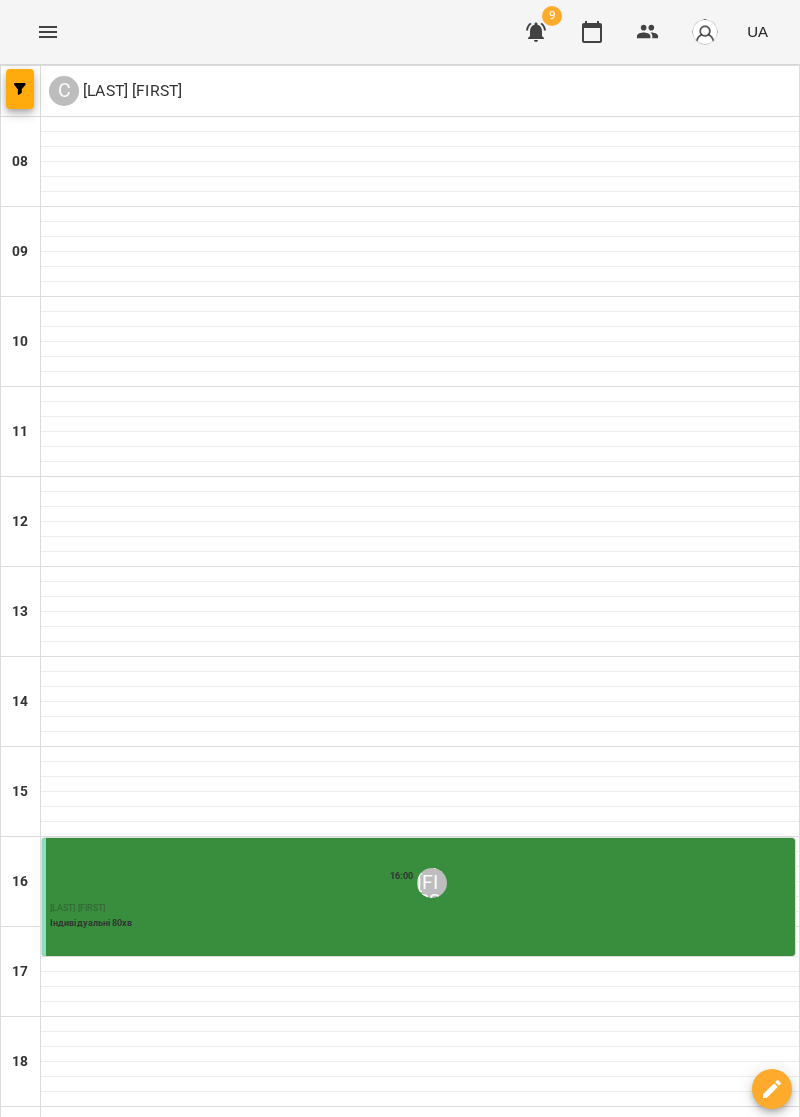 click at bounding box center [20, 89] 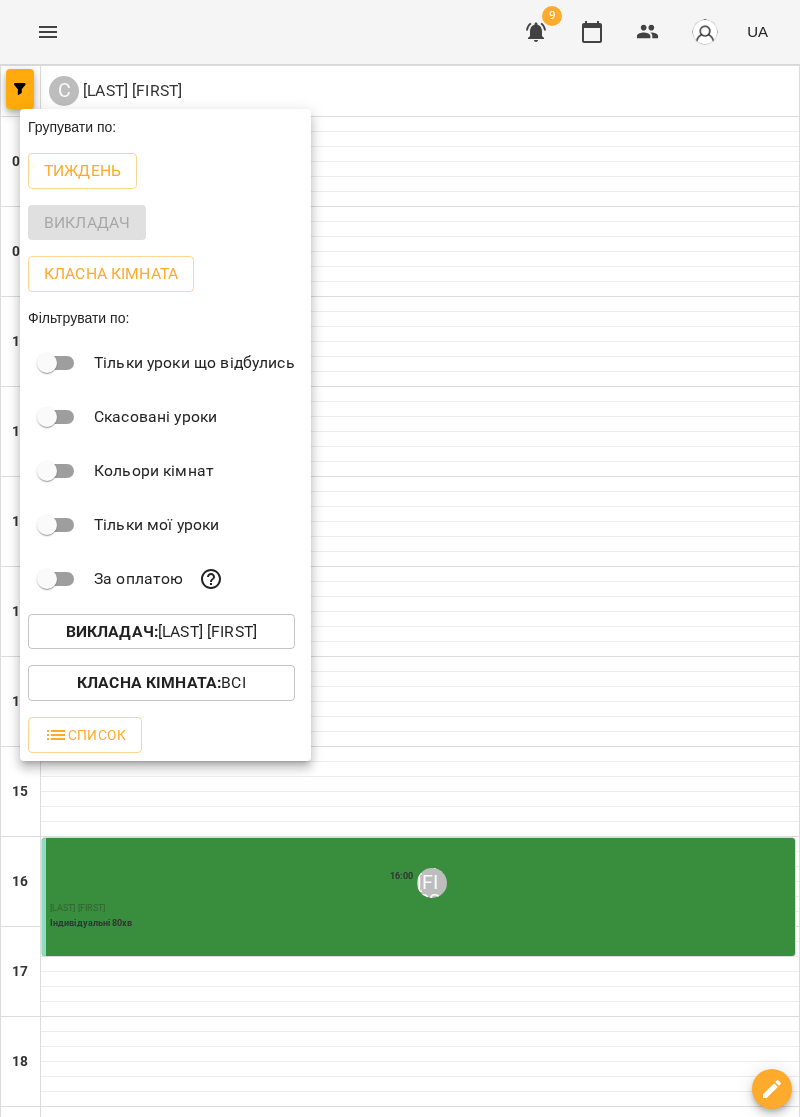 click on "Викладач : [LAST] [FIRST]" at bounding box center [161, 632] 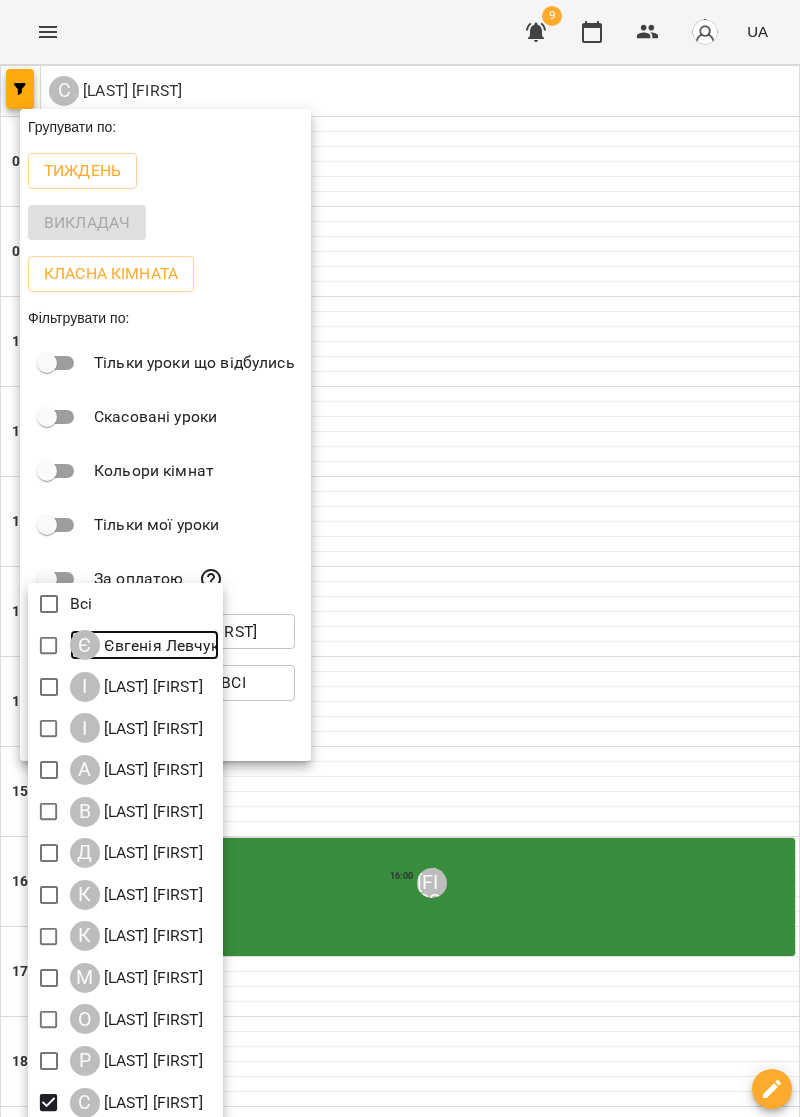 click on "Євгенія Левчук" at bounding box center (159, 646) 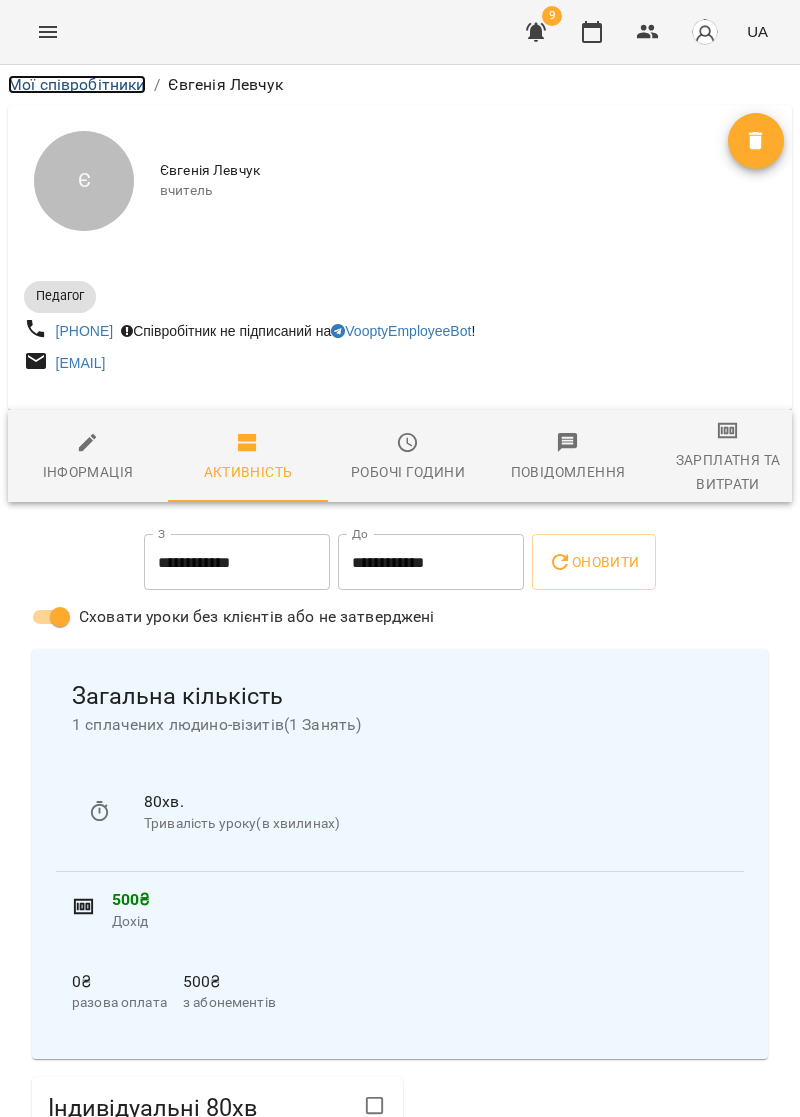 click on "Мої співробітники" at bounding box center (77, 84) 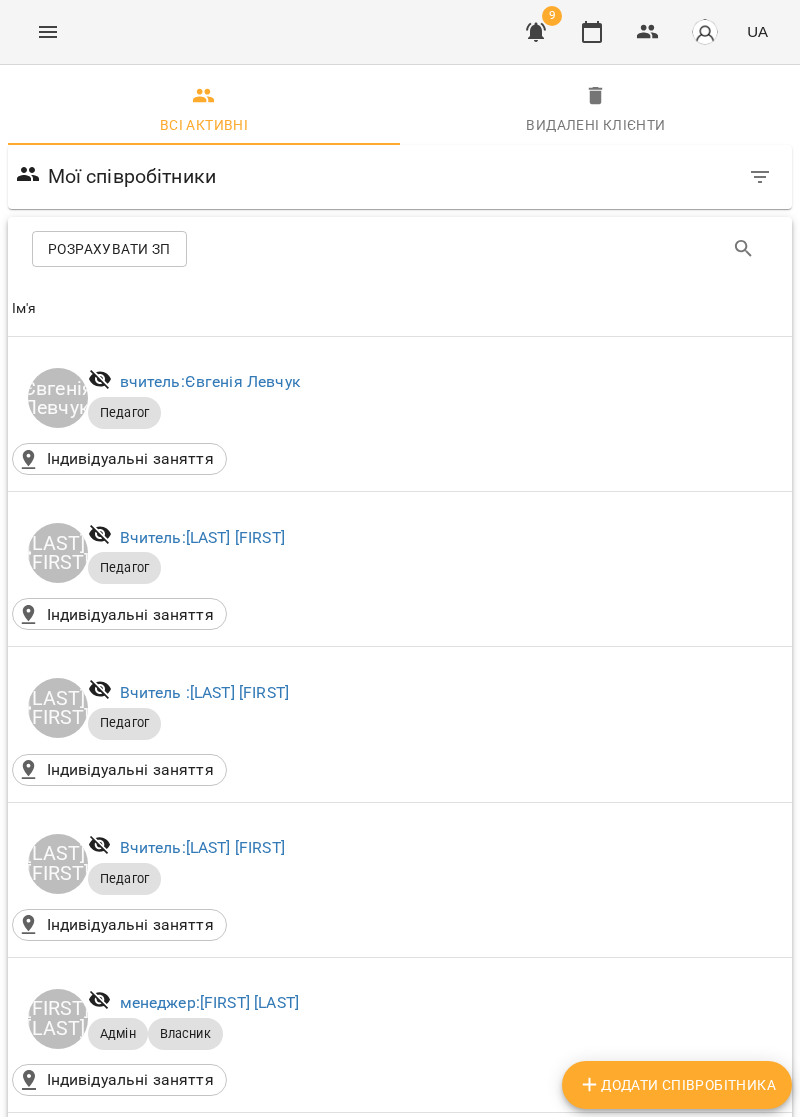 click 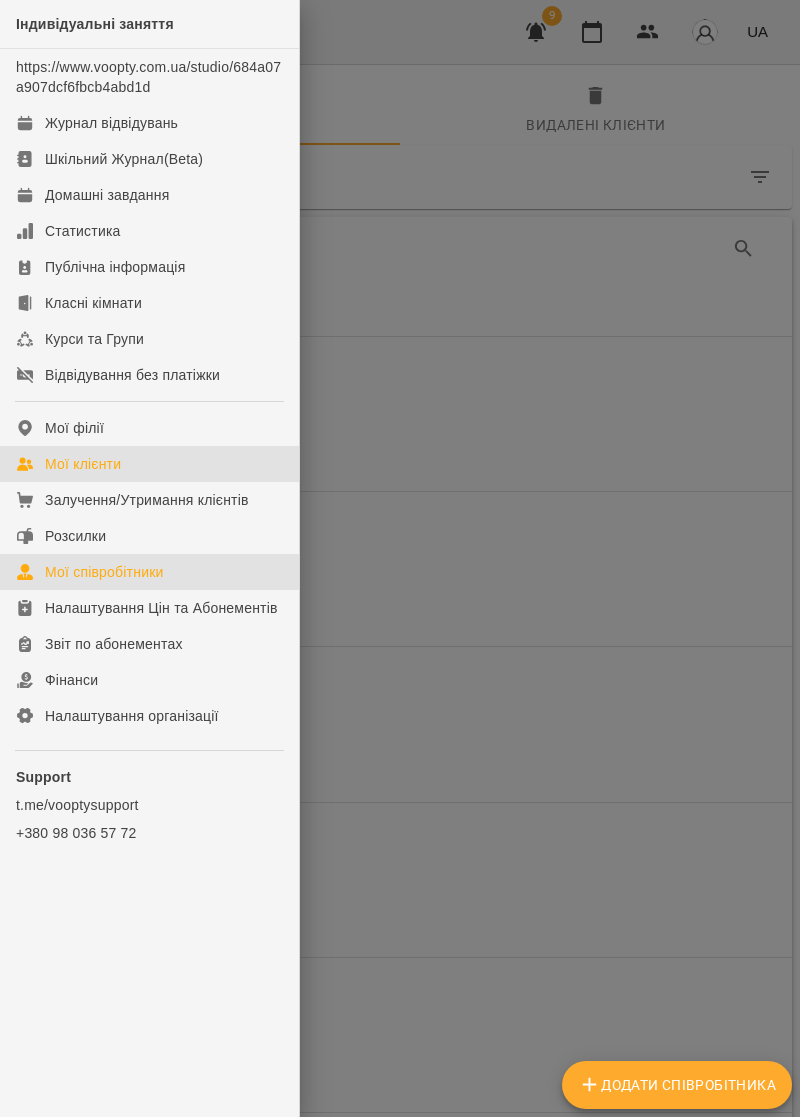 click on "Мої клієнти" at bounding box center [83, 464] 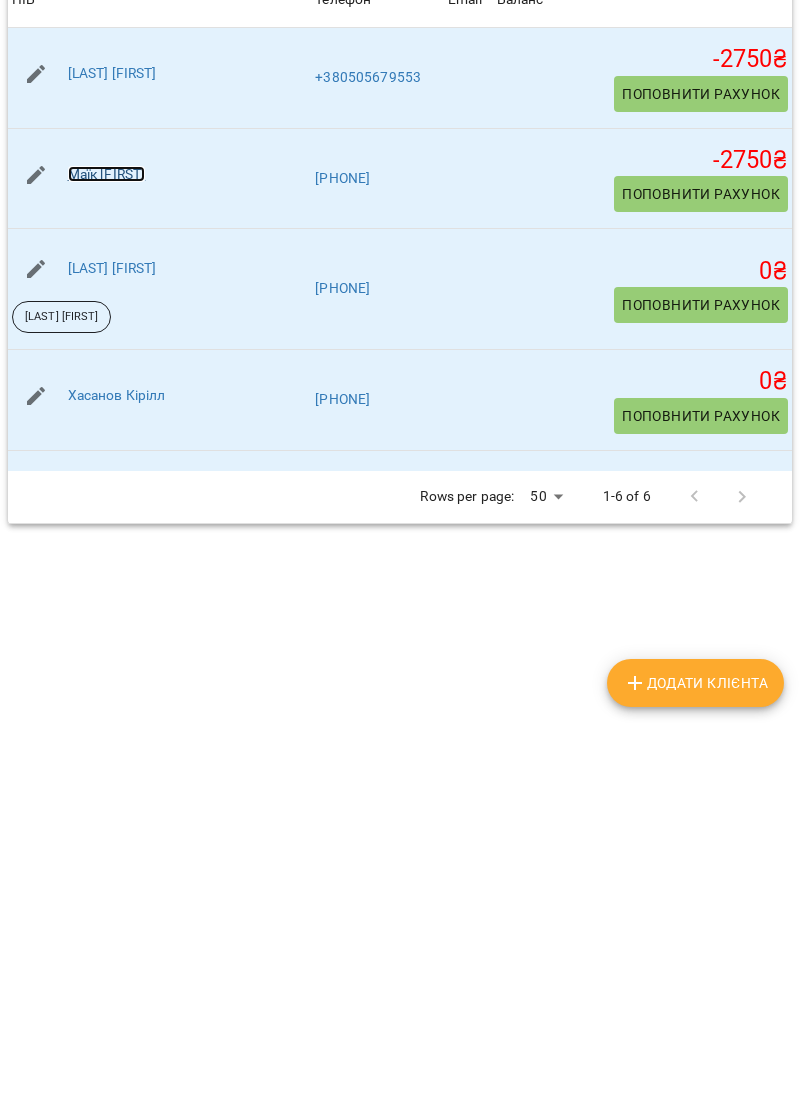 click on "Маїк [FIRST]" at bounding box center (107, 568) 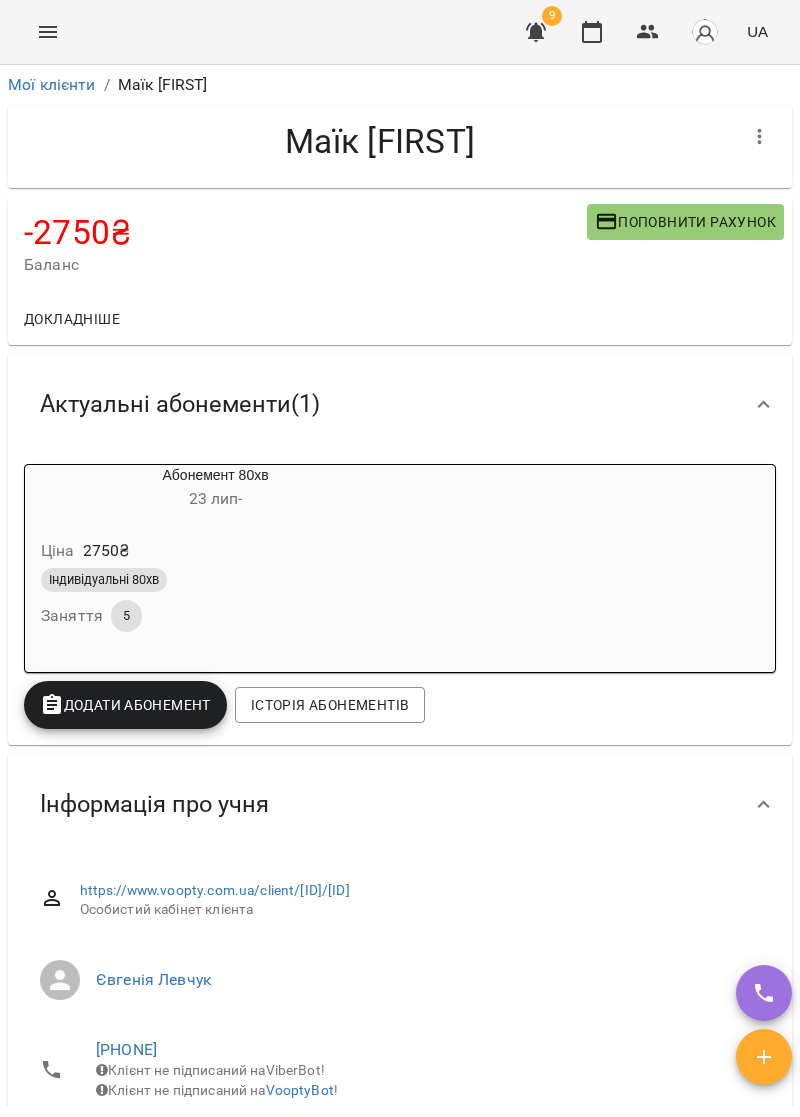 click at bounding box center [764, 405] 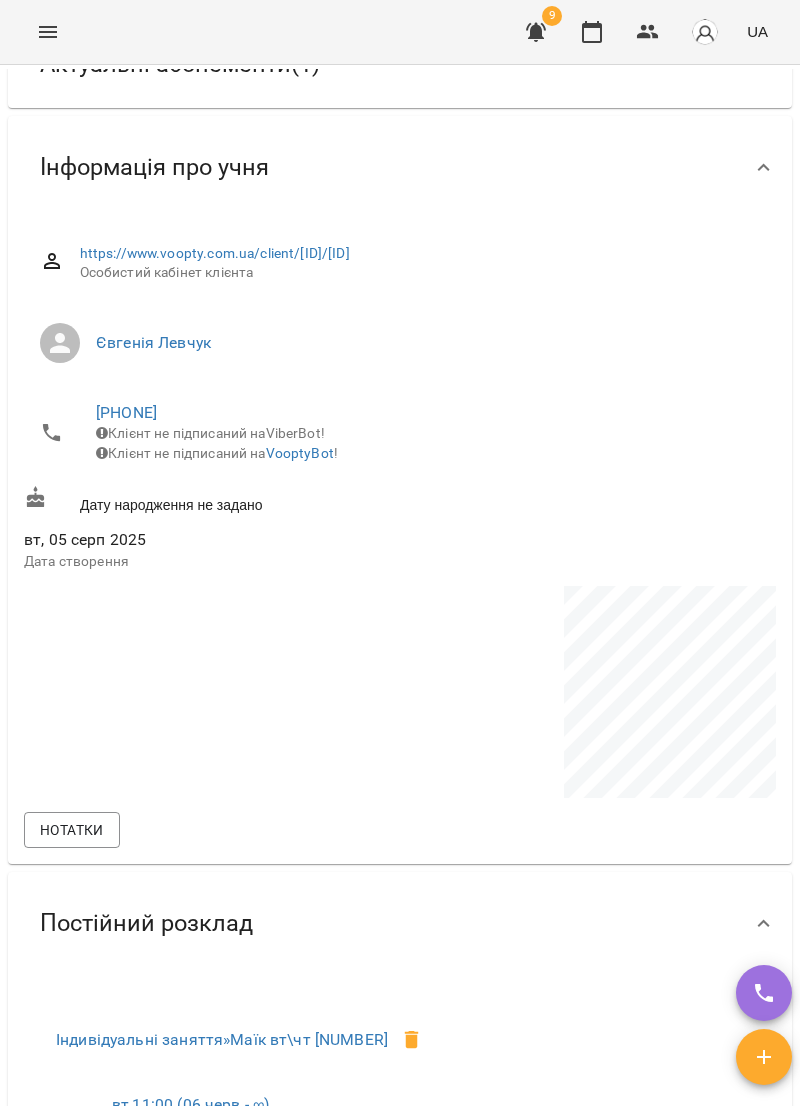 scroll, scrollTop: 297, scrollLeft: 0, axis: vertical 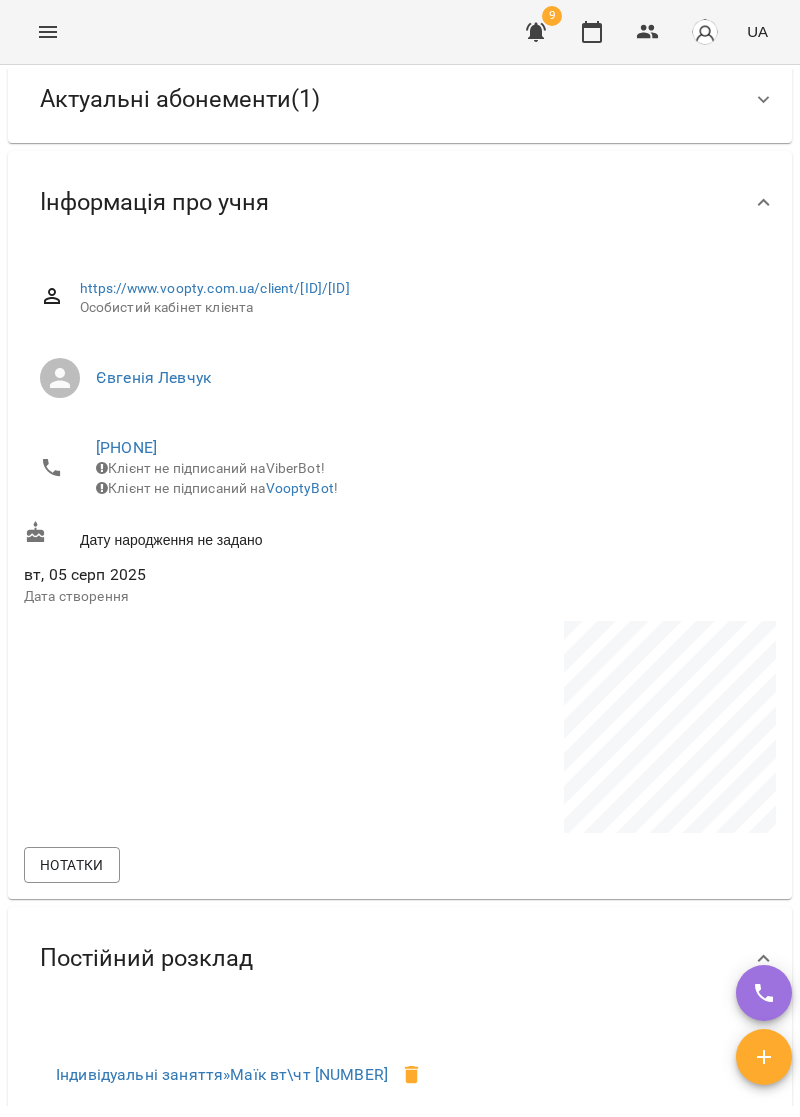 click on "Інформація про учня" at bounding box center [382, 202] 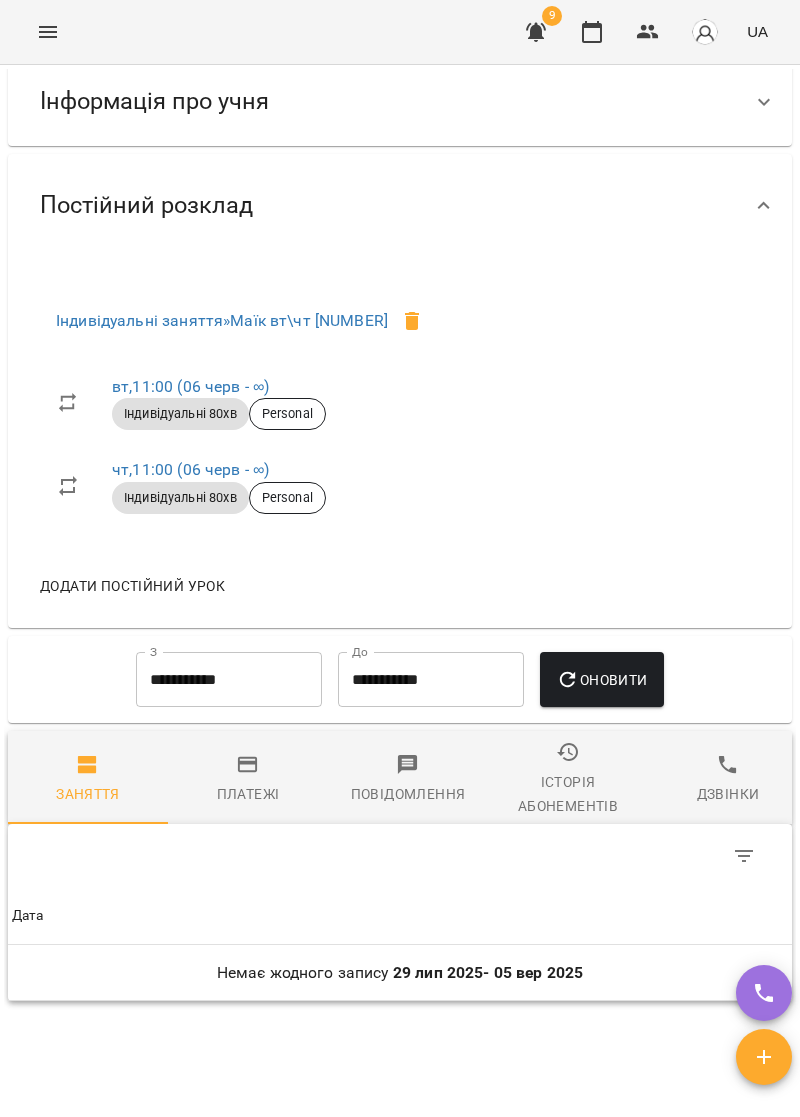 scroll, scrollTop: 464, scrollLeft: 0, axis: vertical 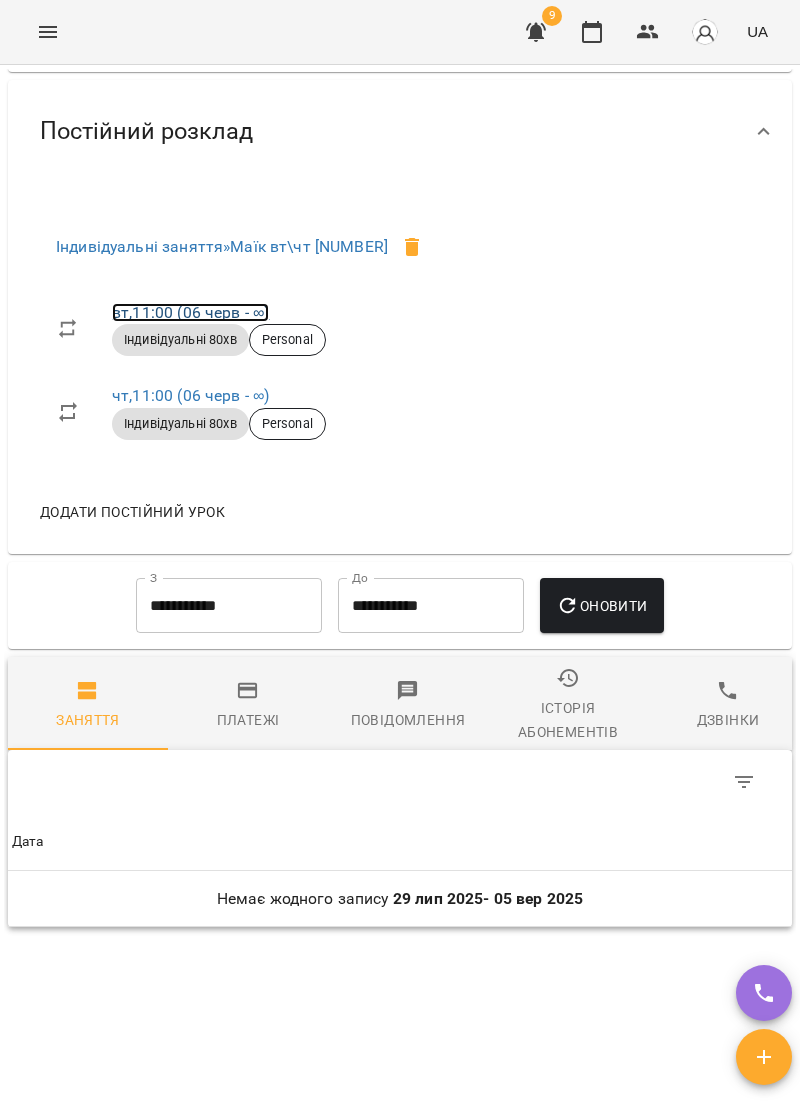 click on "вт , [TIME] (06 черв - ∞)" at bounding box center (190, 312) 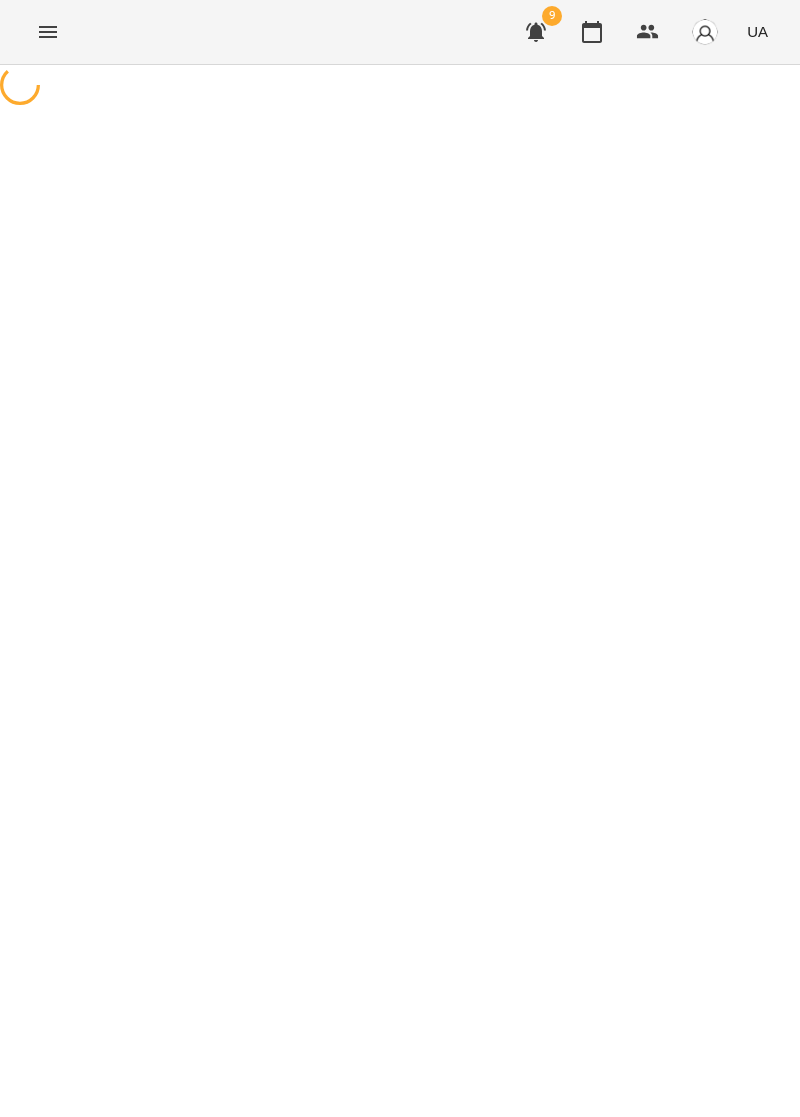 select on "*" 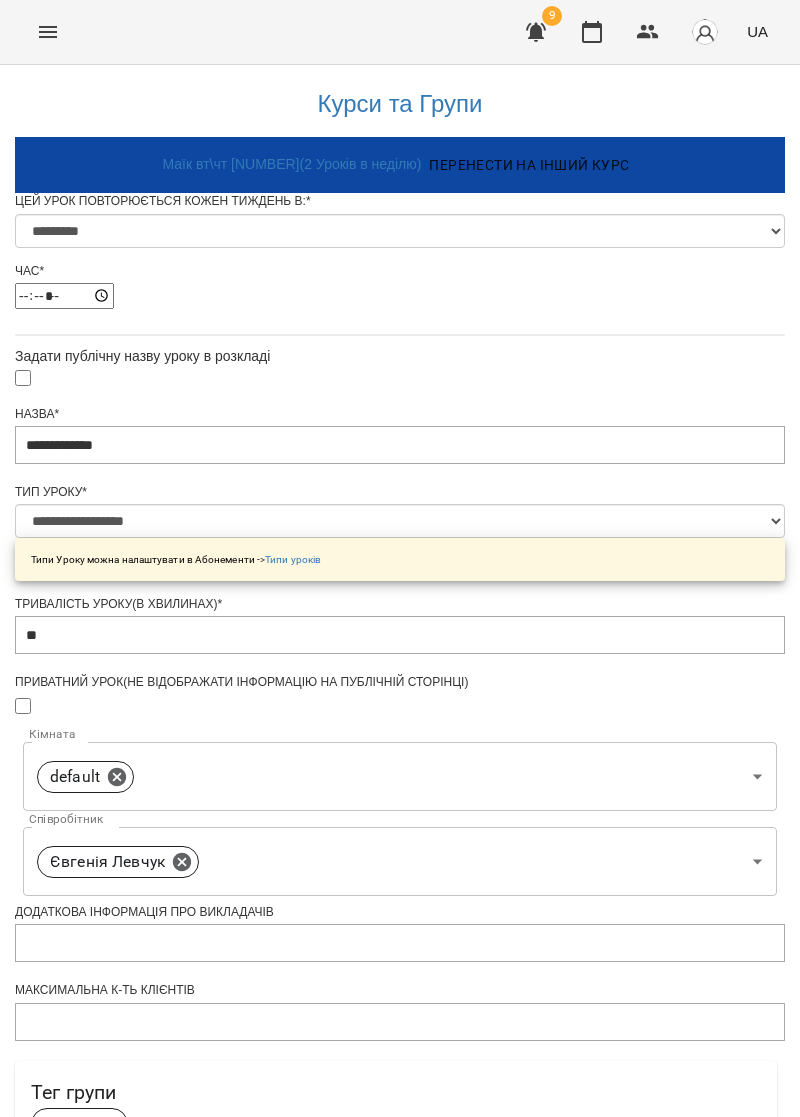 scroll, scrollTop: 546, scrollLeft: 0, axis: vertical 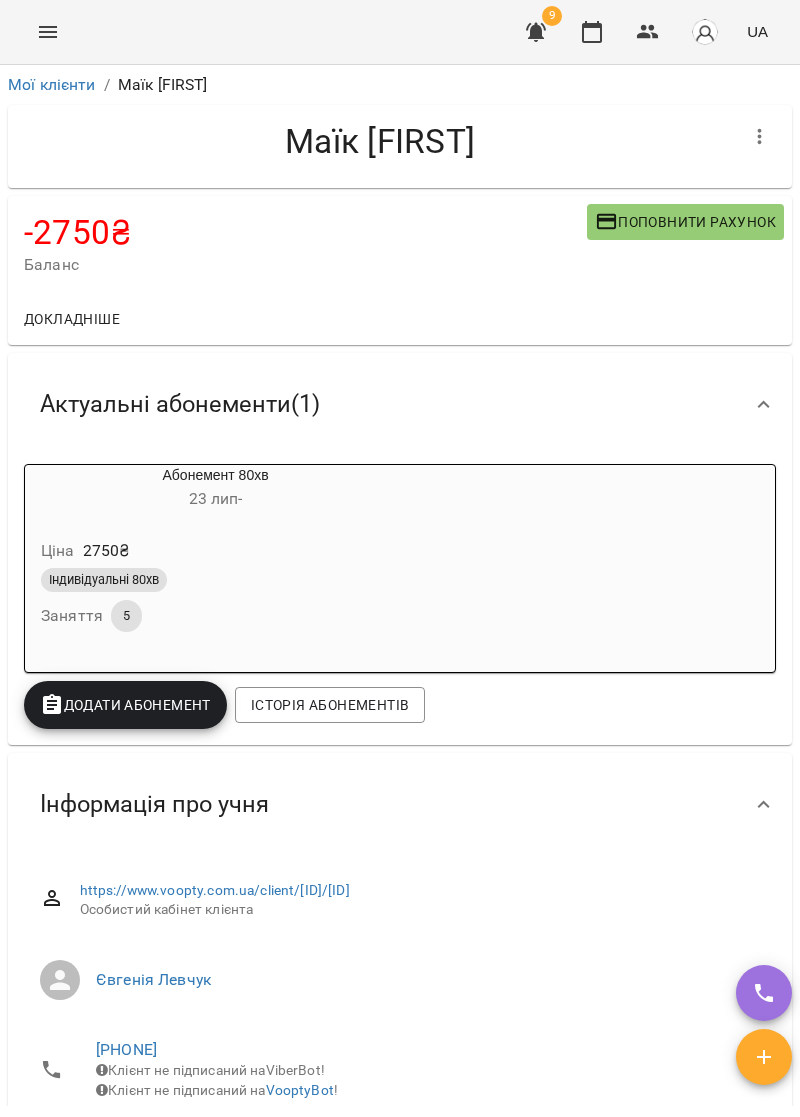 click at bounding box center [48, 32] 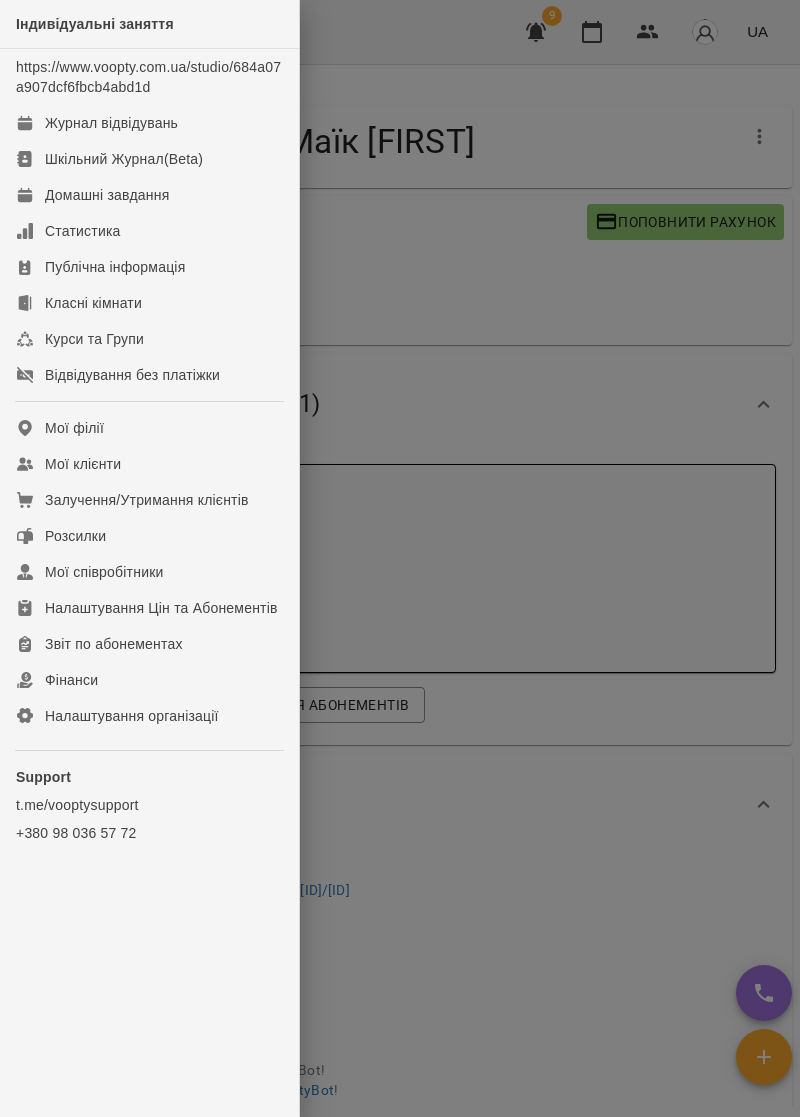 click at bounding box center [400, 558] 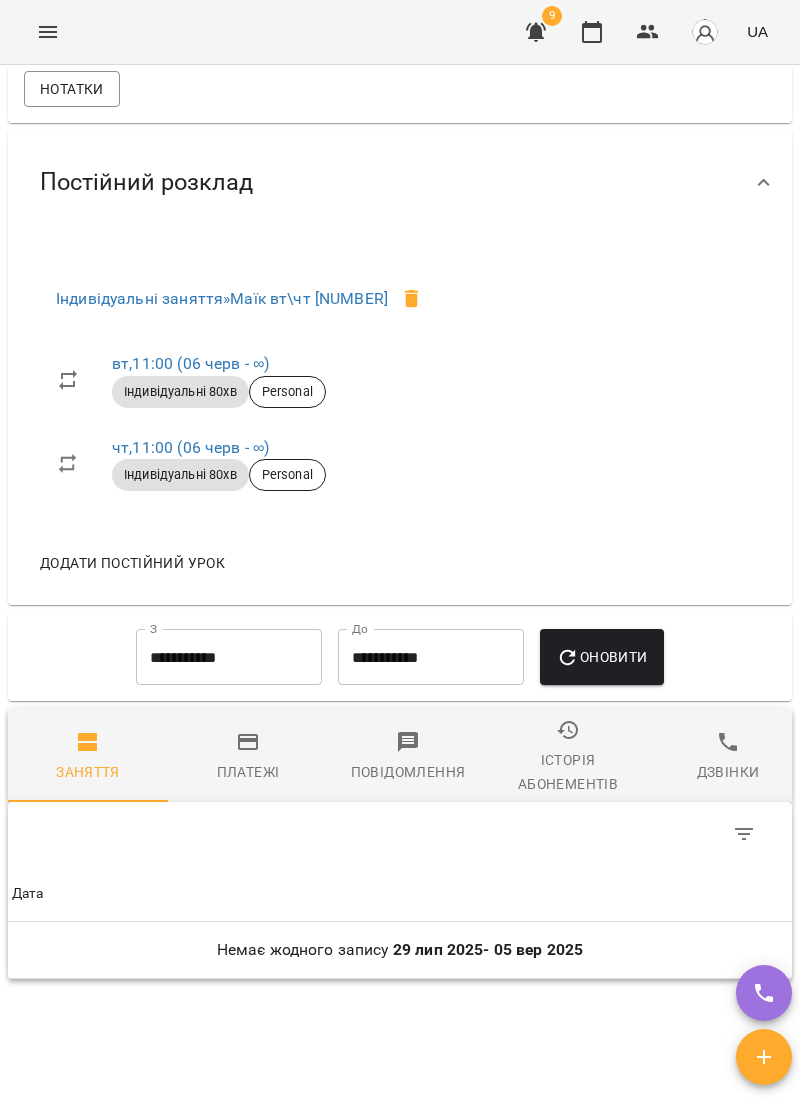 scroll, scrollTop: 1384, scrollLeft: 0, axis: vertical 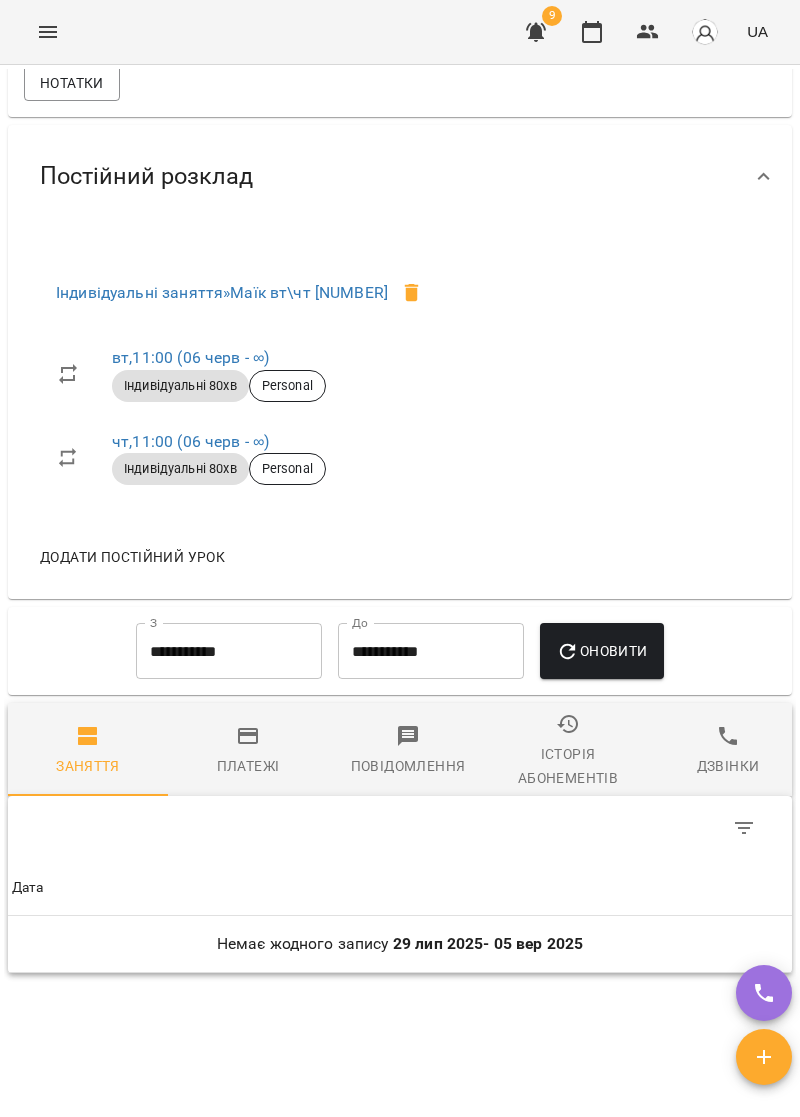 click on "Постійний розклад" at bounding box center [146, 176] 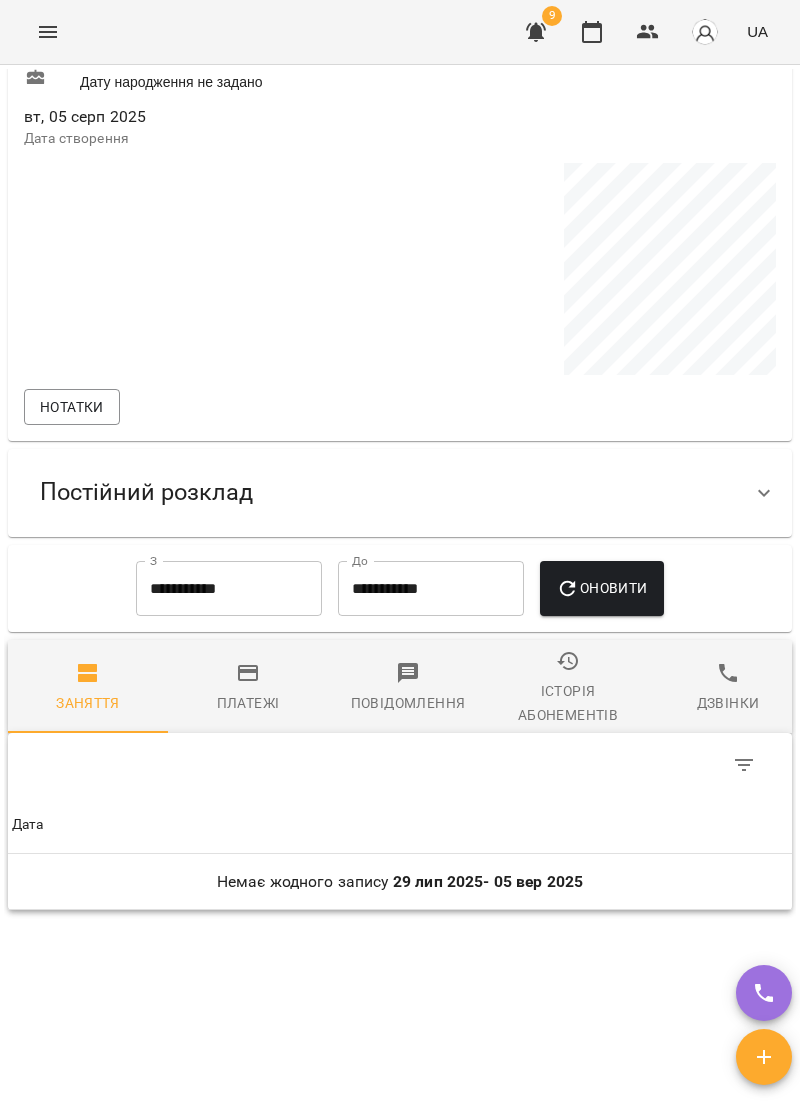 click on "Постійний розклад" at bounding box center [146, 492] 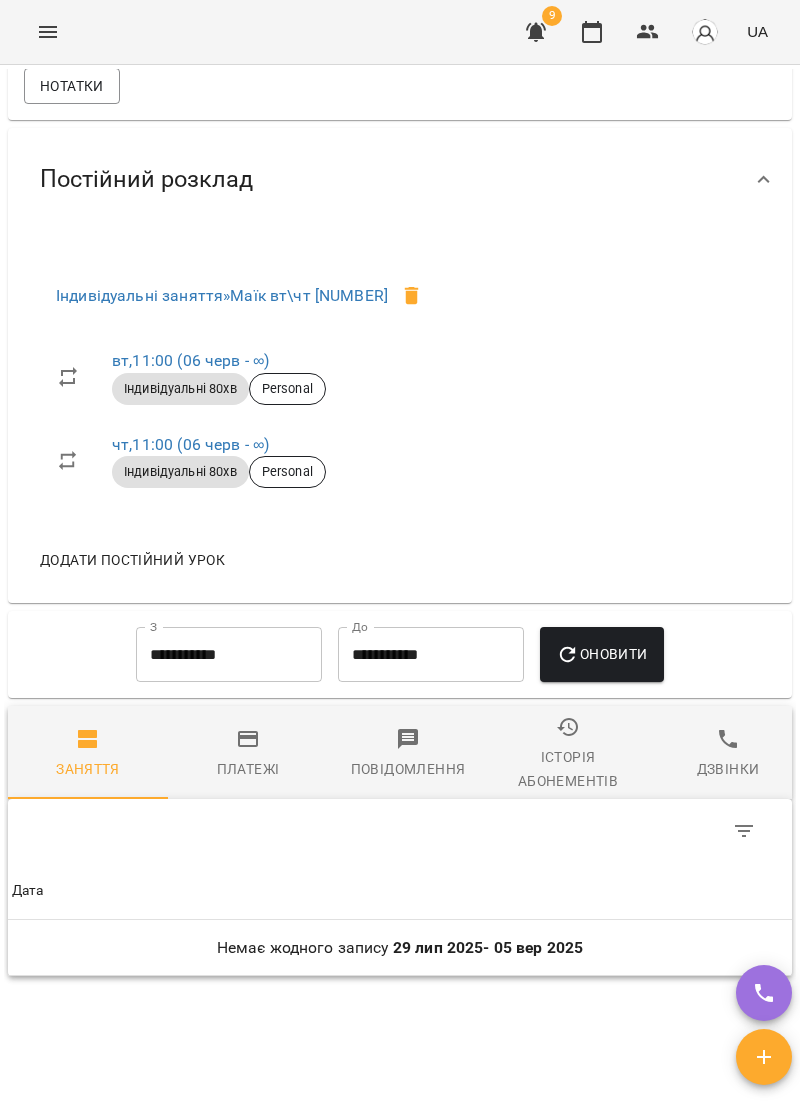 scroll, scrollTop: 1384, scrollLeft: 0, axis: vertical 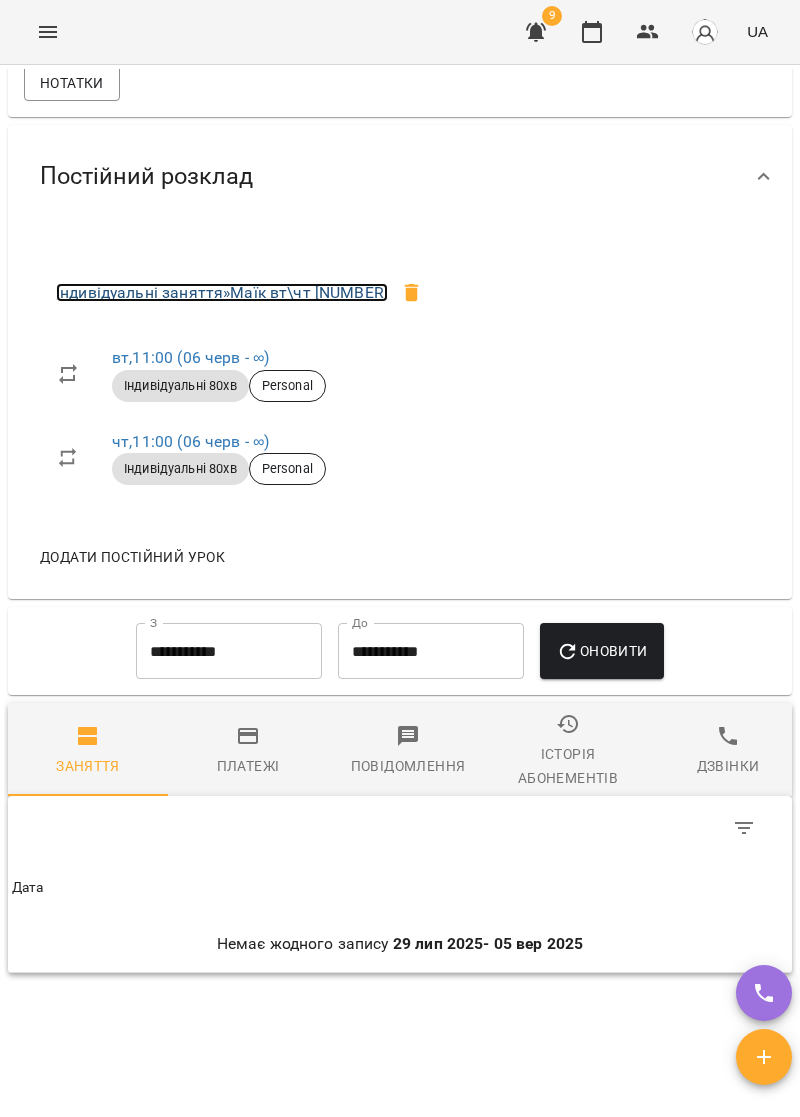 click on "Індивідуальні заняття » Маїк вт\чт [NUMBER]" at bounding box center (222, 292) 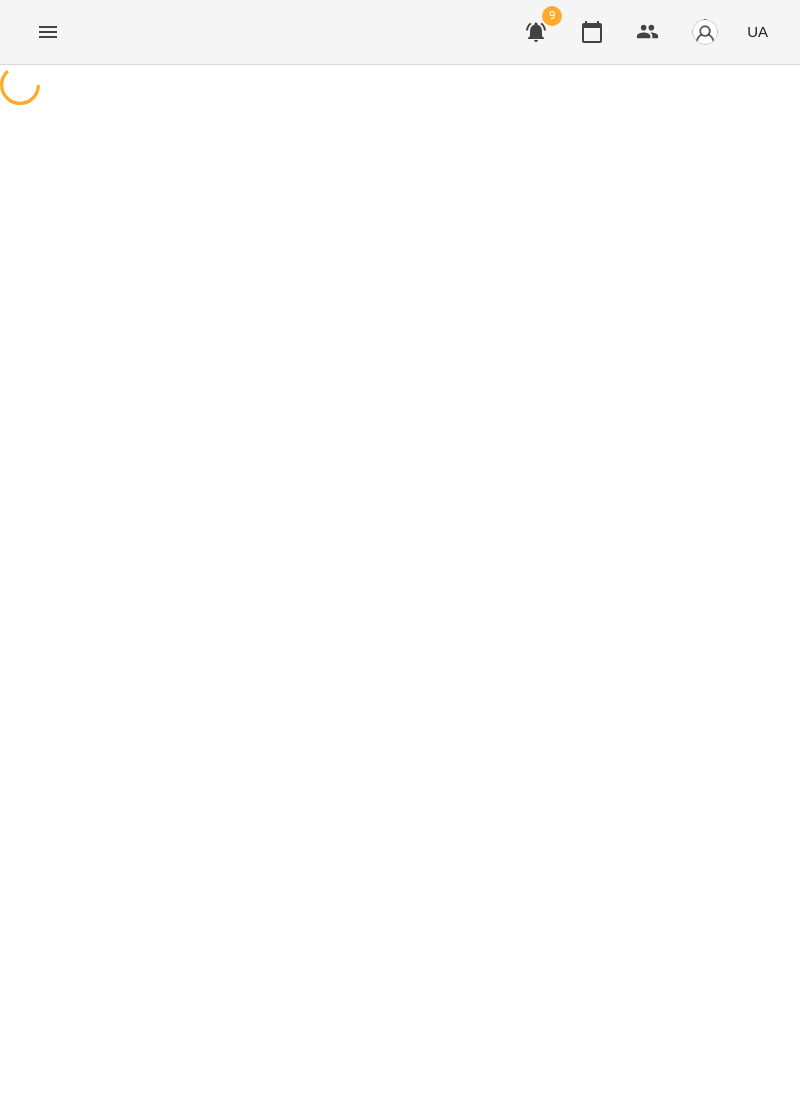 scroll, scrollTop: 0, scrollLeft: 0, axis: both 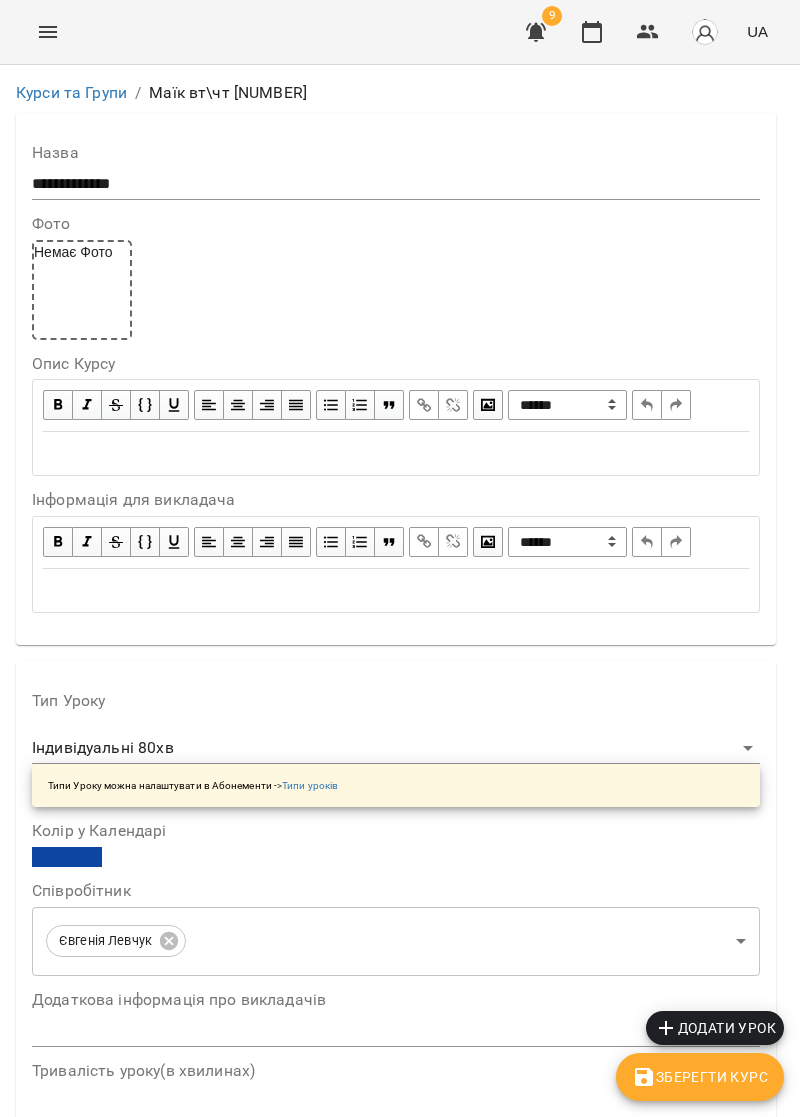 click at bounding box center [48, 32] 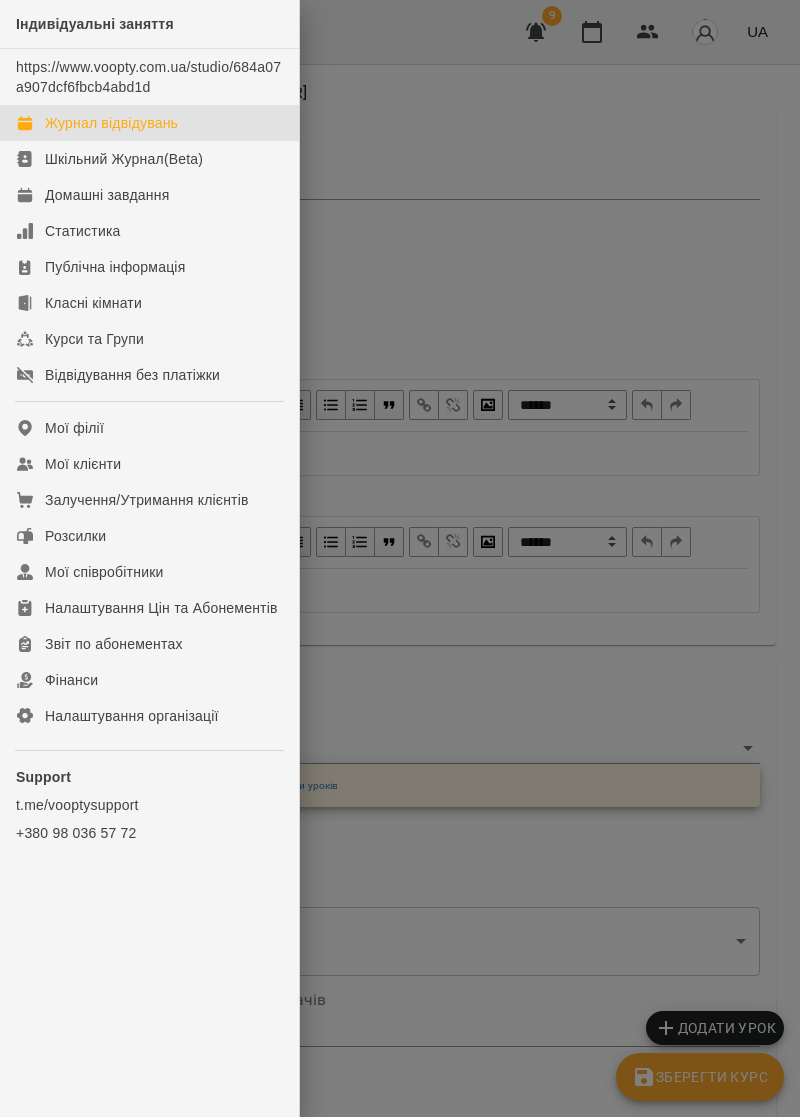 click on "Журнал відвідувань" at bounding box center [111, 123] 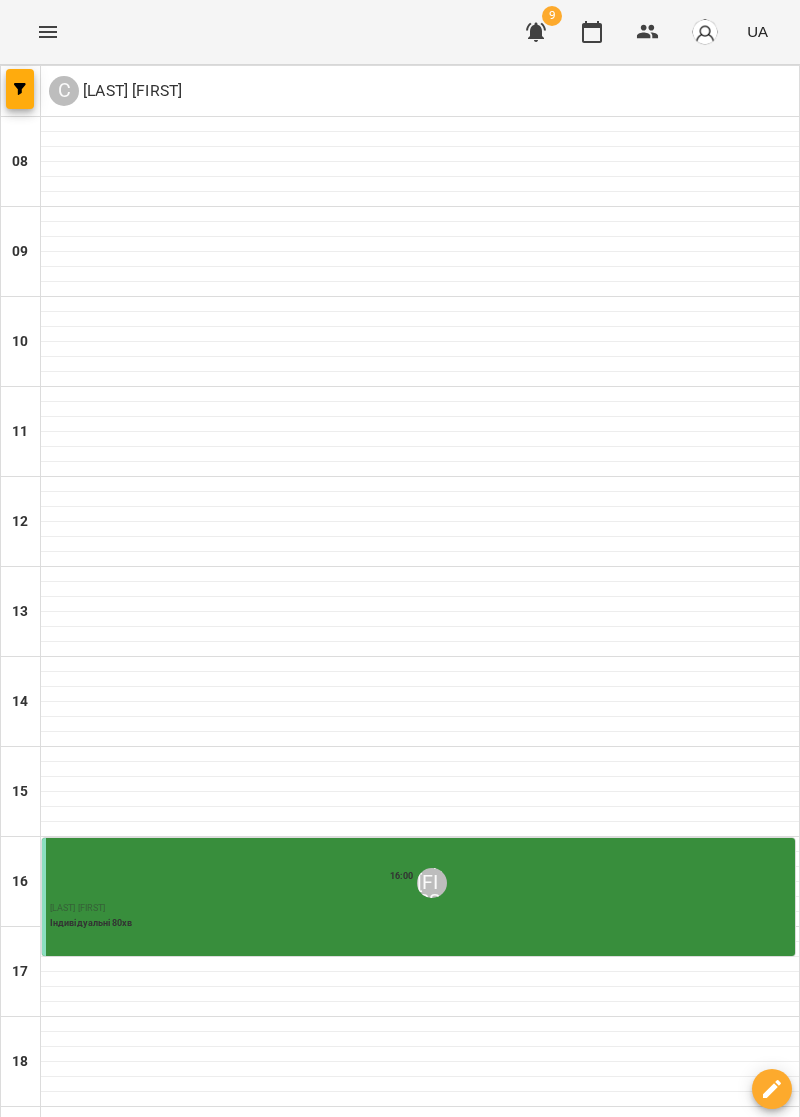 click at bounding box center [20, 89] 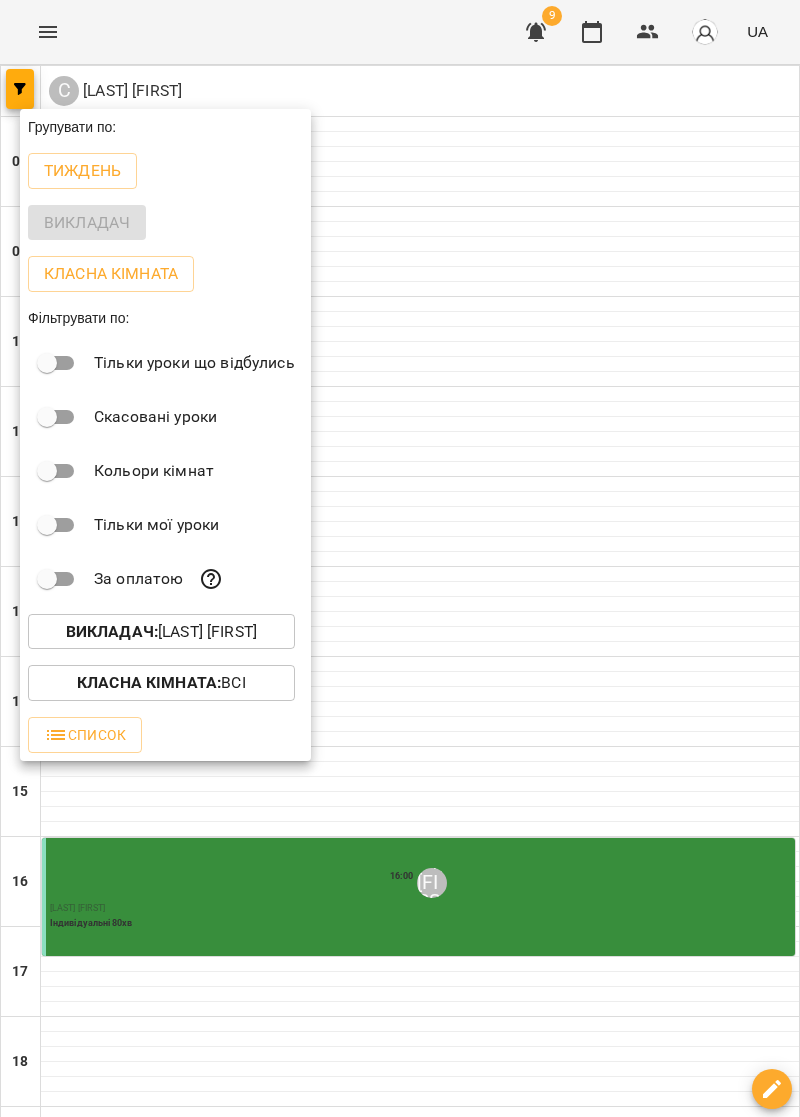click on "Викладач : [LAST] [FIRST]" at bounding box center [161, 632] 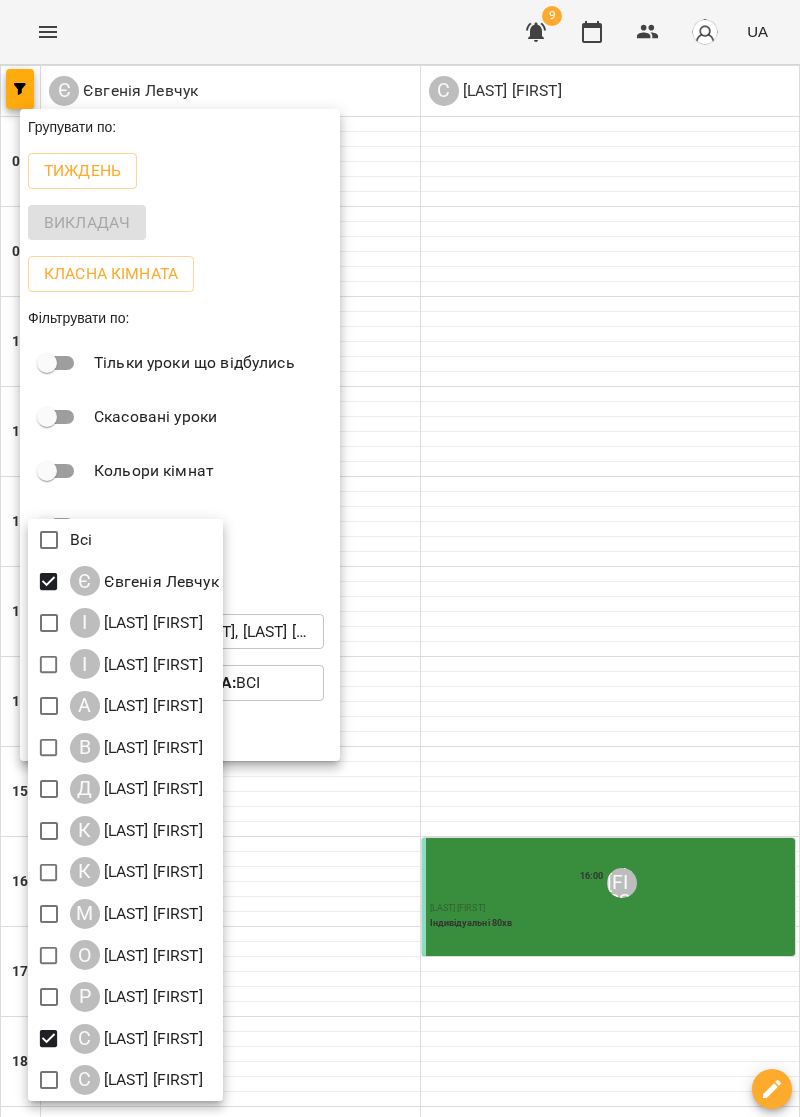 click at bounding box center (400, 558) 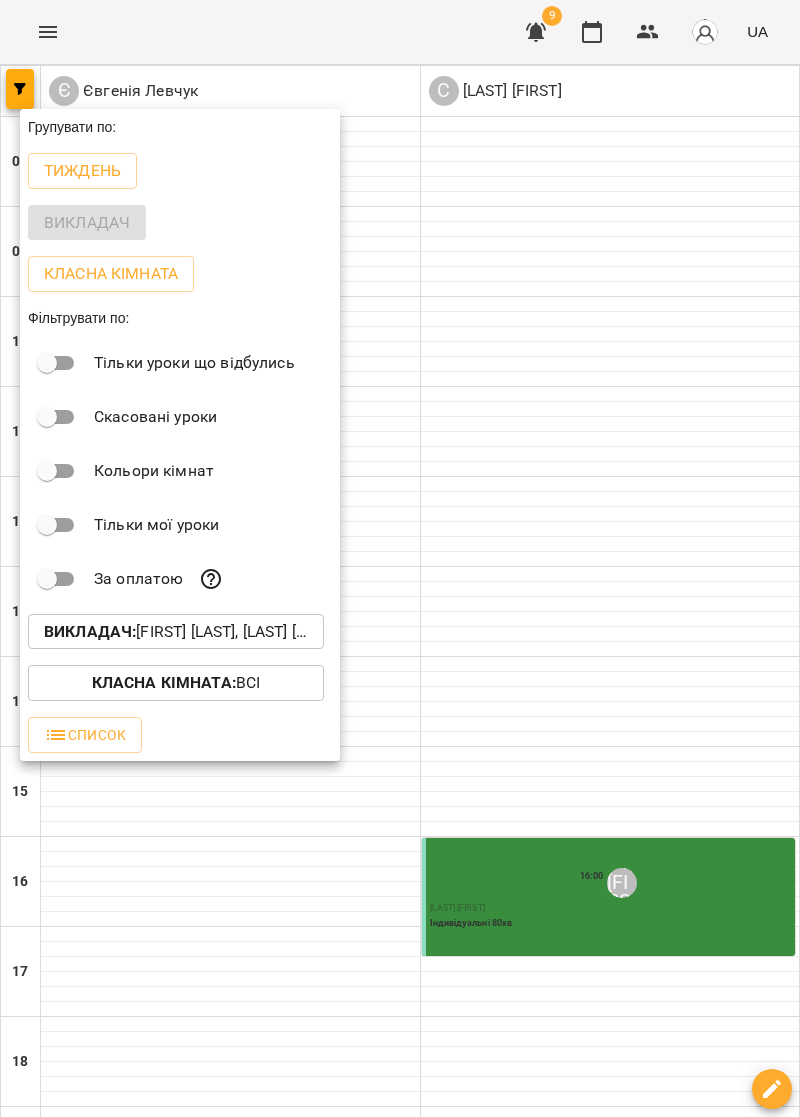 click at bounding box center [400, 558] 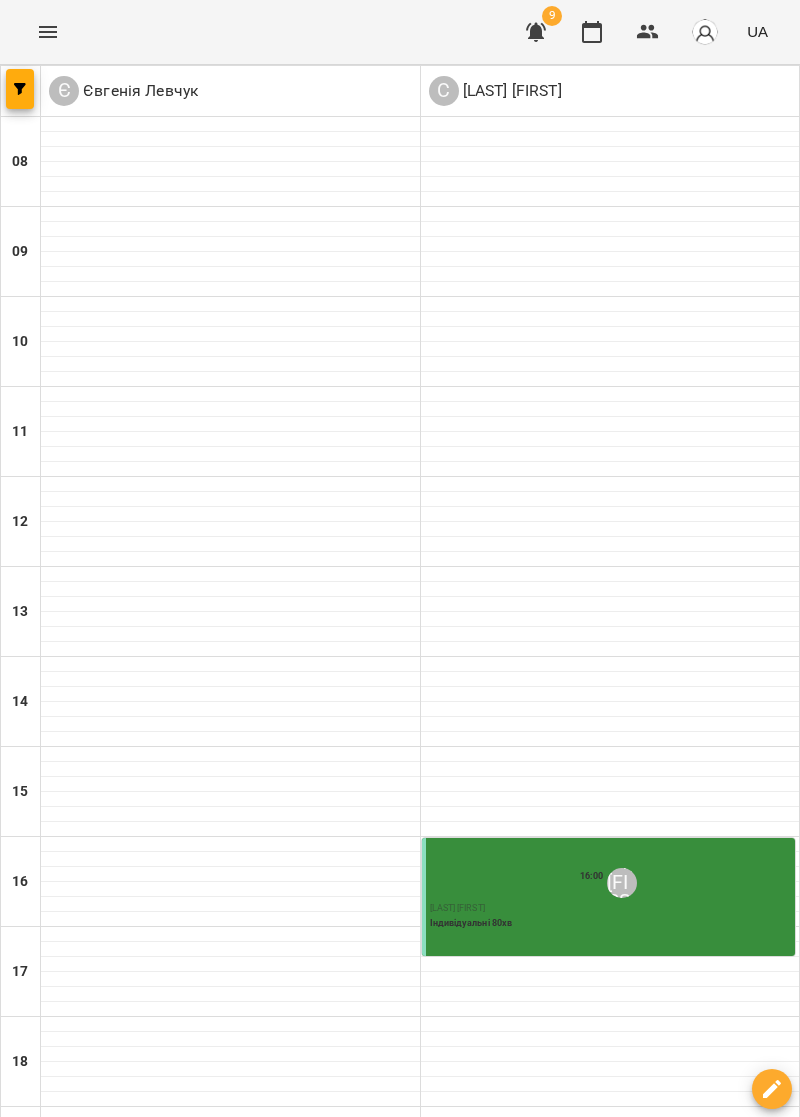 click at bounding box center [20, 89] 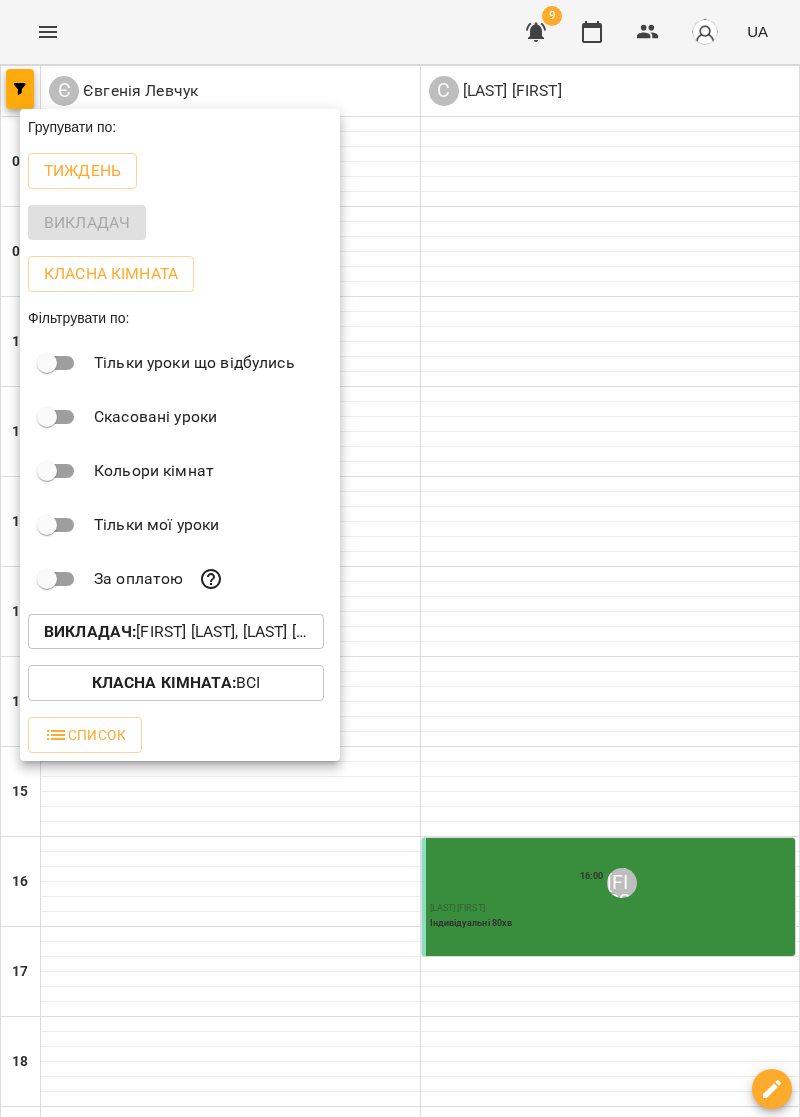 click on "Викладач : [FIRST] [LAST], [LAST] [FIRST]" at bounding box center (176, 632) 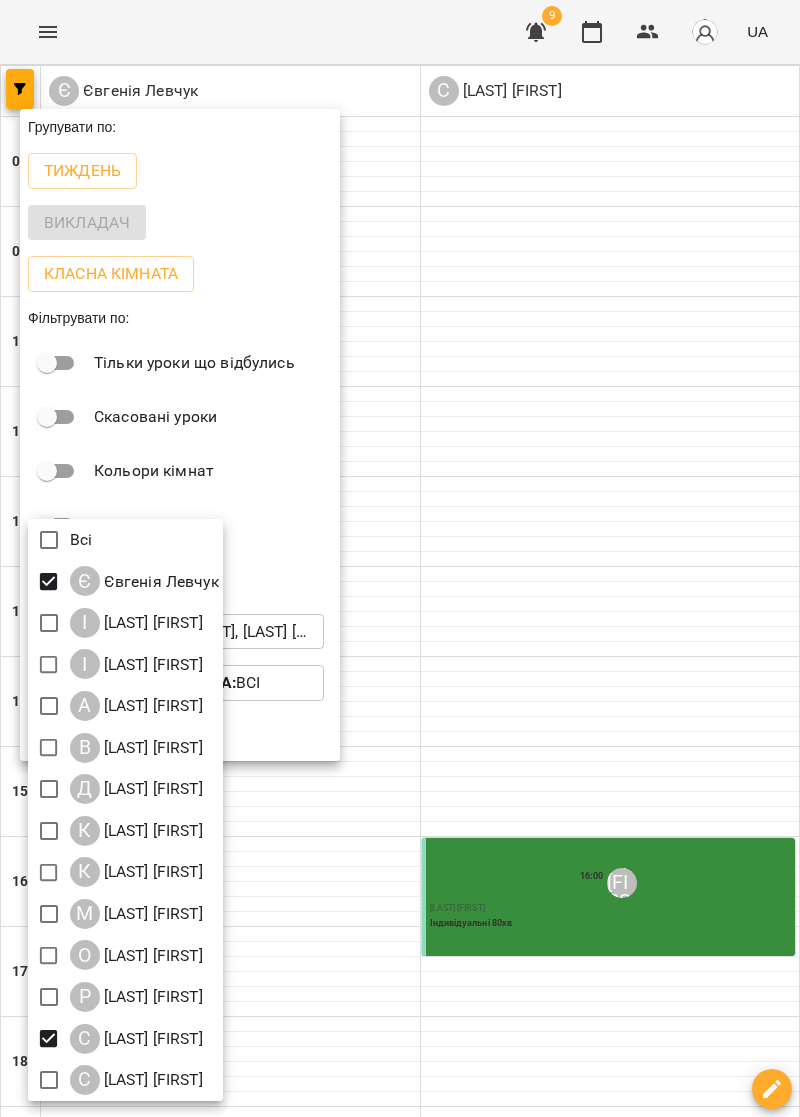 click at bounding box center [400, 558] 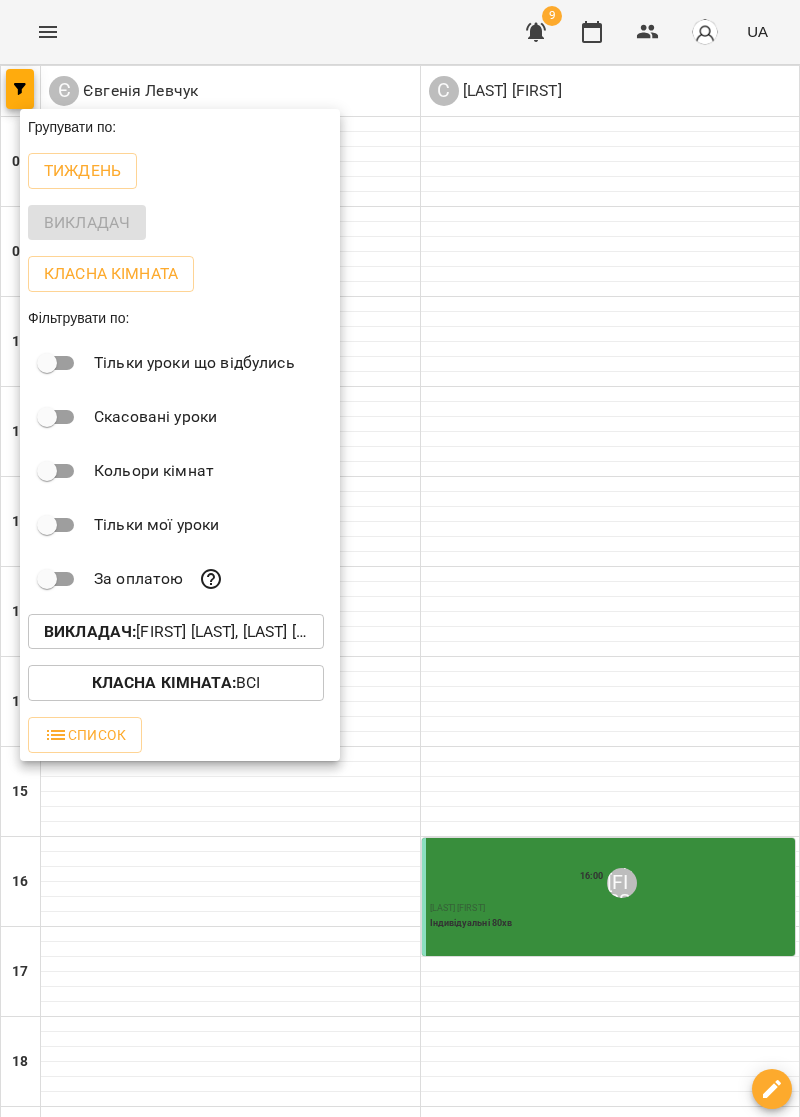 click at bounding box center (400, 558) 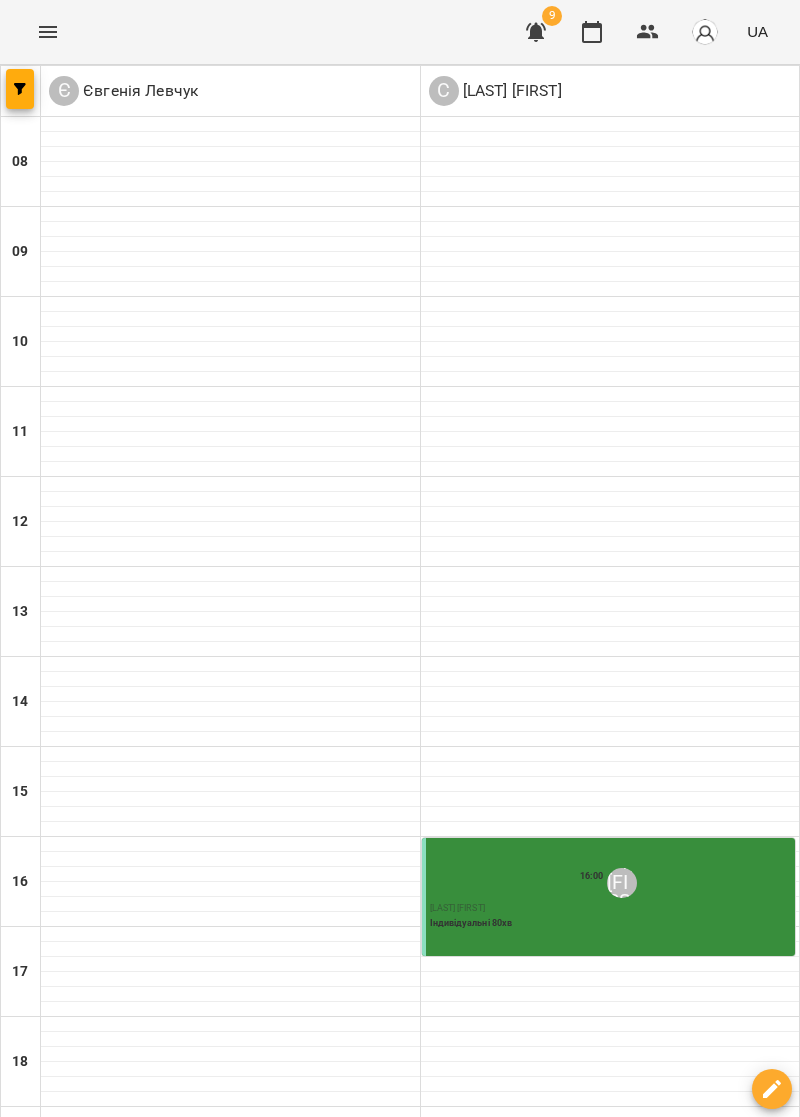 click at bounding box center [20, 89] 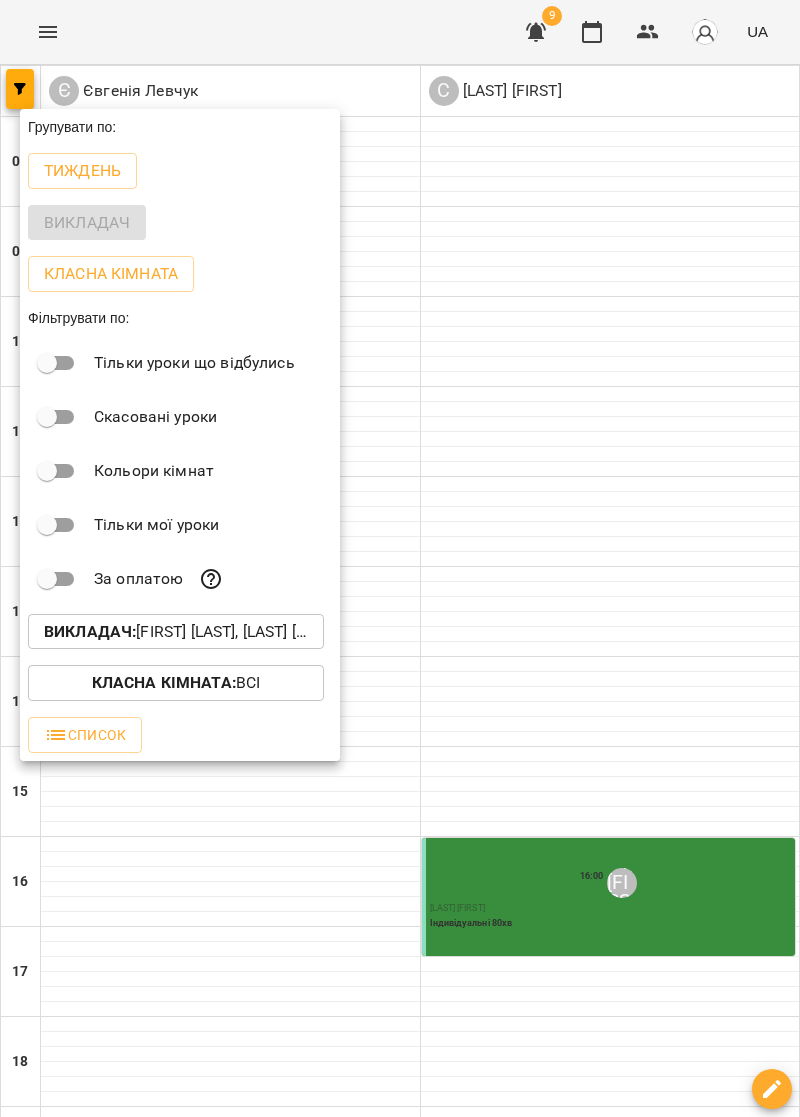 click on "Викладач : [FIRST] [LAST], [LAST] [FIRST]" at bounding box center (176, 632) 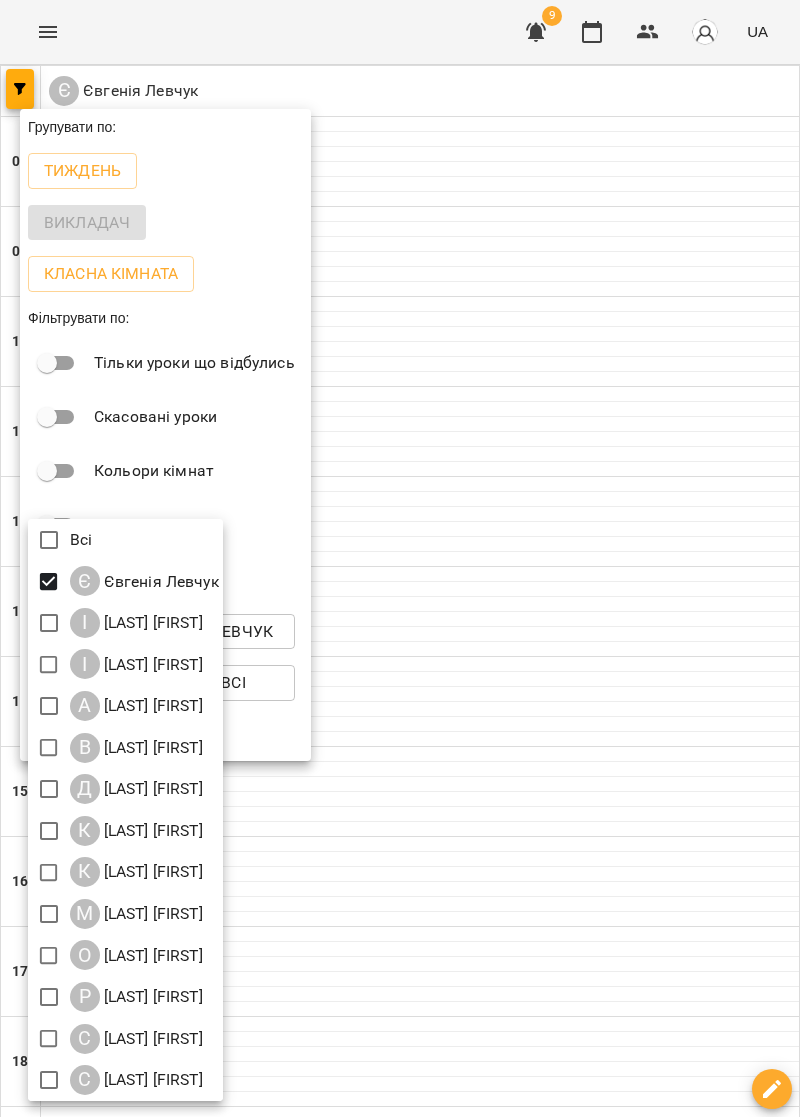 click at bounding box center (400, 558) 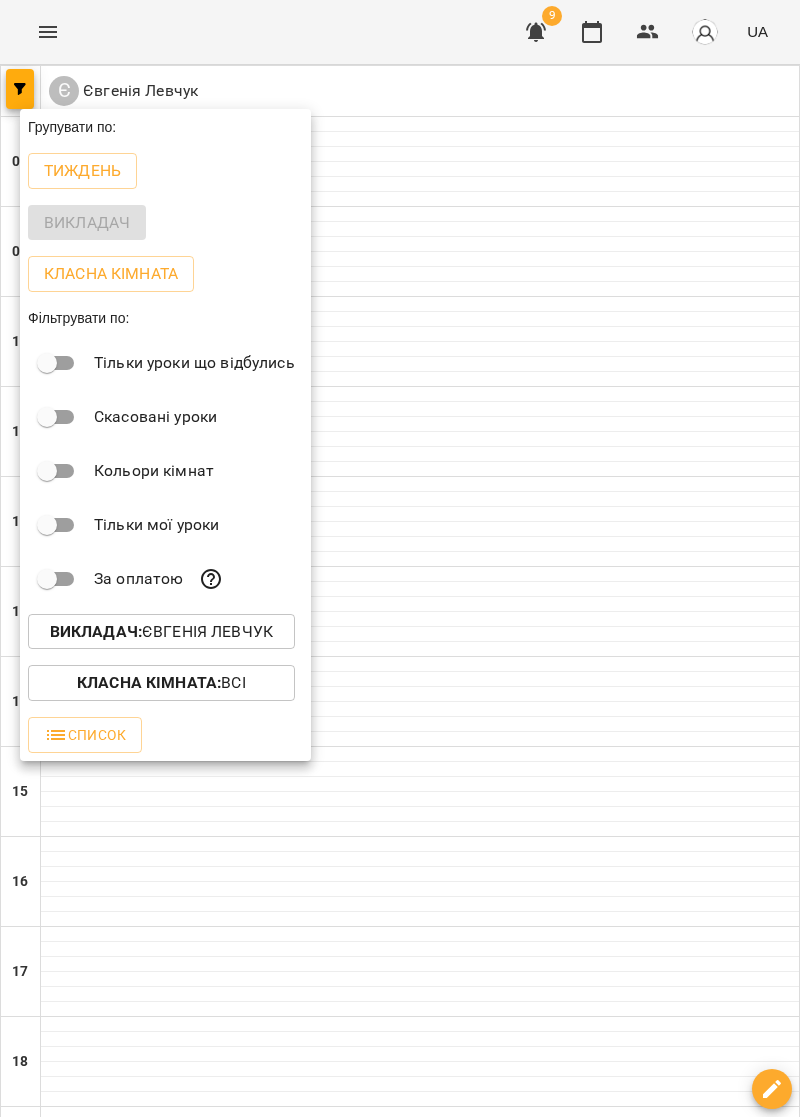 click on "Тиждень" at bounding box center (82, 171) 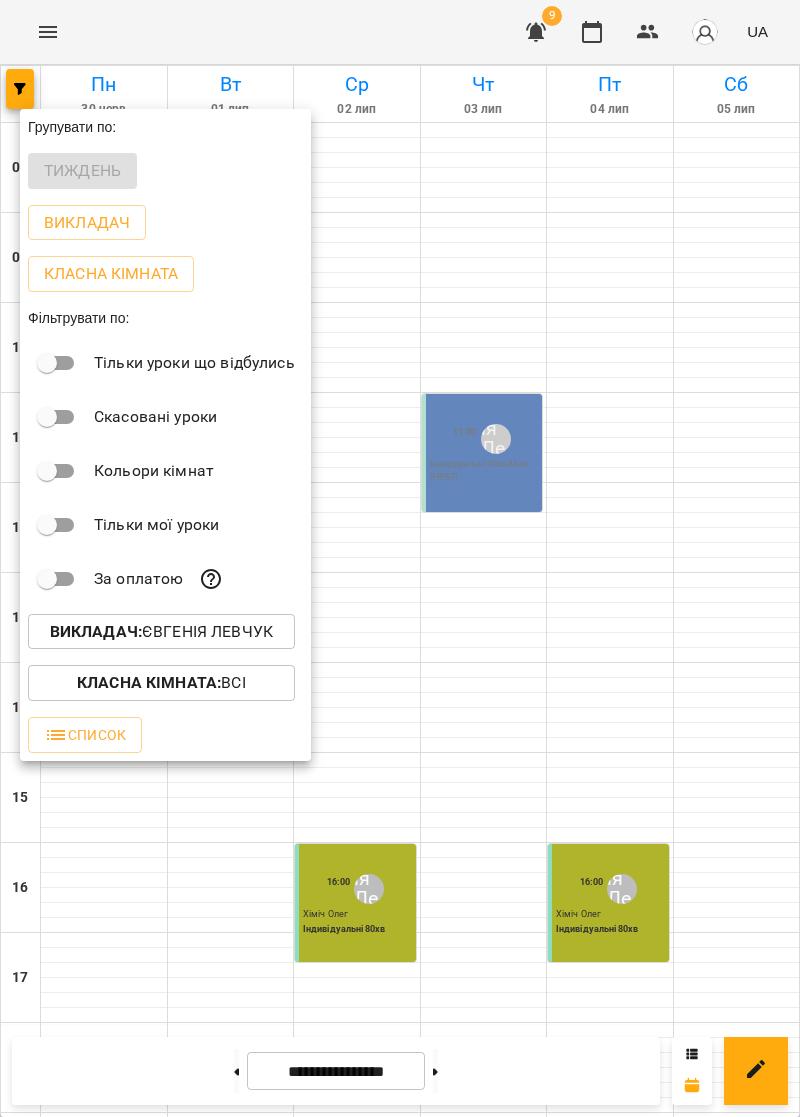 click at bounding box center [400, 558] 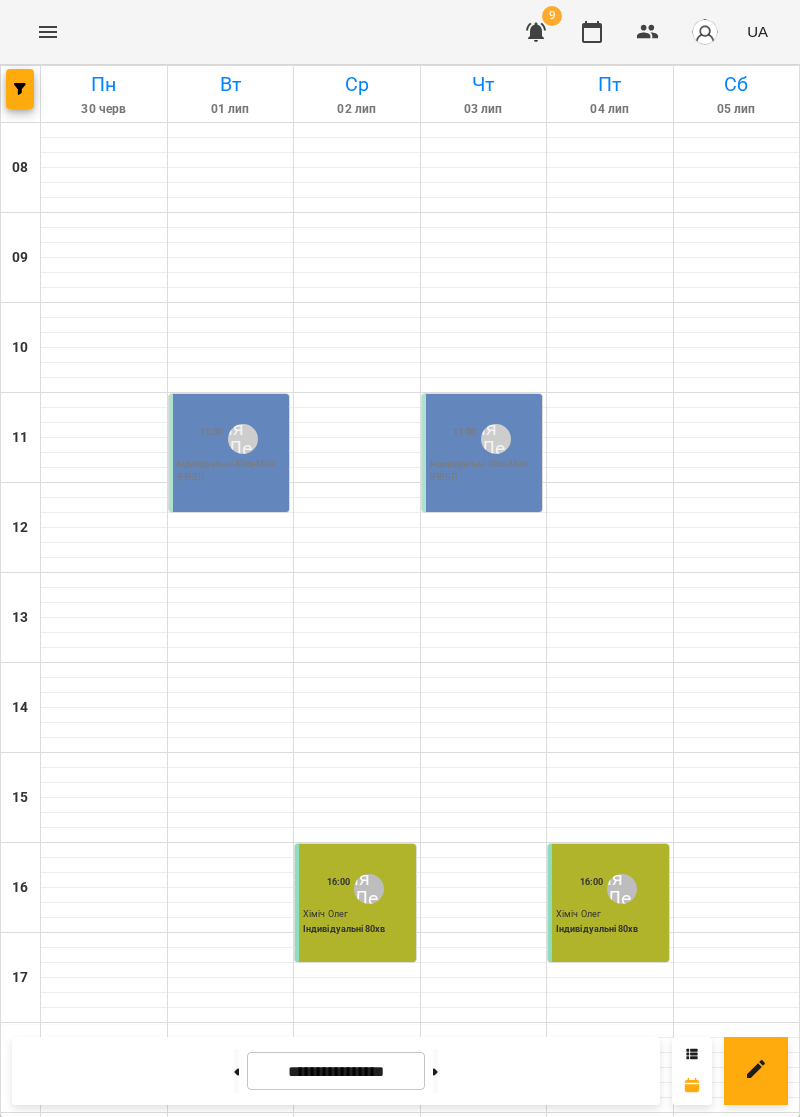 click on "Євгенія Левчук" at bounding box center [243, 439] 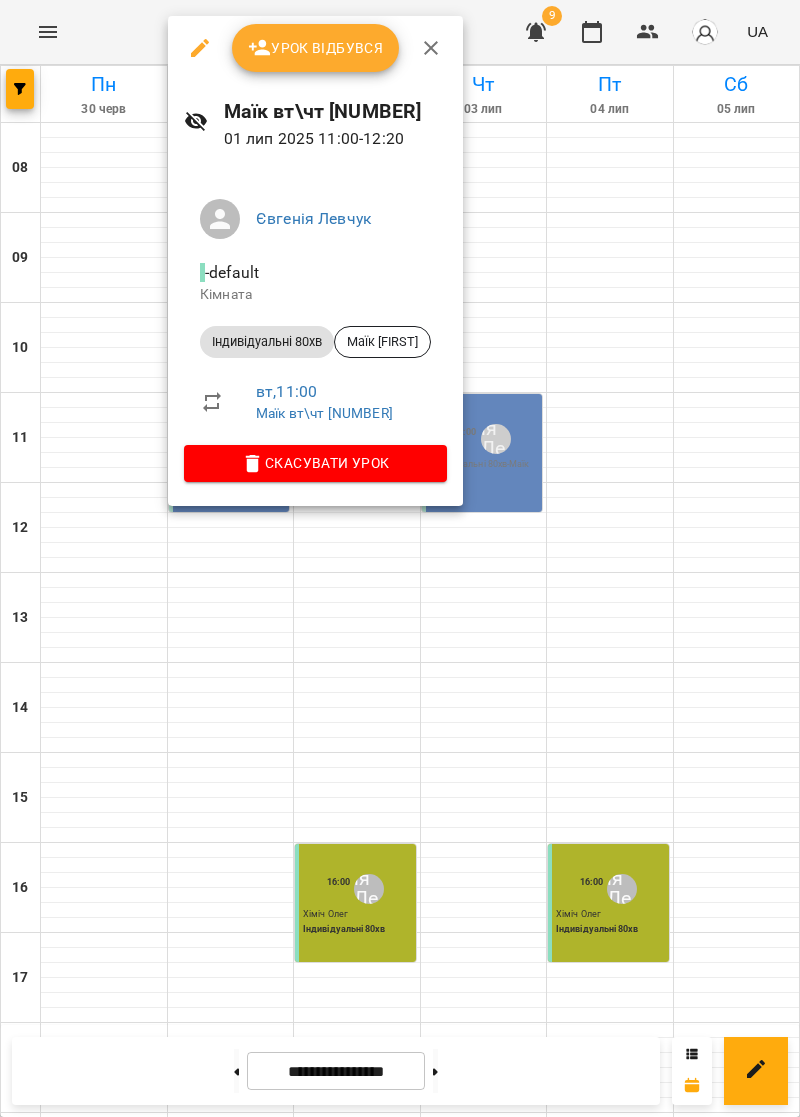 click at bounding box center [400, 558] 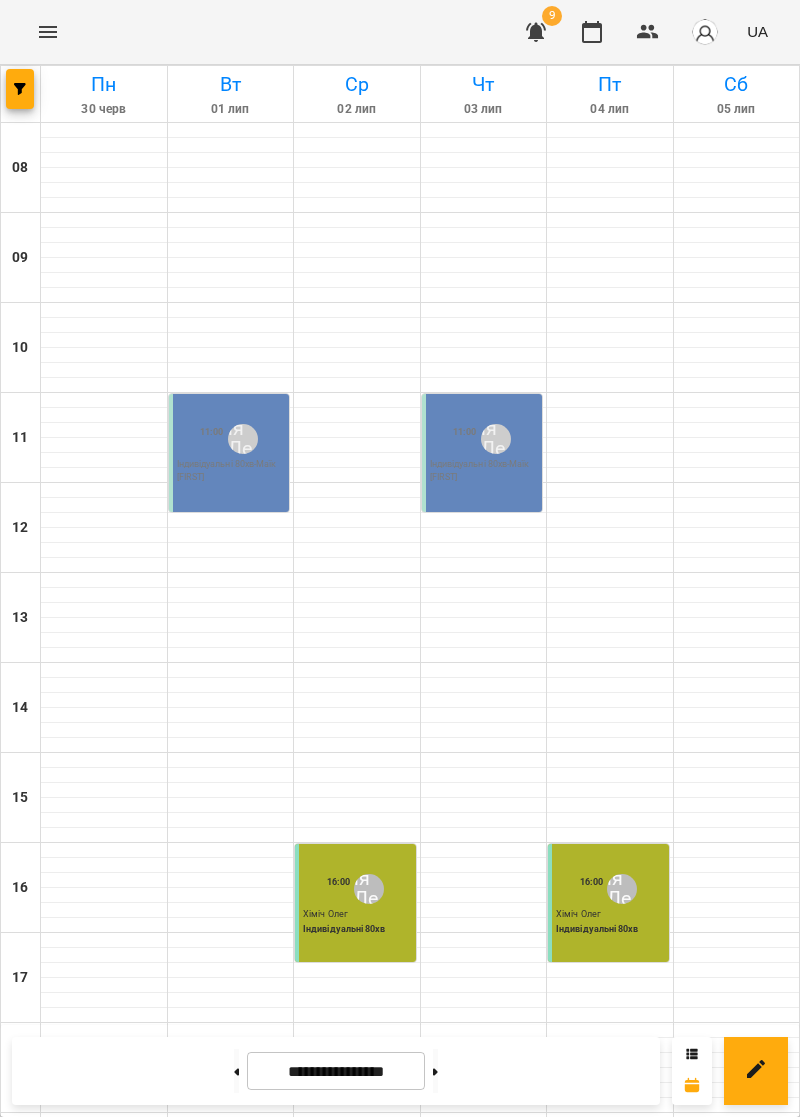 click at bounding box center (435, 1071) 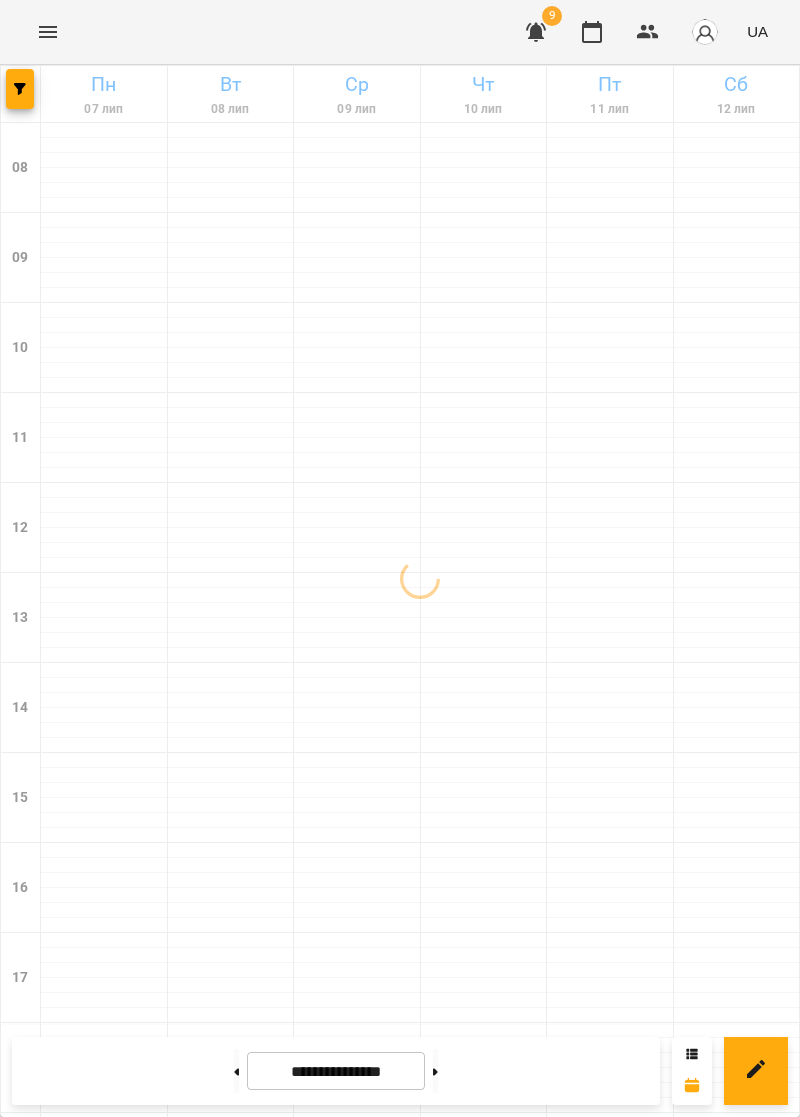 click at bounding box center [435, 1071] 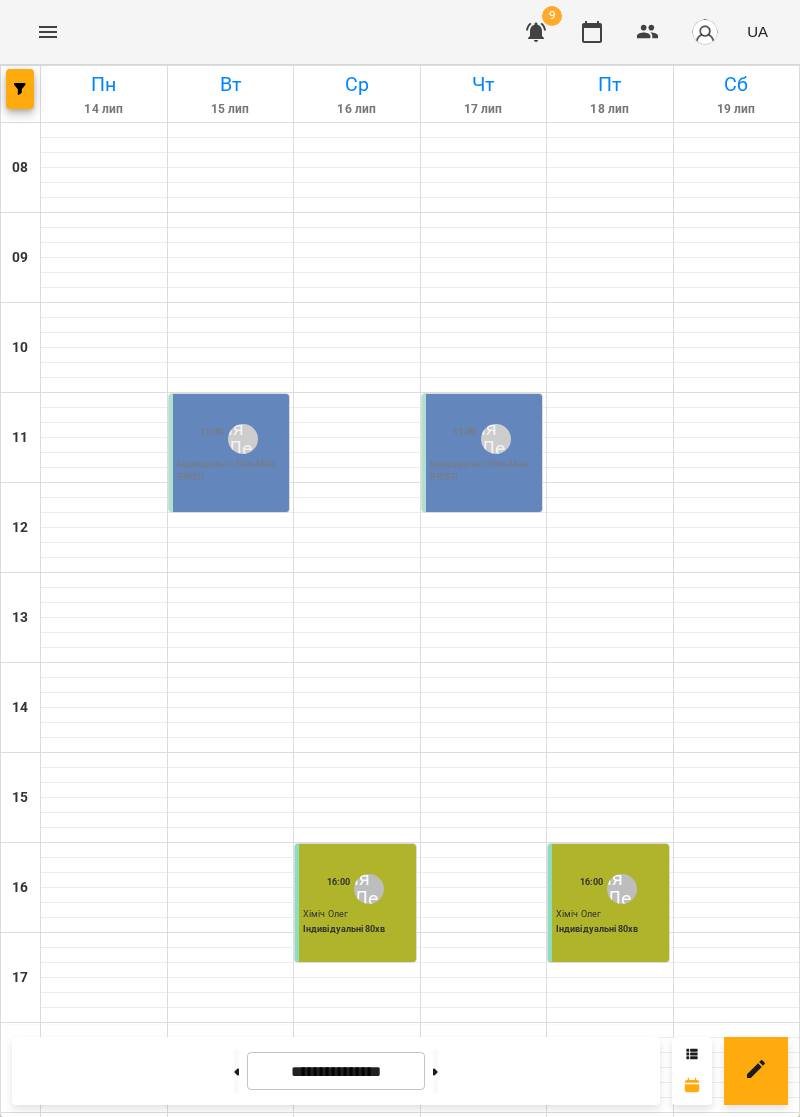 click at bounding box center [435, 1071] 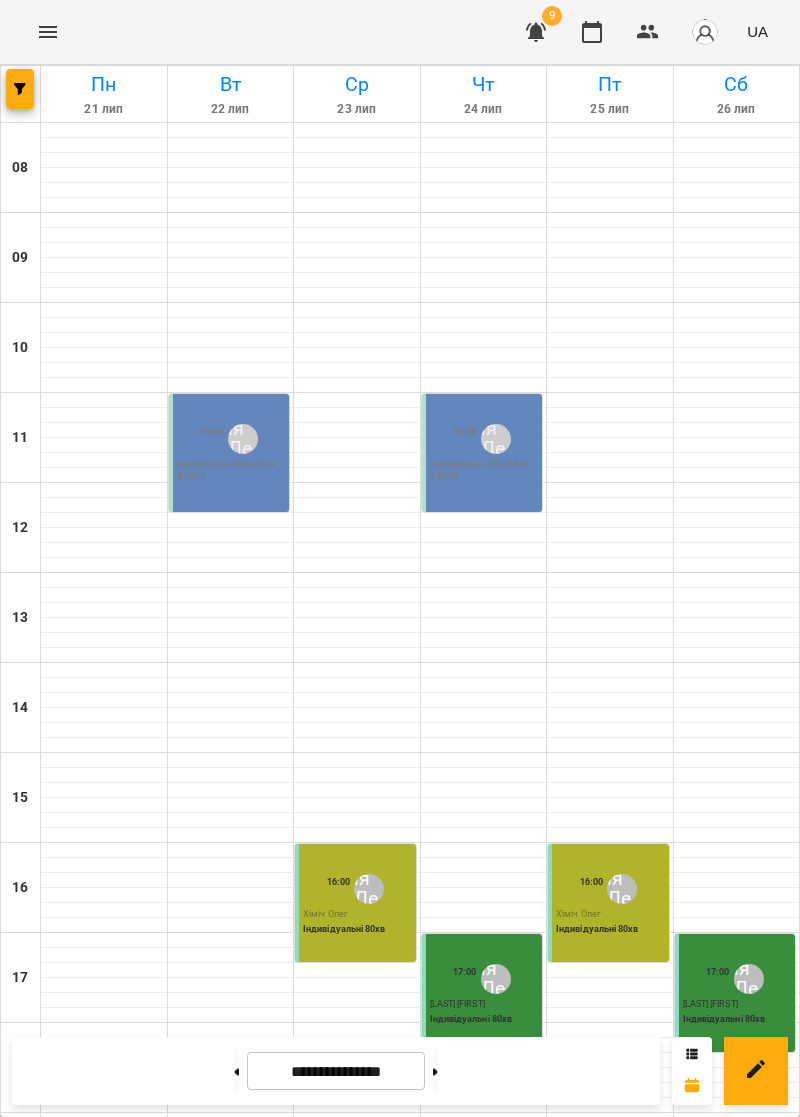 click on "11:00" at bounding box center [465, 439] 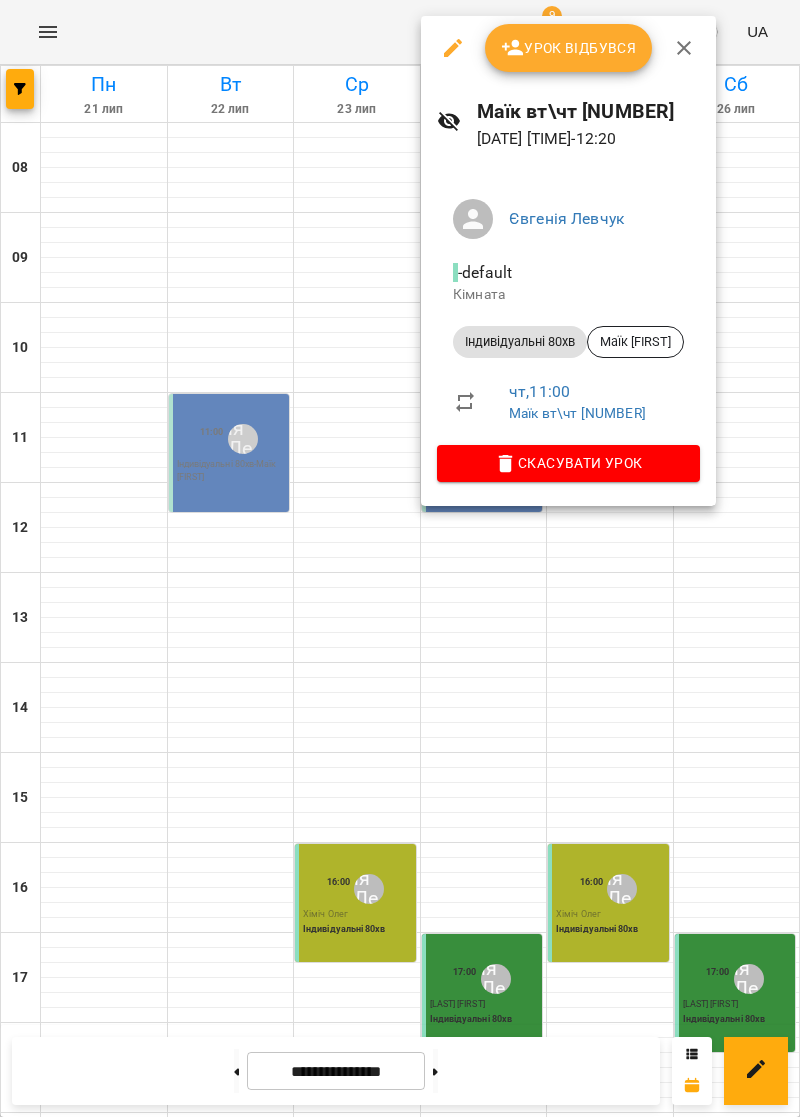 click on "Урок відбувся" at bounding box center (569, 48) 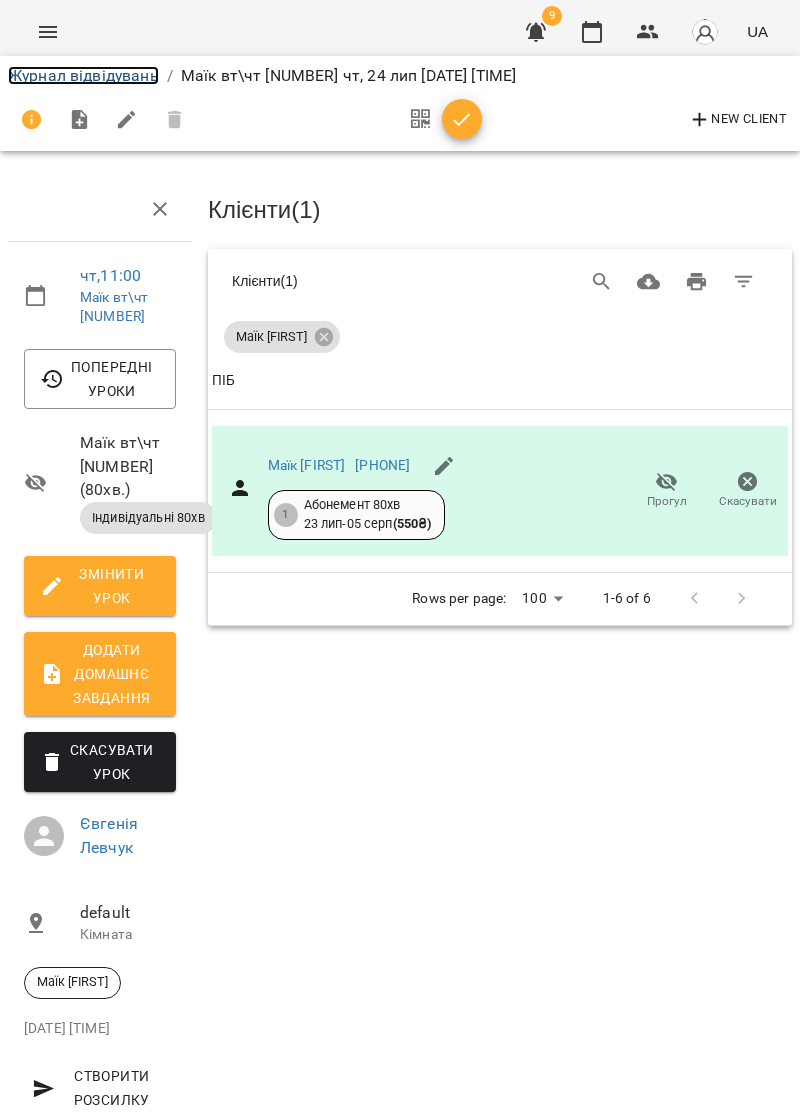 click on "Журнал відвідувань" at bounding box center (83, 75) 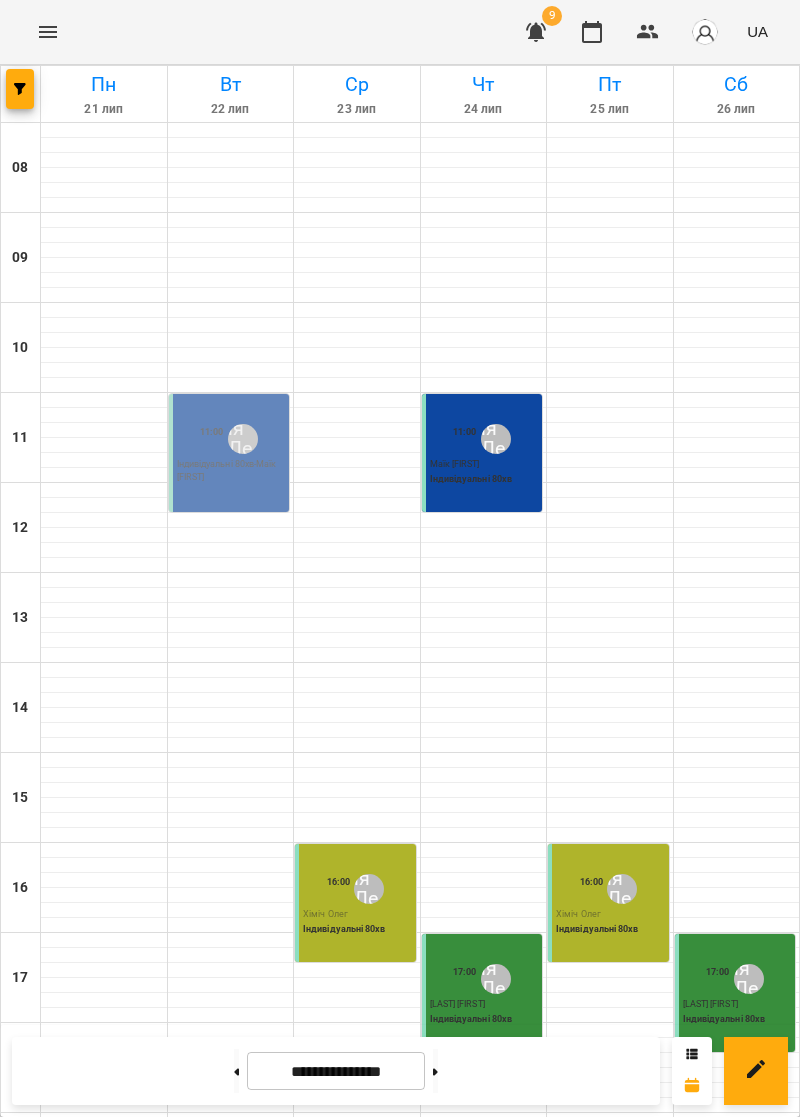 click at bounding box center (435, 1071) 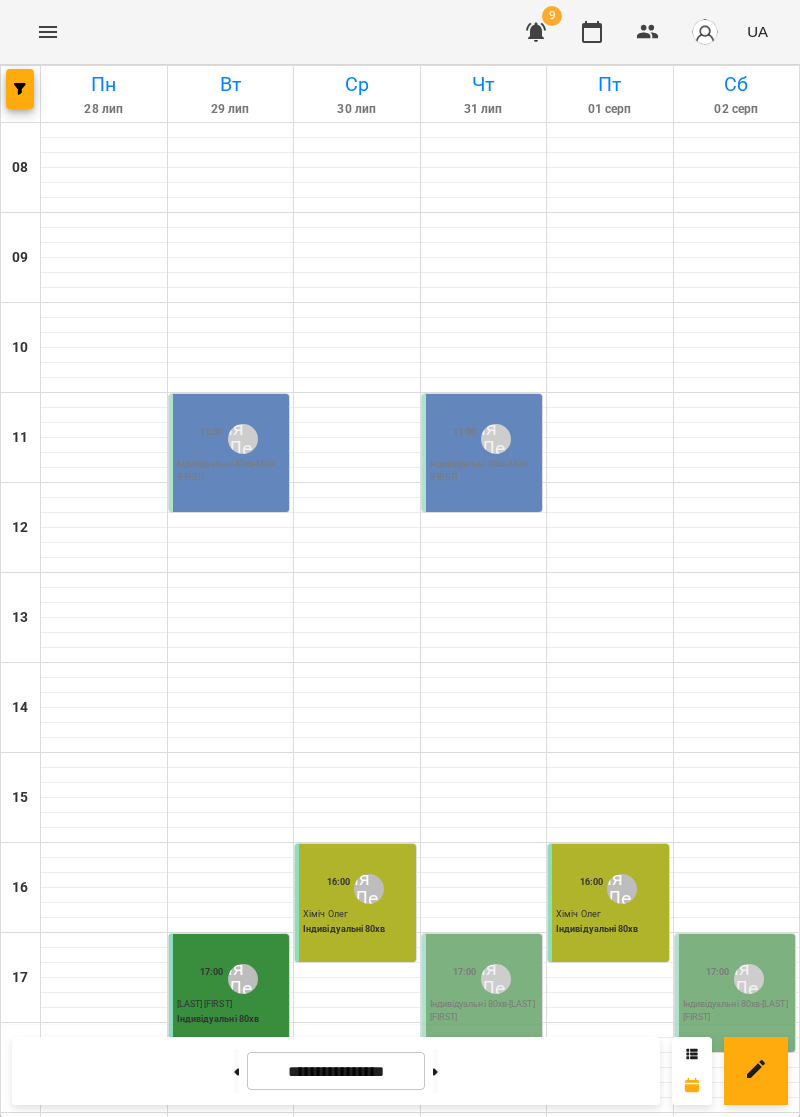 click on "11:00" at bounding box center [212, 439] 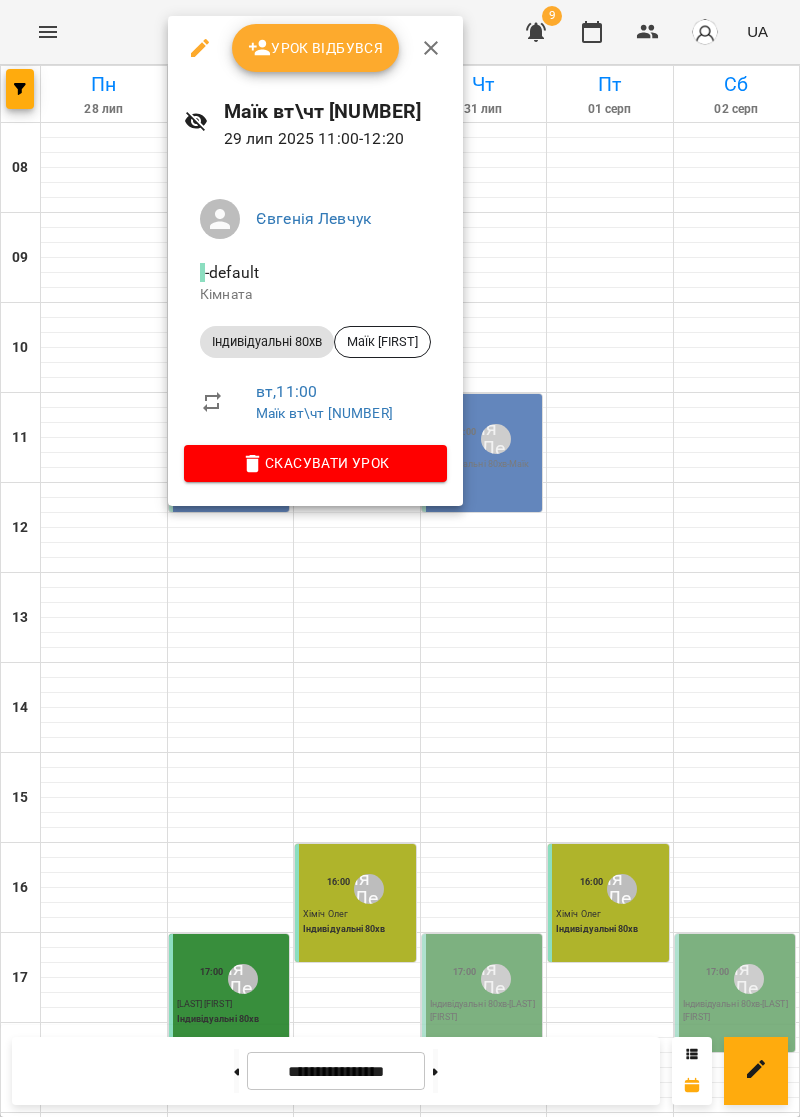 click on "Урок відбувся" at bounding box center (316, 48) 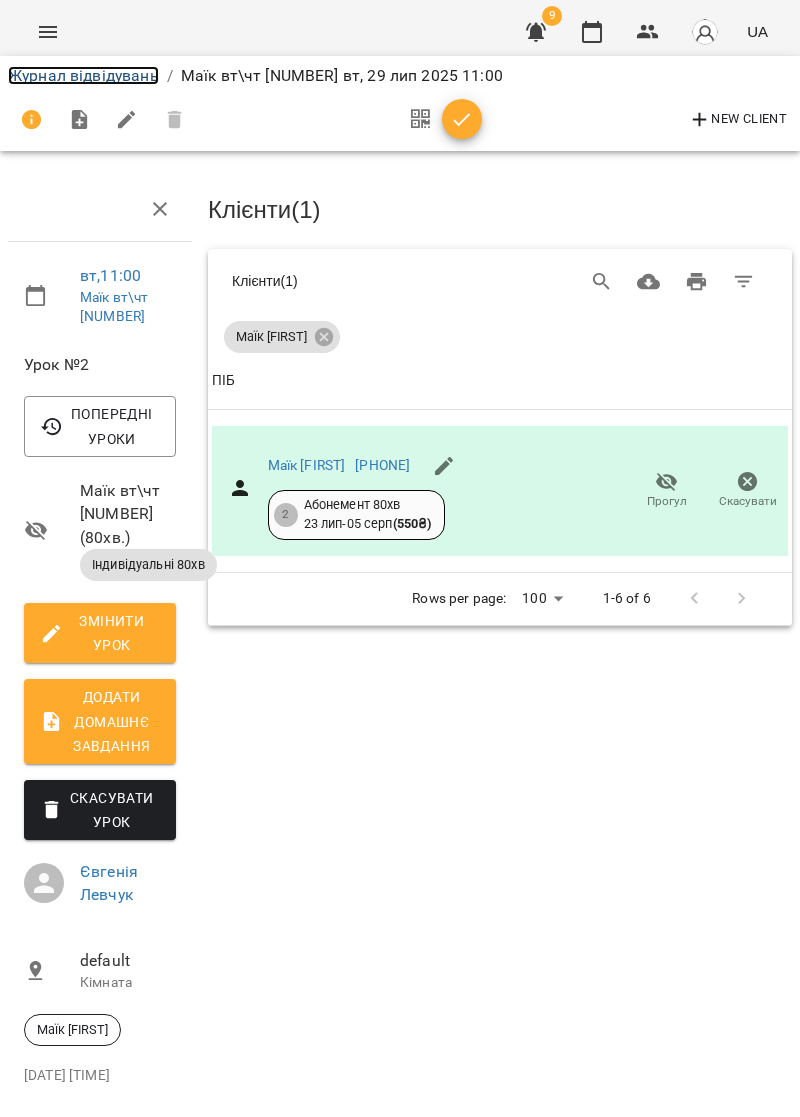 click on "Журнал відвідувань" at bounding box center [83, 75] 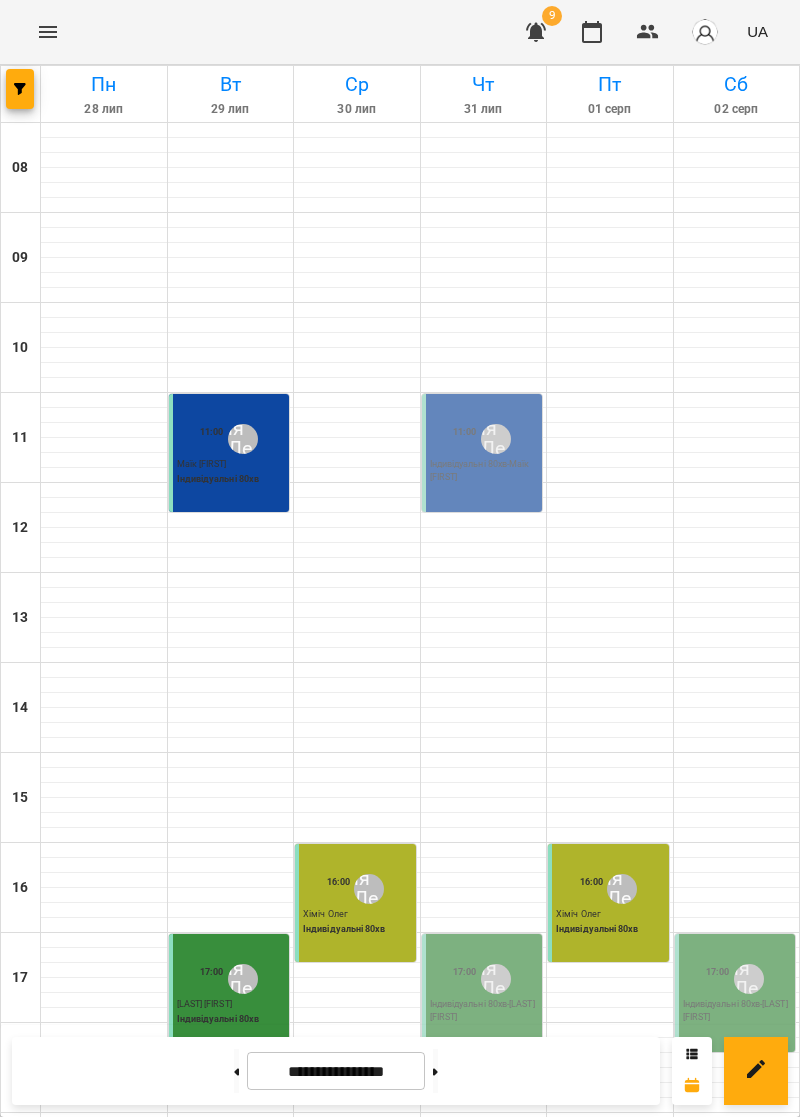 click on "Євгенія Левчук" at bounding box center [496, 439] 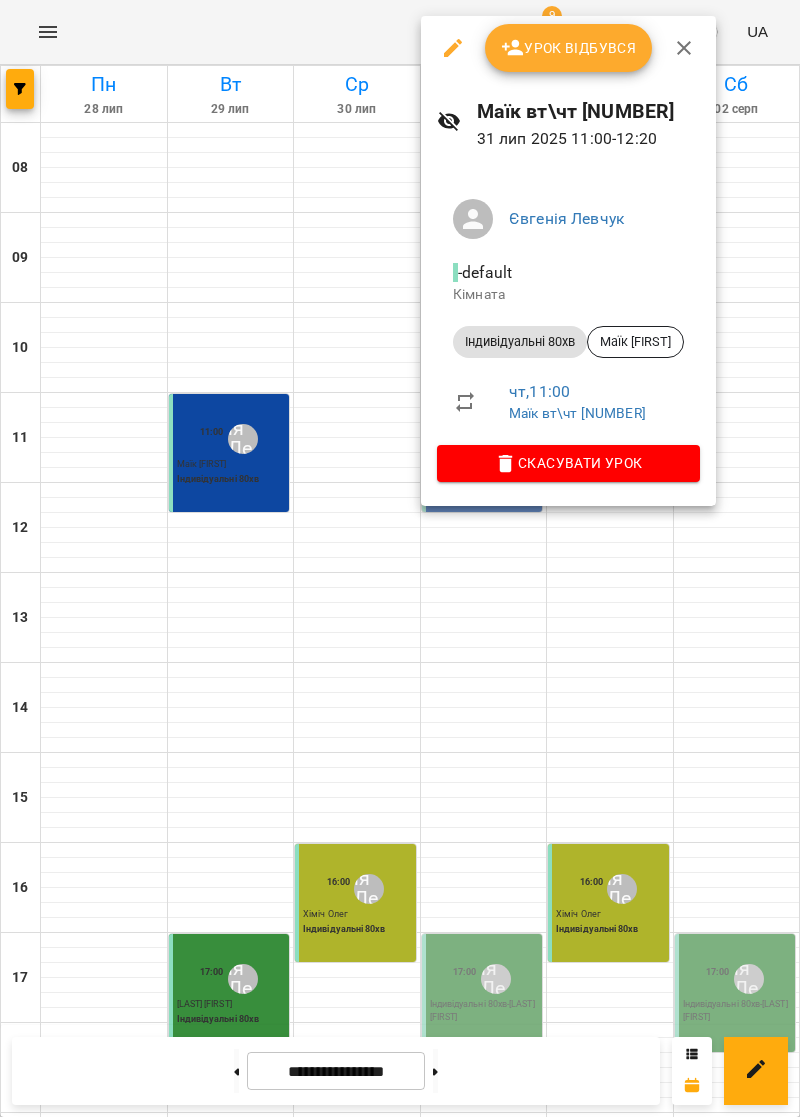click on "Урок відбувся" at bounding box center (569, 48) 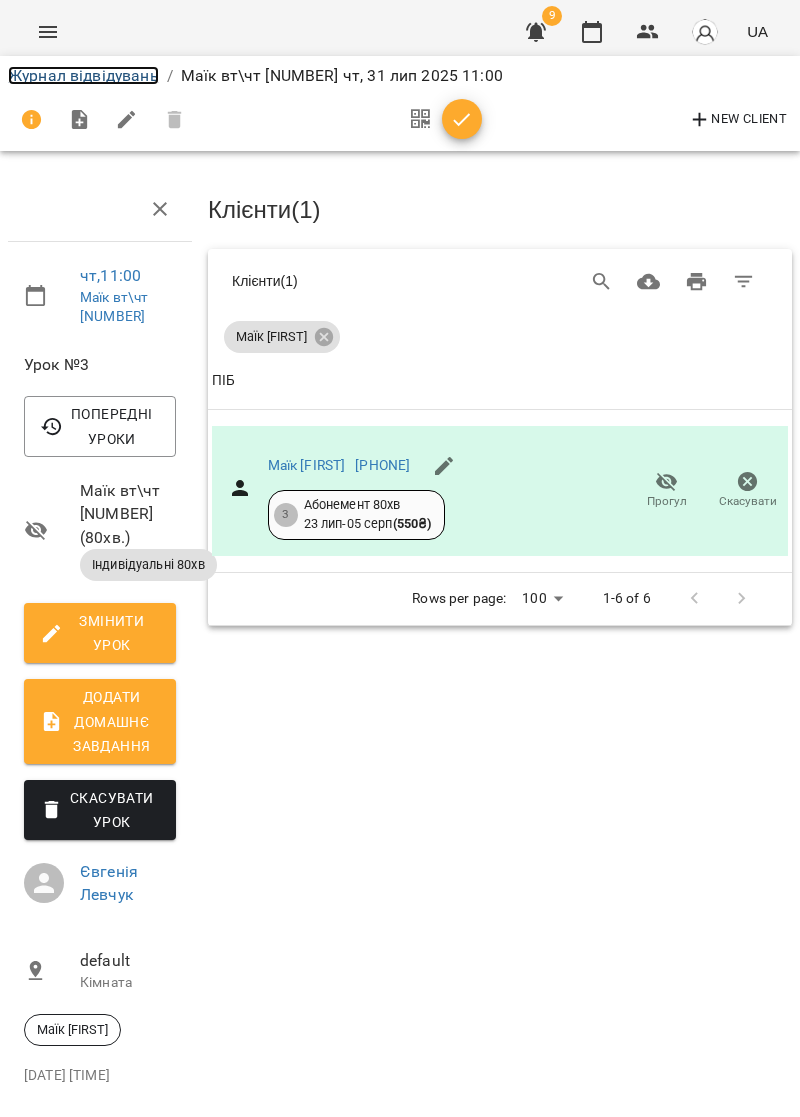 click on "Журнал відвідувань" at bounding box center [83, 75] 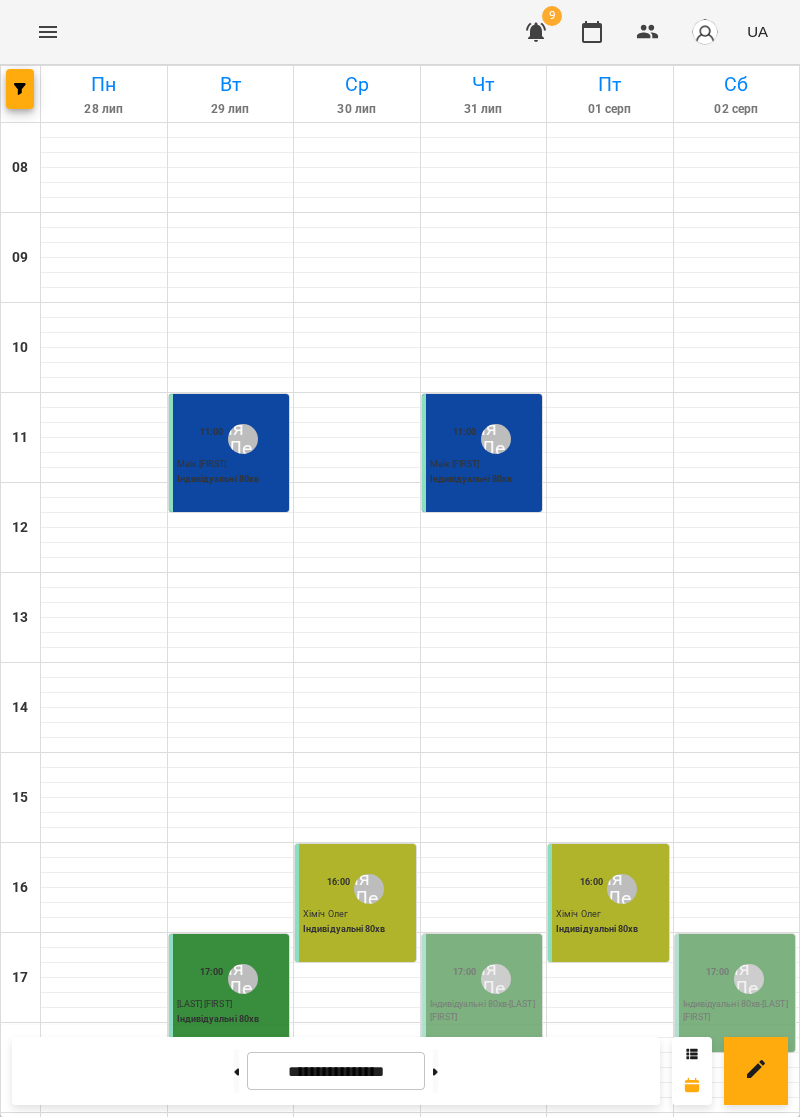 click at bounding box center [435, 1071] 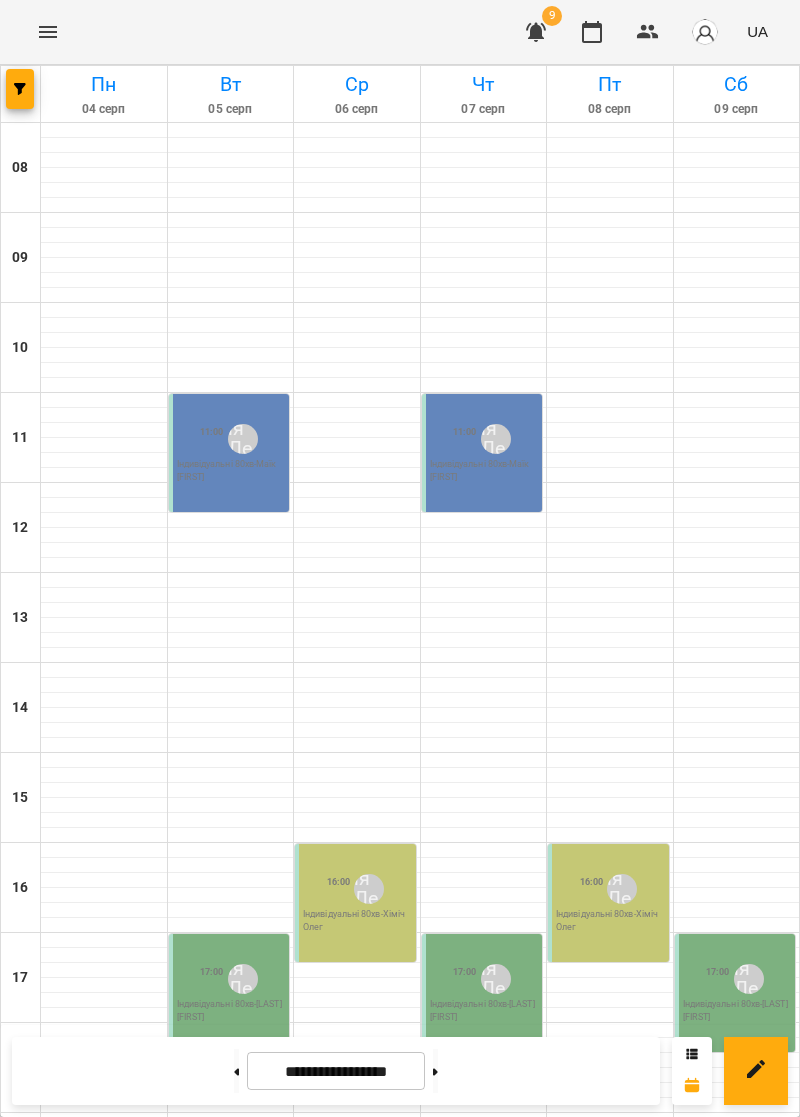 click on "Індивідуальні 80хв - Маїк [FIRST]" at bounding box center (231, 471) 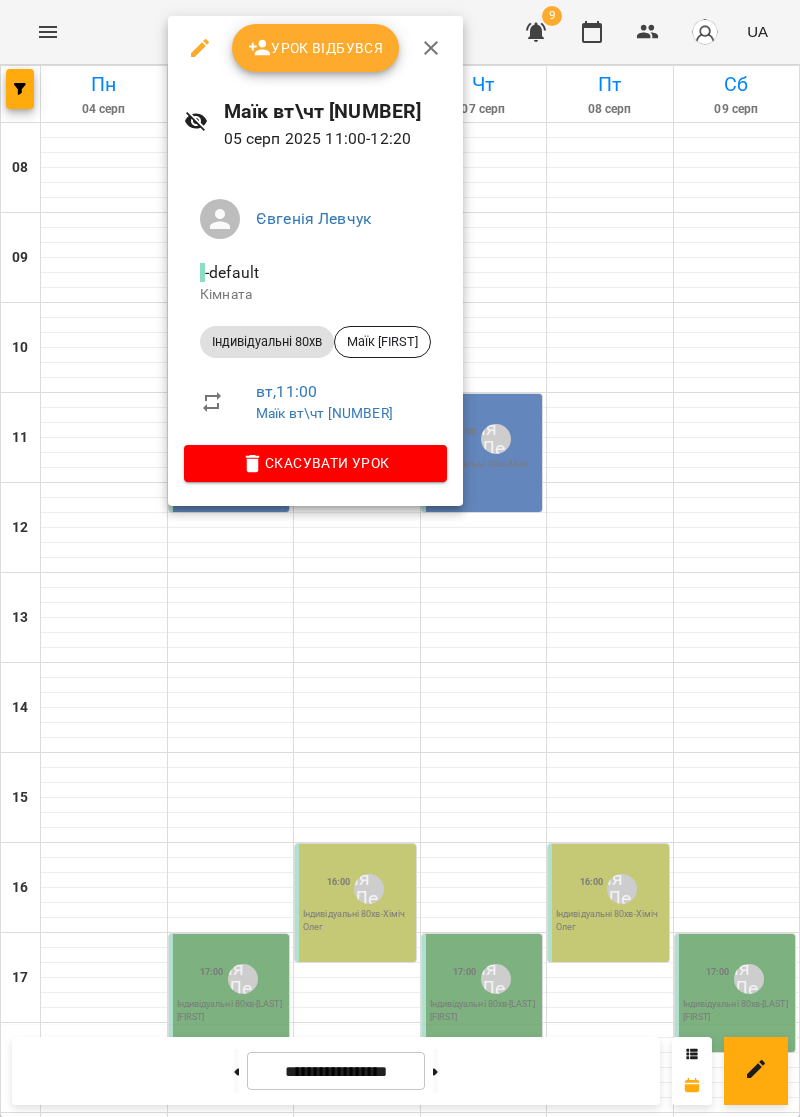 click on "Урок відбувся" at bounding box center (316, 48) 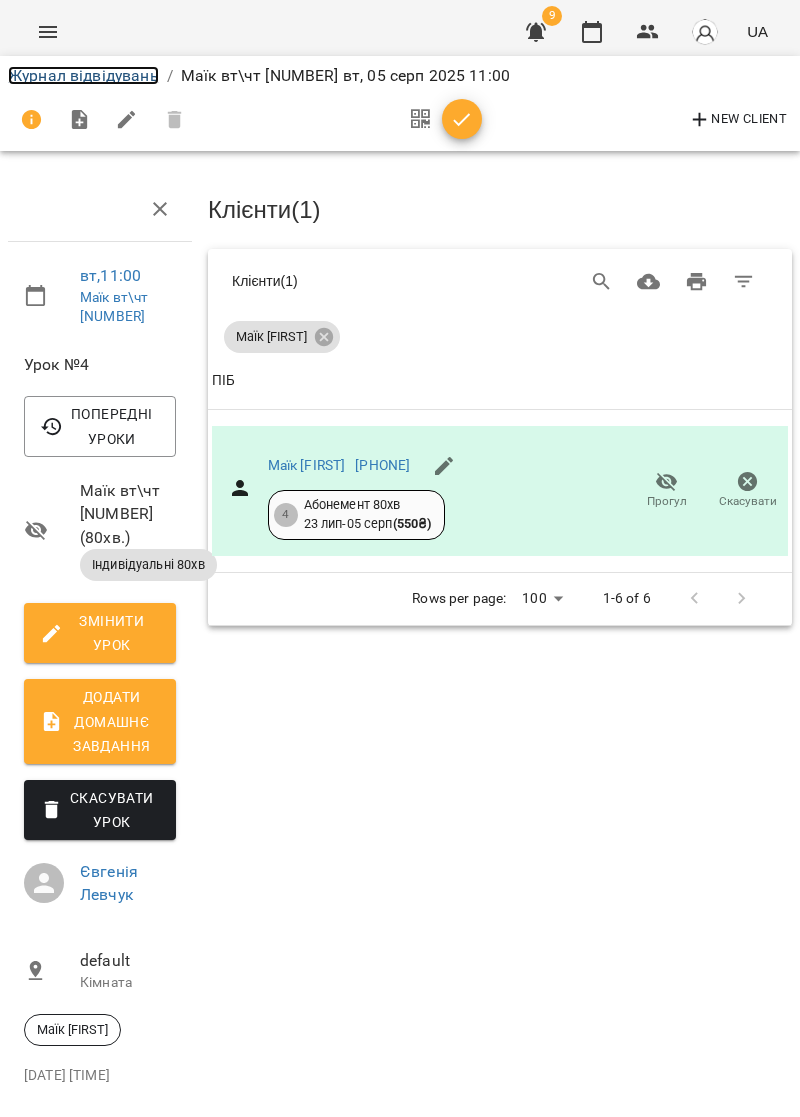 click on "Журнал відвідувань" at bounding box center (83, 75) 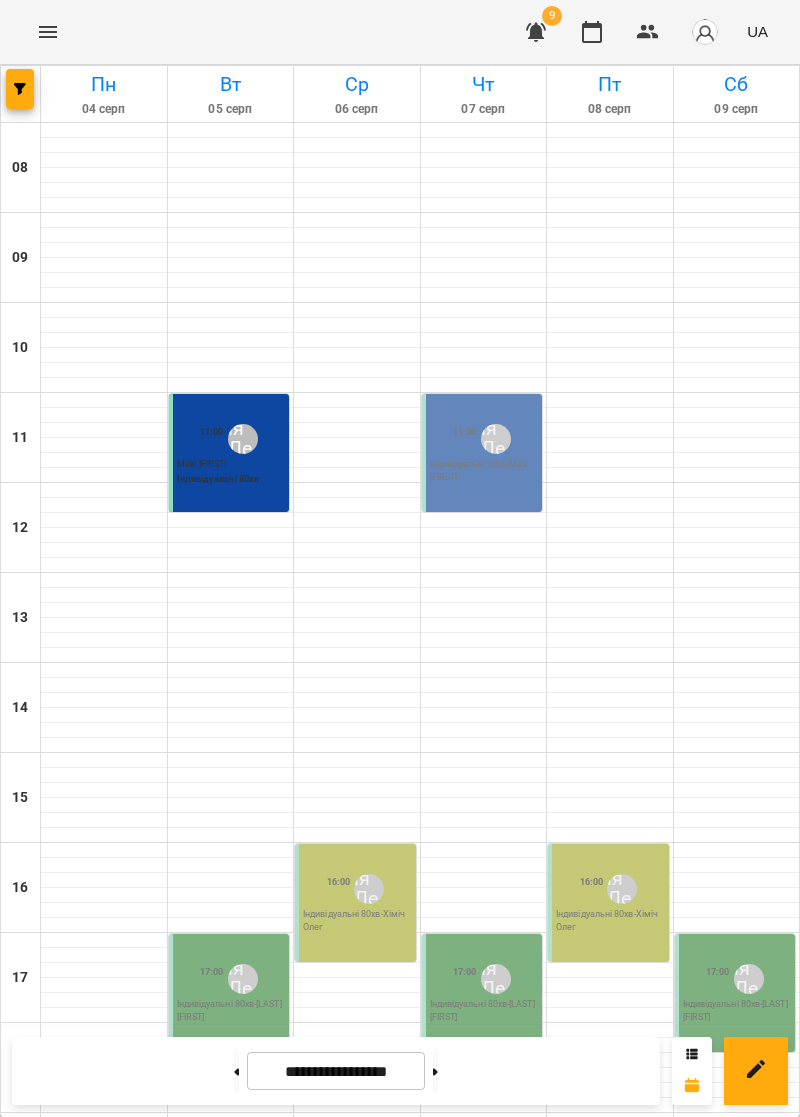 click 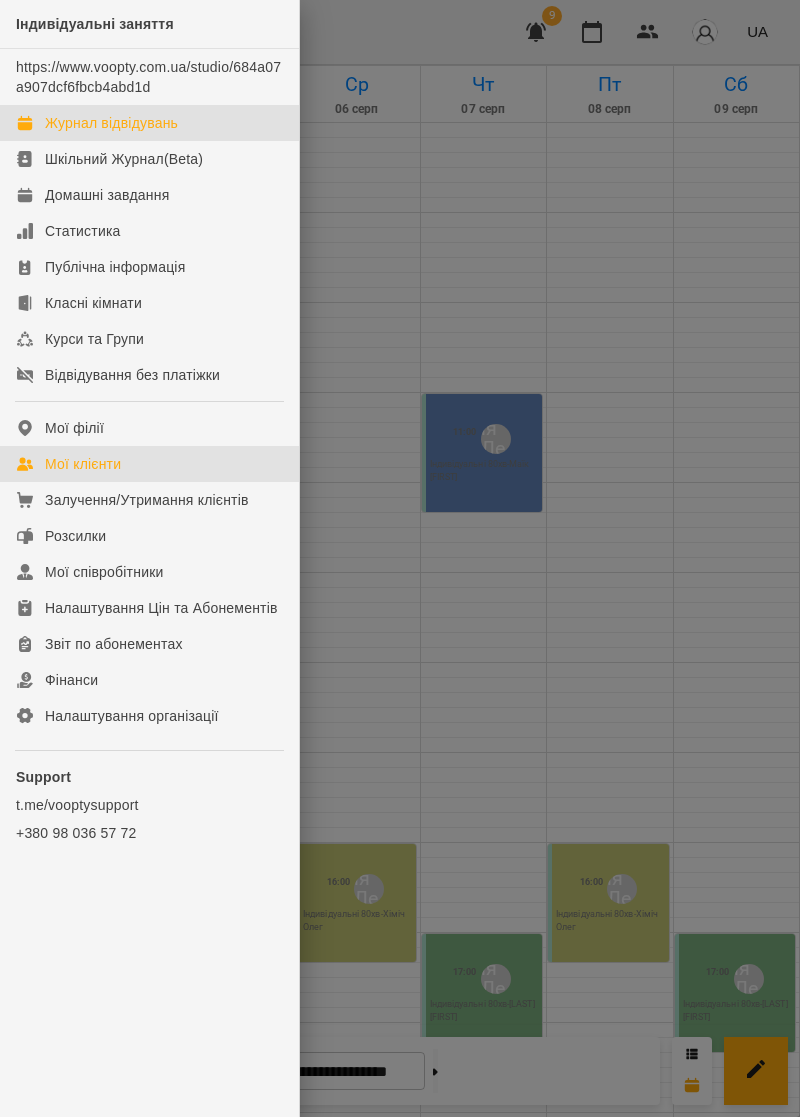 click on "Мої клієнти" at bounding box center [149, 464] 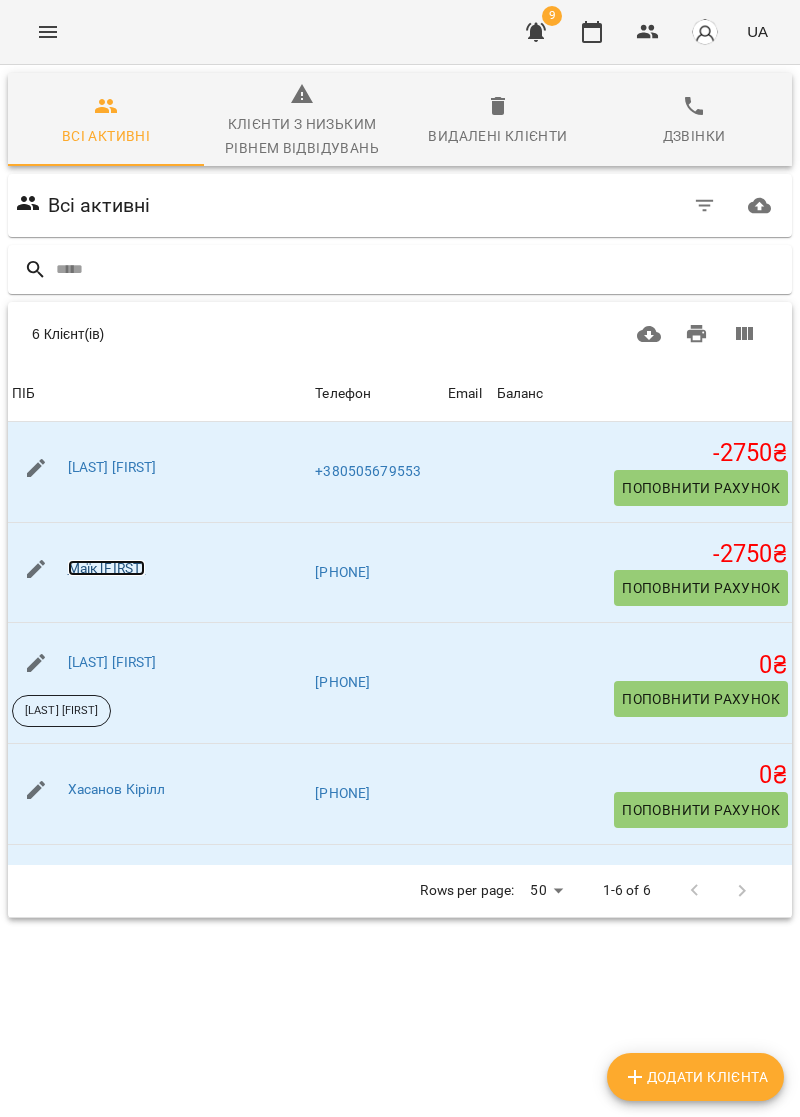 click on "Маїк [FIRST]" at bounding box center [107, 568] 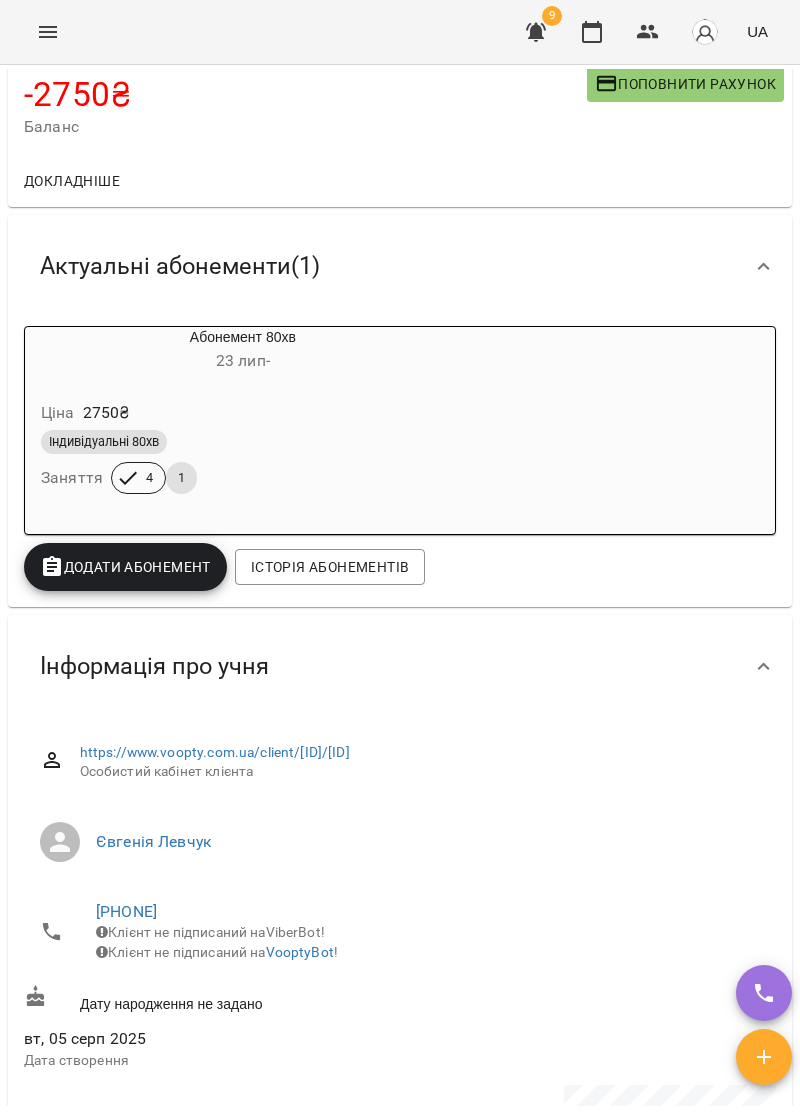 scroll, scrollTop: 125, scrollLeft: 0, axis: vertical 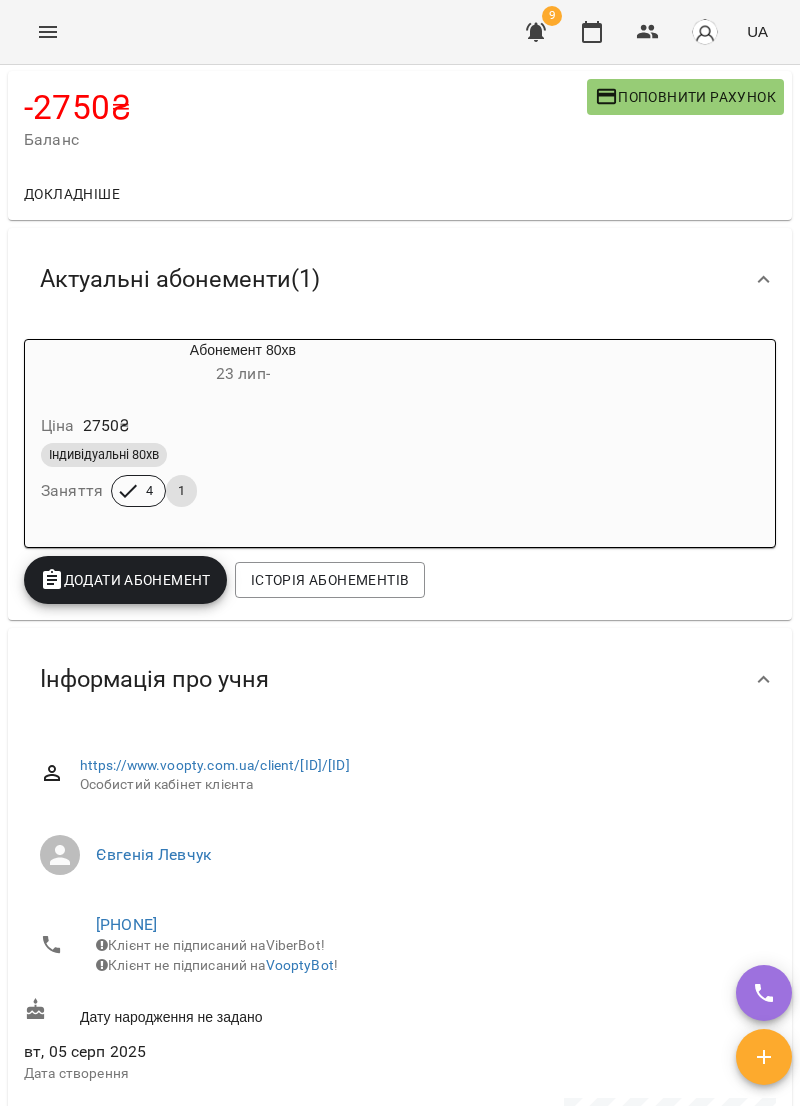 click on "Ціна 2750 ₴" at bounding box center [243, 426] 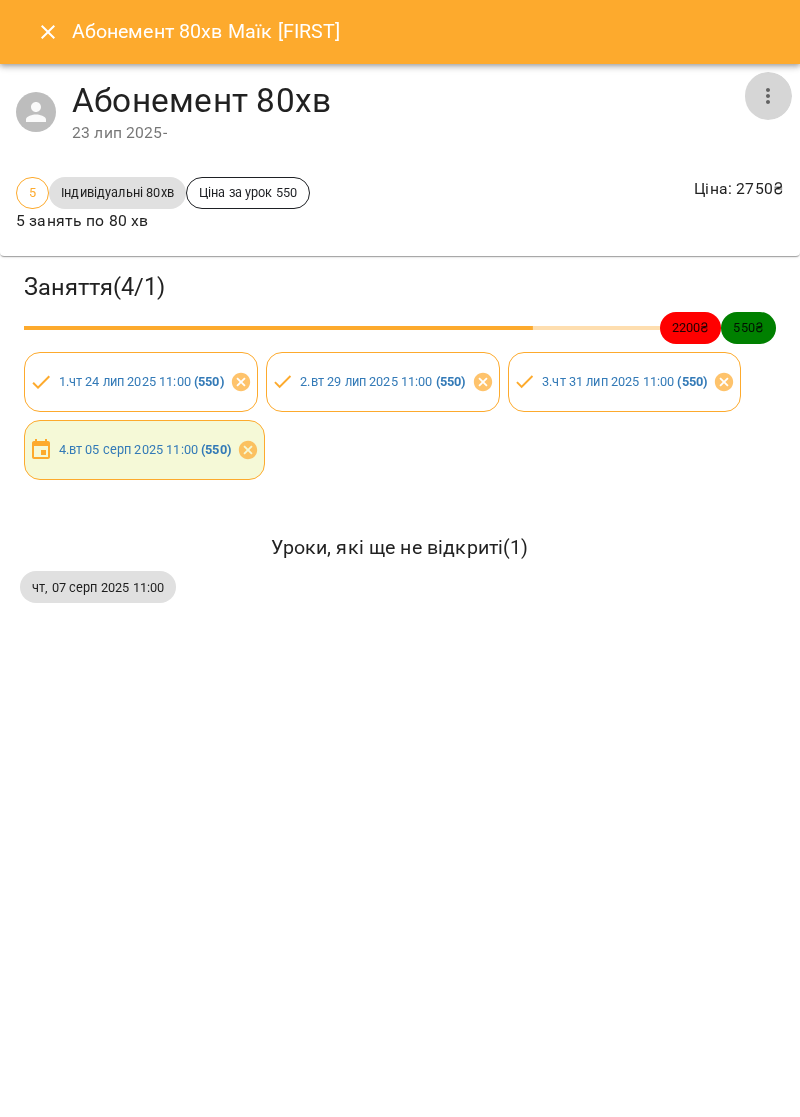 click at bounding box center [768, 96] 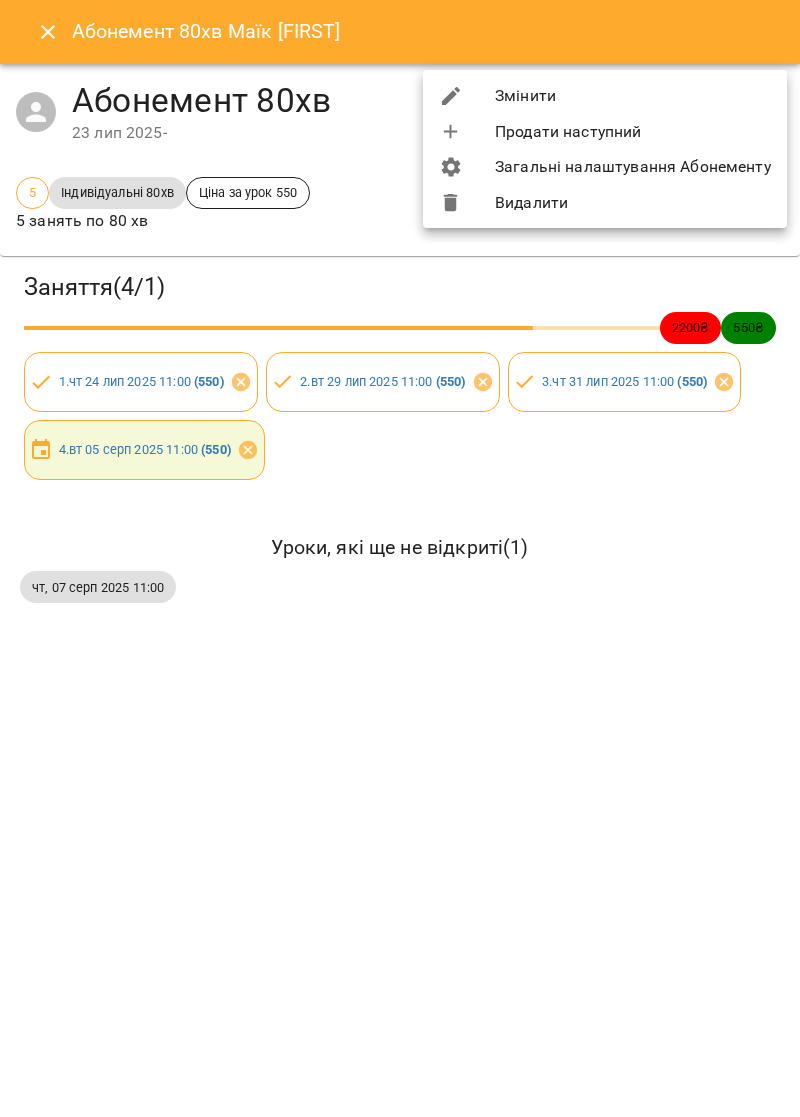 click on "Змінити" at bounding box center (605, 96) 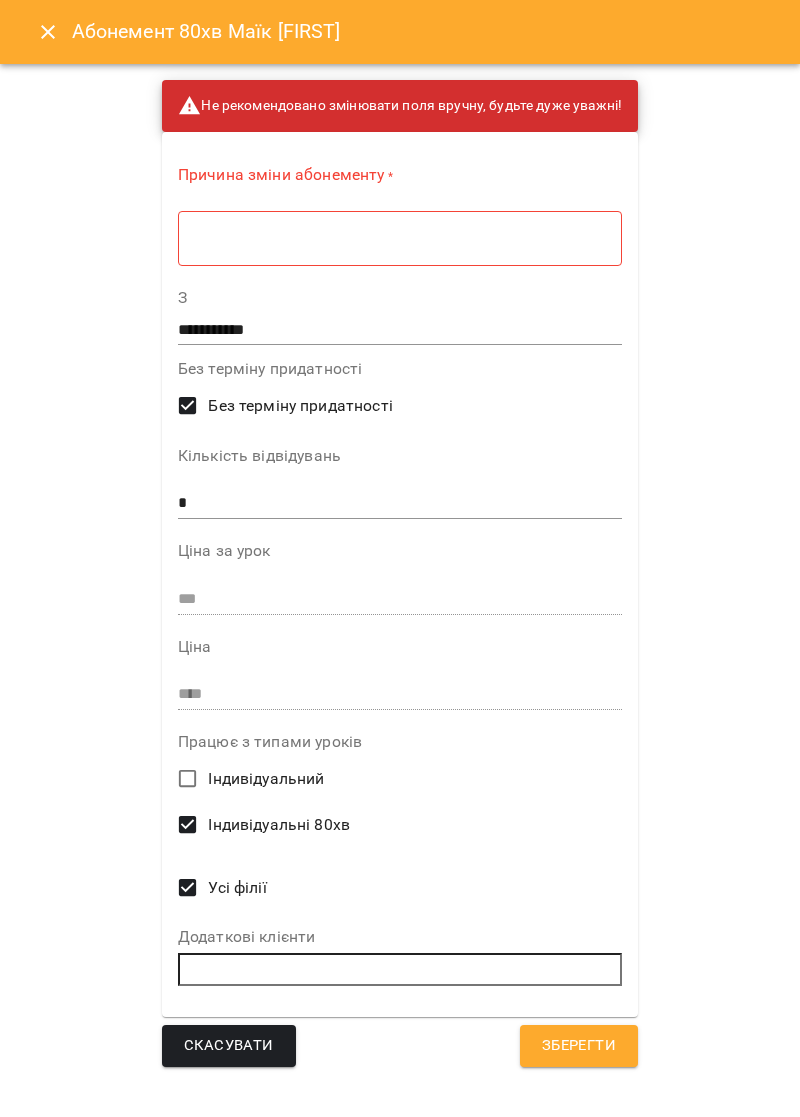 click at bounding box center [400, 238] 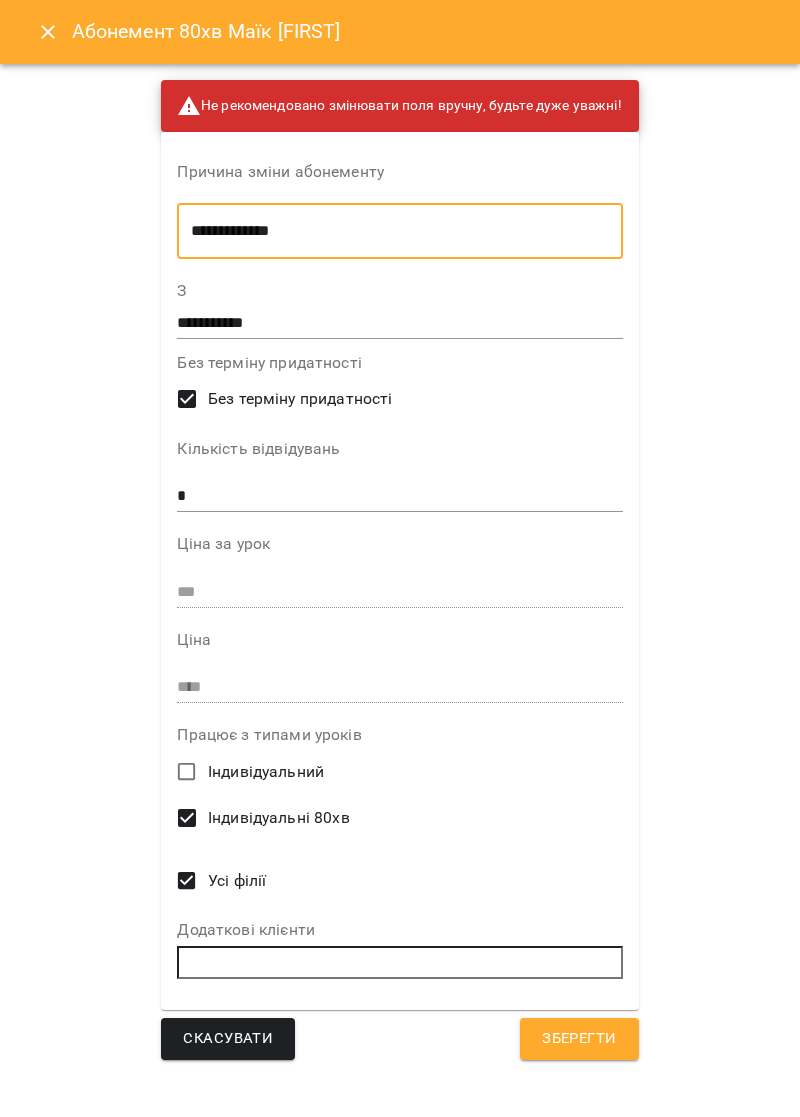 type on "**********" 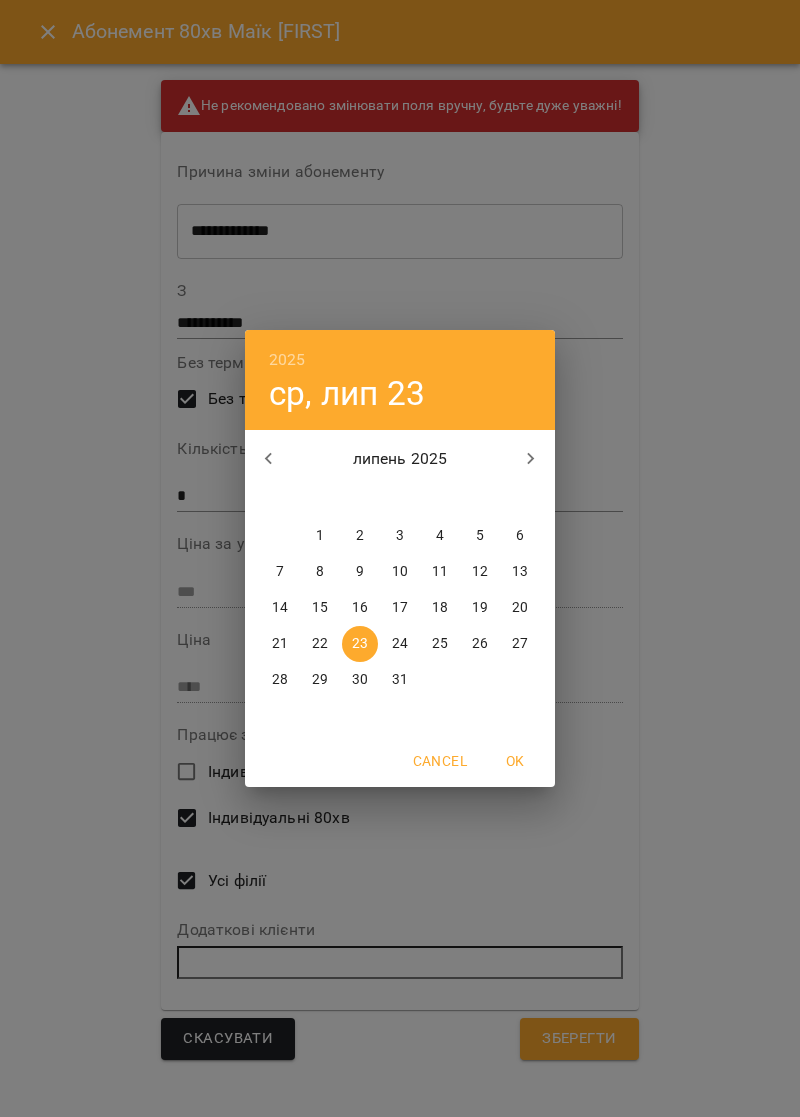 click 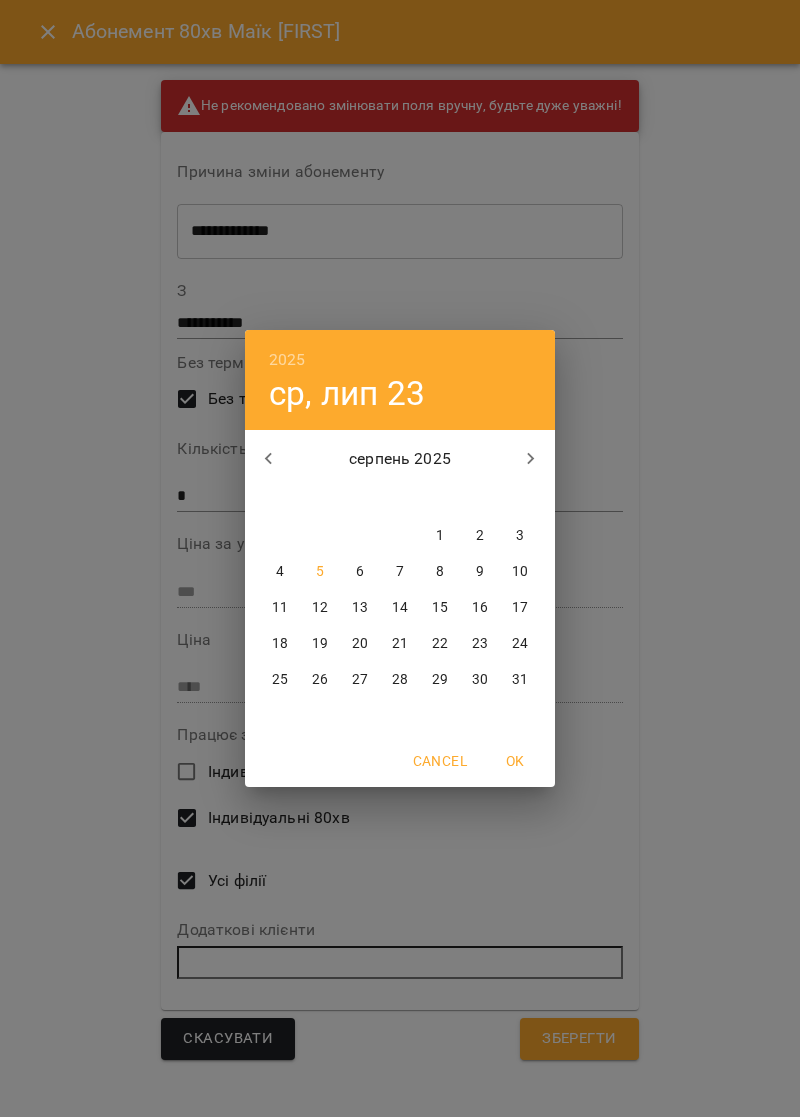 click on "4" at bounding box center (280, 572) 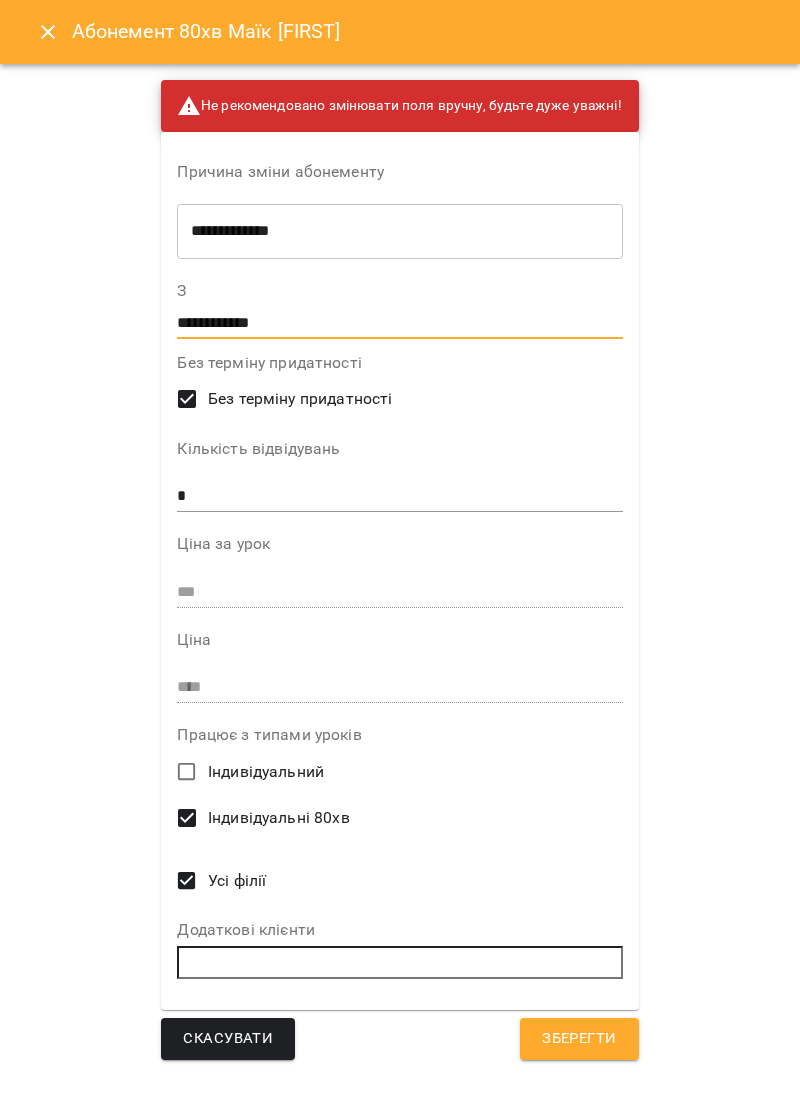 click on "Зберегти" at bounding box center (579, 1039) 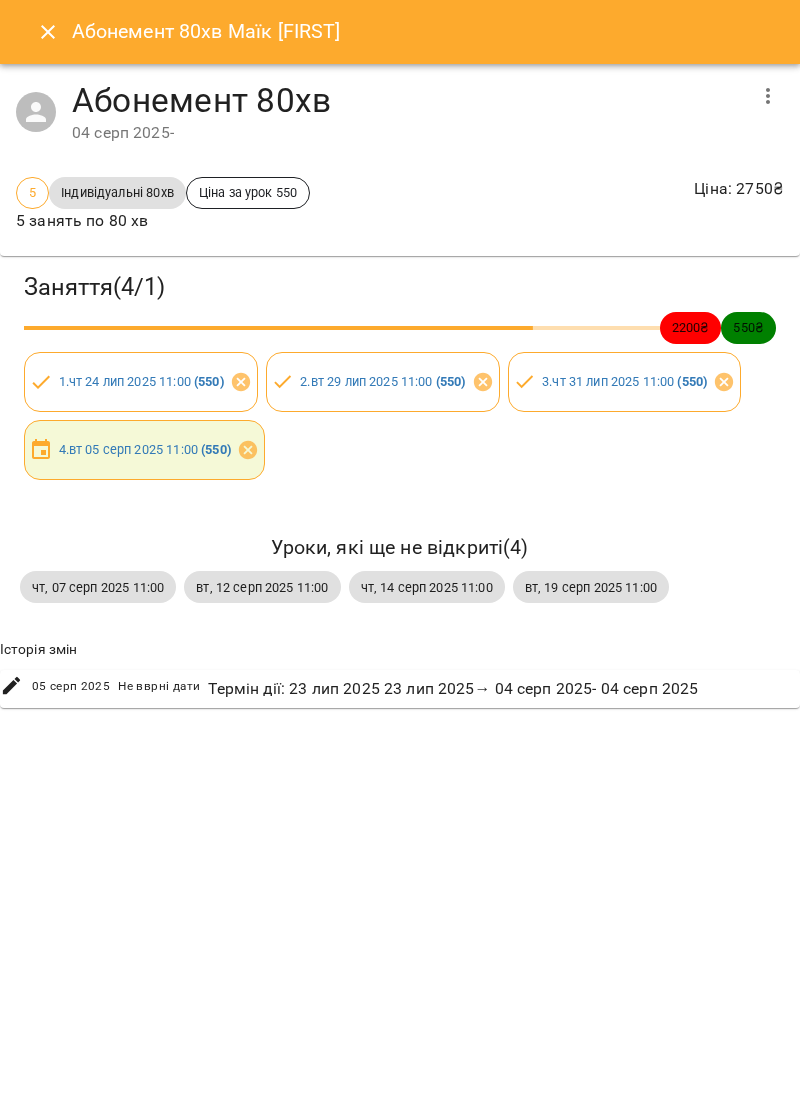 click at bounding box center (768, 96) 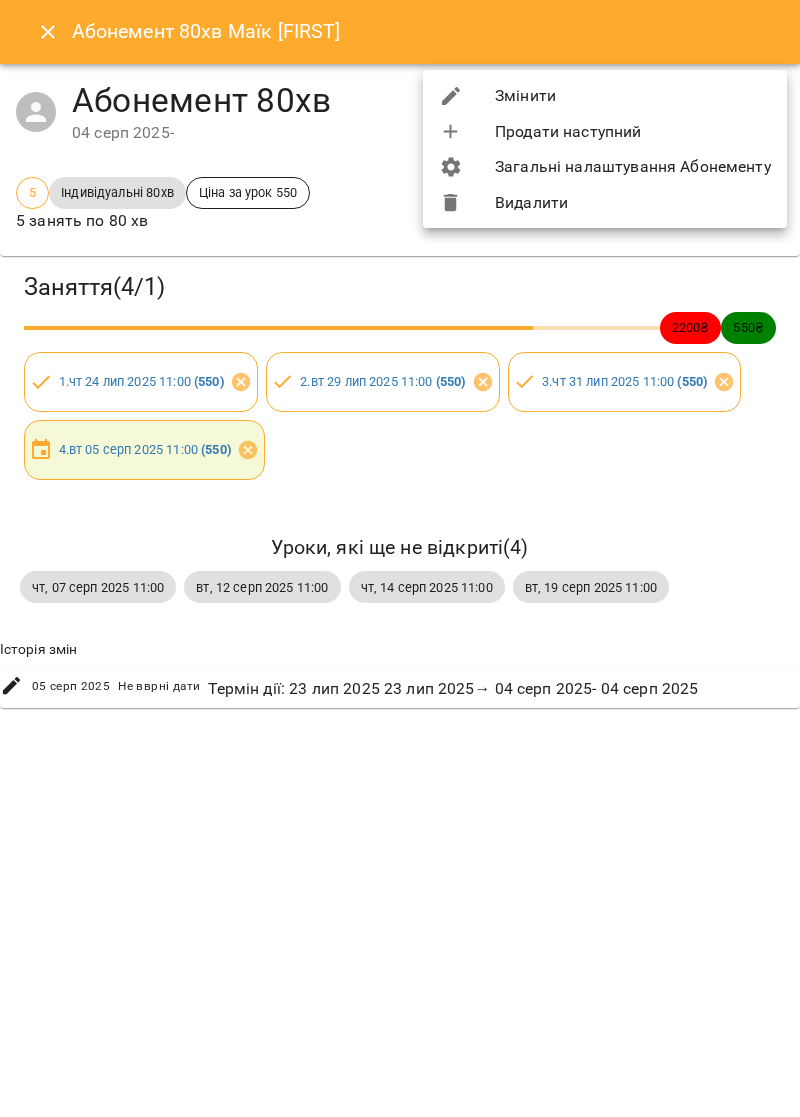 click on "Видалити" at bounding box center [605, 203] 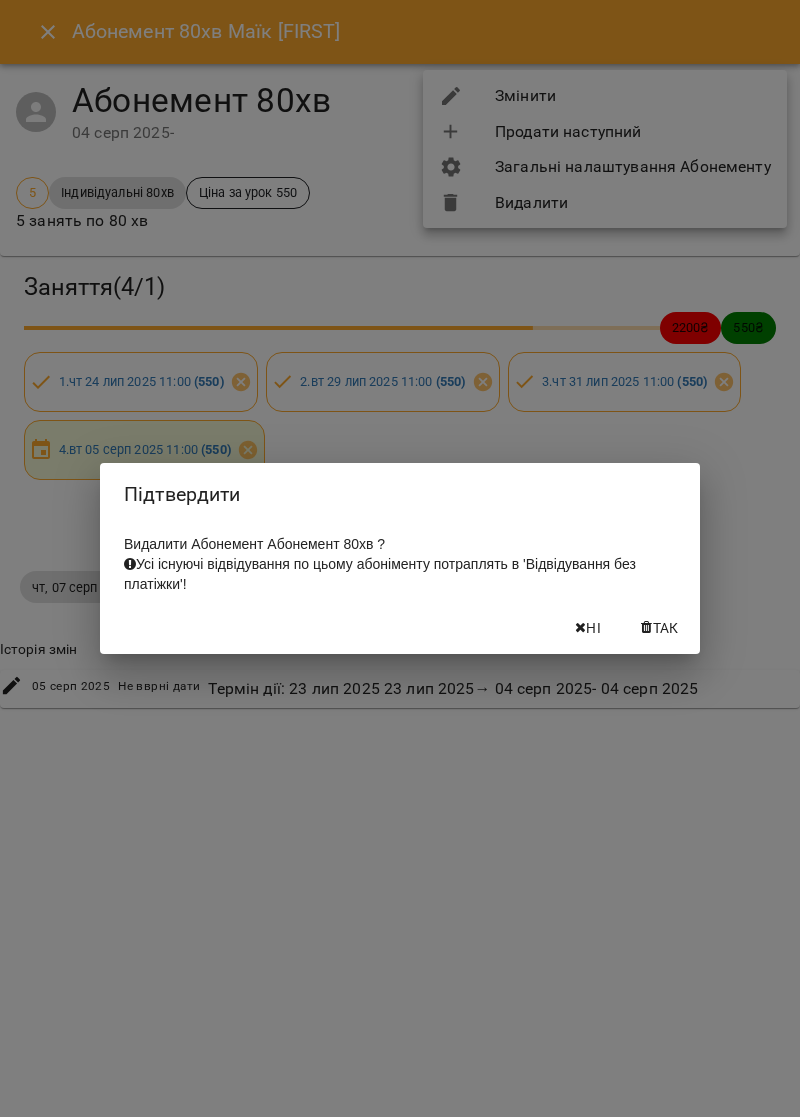 click on "Так" at bounding box center (666, 628) 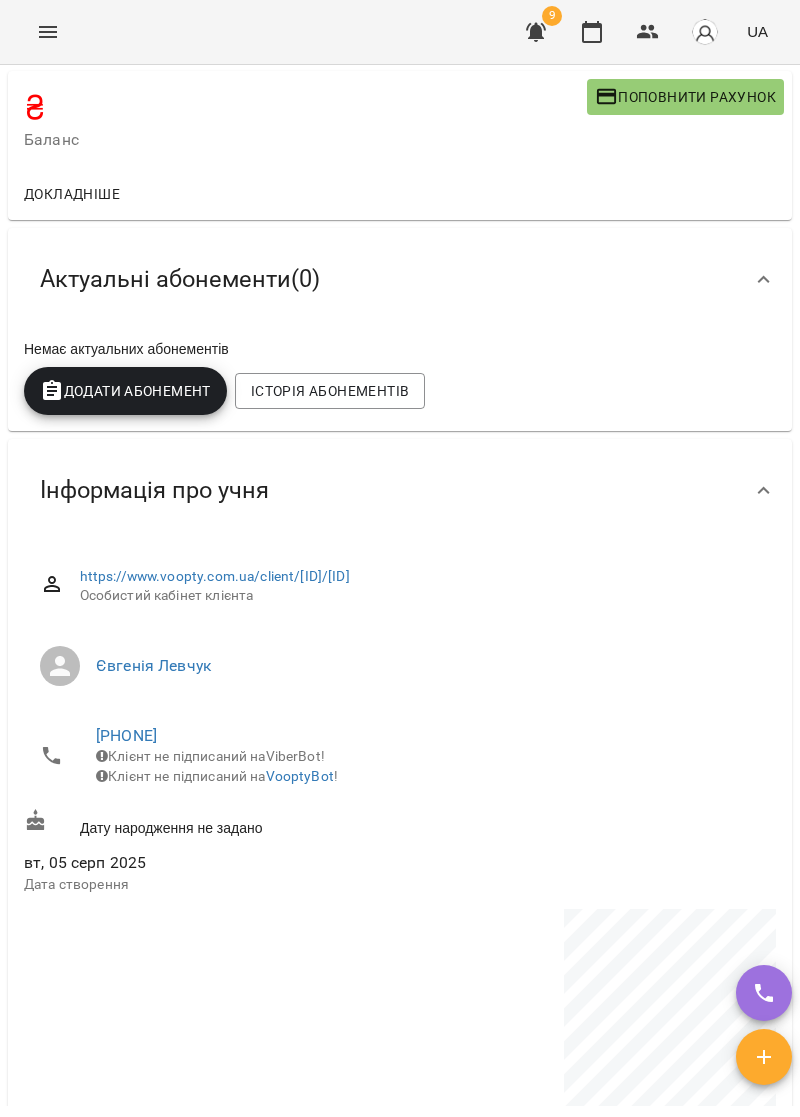 click on "Додати Абонемент" at bounding box center [125, 391] 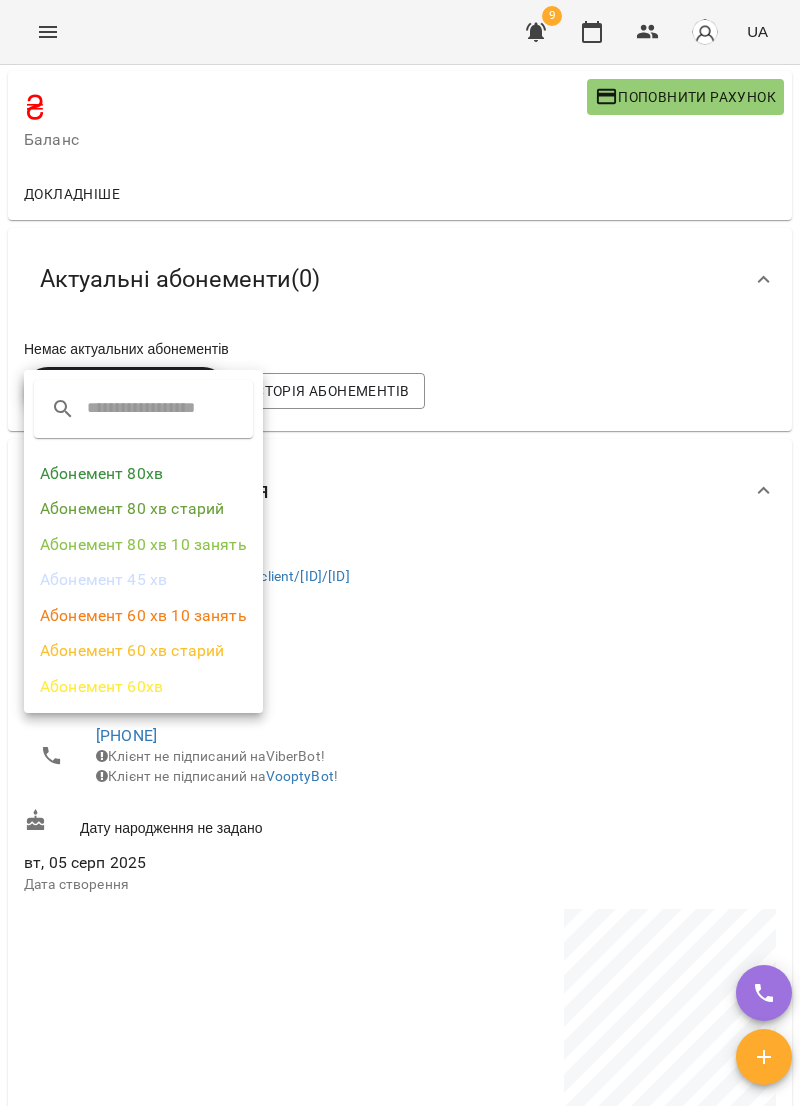click on "Абонемент 80хв" at bounding box center (143, 474) 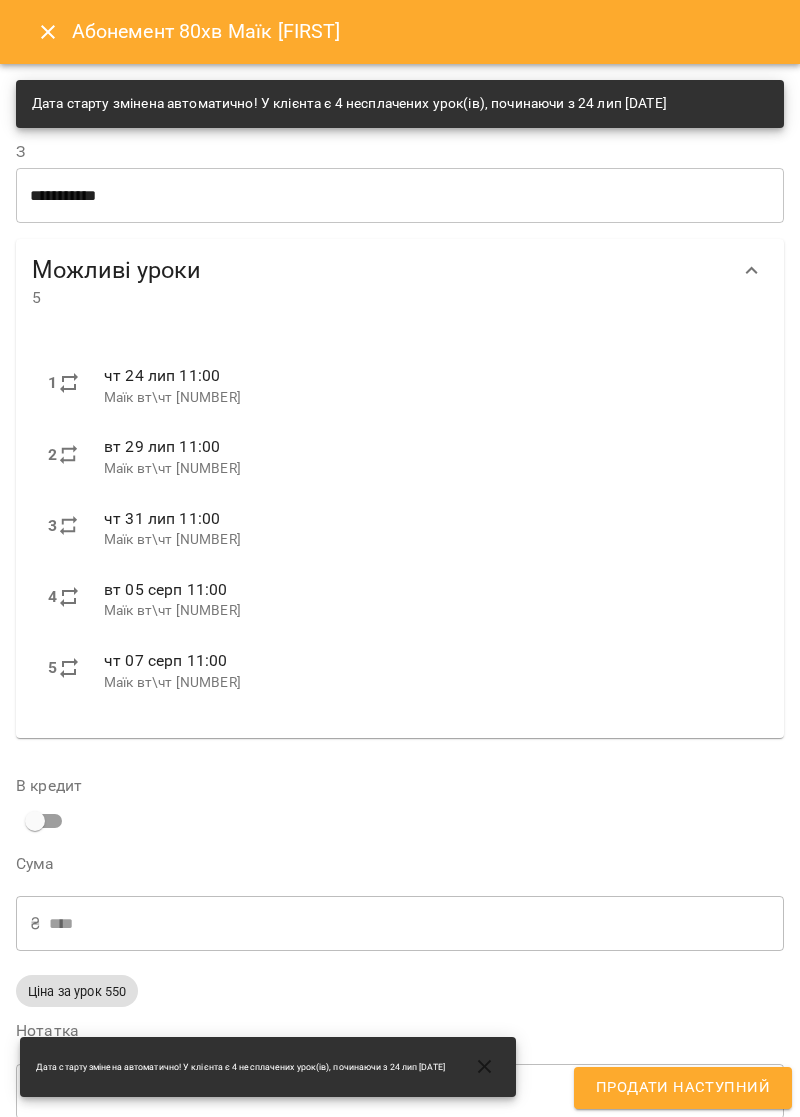 click on "**********" at bounding box center [400, 195] 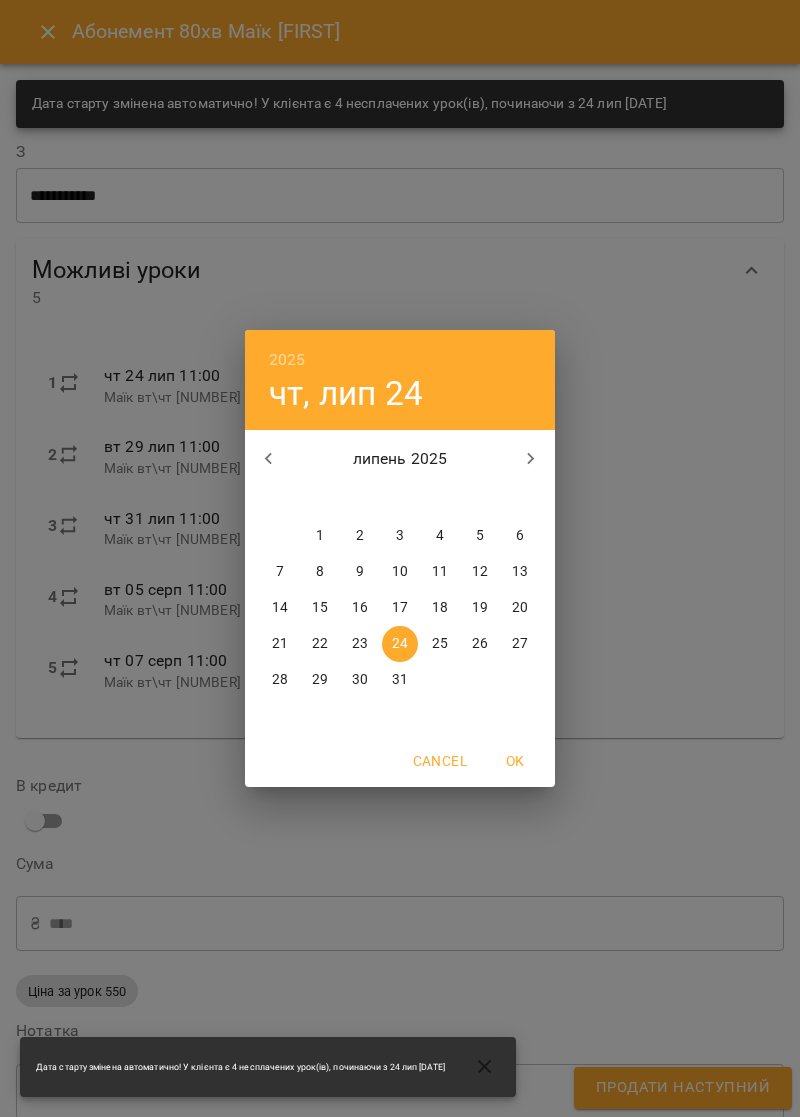 click at bounding box center (531, 459) 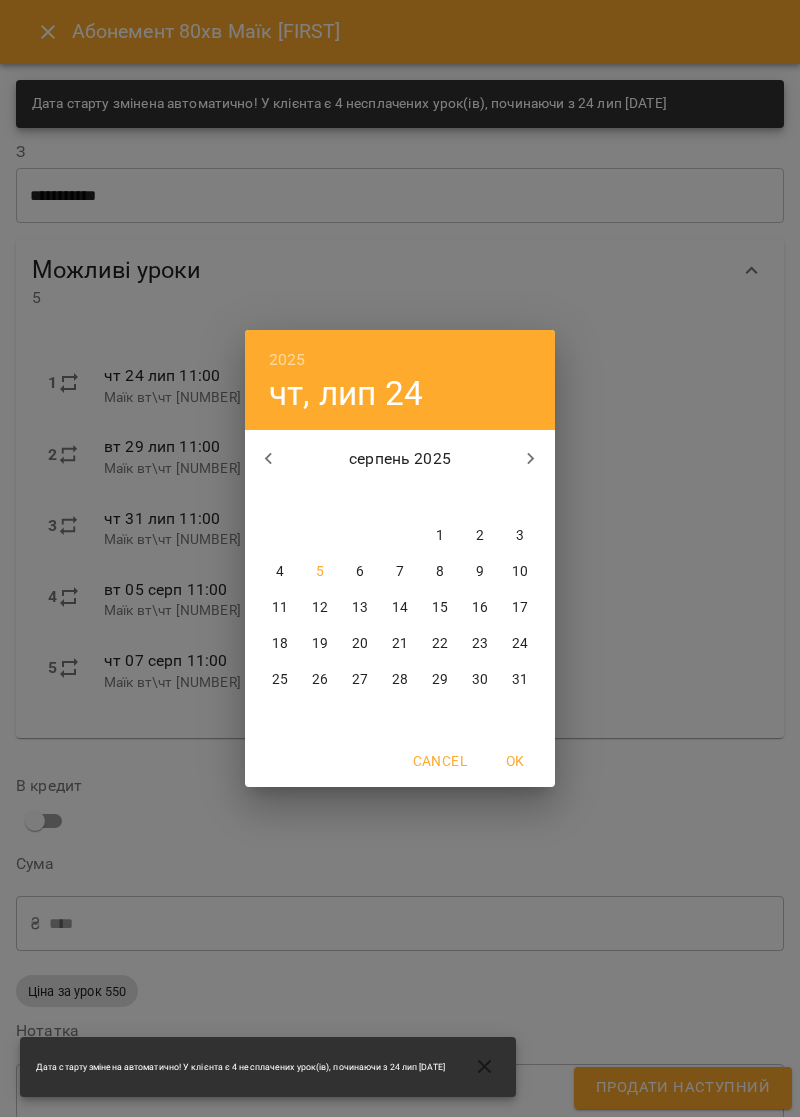 click on "4" at bounding box center [280, 572] 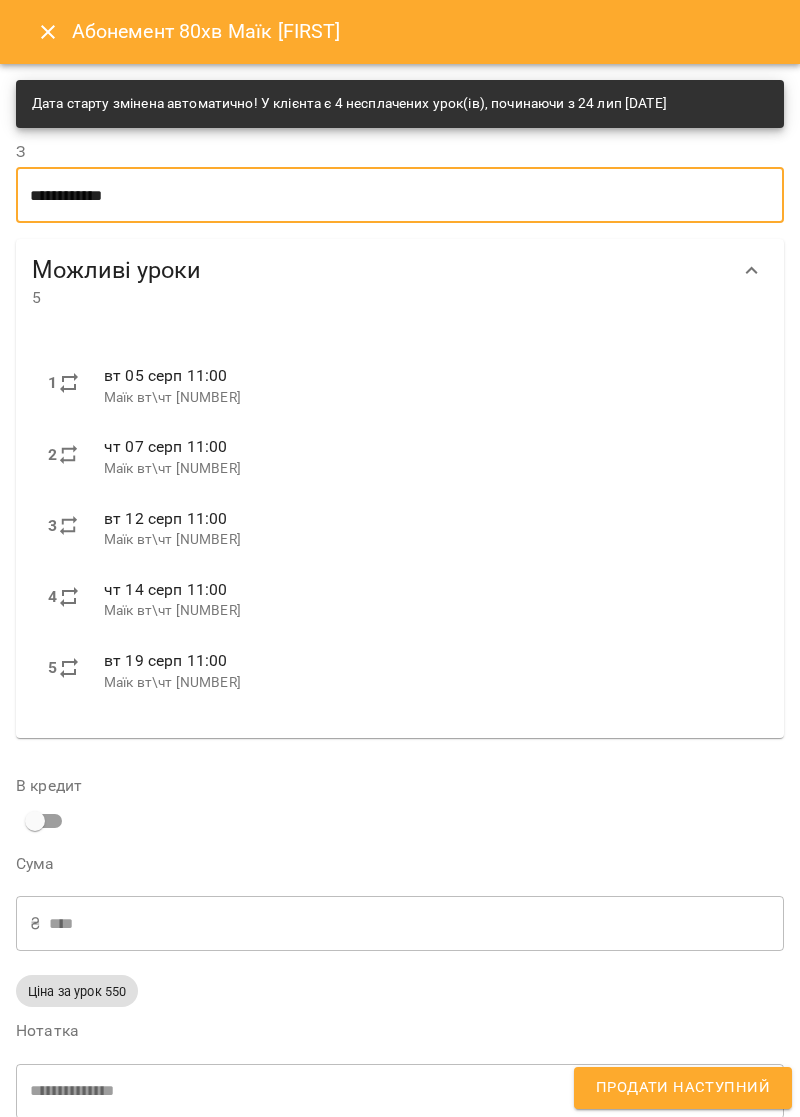 click on "**********" at bounding box center (400, 195) 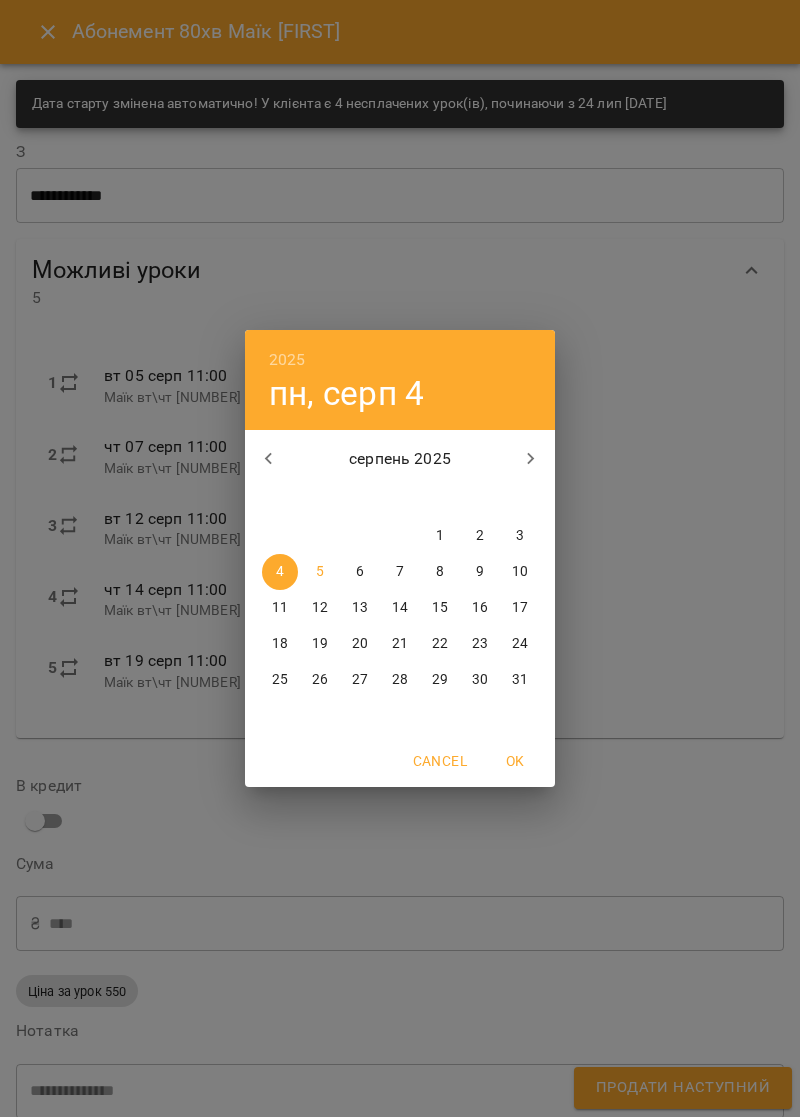 click on "6" at bounding box center (360, 572) 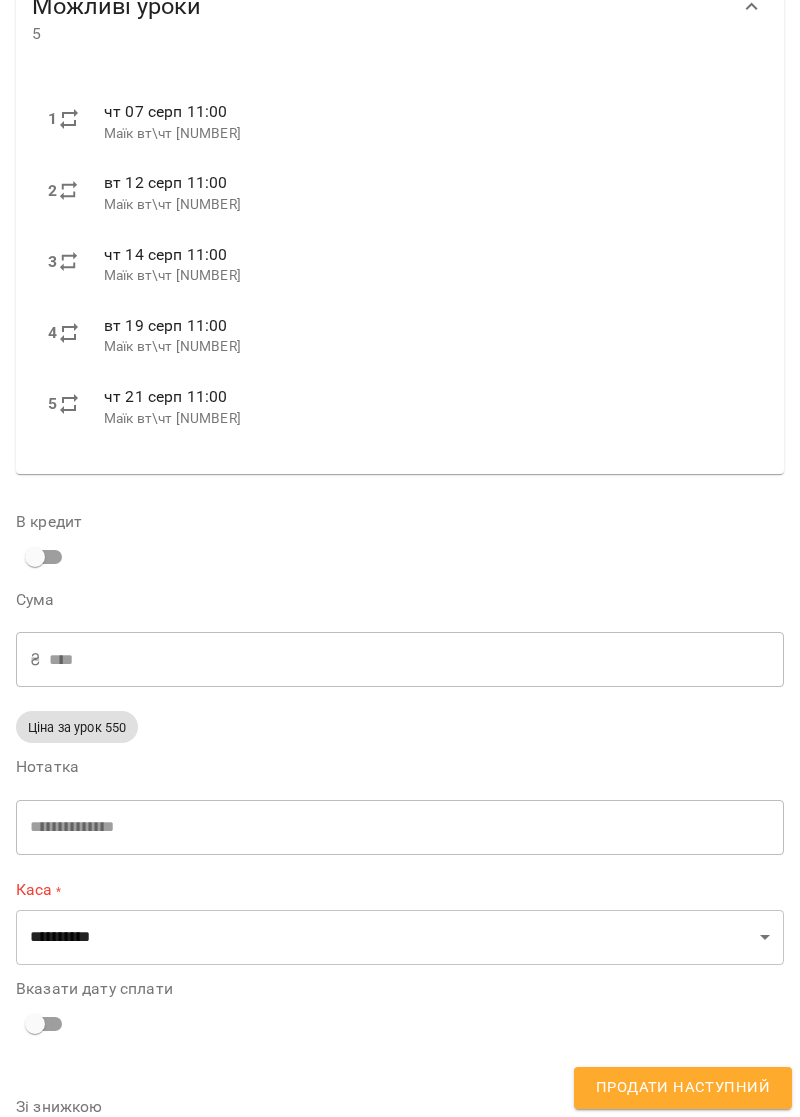 scroll, scrollTop: 275, scrollLeft: 0, axis: vertical 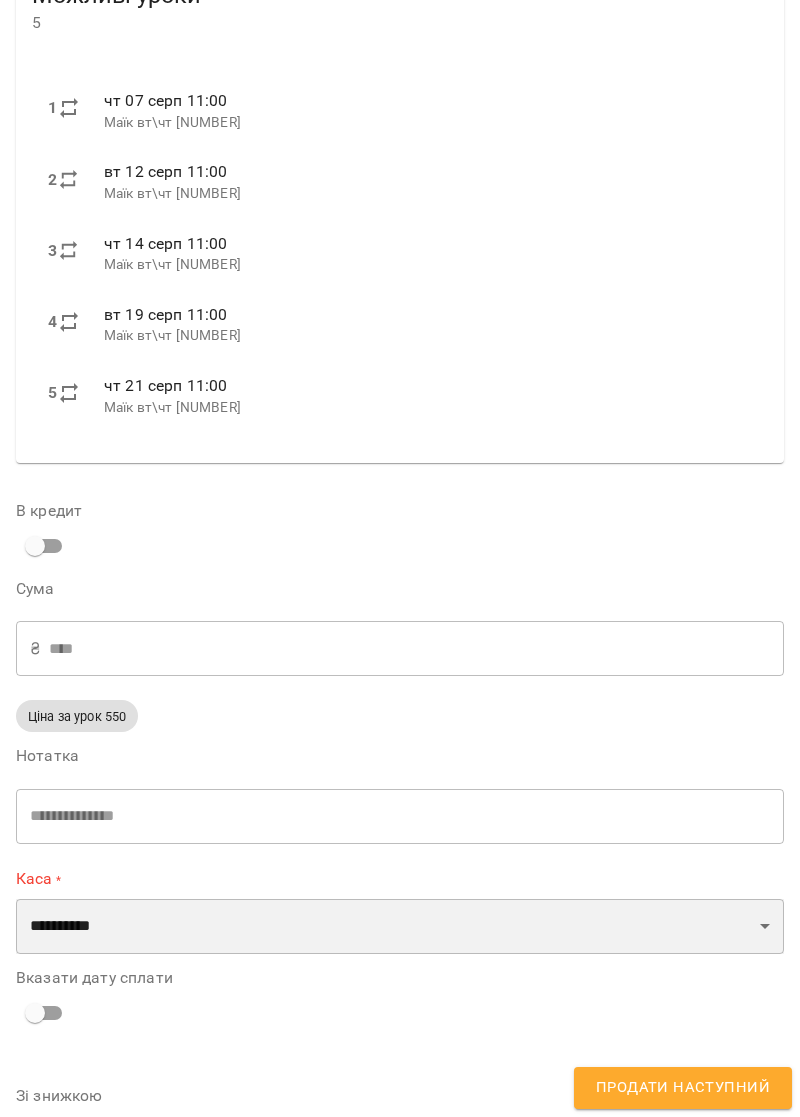 click on "**********" at bounding box center [400, 927] 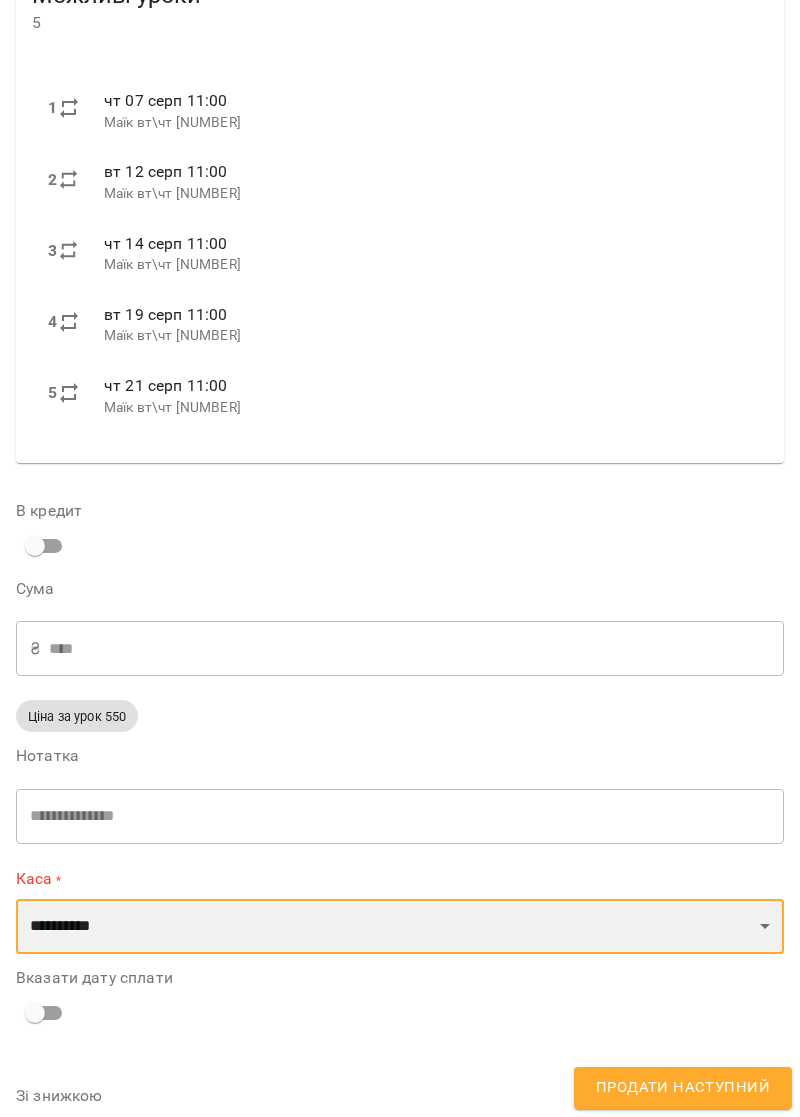 select on "*****" 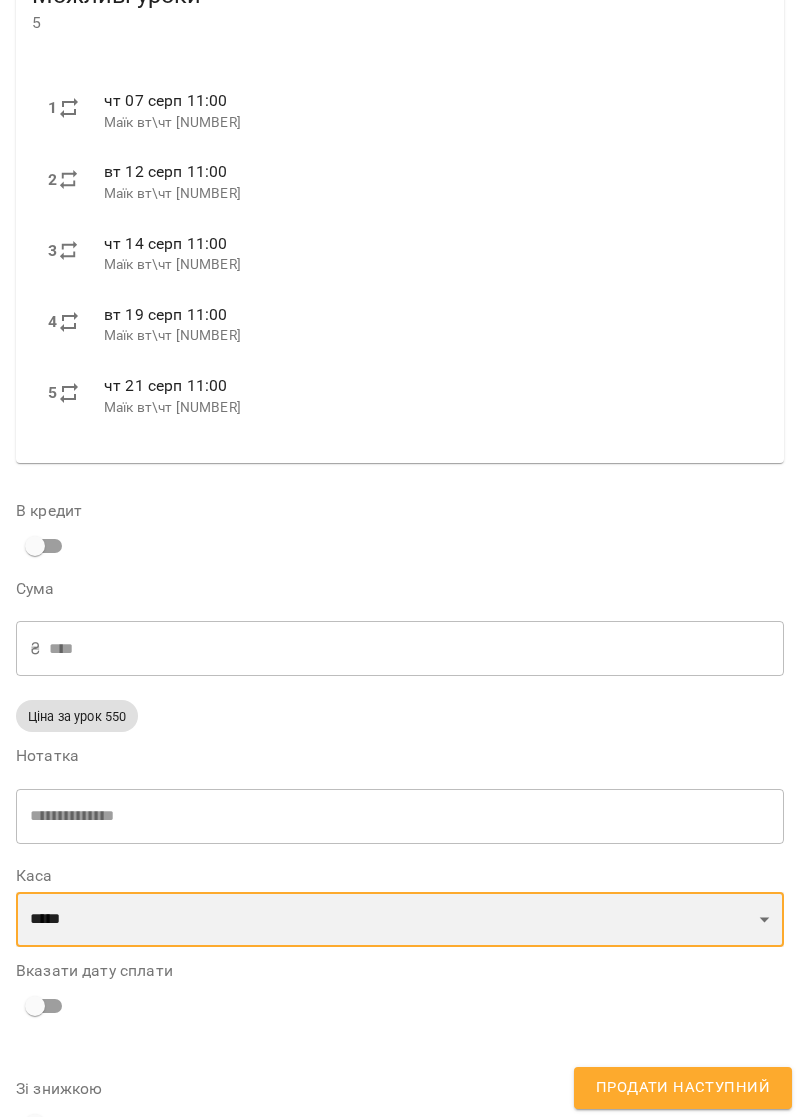 scroll, scrollTop: 268, scrollLeft: 0, axis: vertical 